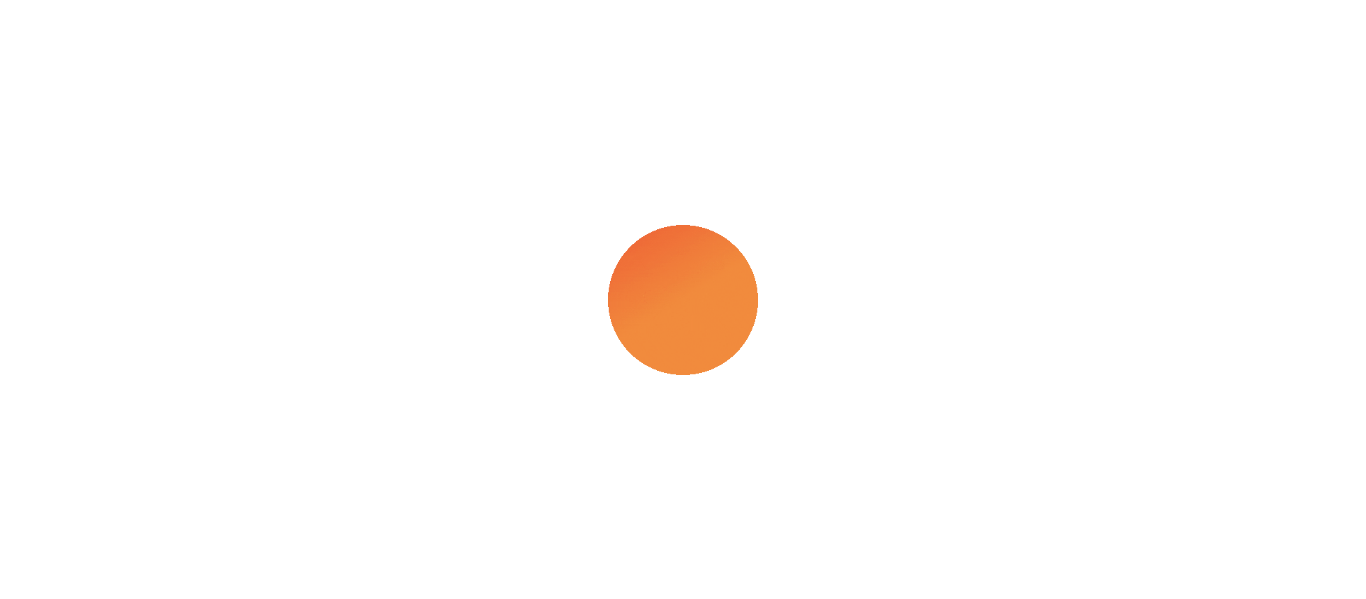 scroll, scrollTop: 0, scrollLeft: 0, axis: both 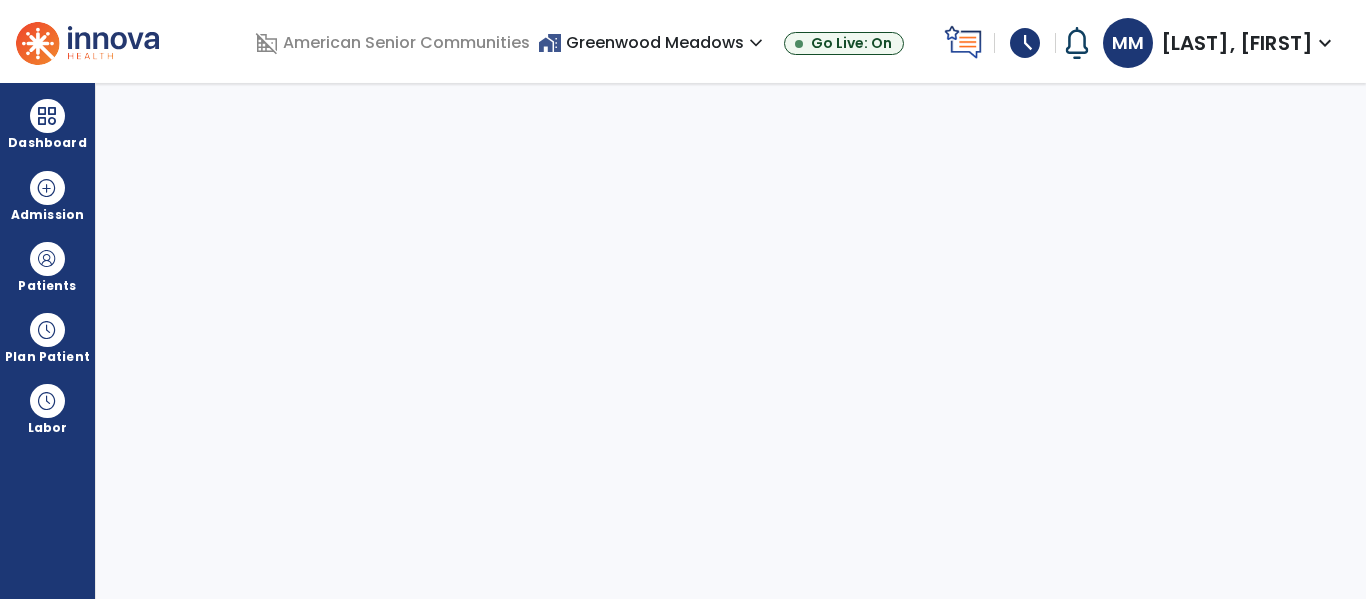 select on "****" 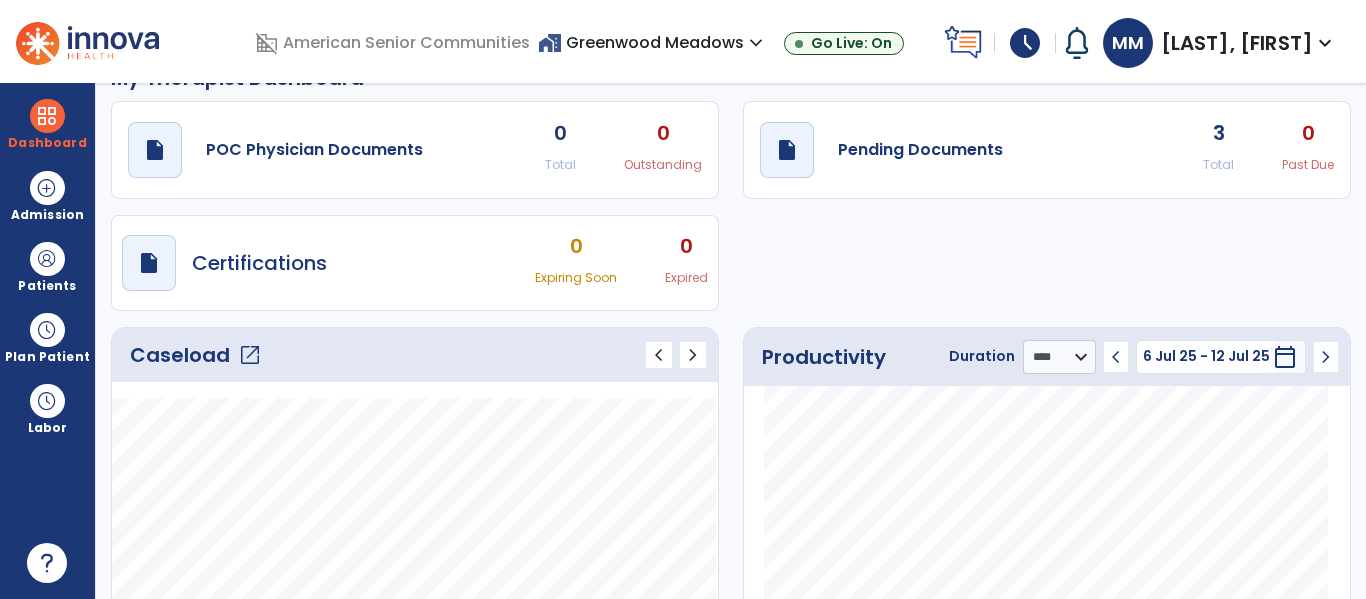 scroll, scrollTop: 43, scrollLeft: 0, axis: vertical 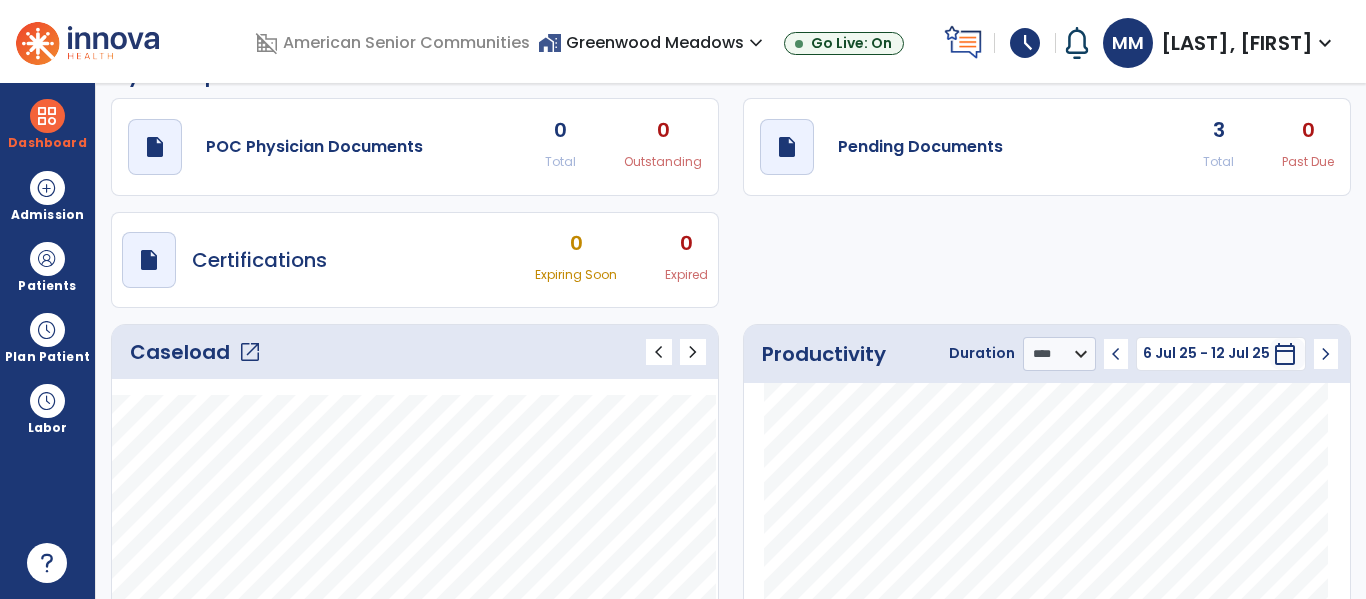 click on "open_in_new" 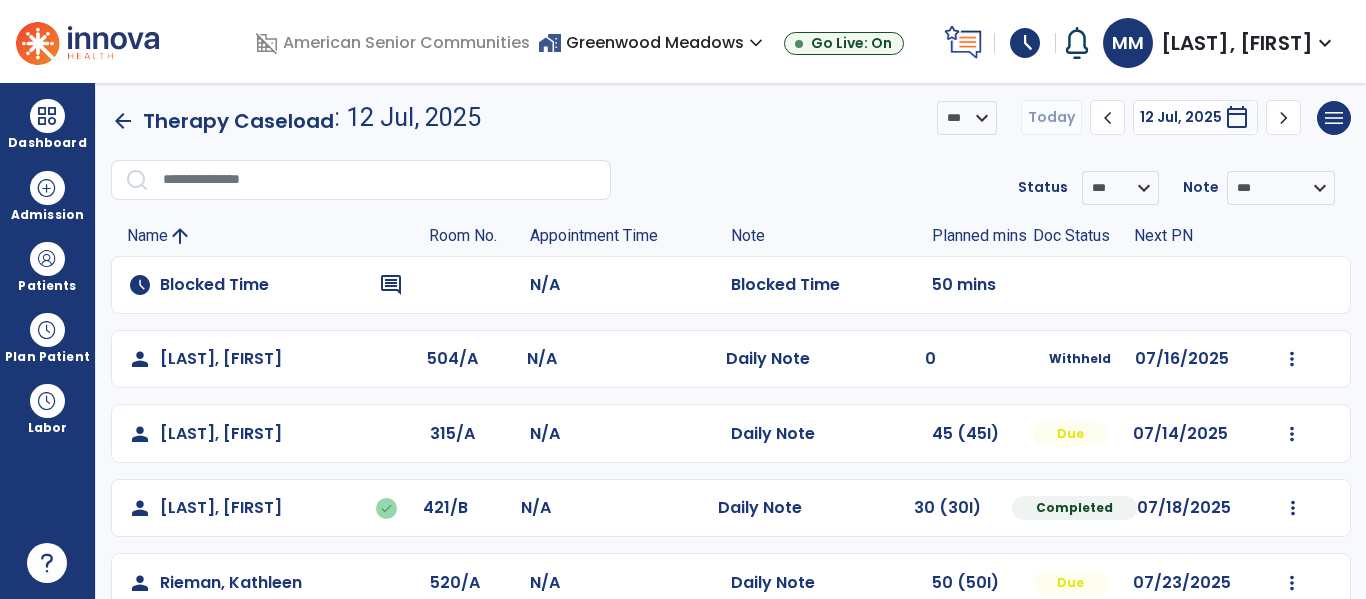 scroll, scrollTop: 0, scrollLeft: 0, axis: both 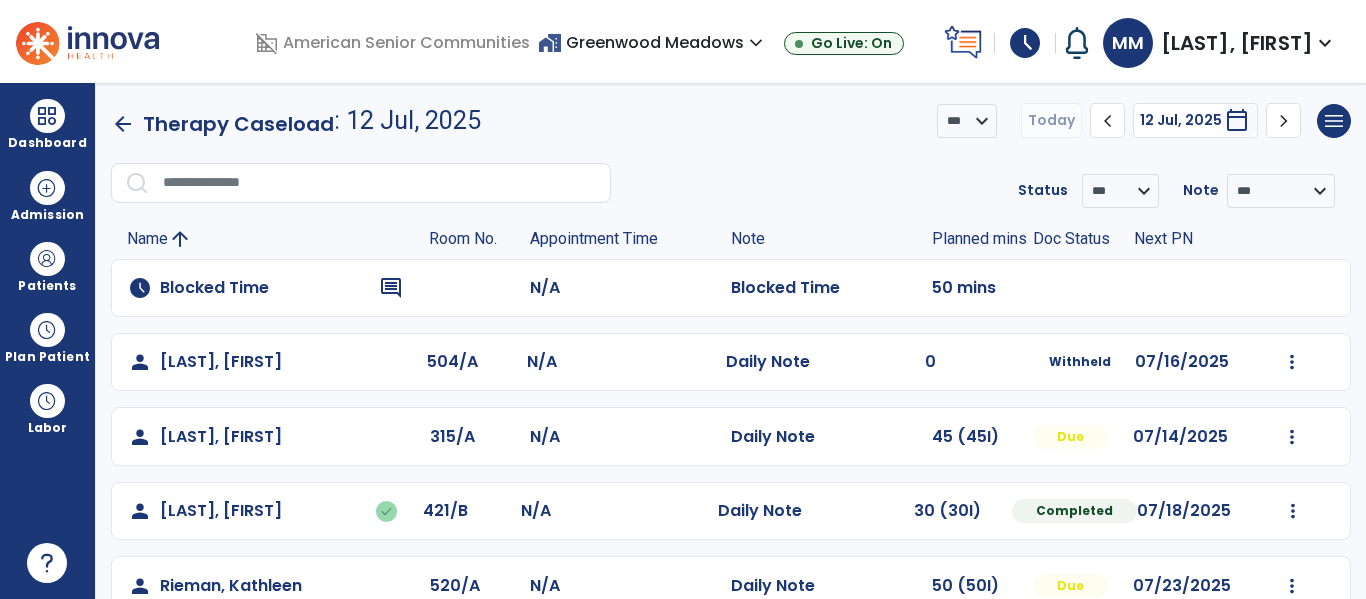 click on "arrow_back" 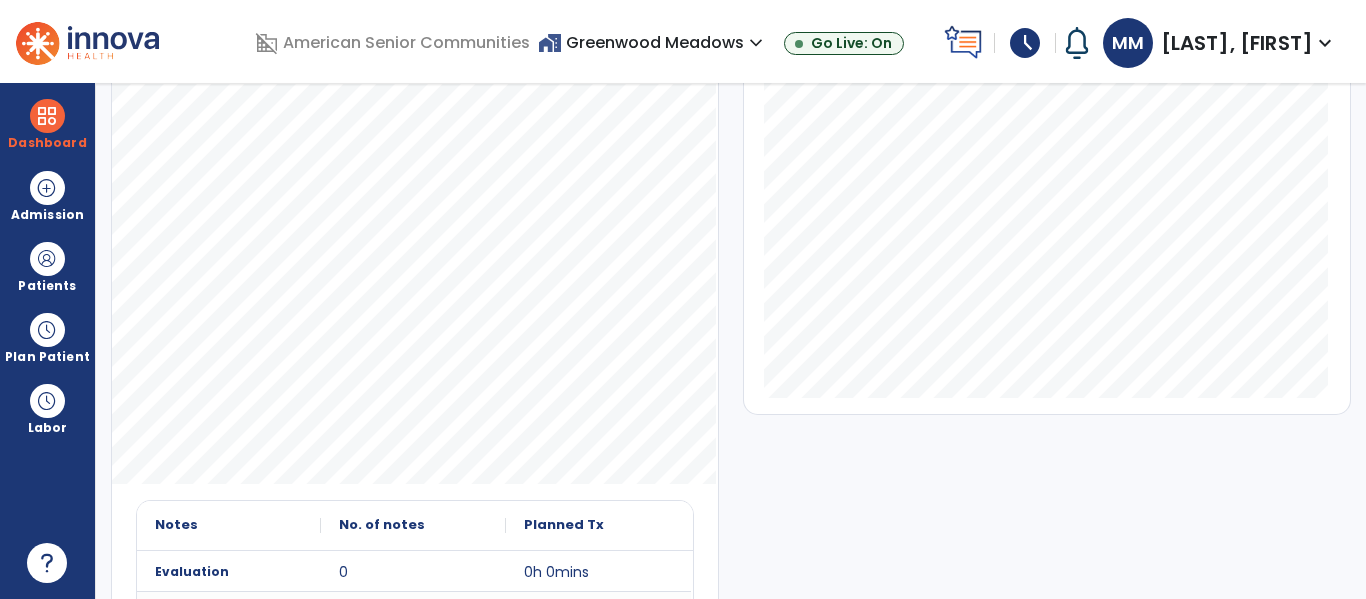 scroll, scrollTop: 343, scrollLeft: 0, axis: vertical 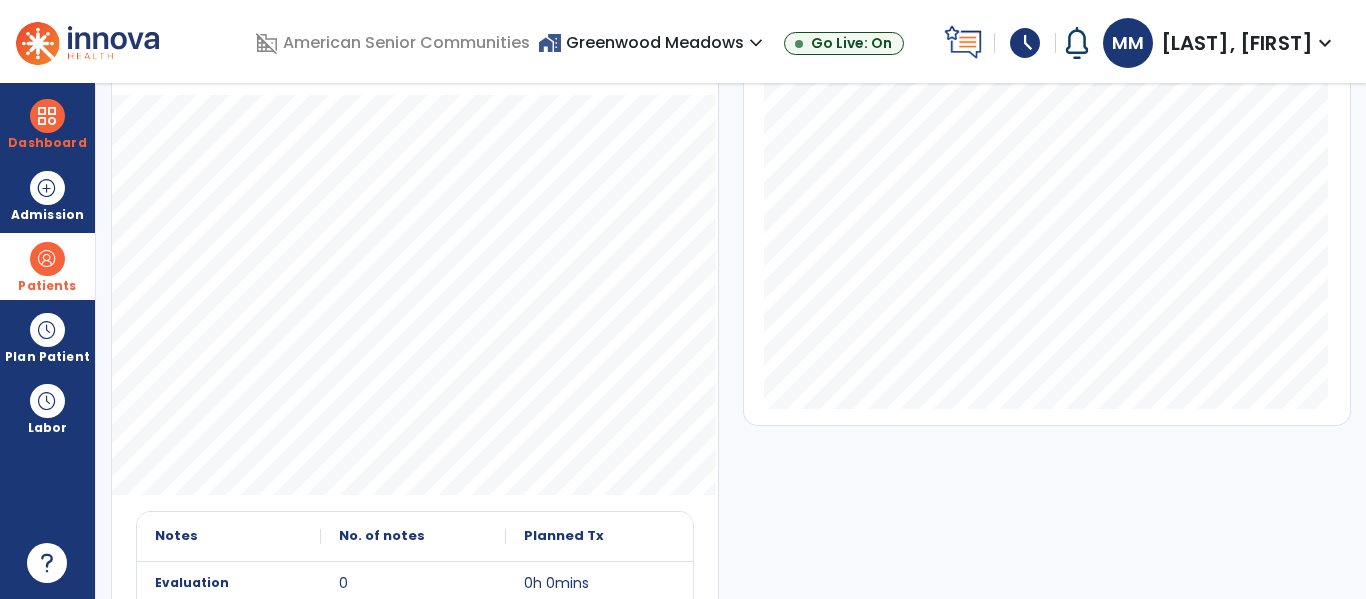 click at bounding box center [47, 259] 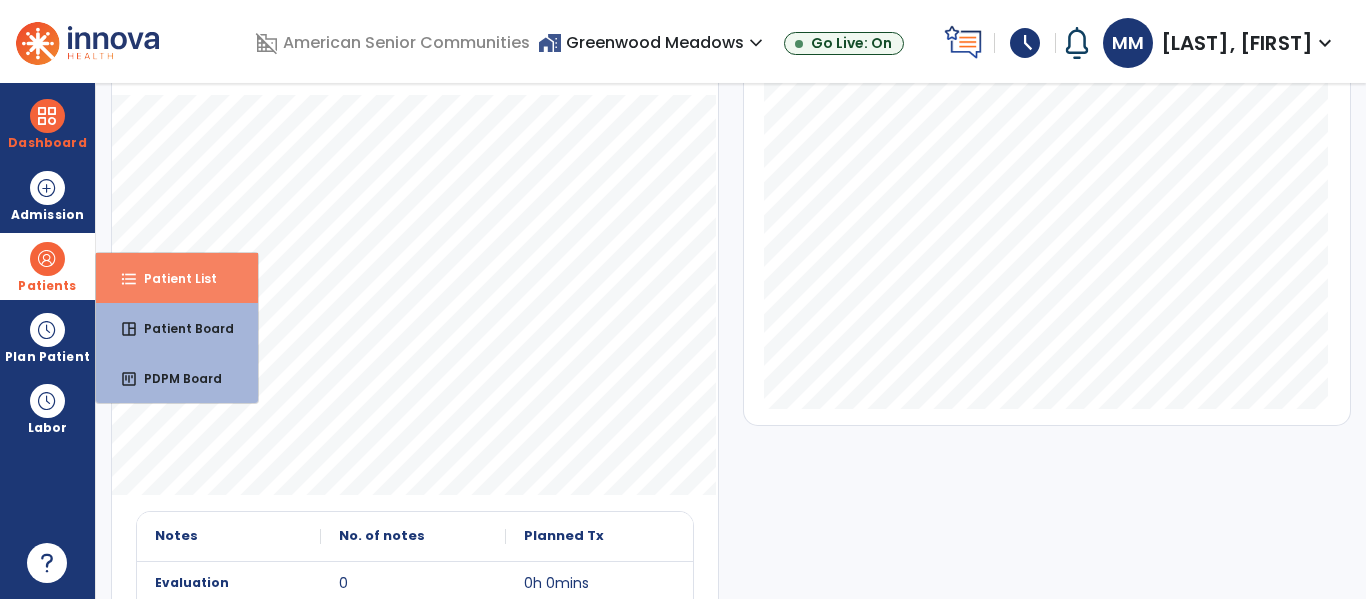 click on "Patient List" at bounding box center [172, 278] 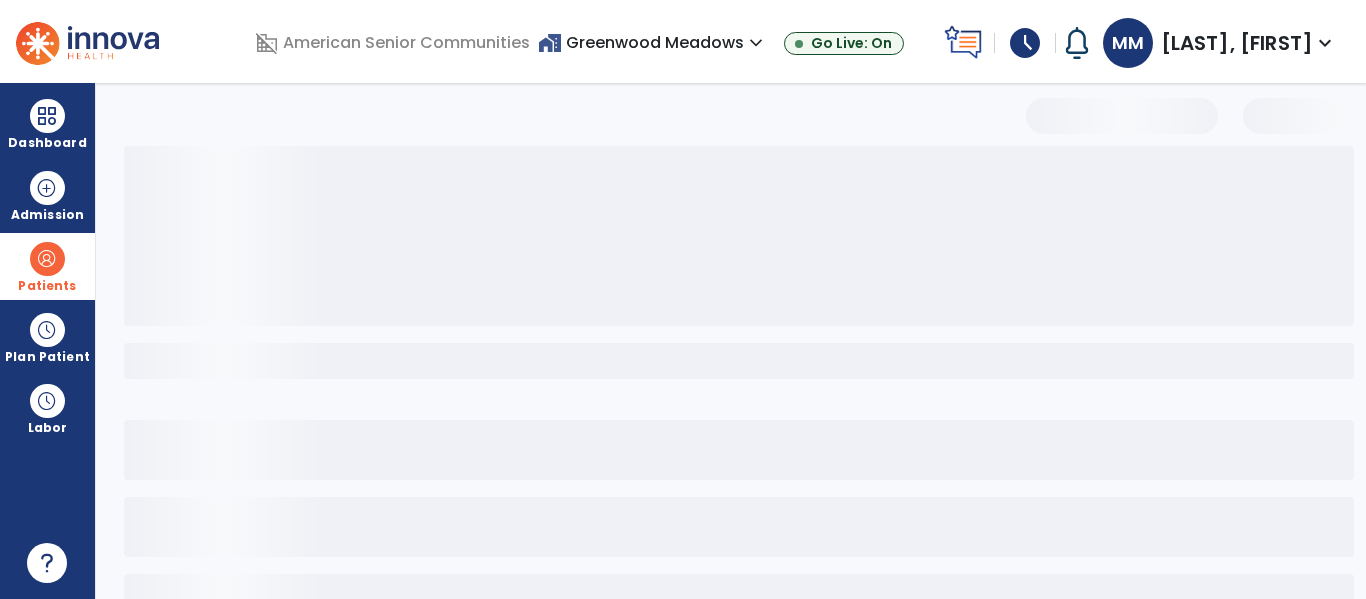 scroll, scrollTop: 0, scrollLeft: 0, axis: both 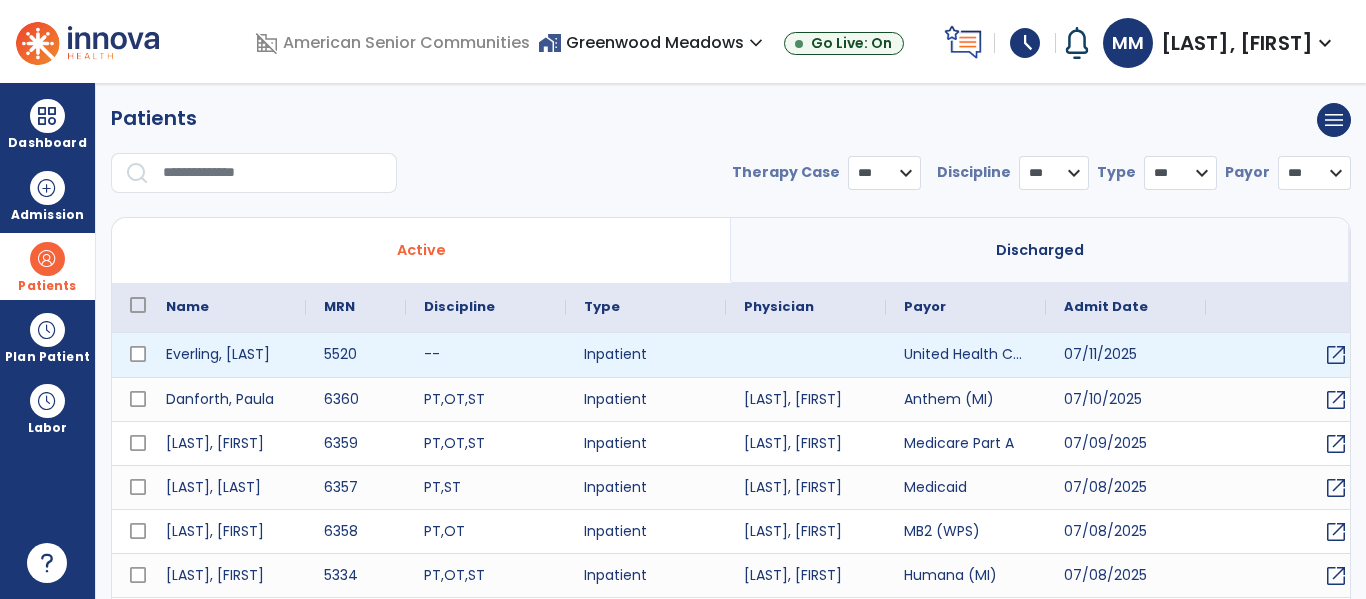 select on "***" 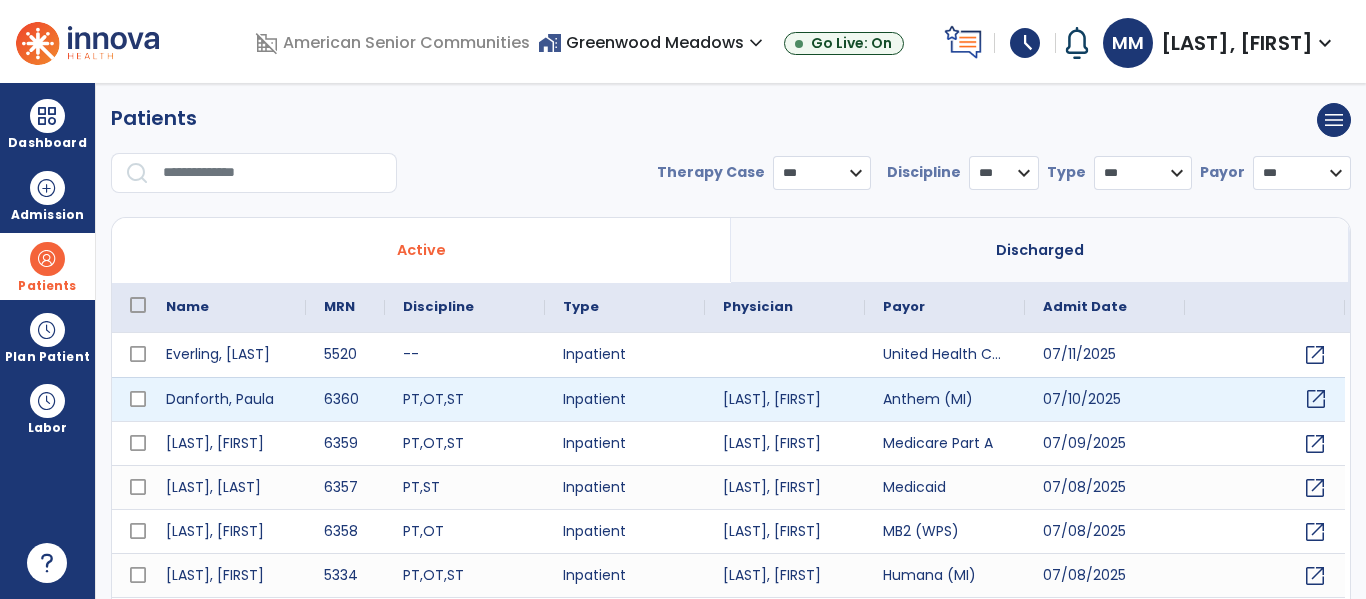 click on "open_in_new" at bounding box center (1316, 399) 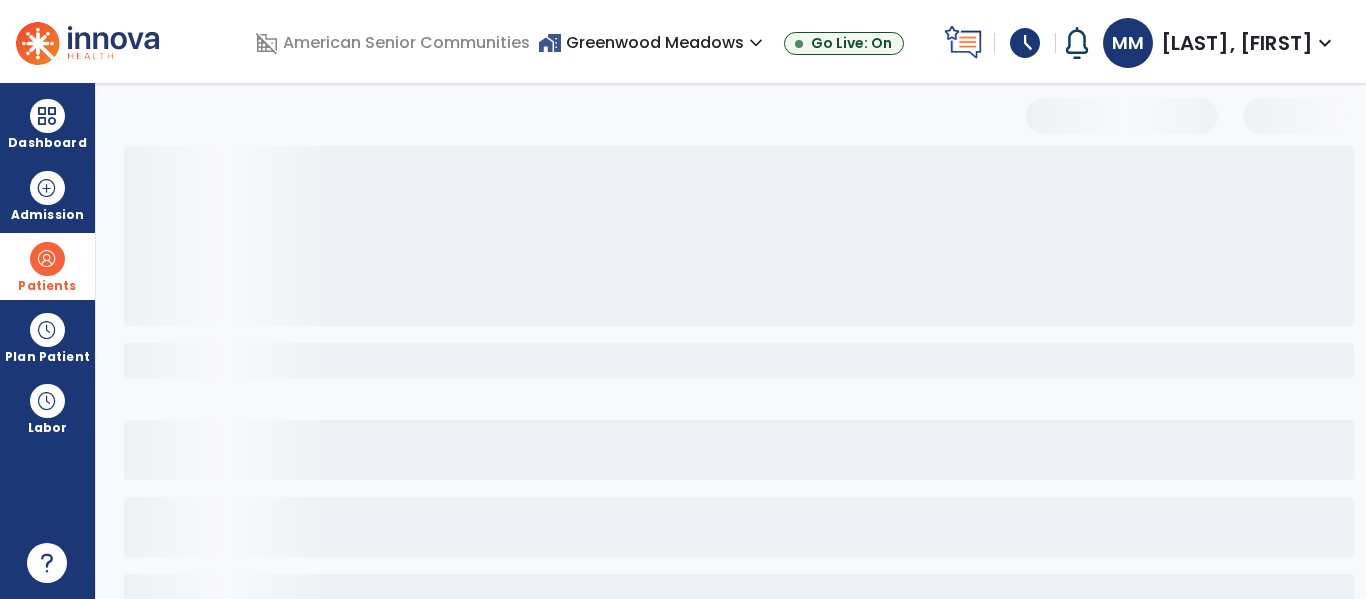 scroll, scrollTop: 9, scrollLeft: 0, axis: vertical 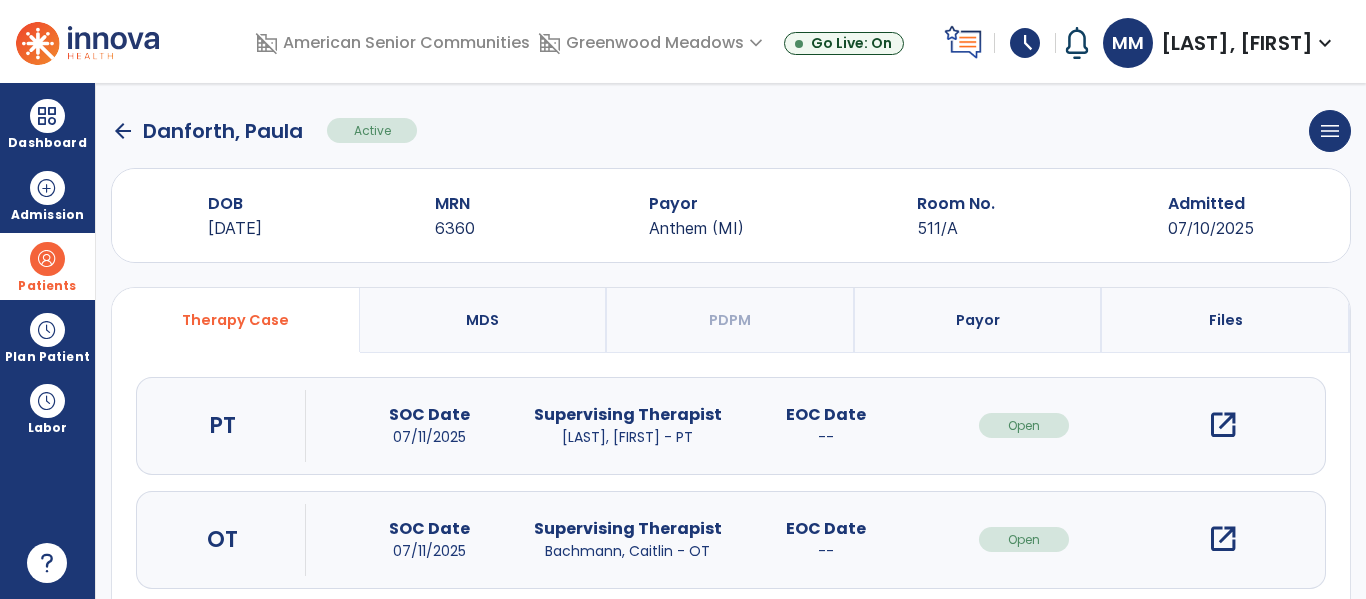 click on "open_in_new" at bounding box center [1223, 425] 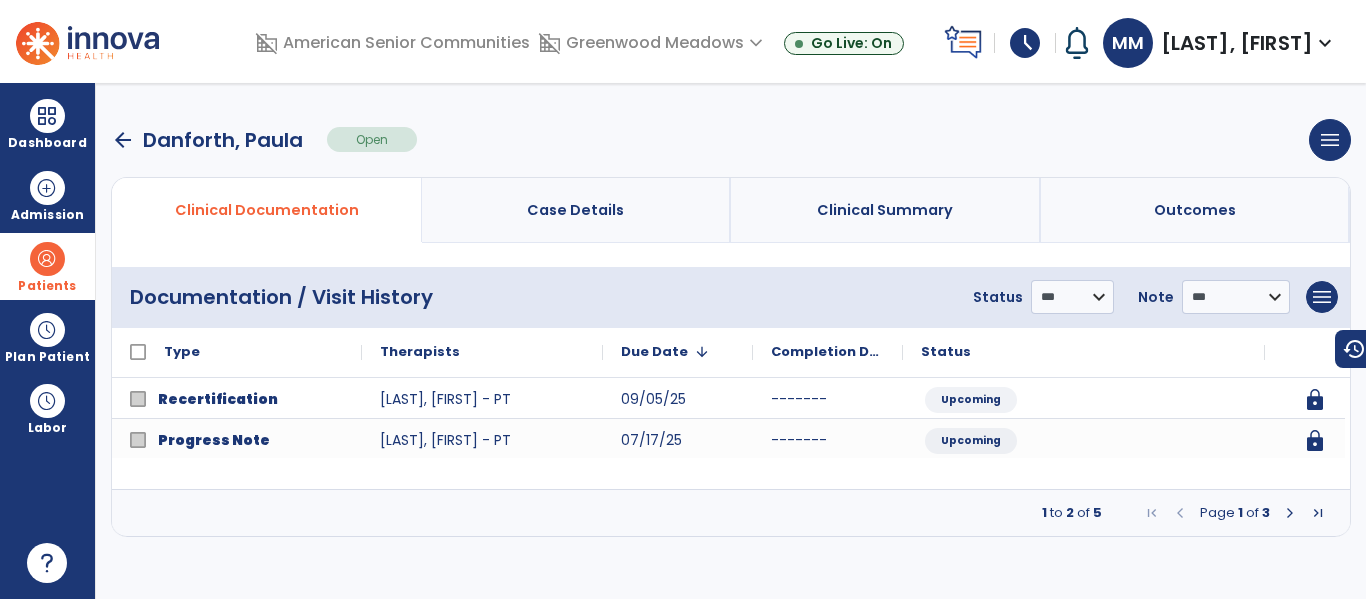 scroll, scrollTop: 0, scrollLeft: 0, axis: both 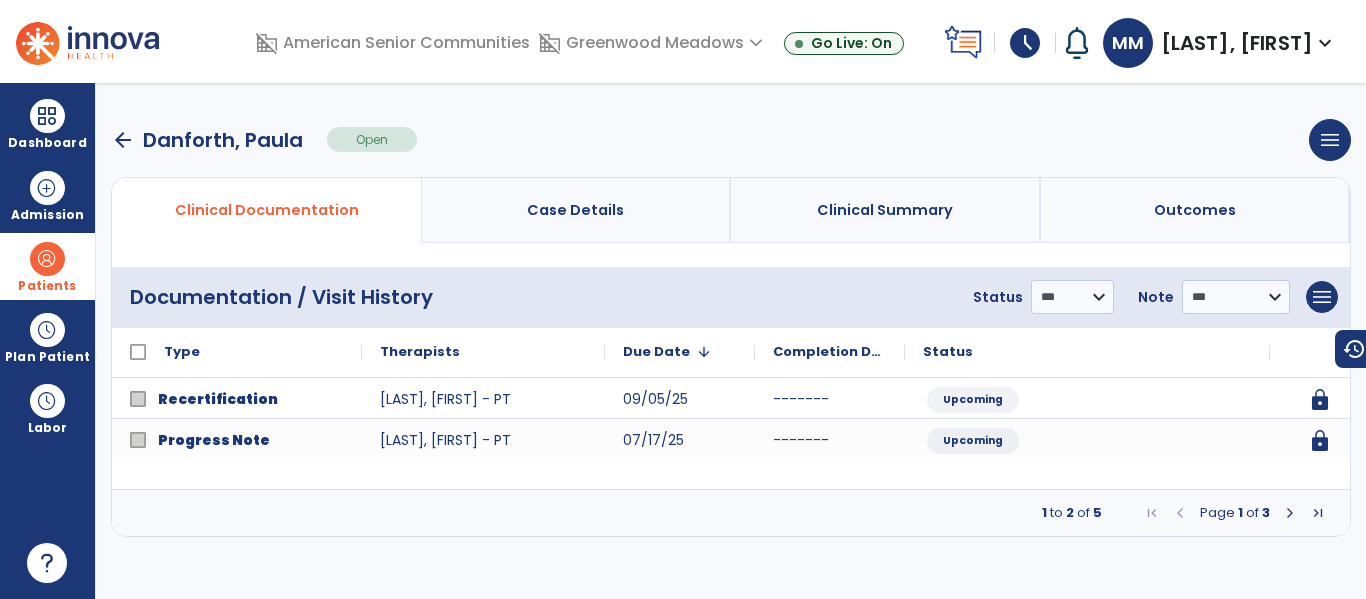 click at bounding box center (1290, 513) 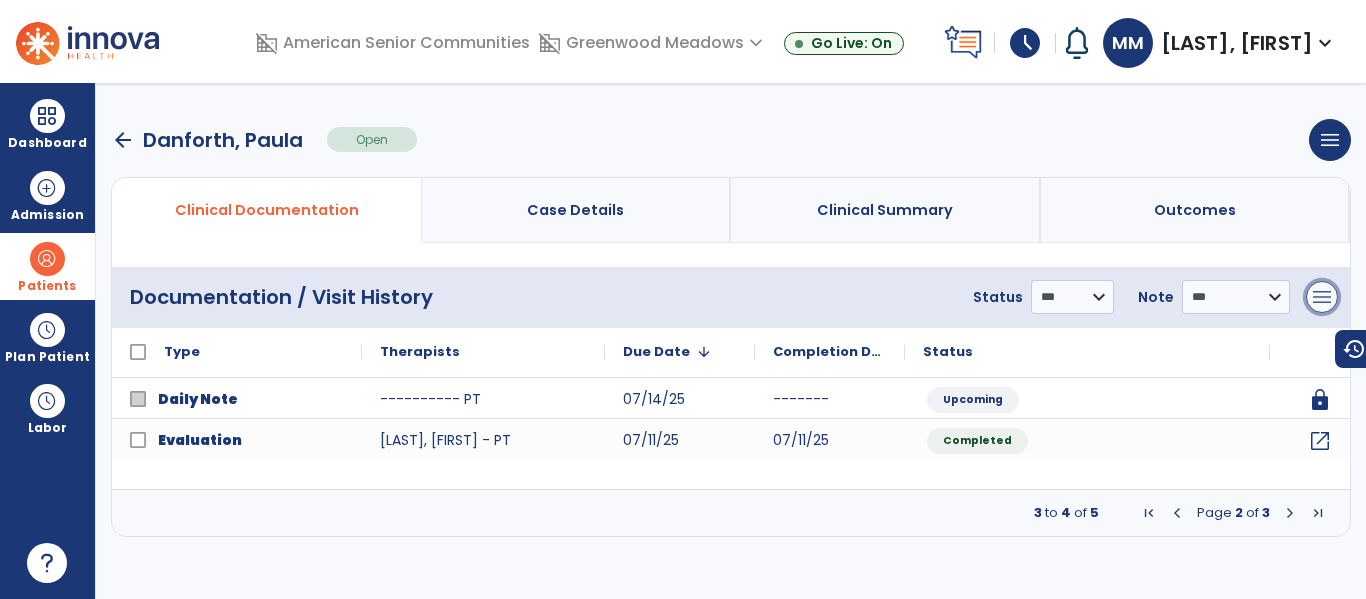click on "menu" at bounding box center (1322, 297) 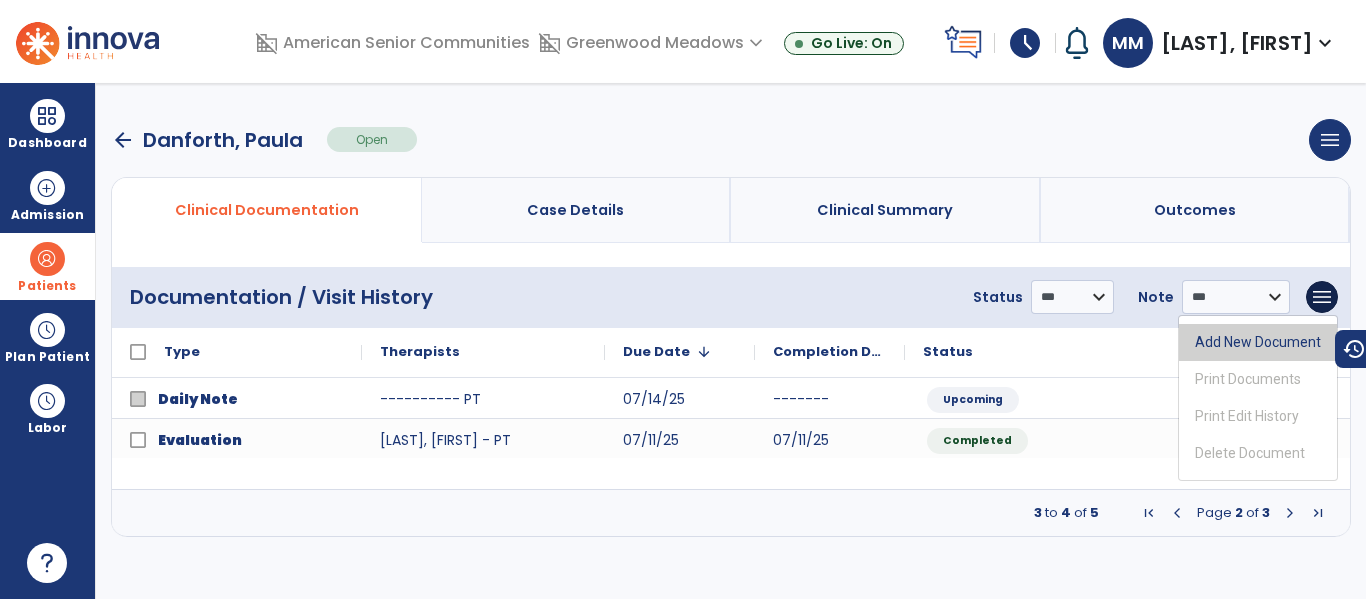 click on "Add New Document" at bounding box center (1258, 342) 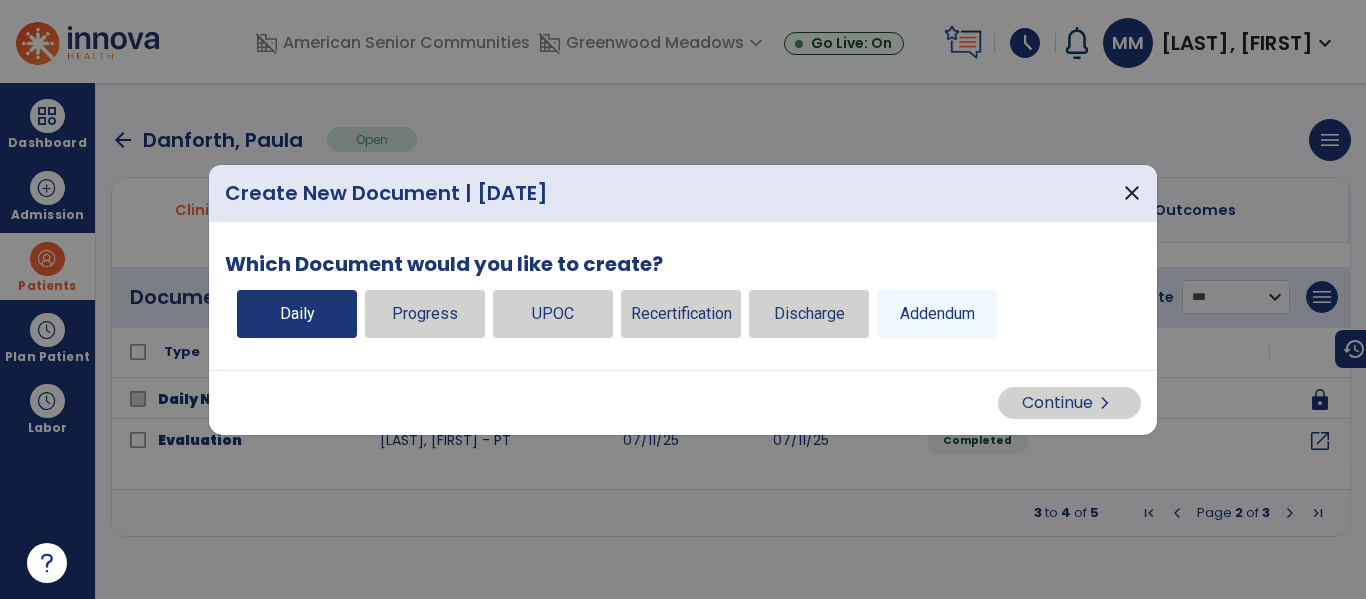 click on "Daily" at bounding box center (297, 314) 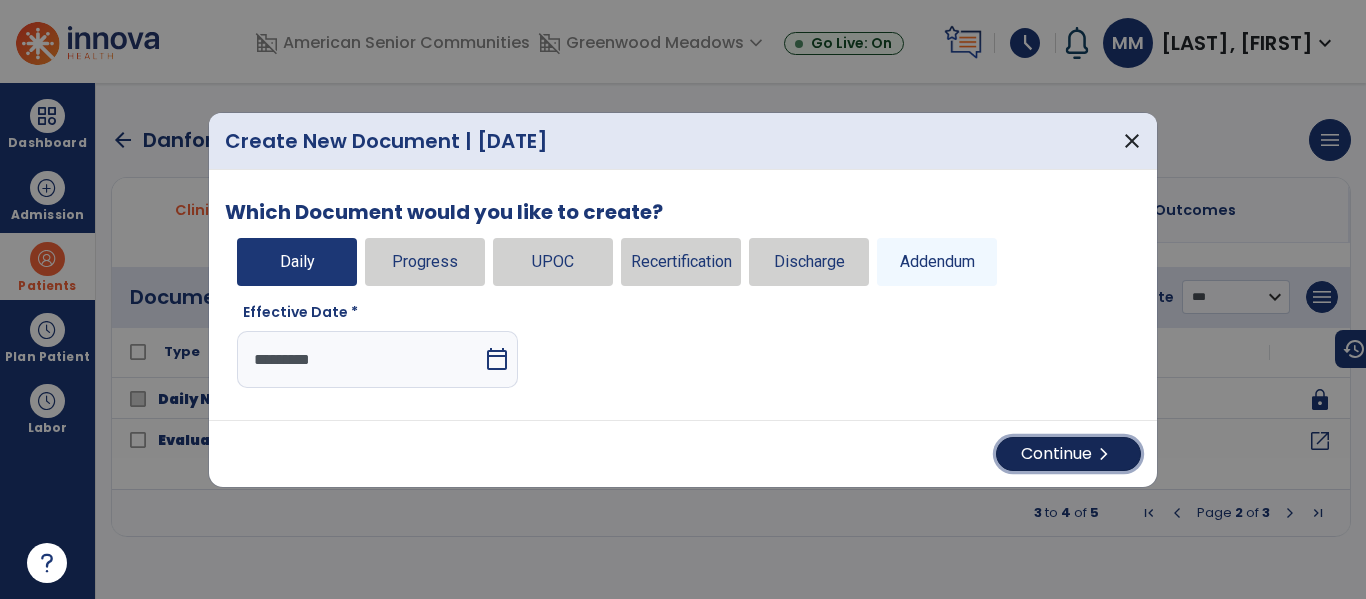 click on "chevron_right" at bounding box center (1104, 454) 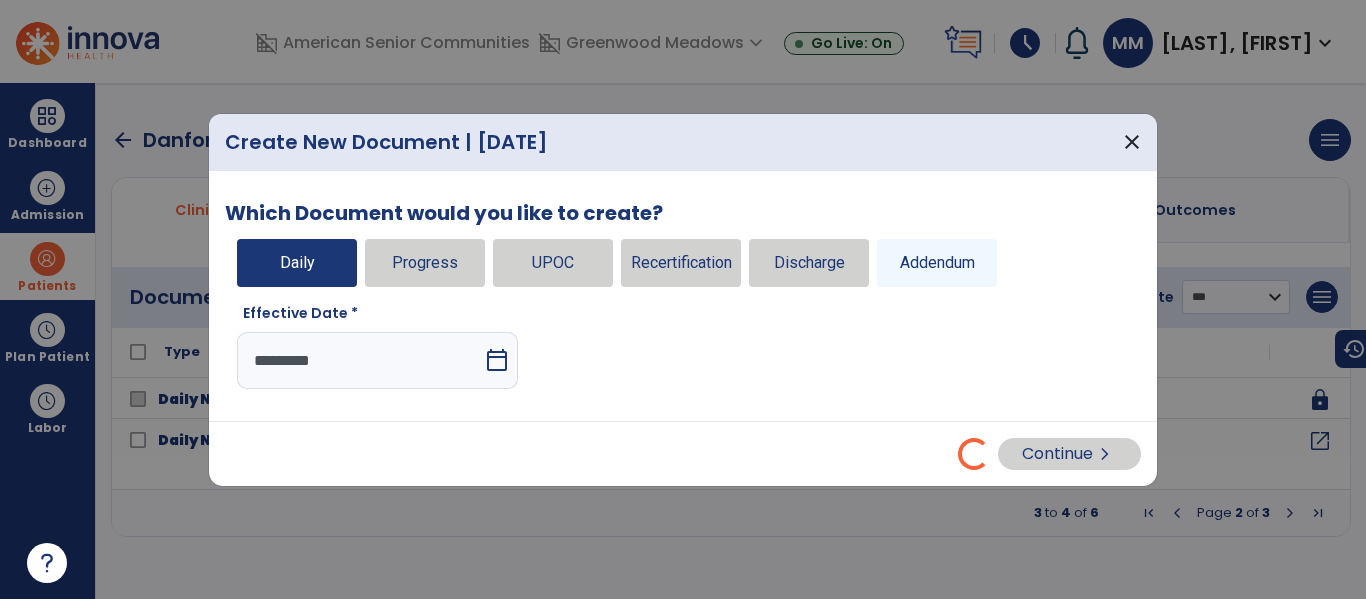 select on "*" 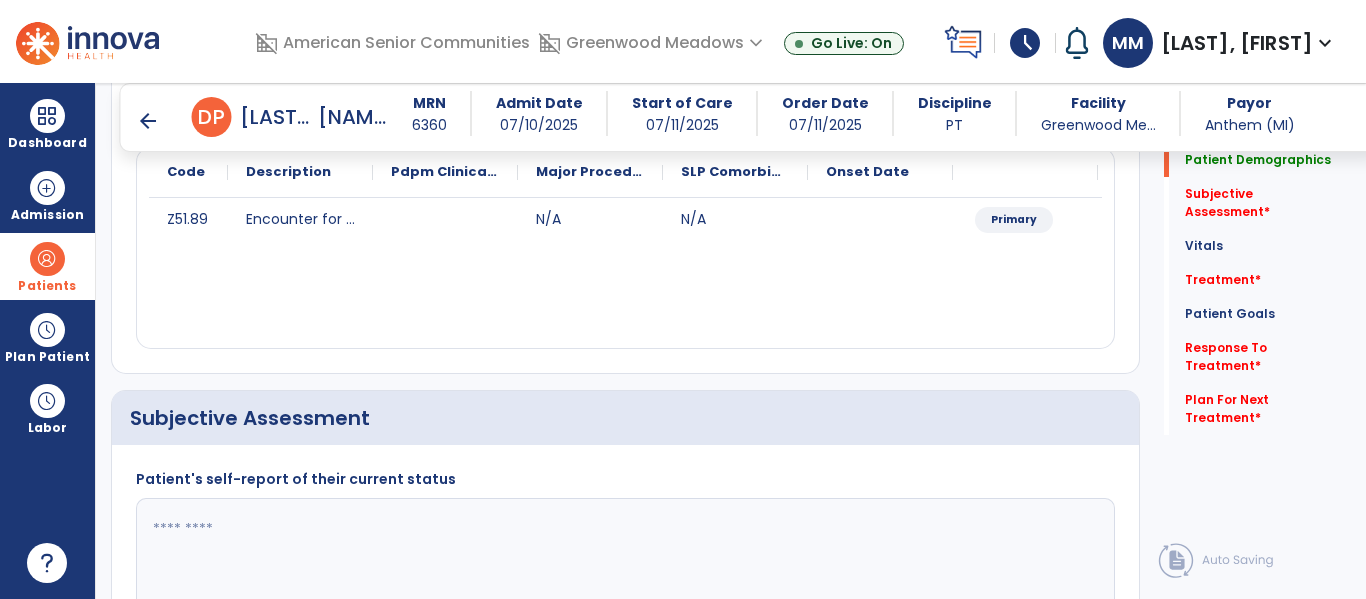 scroll, scrollTop: 255, scrollLeft: 0, axis: vertical 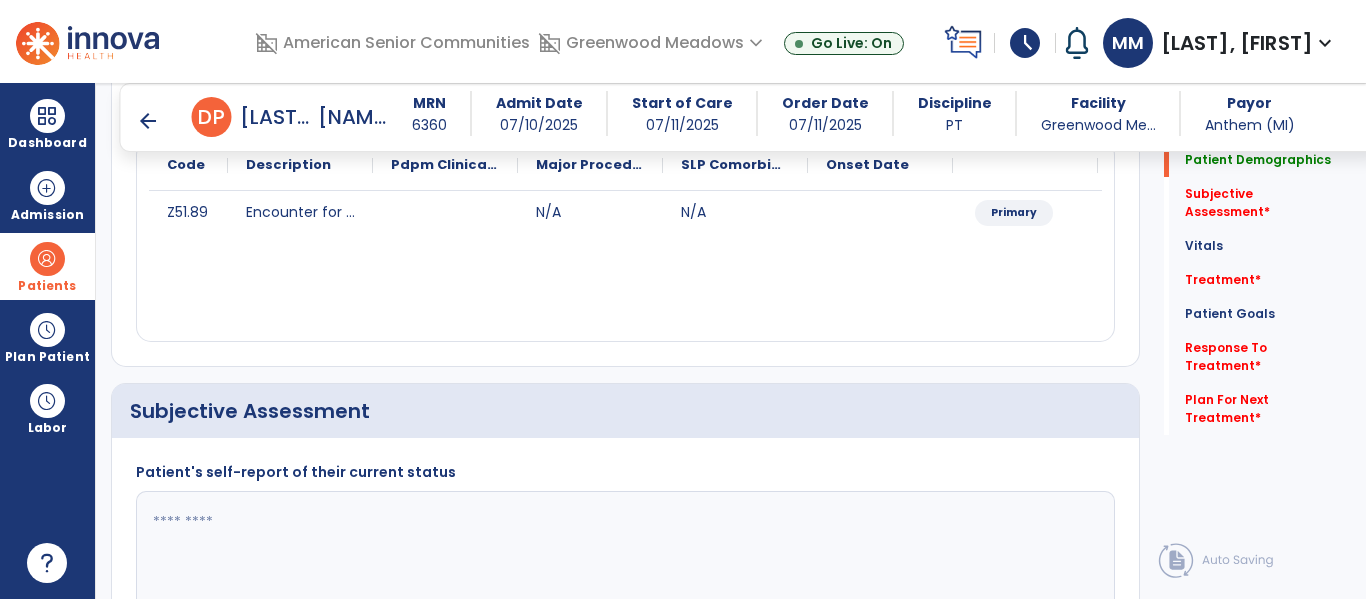 click 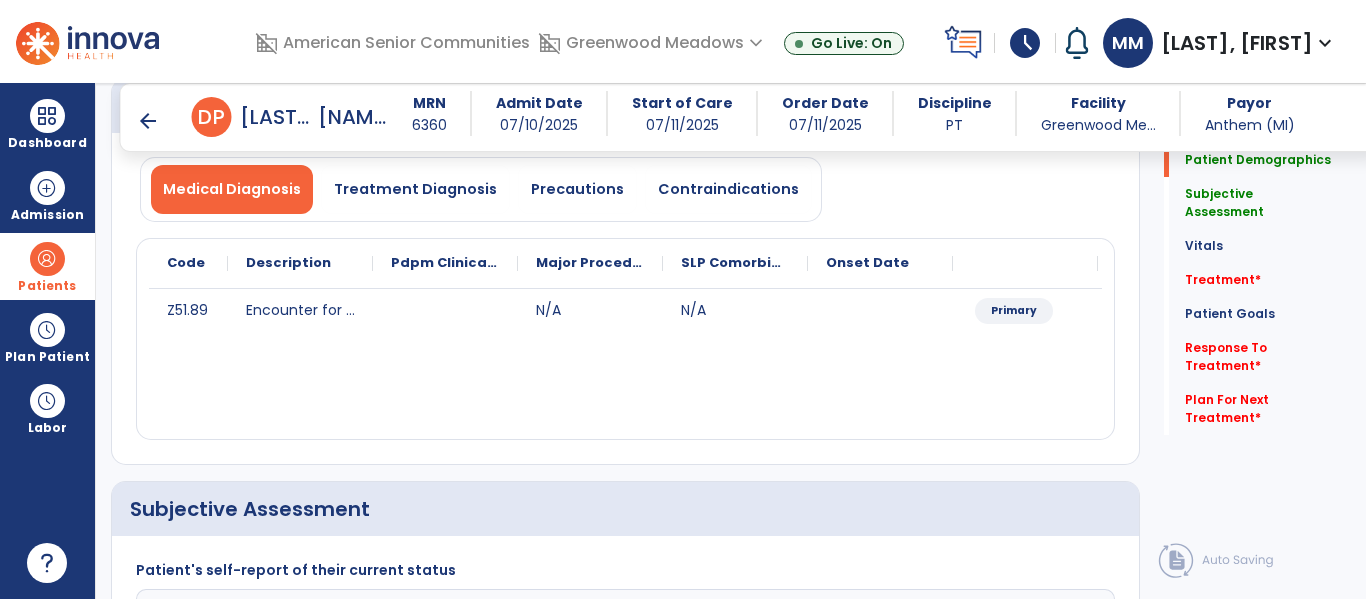 scroll, scrollTop: 0, scrollLeft: 0, axis: both 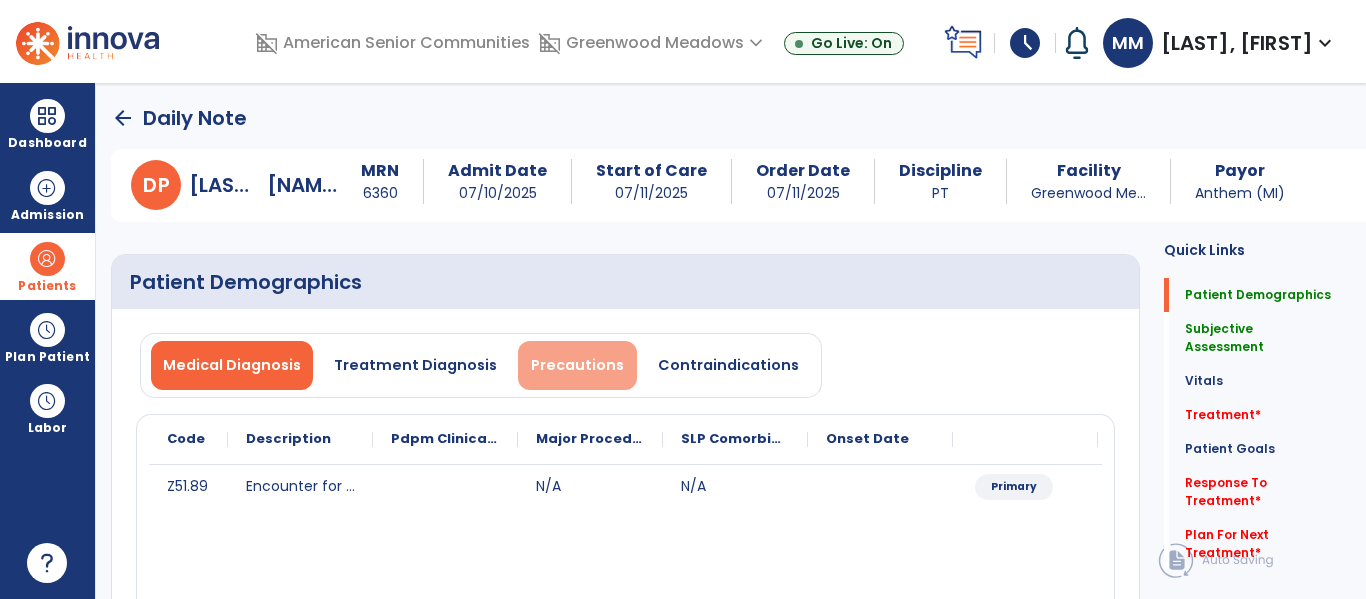 click on "Precautions" at bounding box center (577, 365) 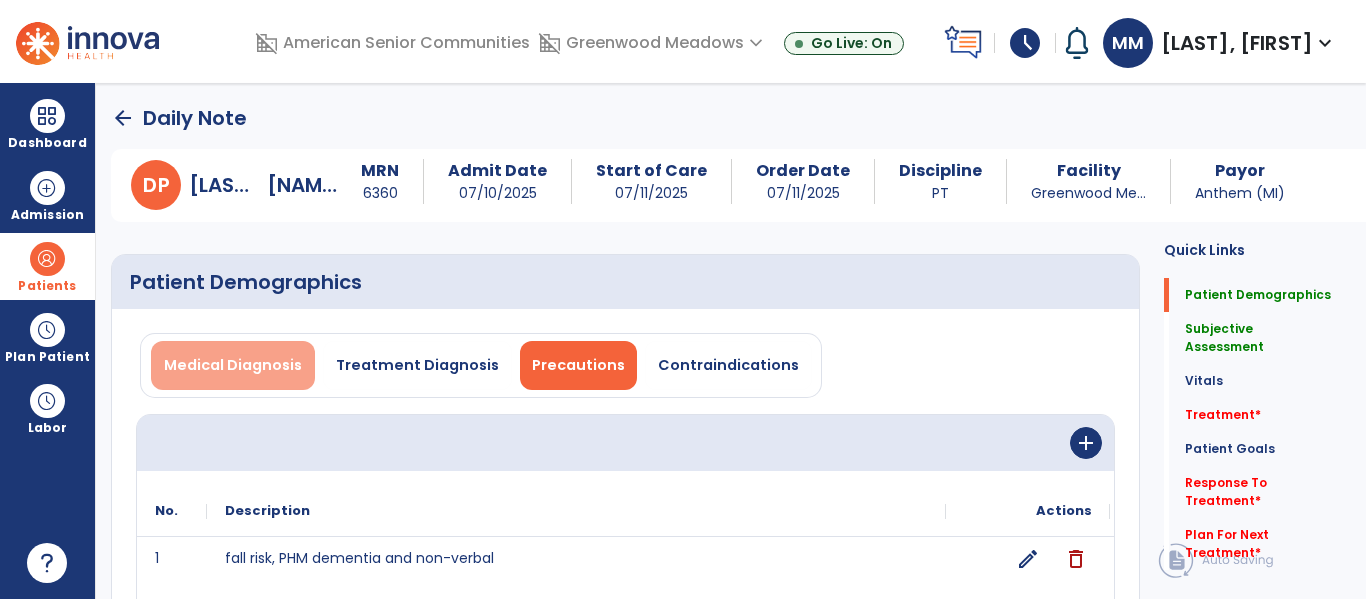 click on "Medical Diagnosis" at bounding box center [233, 365] 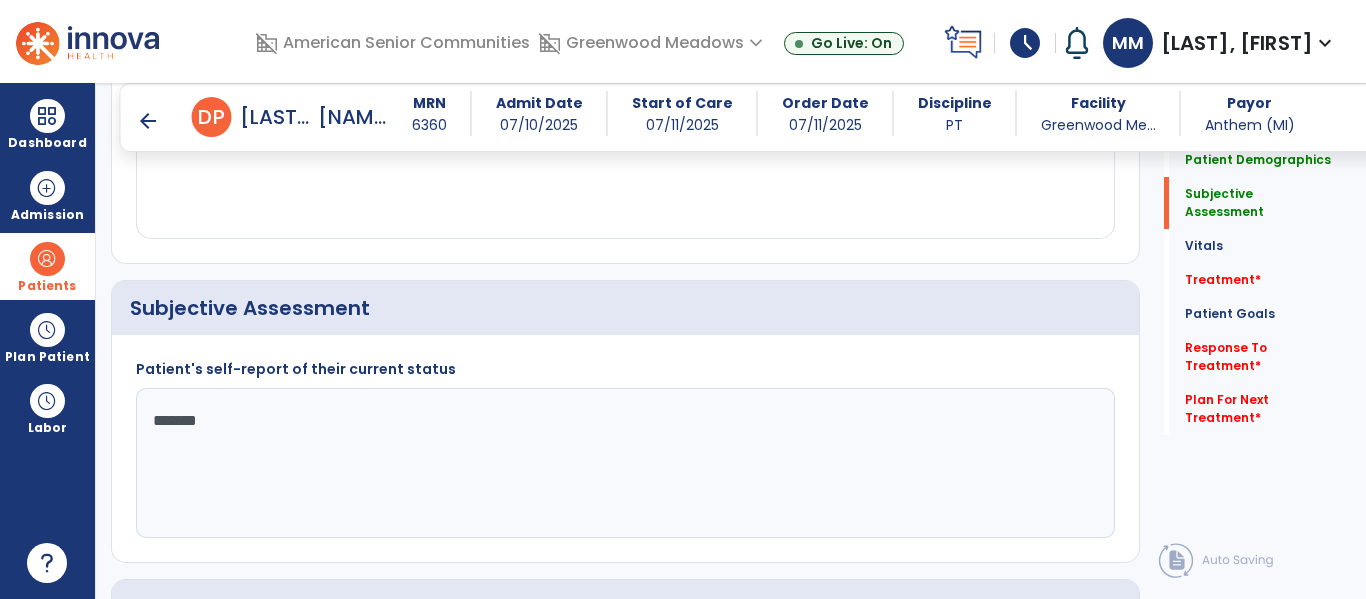 scroll, scrollTop: 361, scrollLeft: 0, axis: vertical 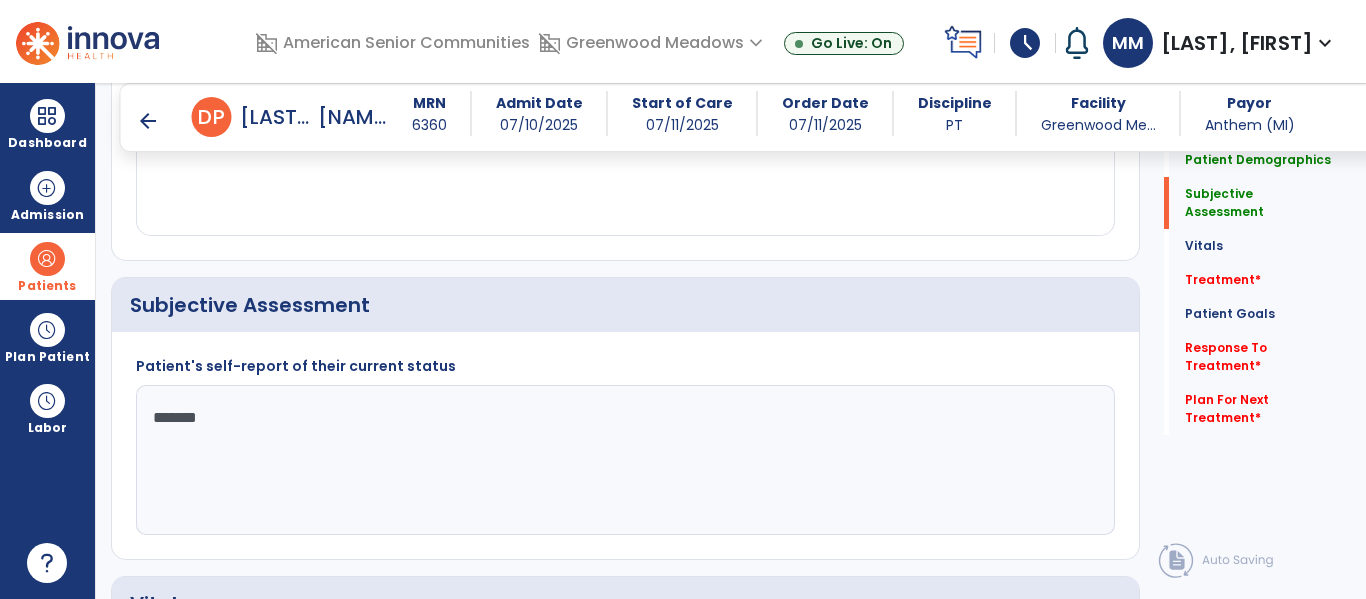 click on "******" 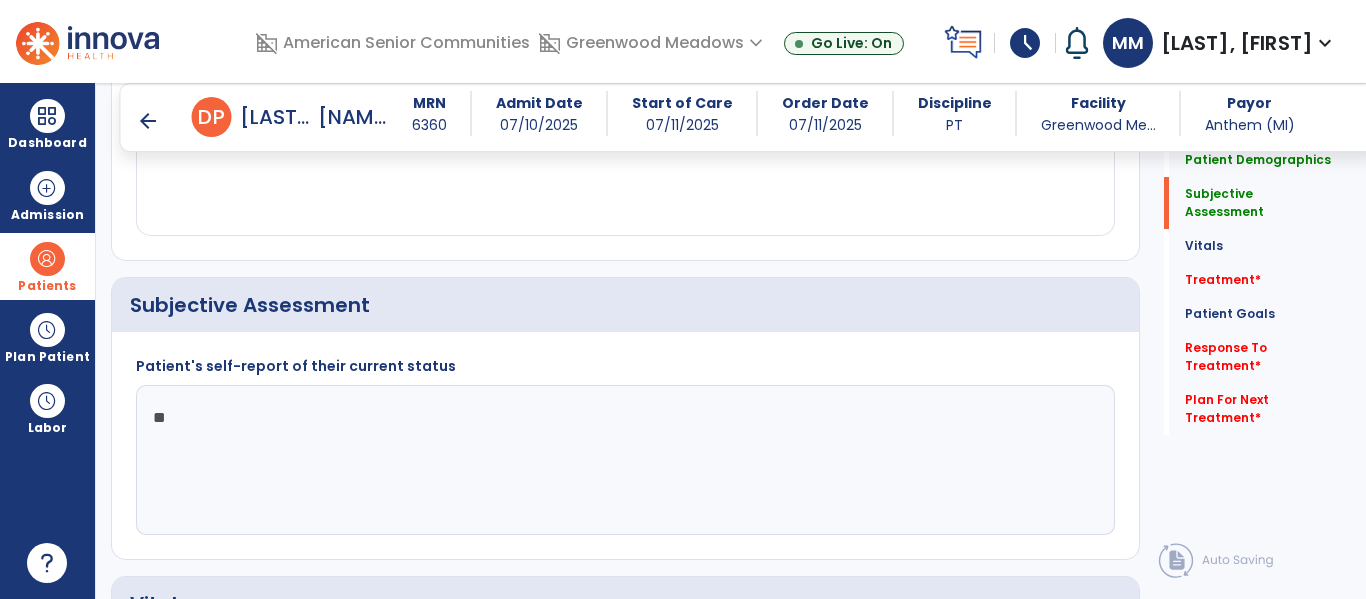 type on "*" 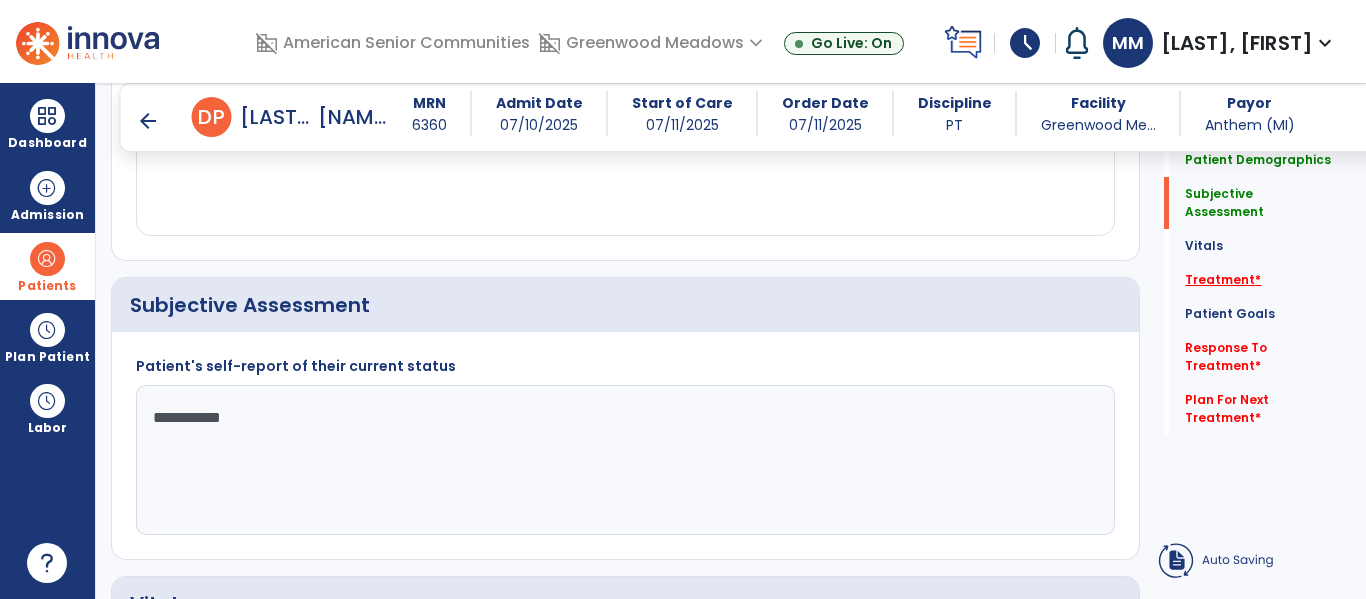 type on "**********" 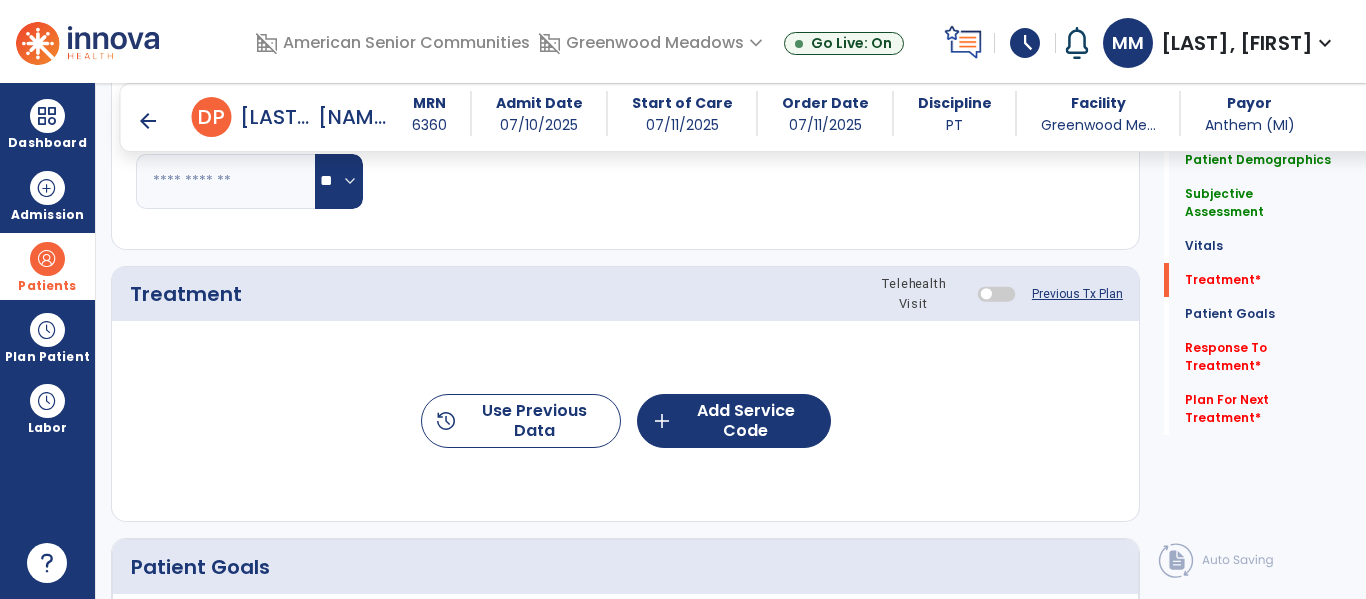 scroll, scrollTop: 1146, scrollLeft: 0, axis: vertical 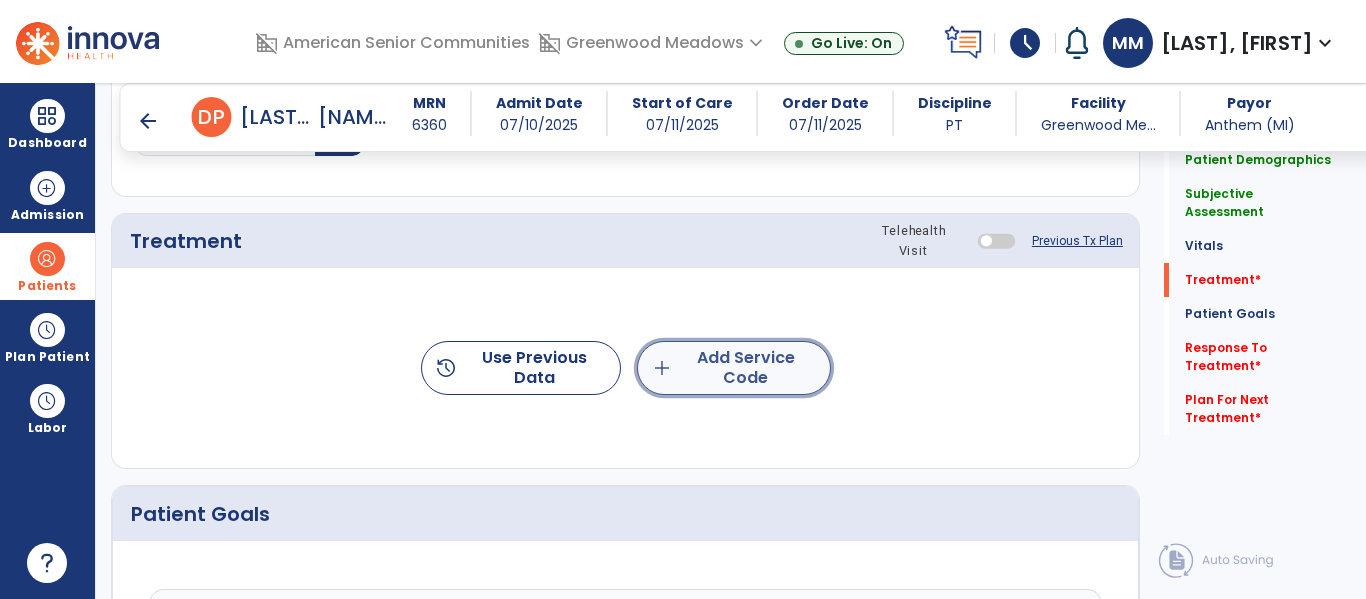 click on "add  Add Service Code" 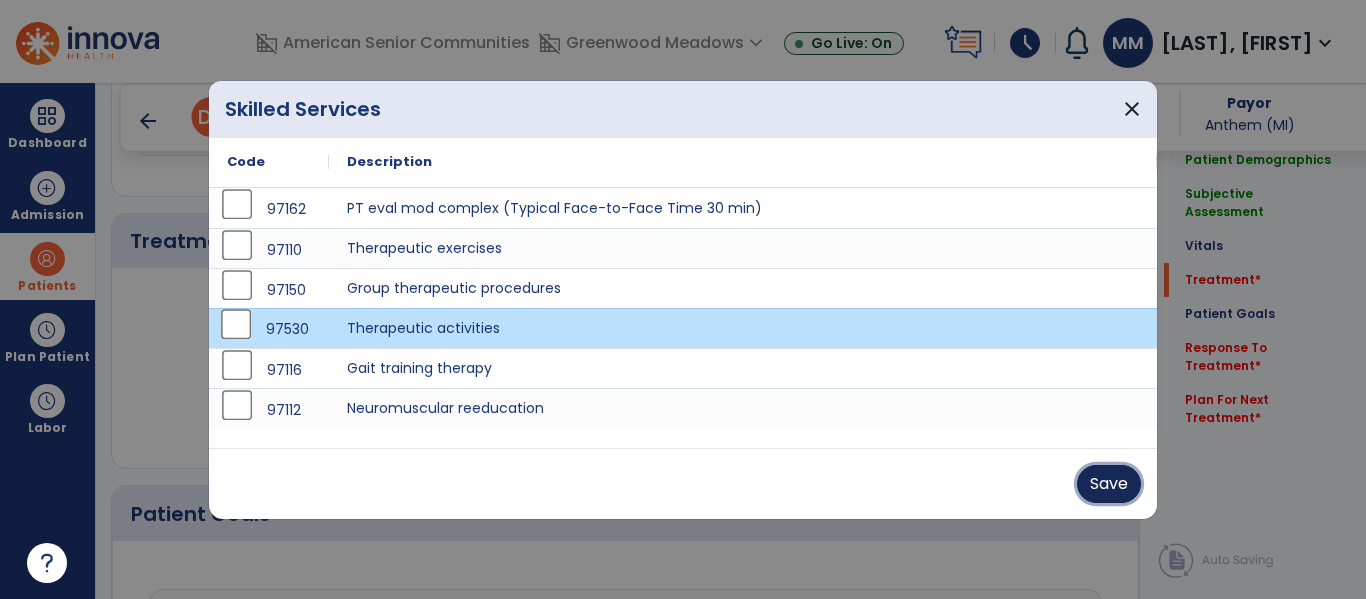 drag, startPoint x: 1104, startPoint y: 479, endPoint x: 1072, endPoint y: 478, distance: 32.01562 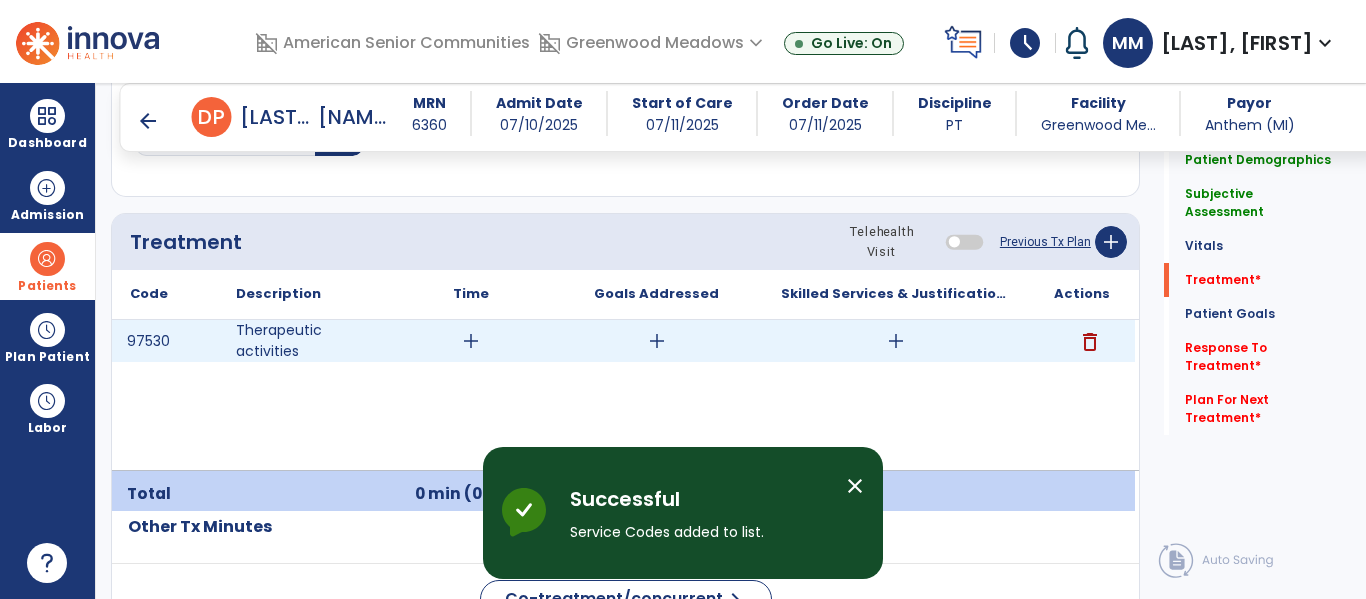 click on "add" at bounding box center (471, 341) 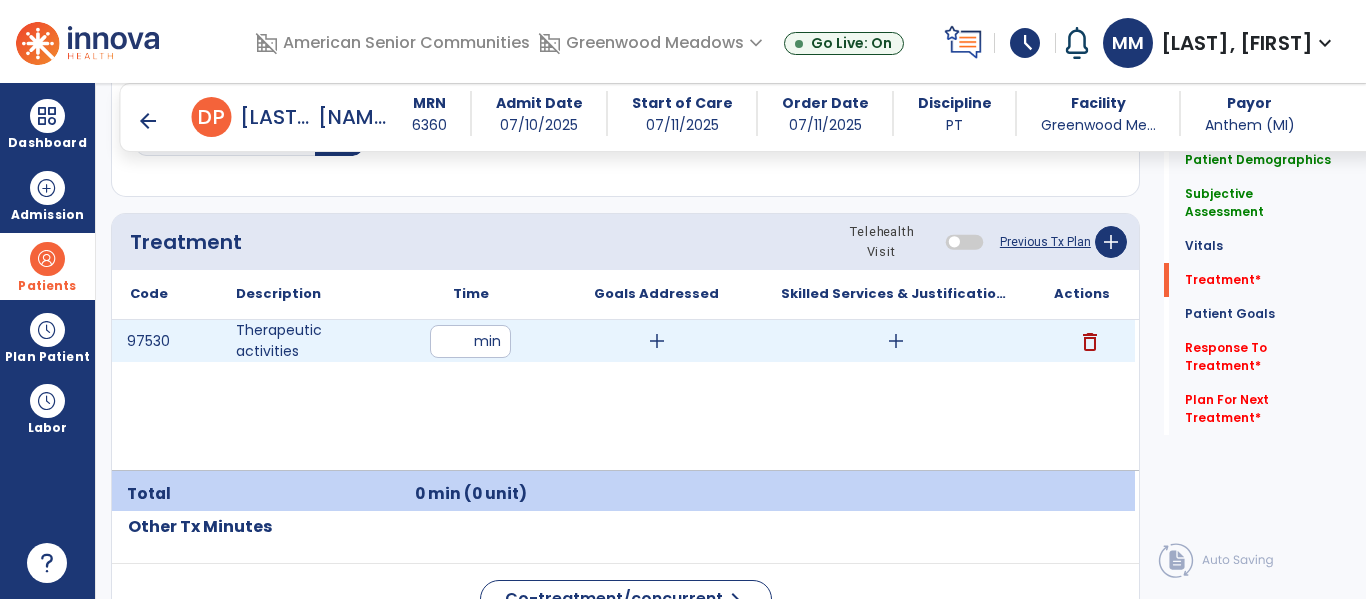 type on "**" 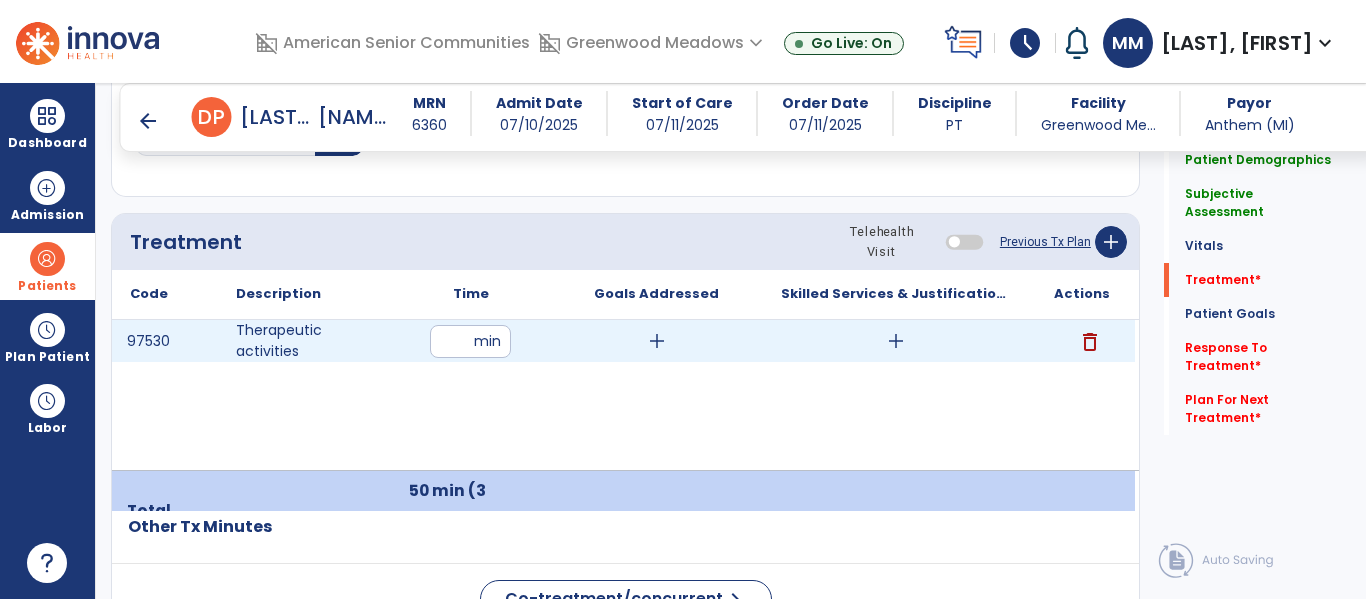 click on "add" at bounding box center [896, 341] 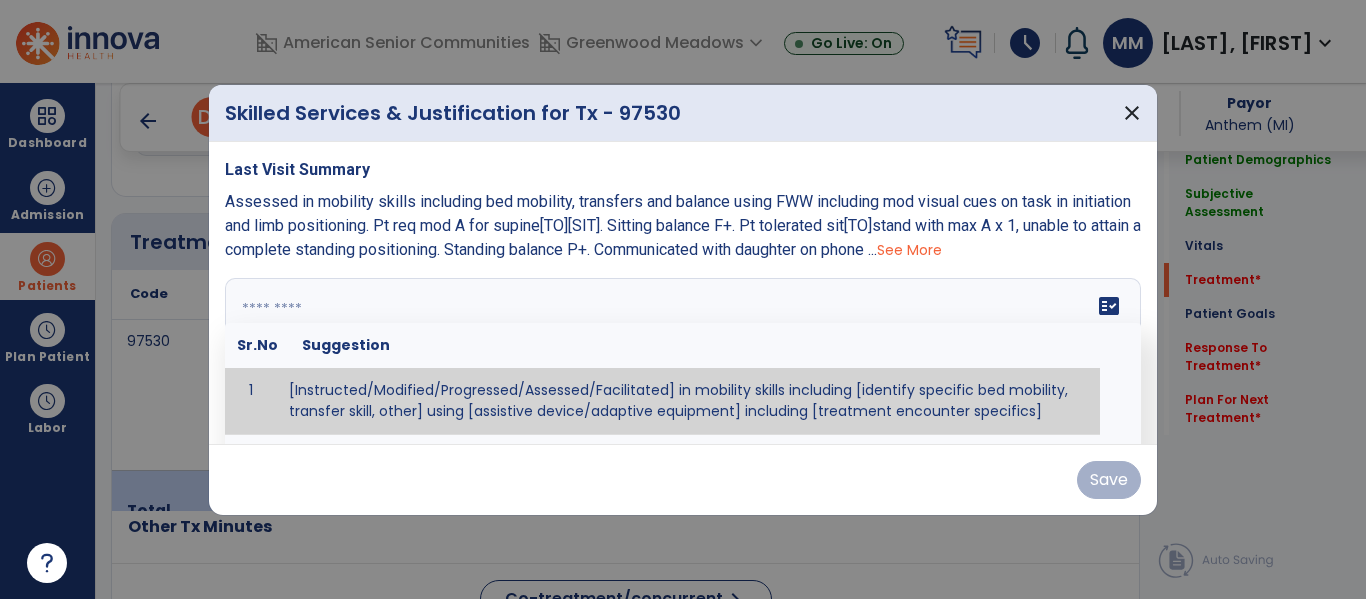 click at bounding box center (683, 353) 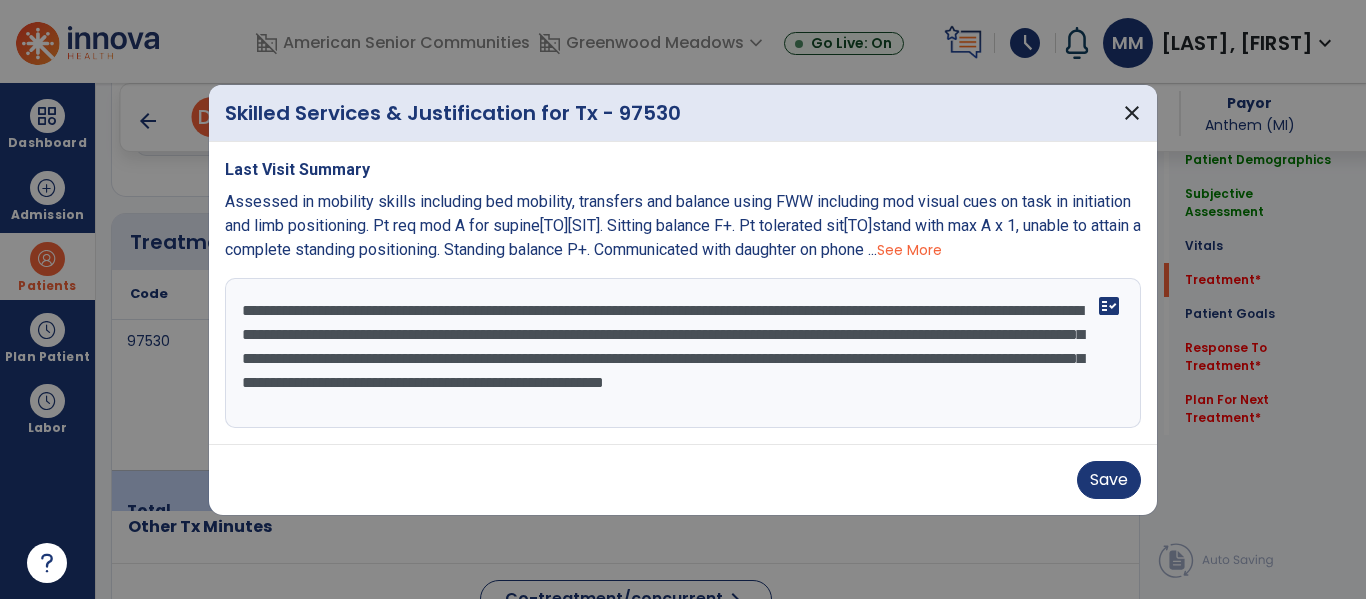 click on "**********" at bounding box center (683, 353) 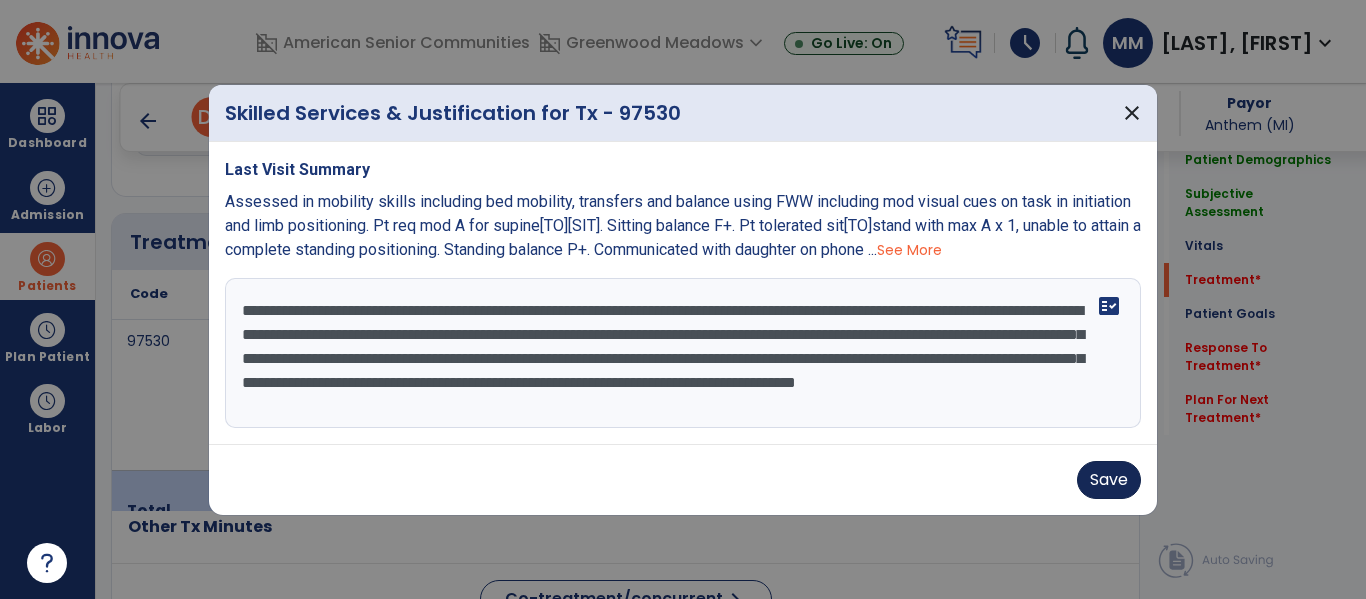 type on "**********" 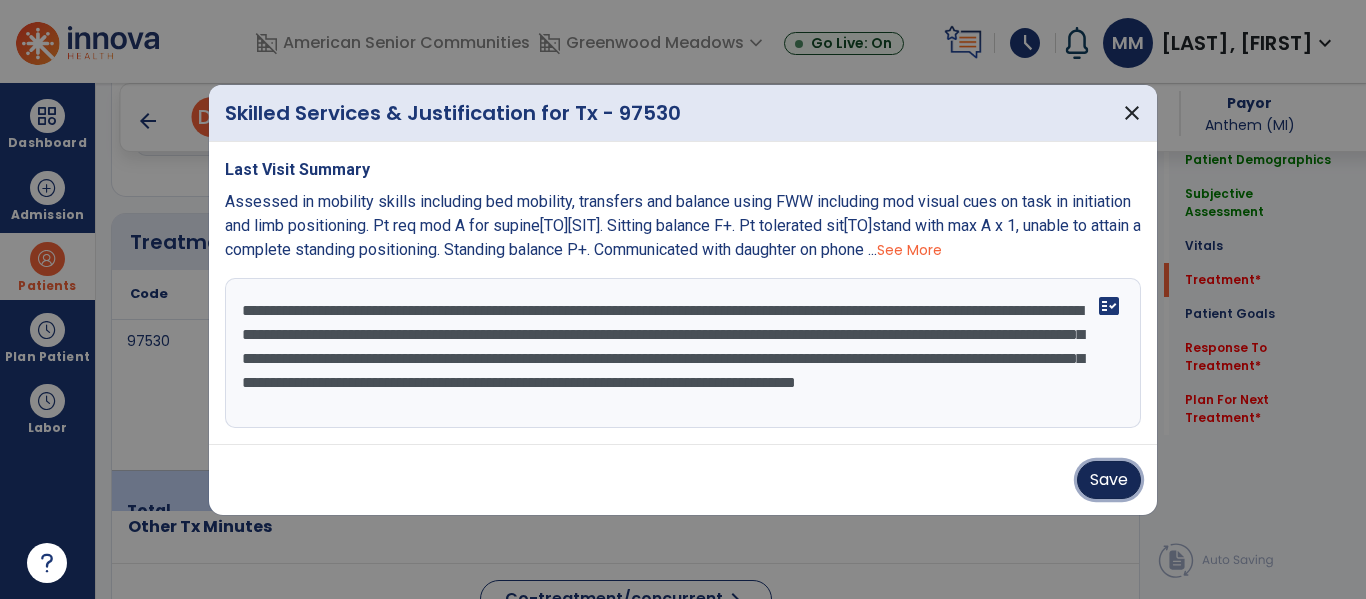 click on "Save" at bounding box center (1109, 480) 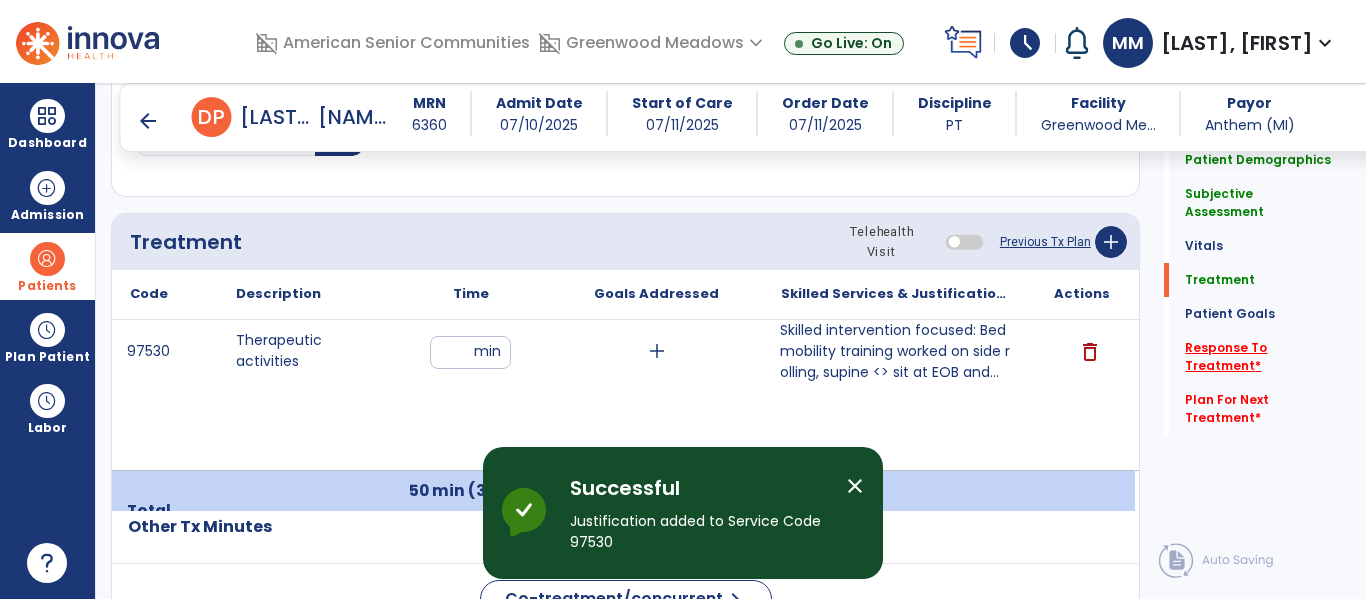 click on "Response To Treatment   *" 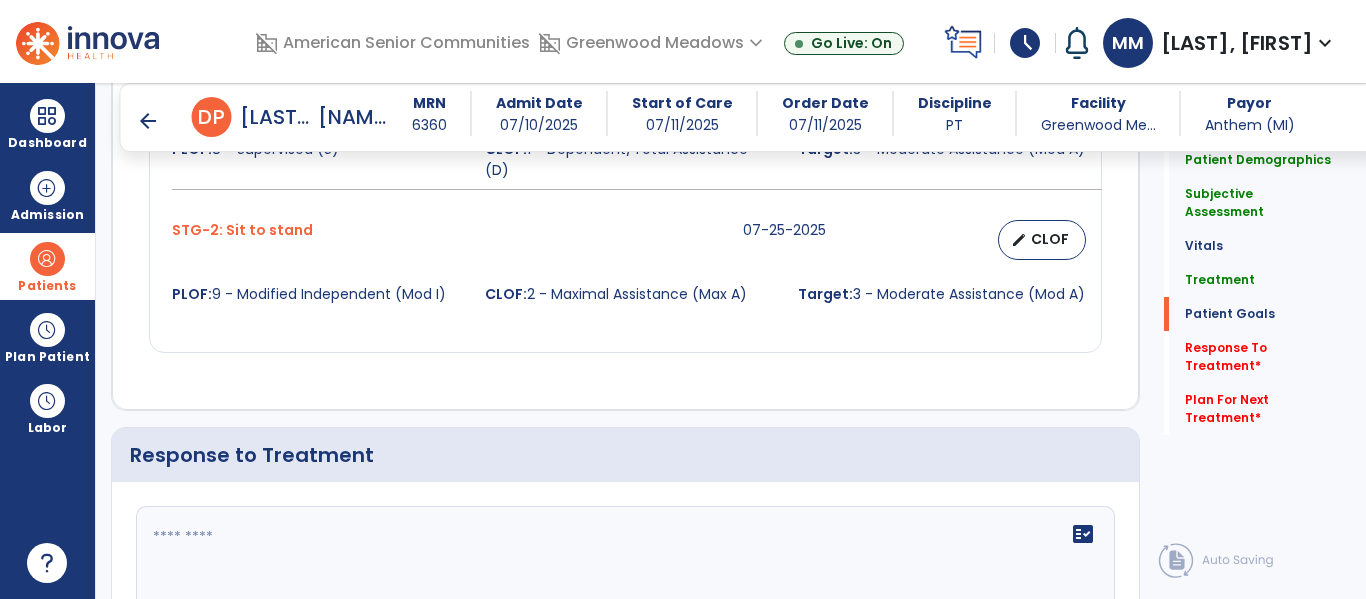 scroll, scrollTop: 3186, scrollLeft: 0, axis: vertical 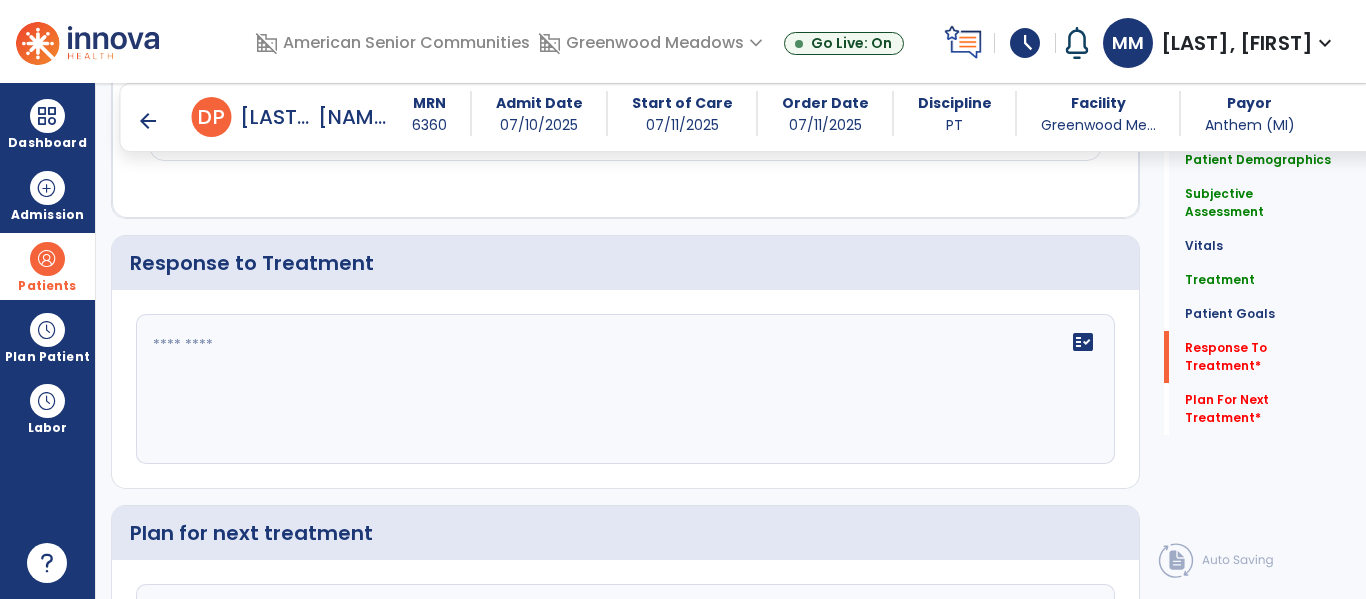 click on "fact_check" 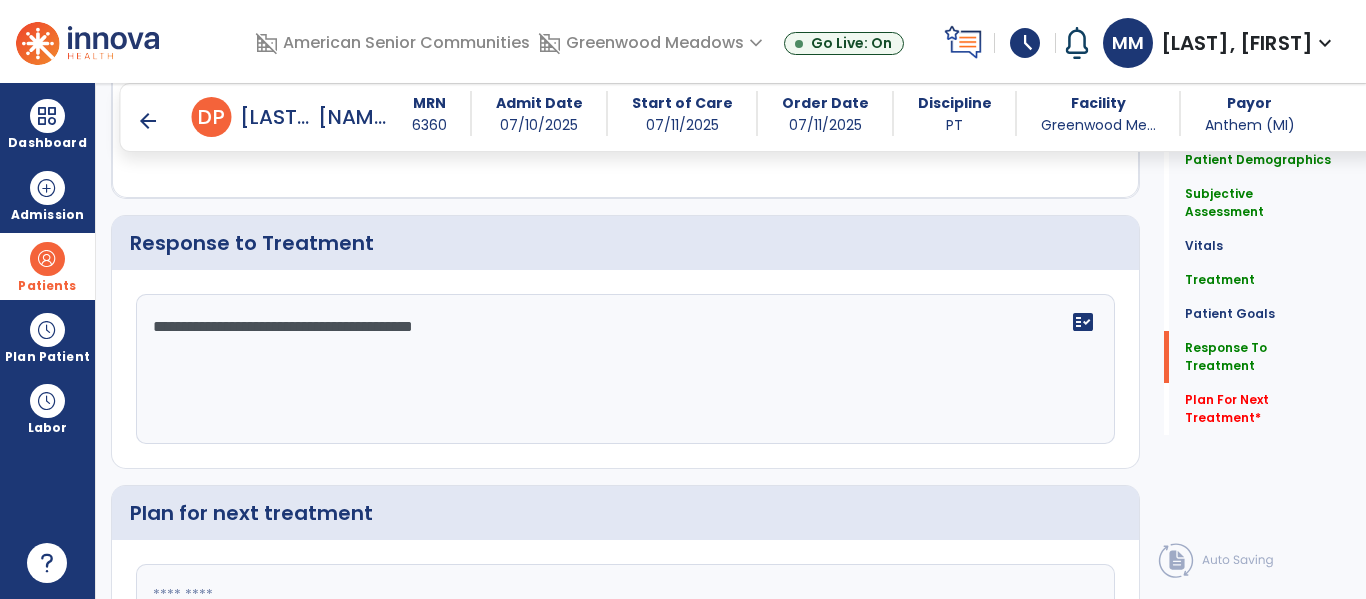 scroll, scrollTop: 3242, scrollLeft: 0, axis: vertical 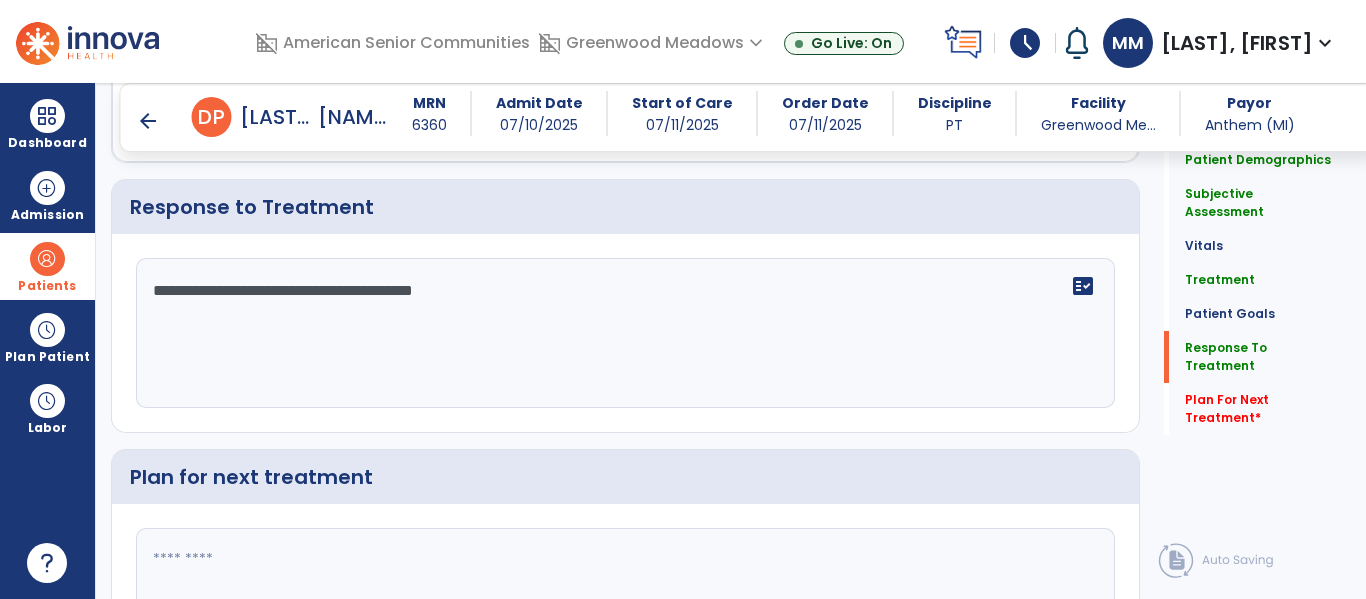type on "**********" 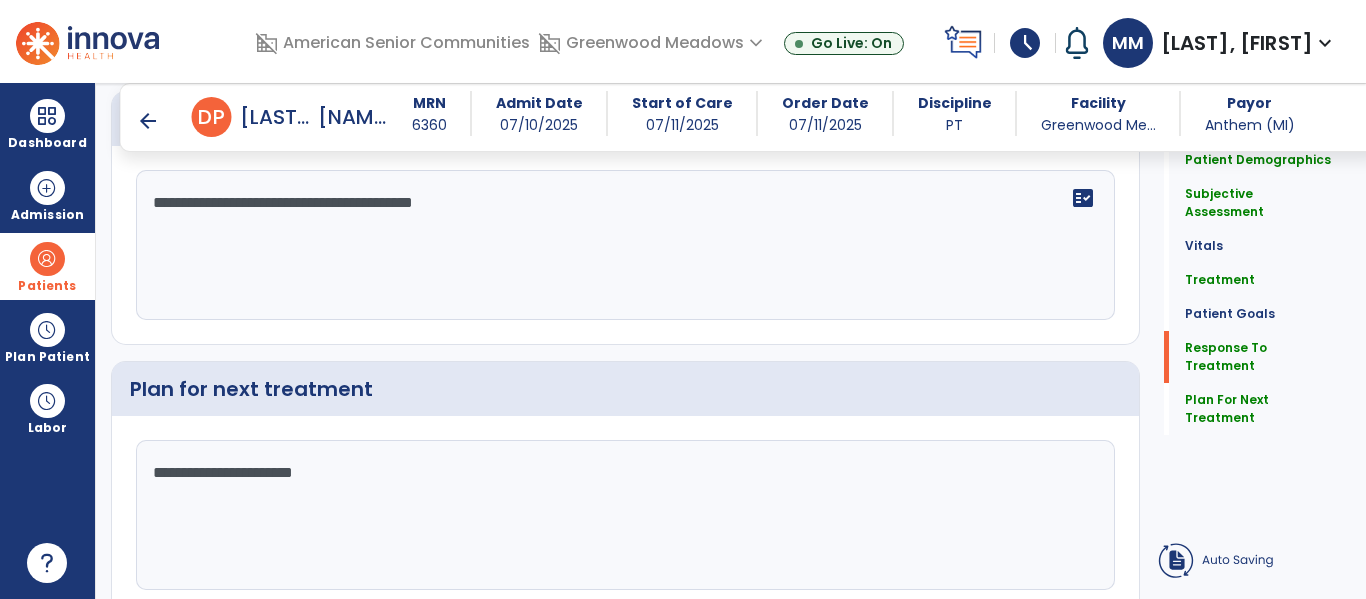 scroll, scrollTop: 3391, scrollLeft: 0, axis: vertical 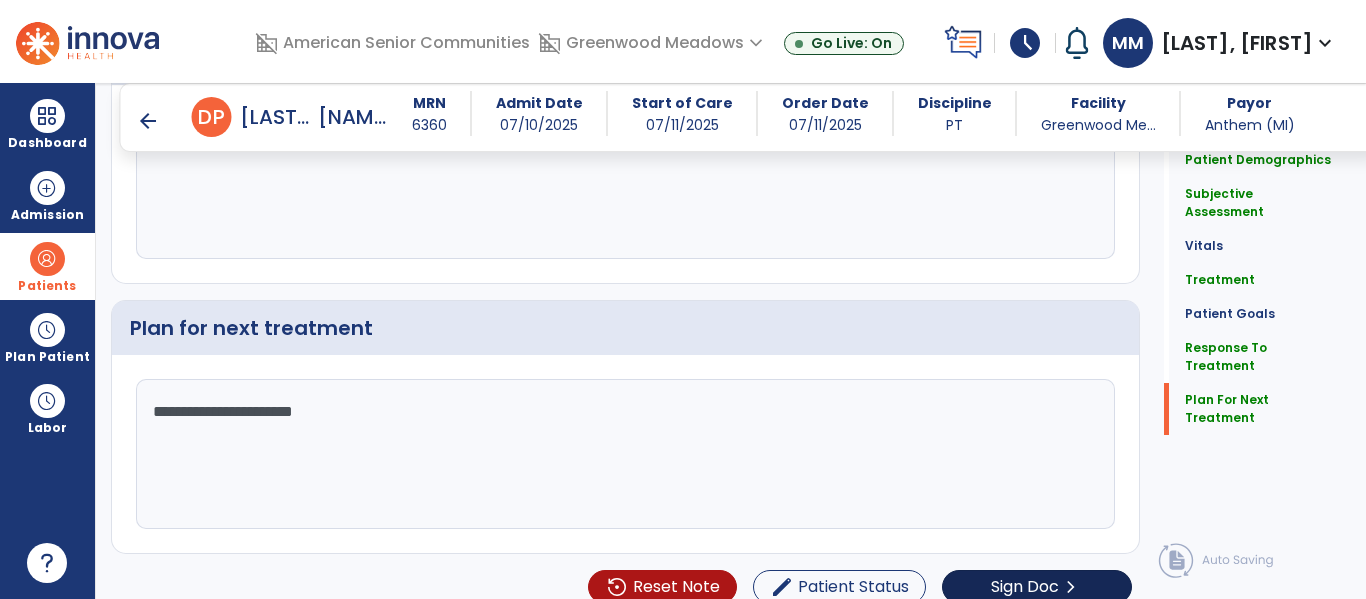 type on "**********" 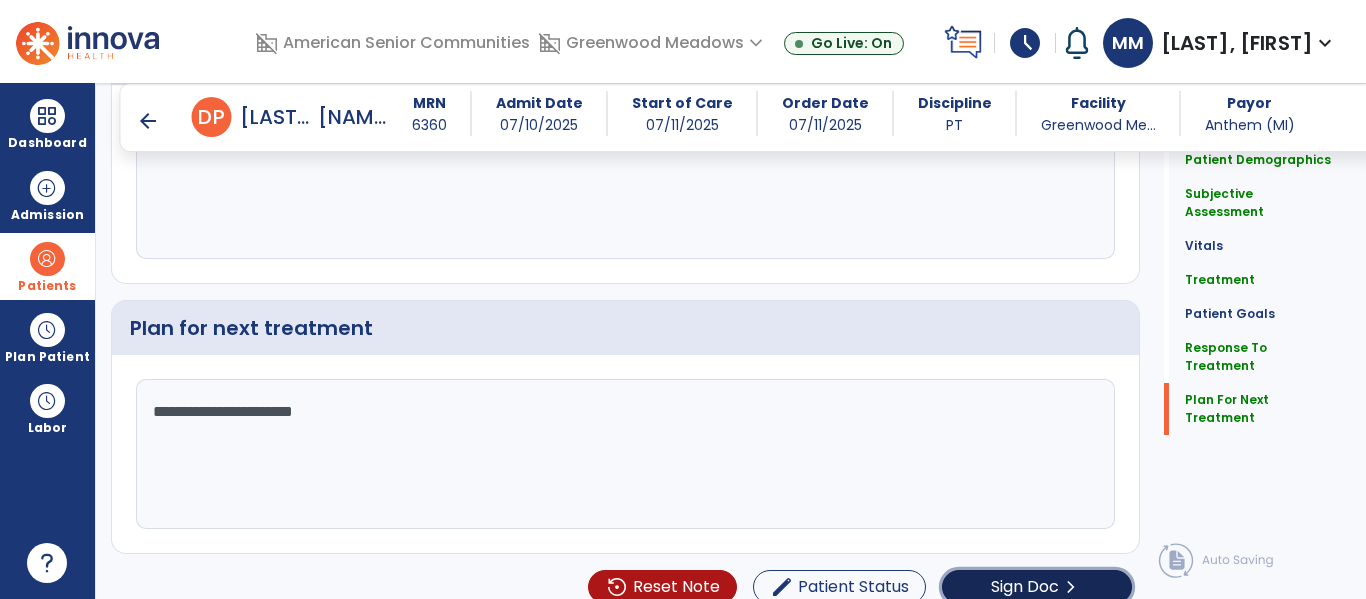 click on "Sign Doc" 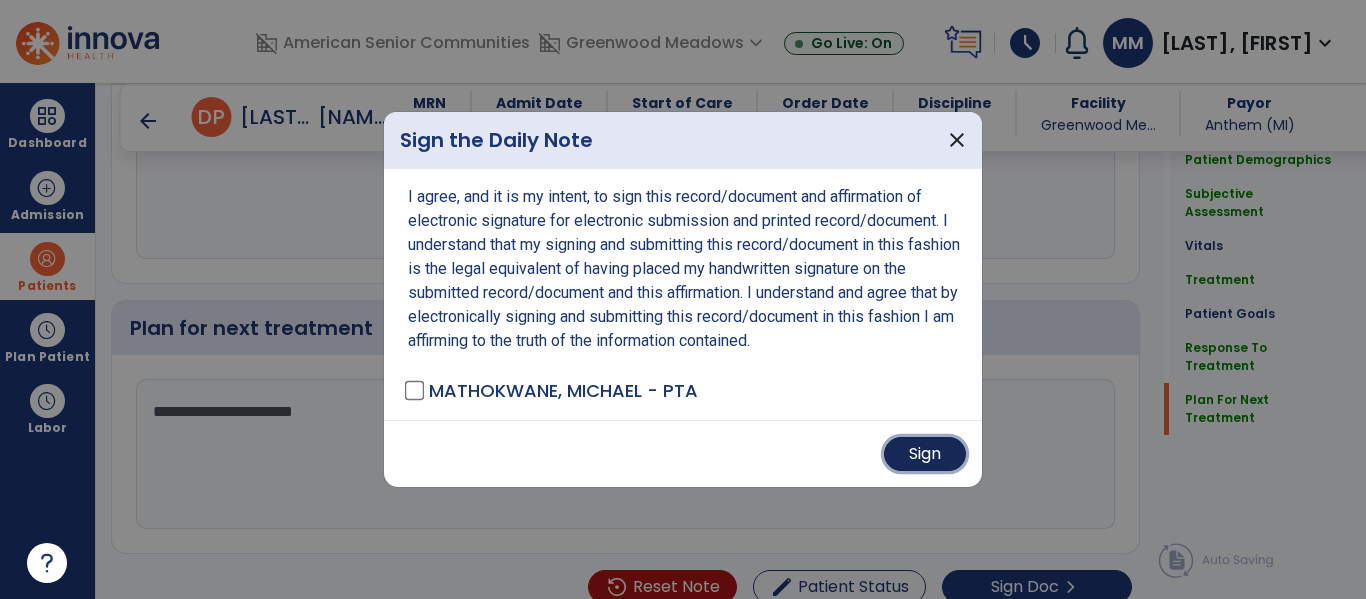 click on "Sign" at bounding box center [925, 454] 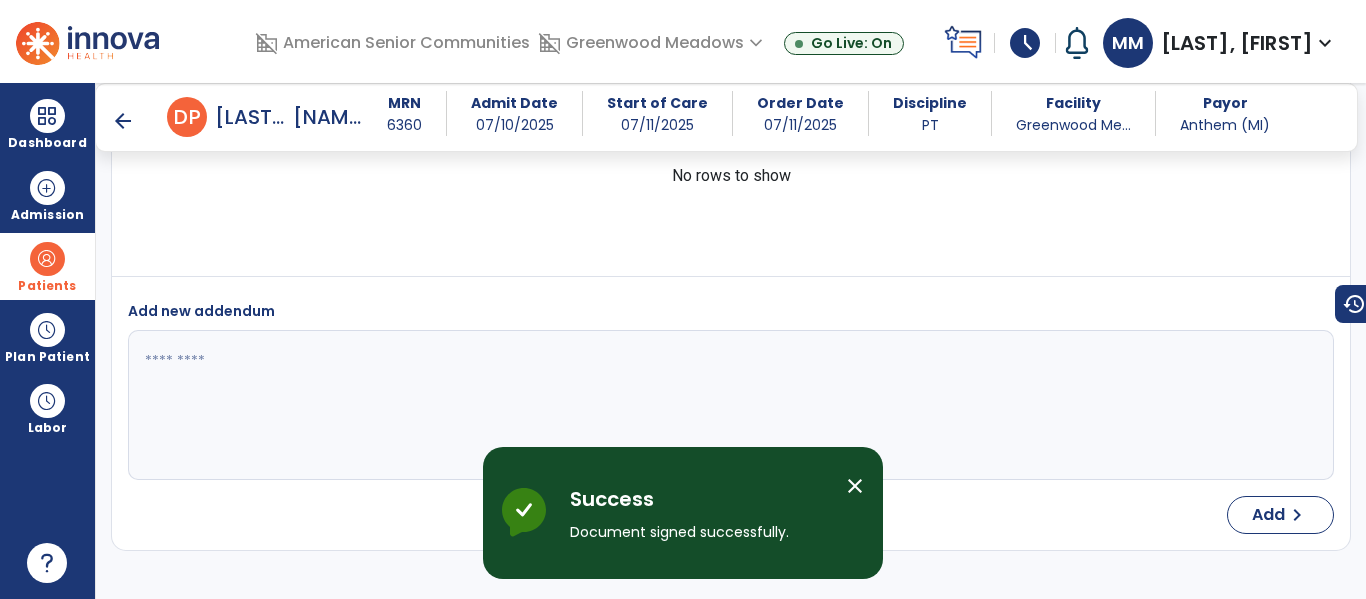 scroll, scrollTop: 4719, scrollLeft: 0, axis: vertical 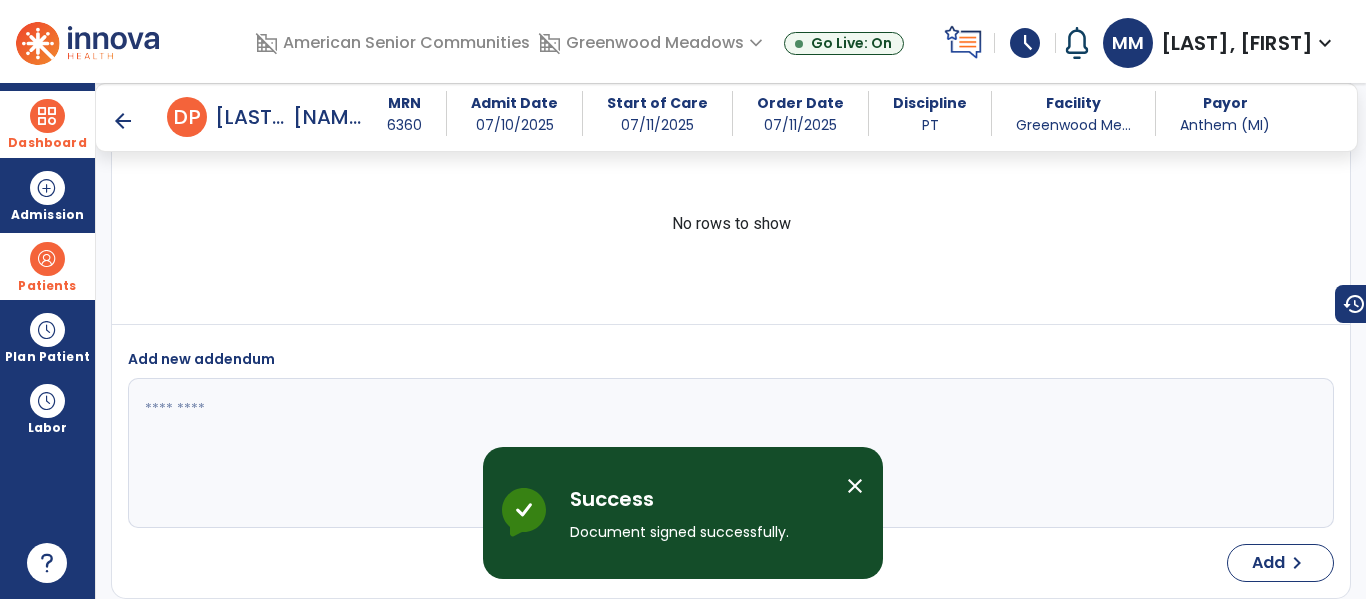 drag, startPoint x: 47, startPoint y: 122, endPoint x: 82, endPoint y: 123, distance: 35.014282 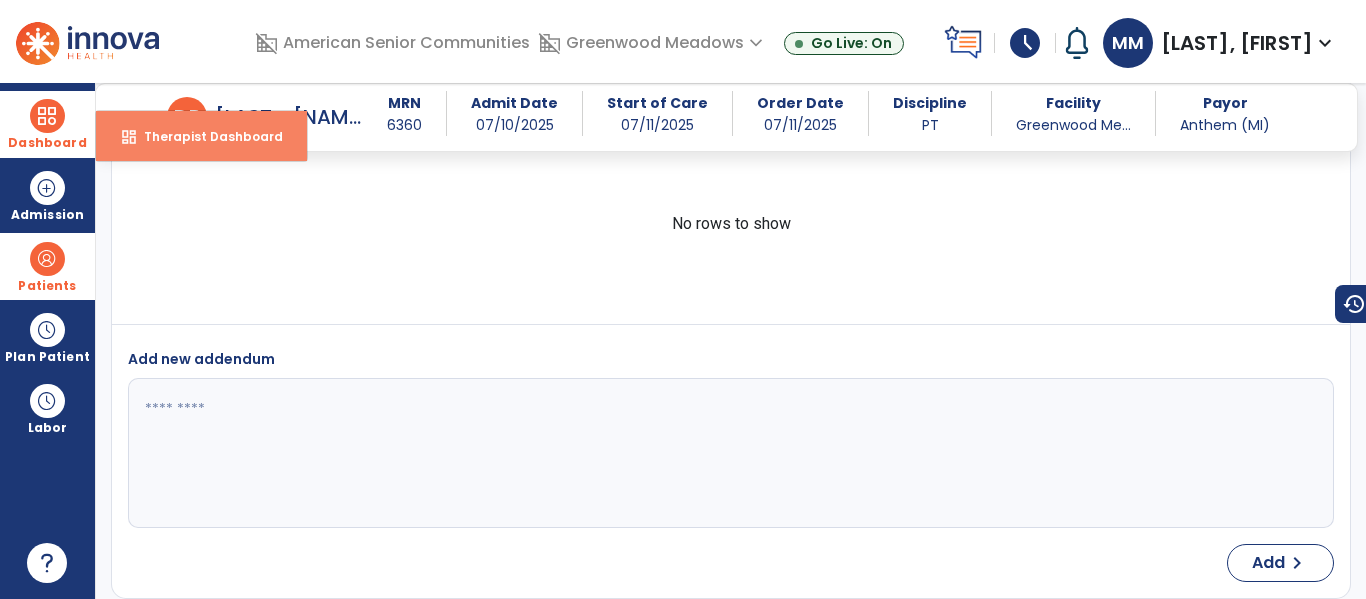 drag, startPoint x: 173, startPoint y: 132, endPoint x: 196, endPoint y: 137, distance: 23.537205 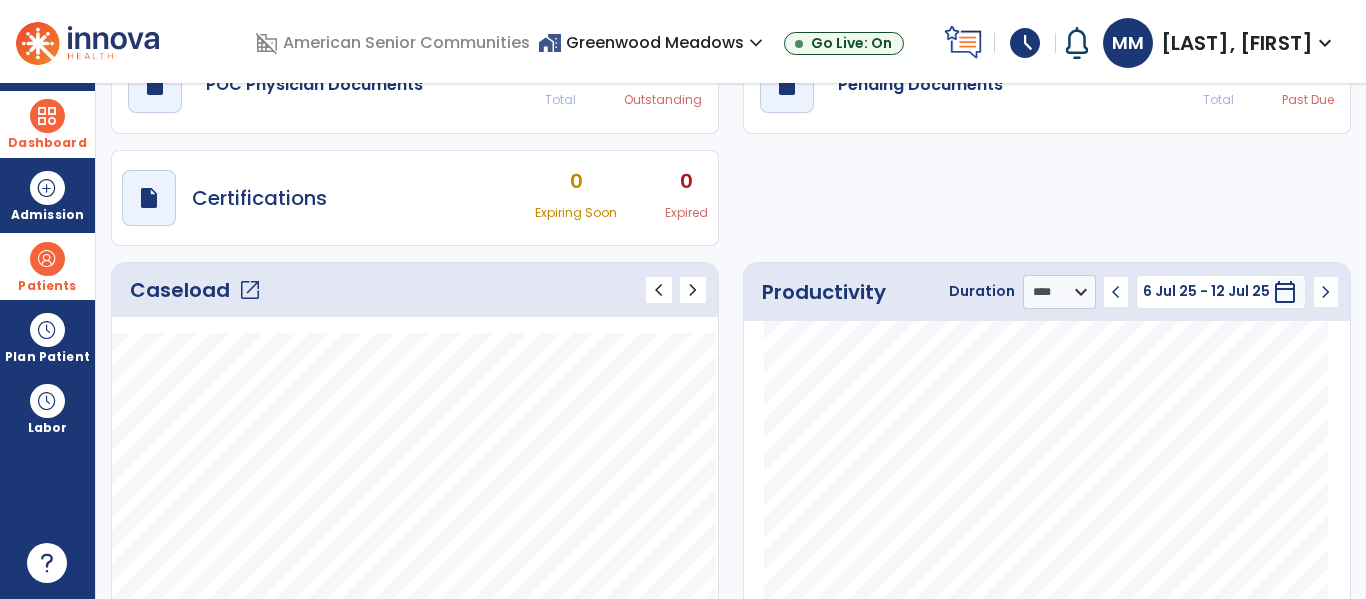 scroll, scrollTop: 67, scrollLeft: 0, axis: vertical 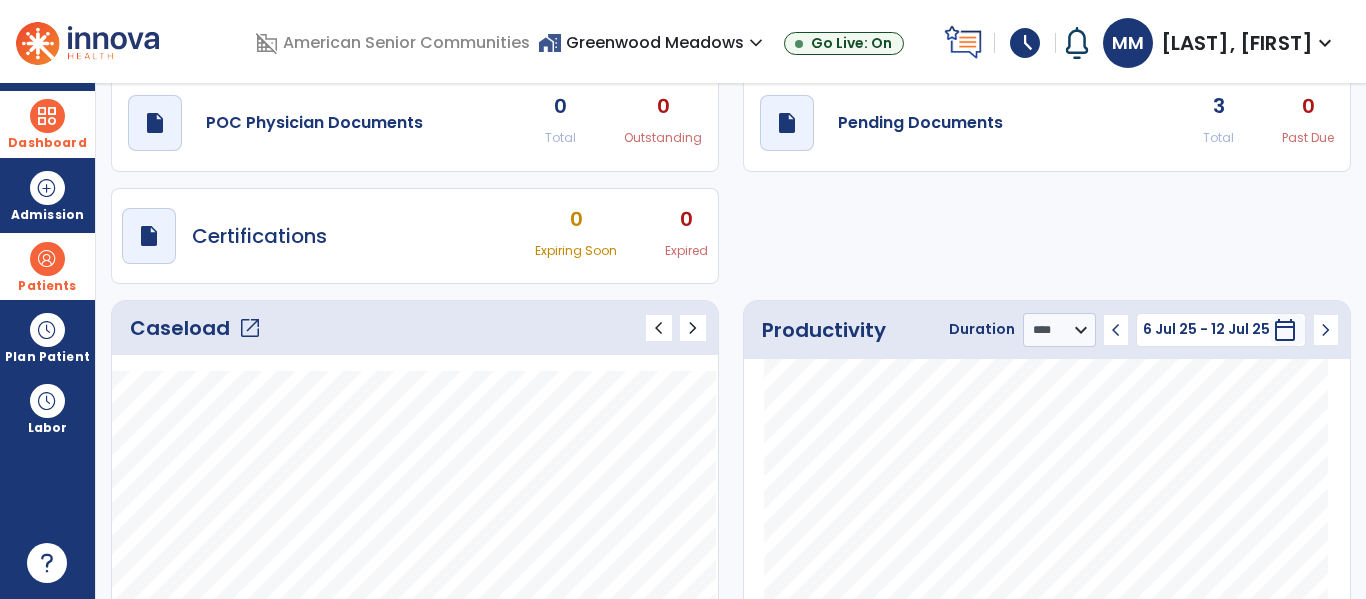 click on "open_in_new" 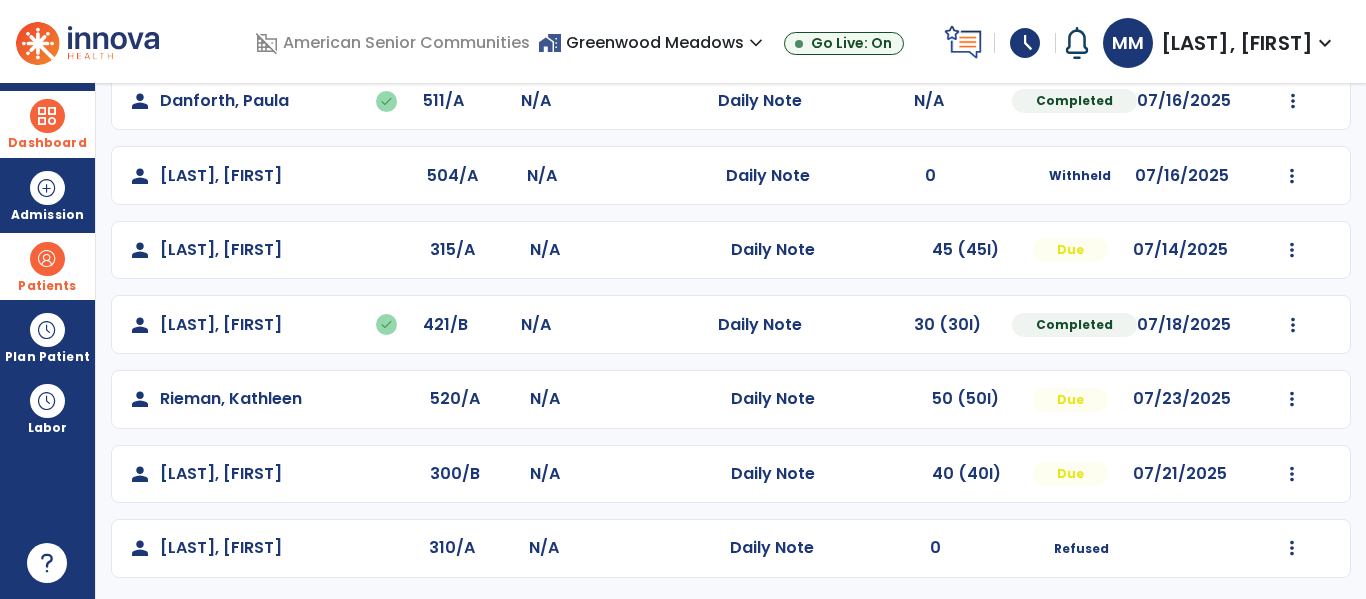 scroll, scrollTop: 264, scrollLeft: 0, axis: vertical 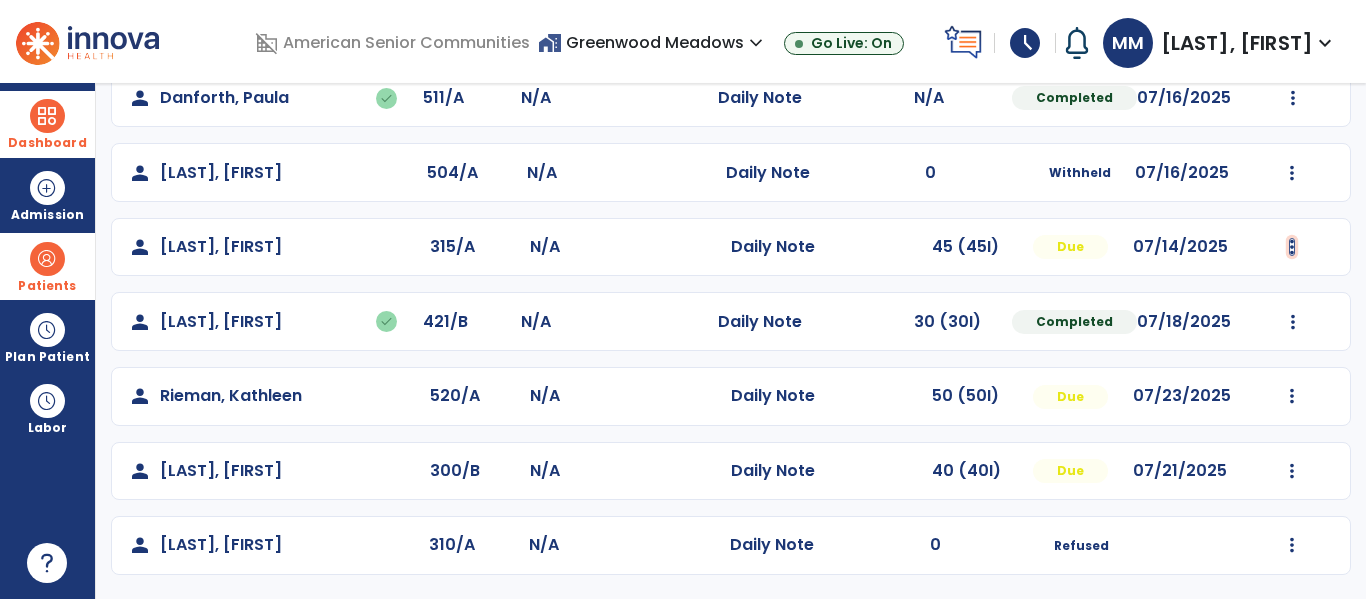 click at bounding box center [1293, 98] 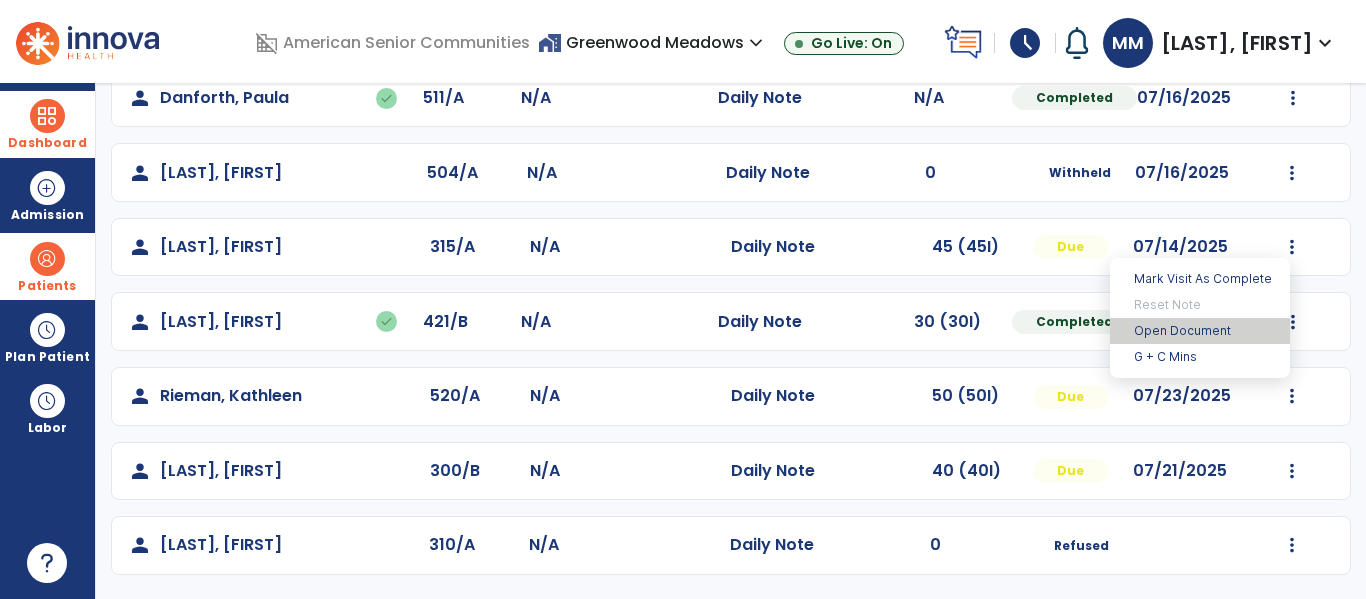 click on "Open Document" at bounding box center (1200, 331) 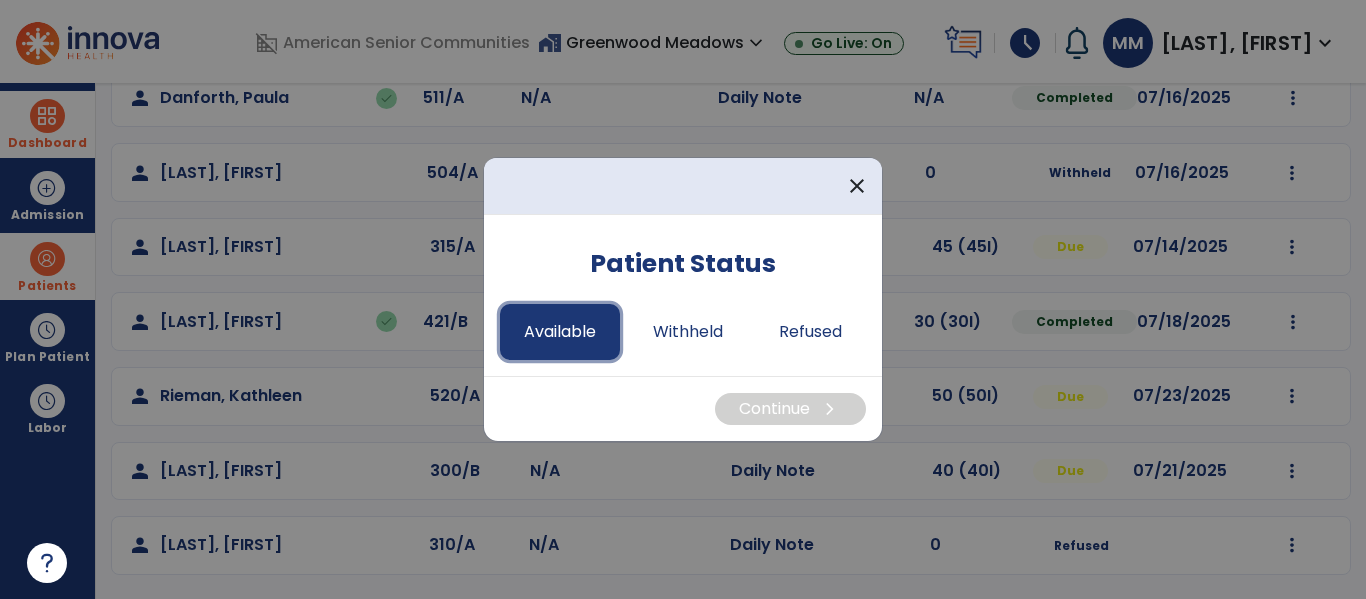 click on "Available" at bounding box center [560, 332] 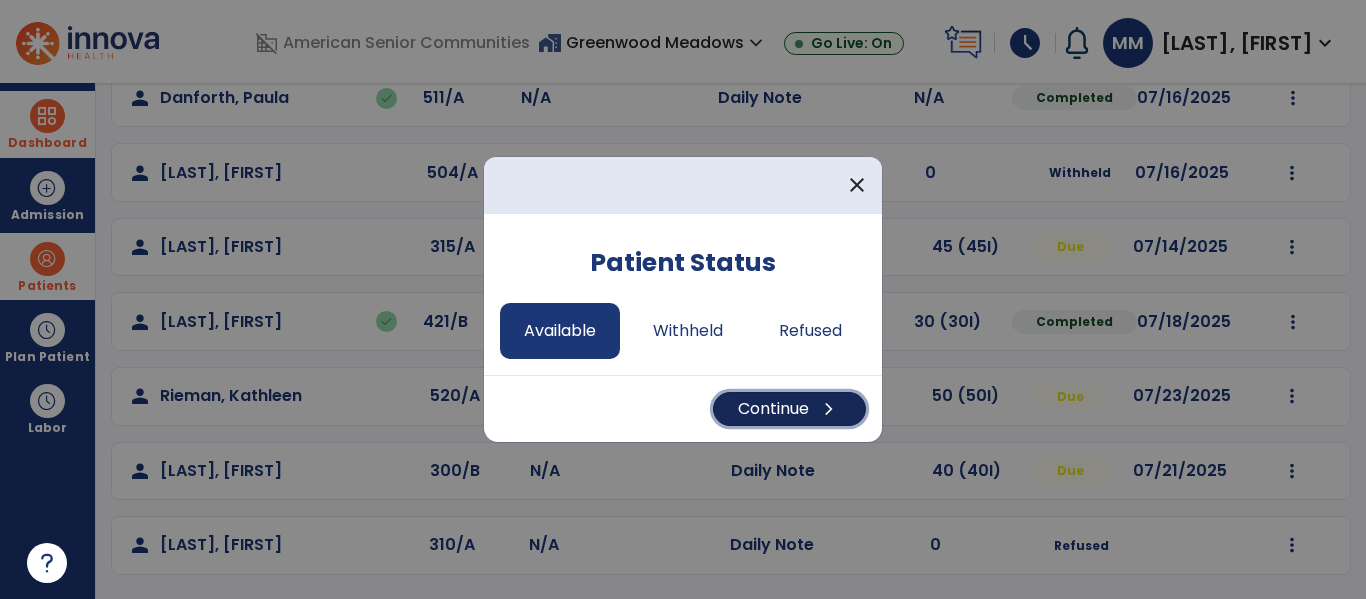click on "Continue   chevron_right" at bounding box center [789, 409] 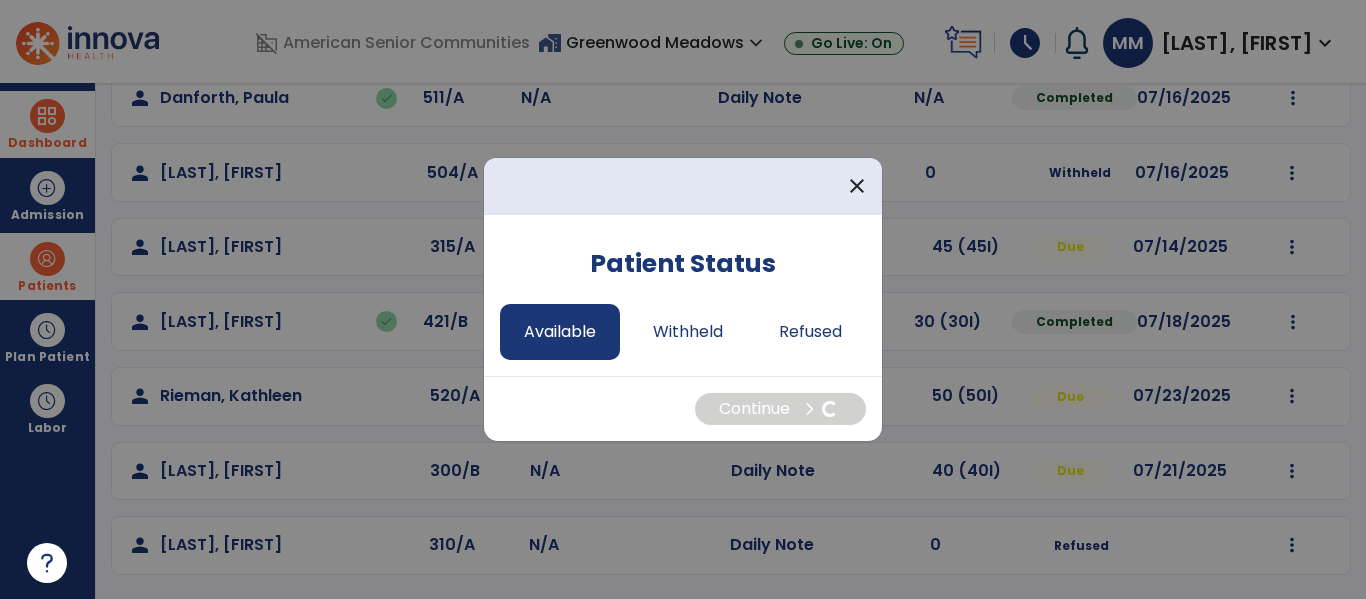 select on "*" 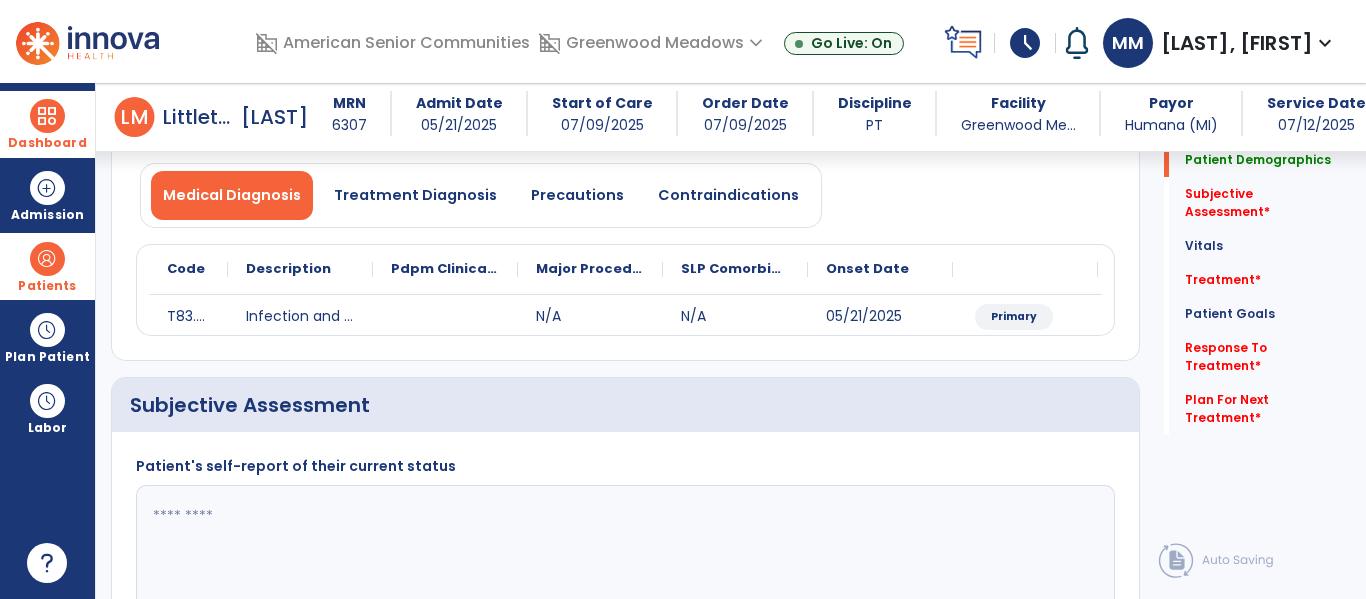 scroll, scrollTop: 158, scrollLeft: 0, axis: vertical 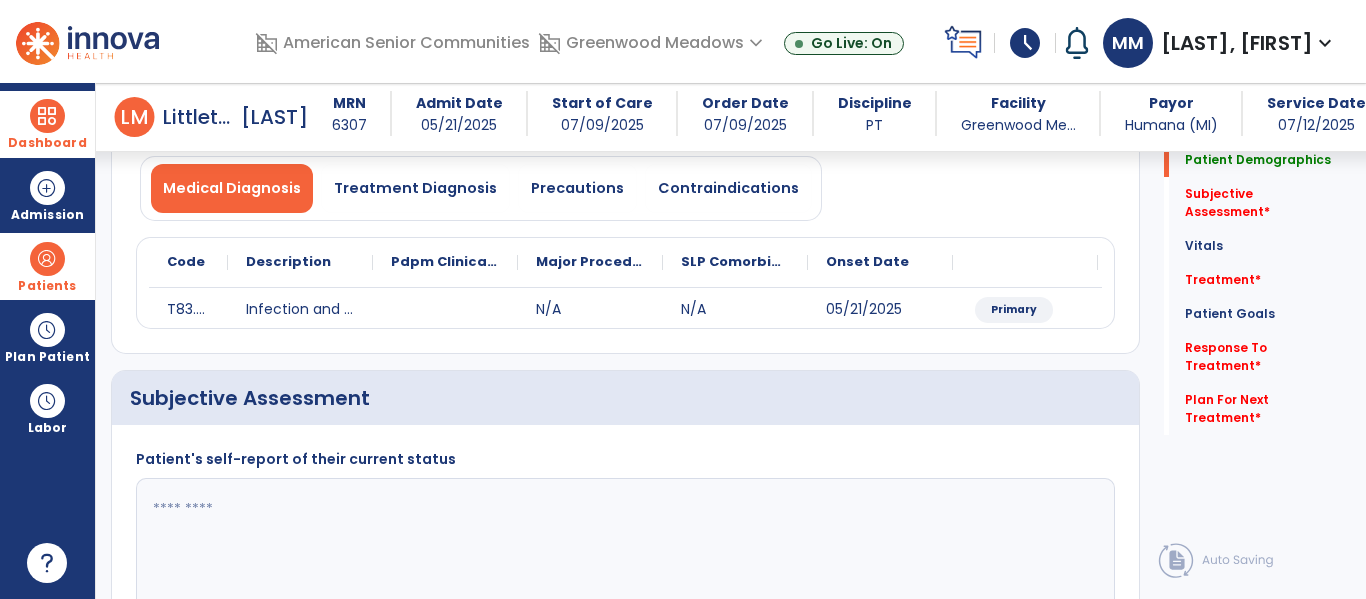 click 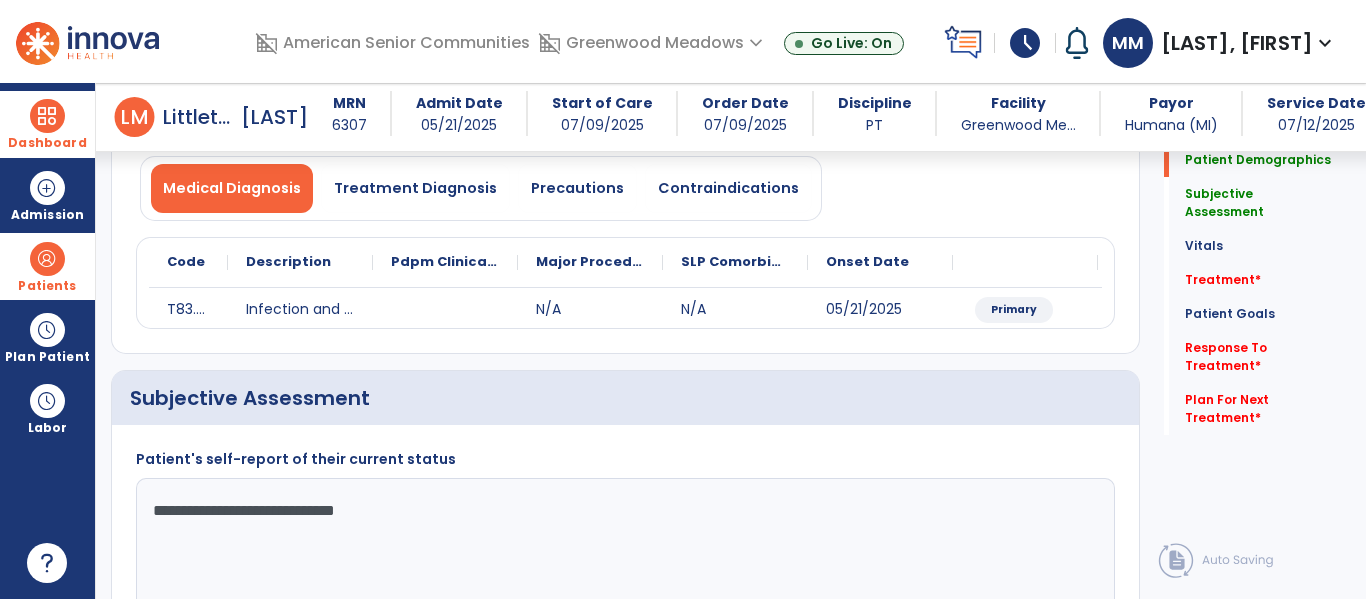 click on "**********" 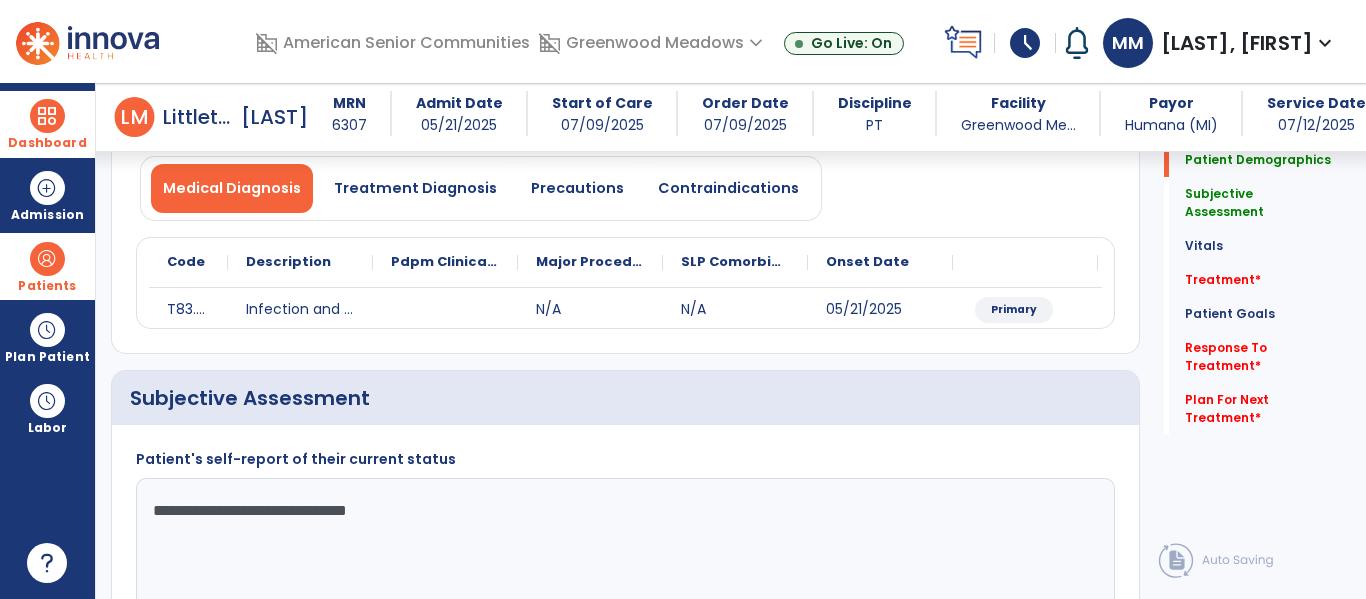 click on "**********" 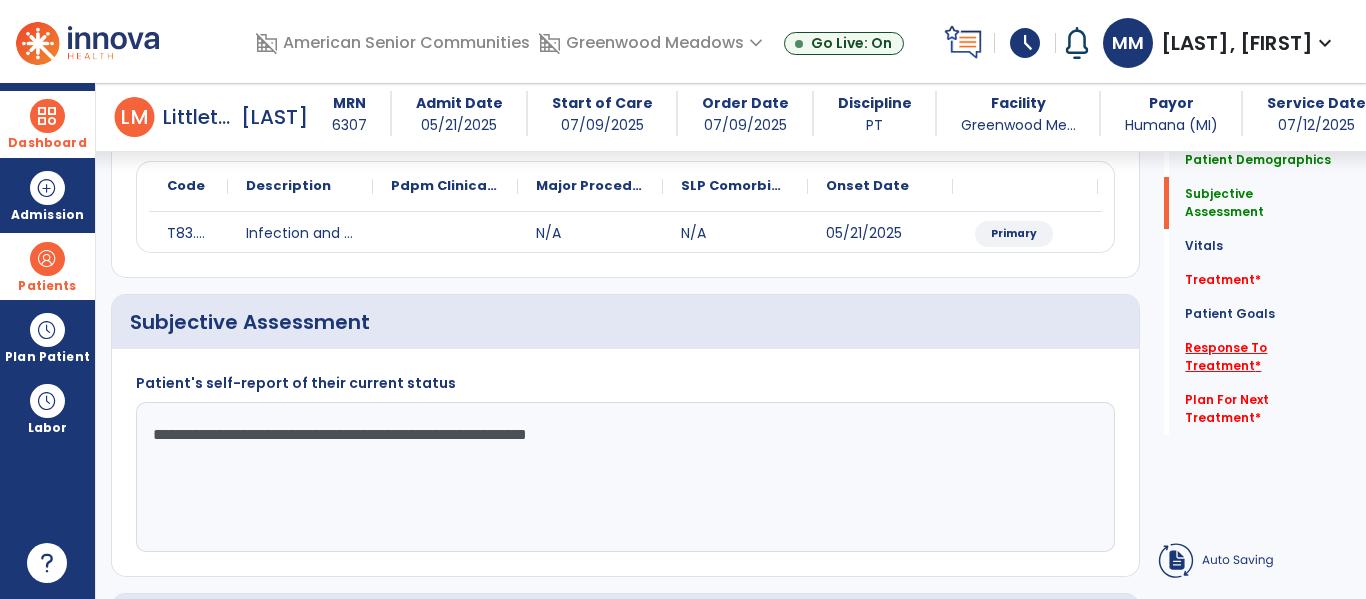 scroll, scrollTop: 260, scrollLeft: 0, axis: vertical 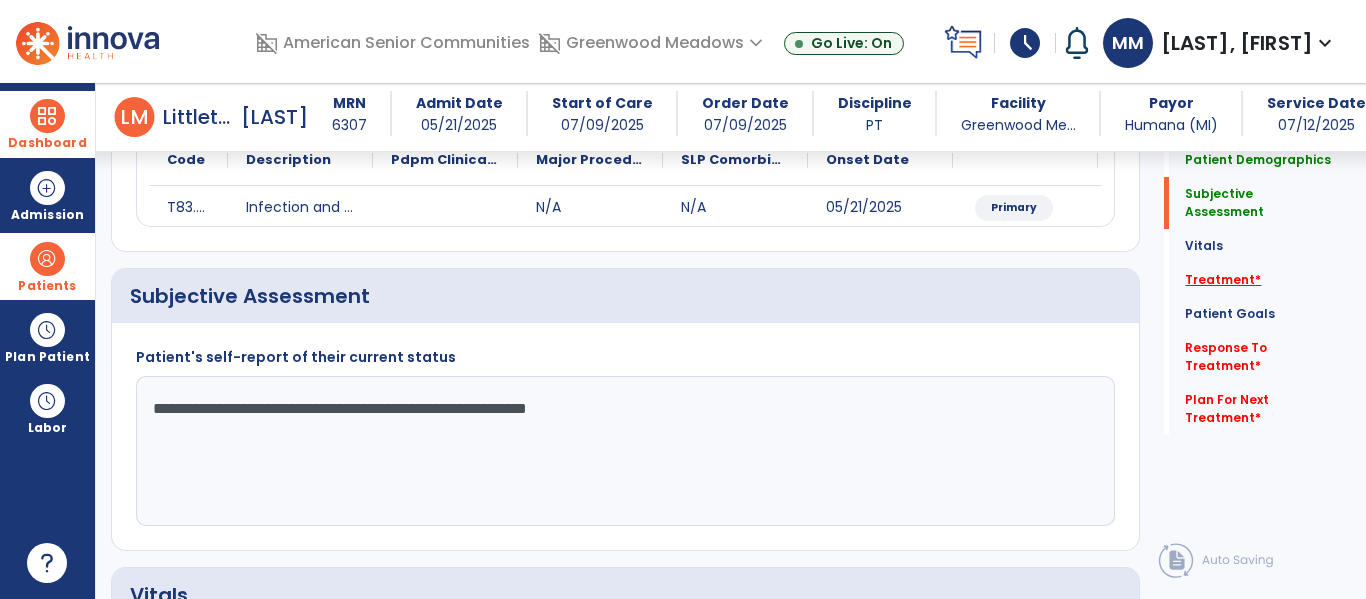 type on "**********" 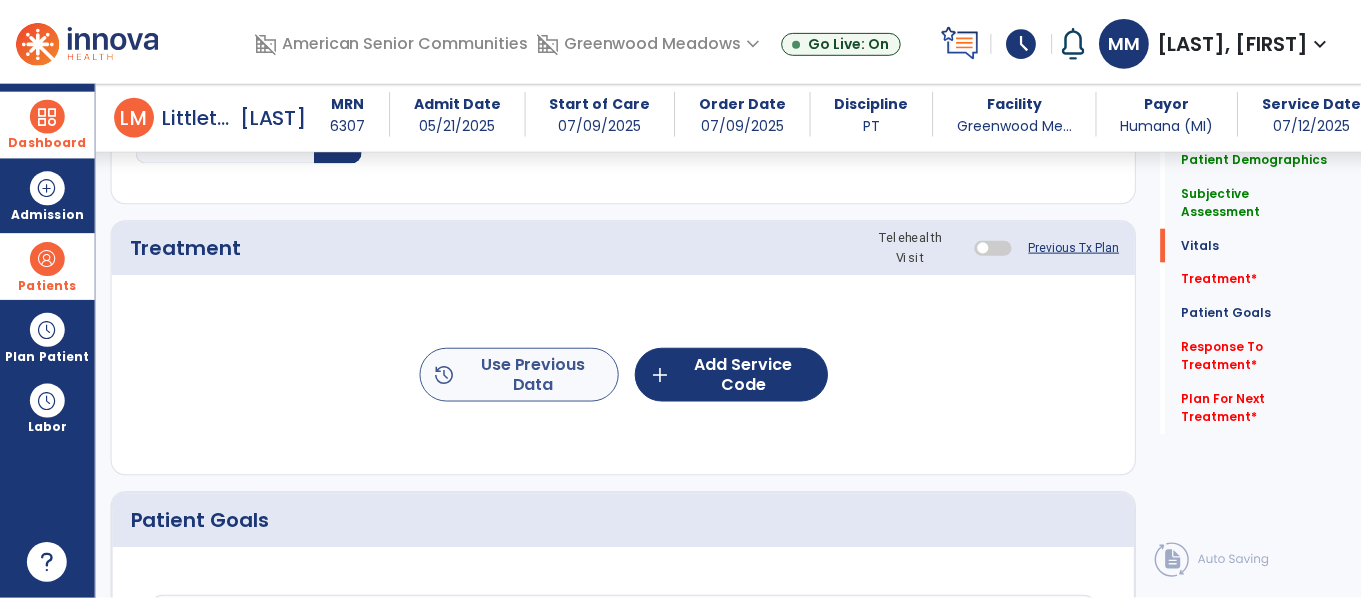 scroll, scrollTop: 1036, scrollLeft: 0, axis: vertical 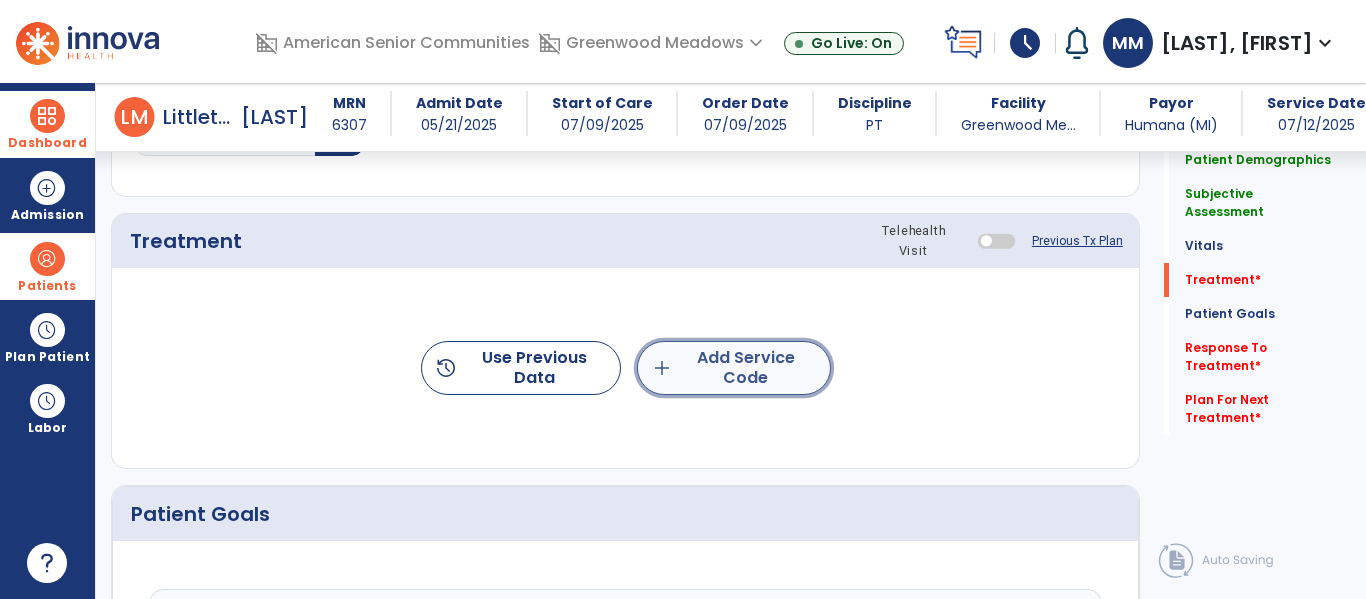 click on "add  Add Service Code" 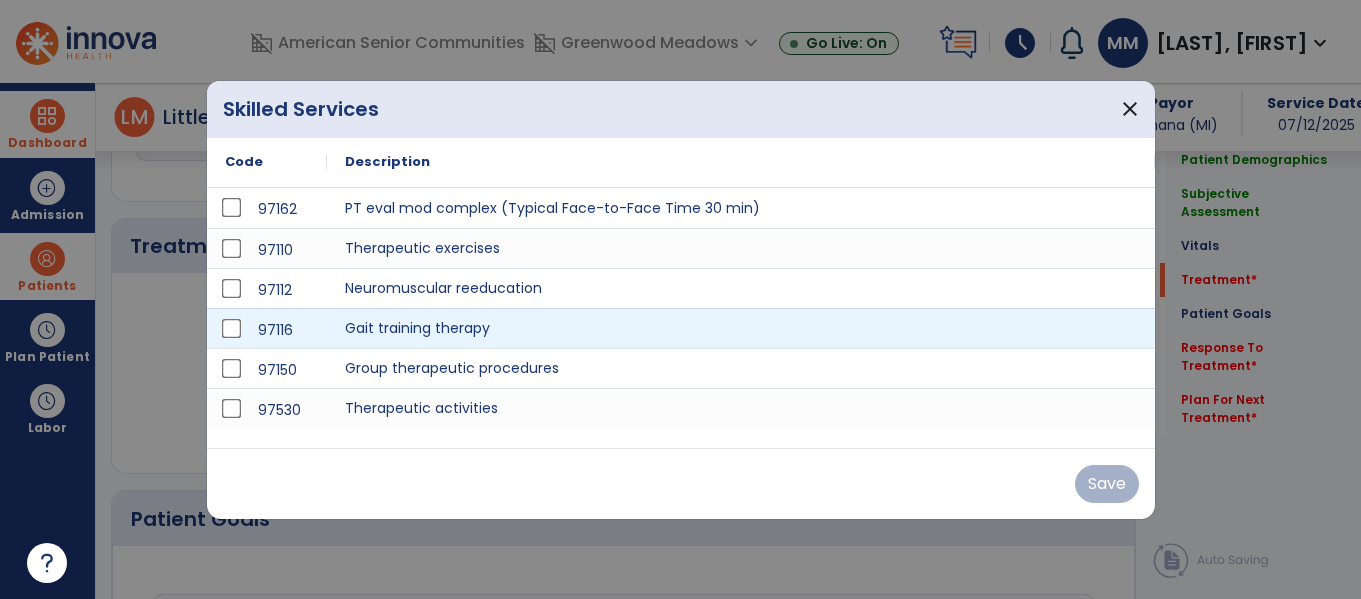 scroll, scrollTop: 1036, scrollLeft: 0, axis: vertical 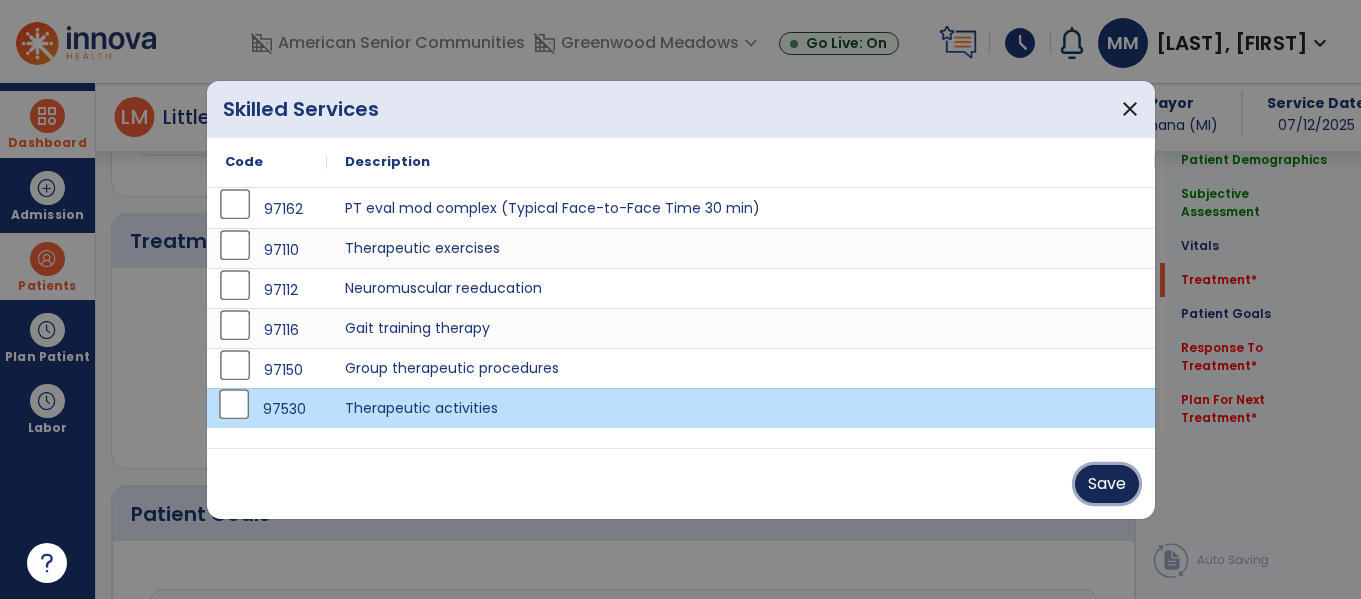 click on "Save" at bounding box center [1107, 484] 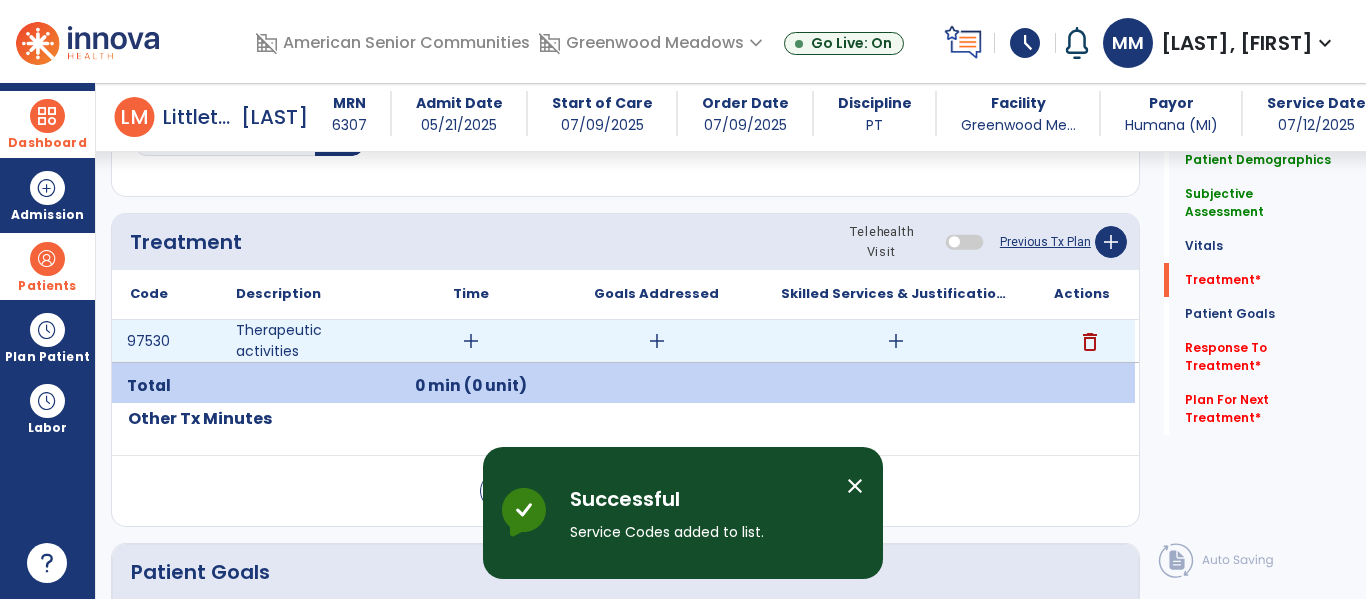 click on "add" at bounding box center (471, 341) 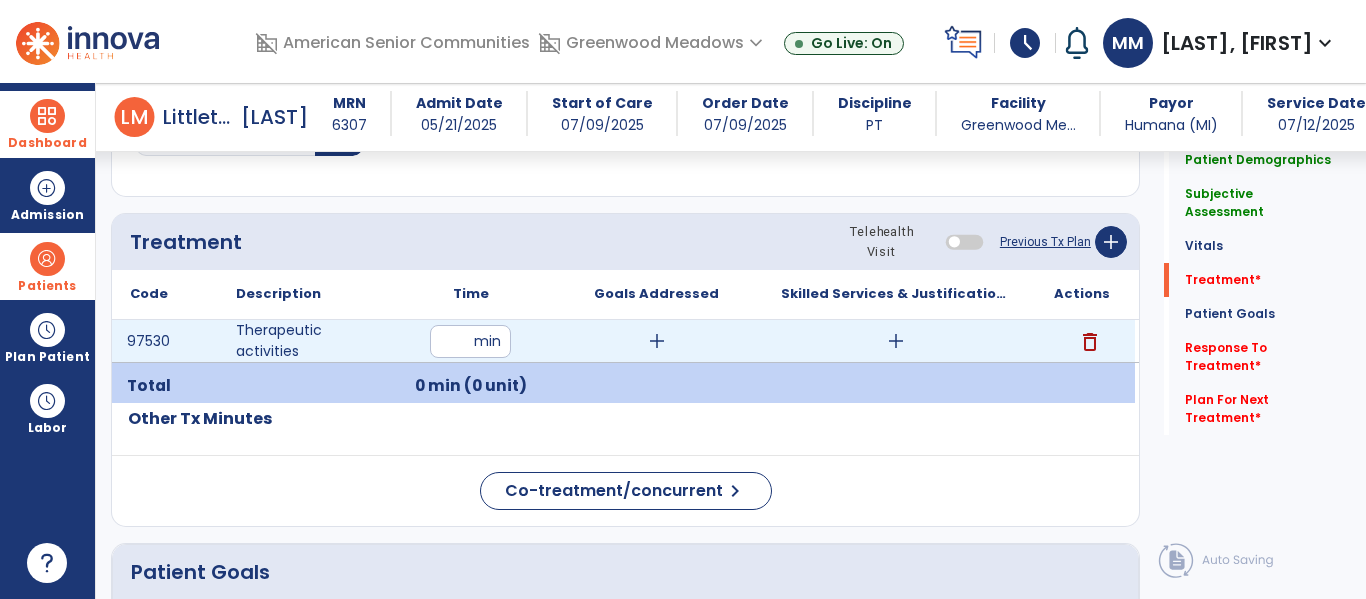 type on "**" 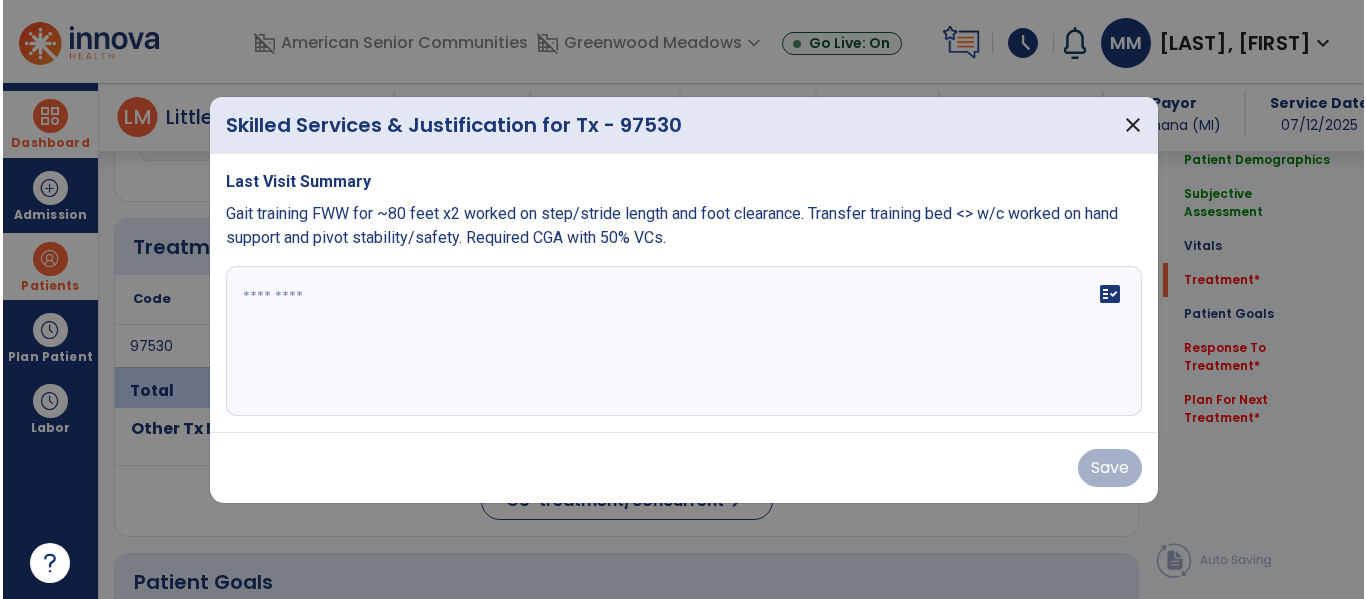 scroll, scrollTop: 1036, scrollLeft: 0, axis: vertical 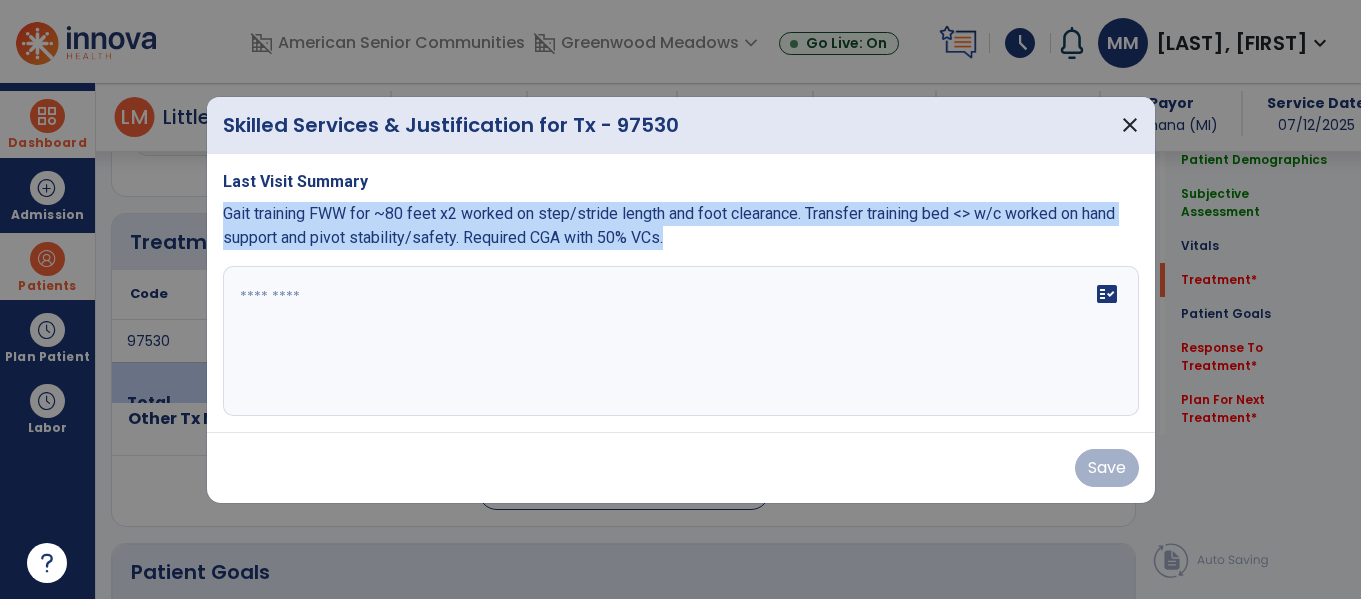 drag, startPoint x: 222, startPoint y: 210, endPoint x: 646, endPoint y: 240, distance: 425.06 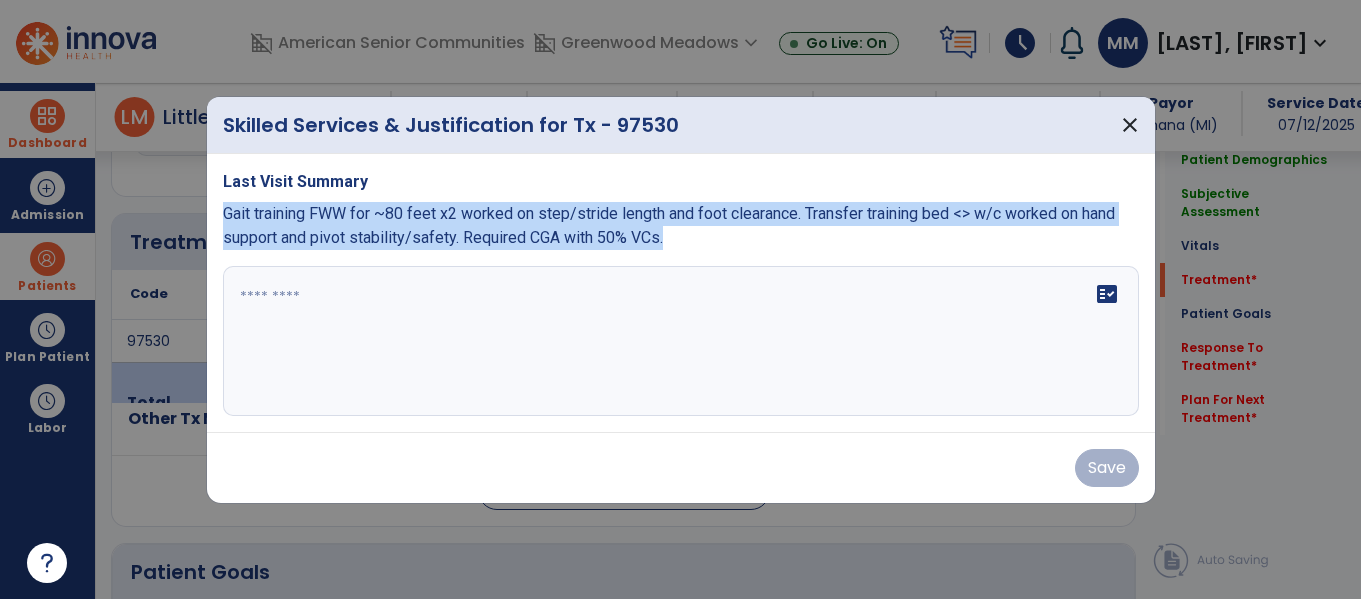 click on "Gait training FWW for ~80 feet x2 worked on step/stride length and foot clearance. Transfer training bed <> w/c worked on hand support and pivot stability/safety. Required CGA with 50% VCs." at bounding box center (681, 226) 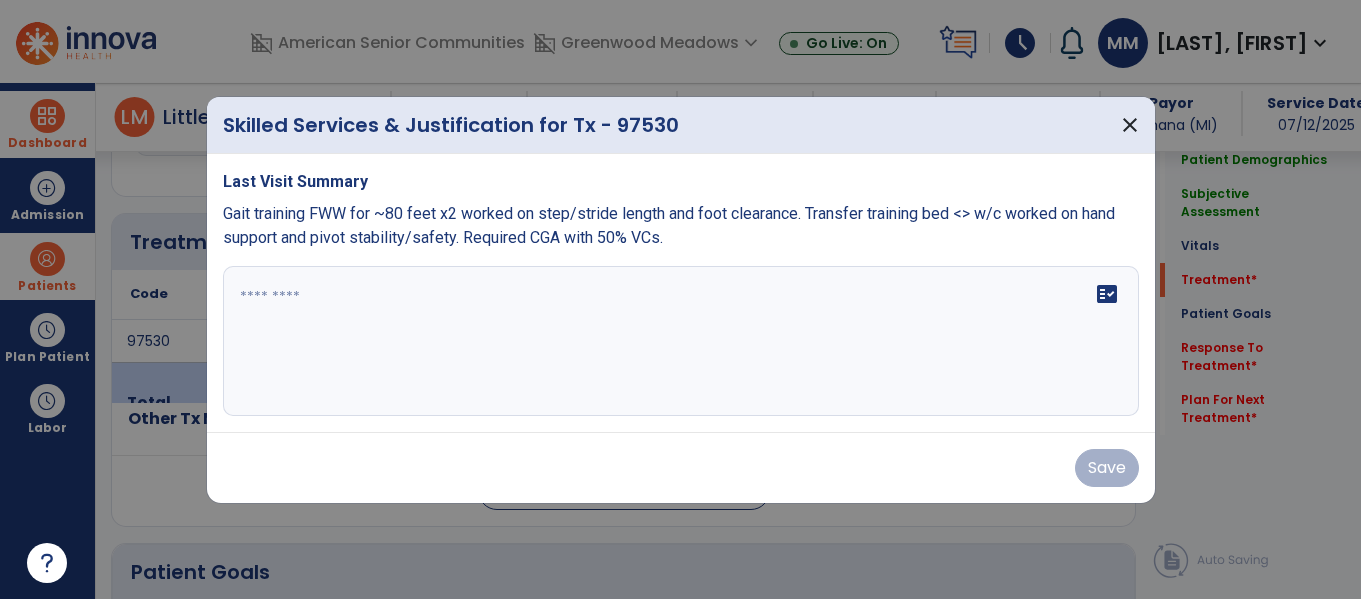 click at bounding box center (681, 341) 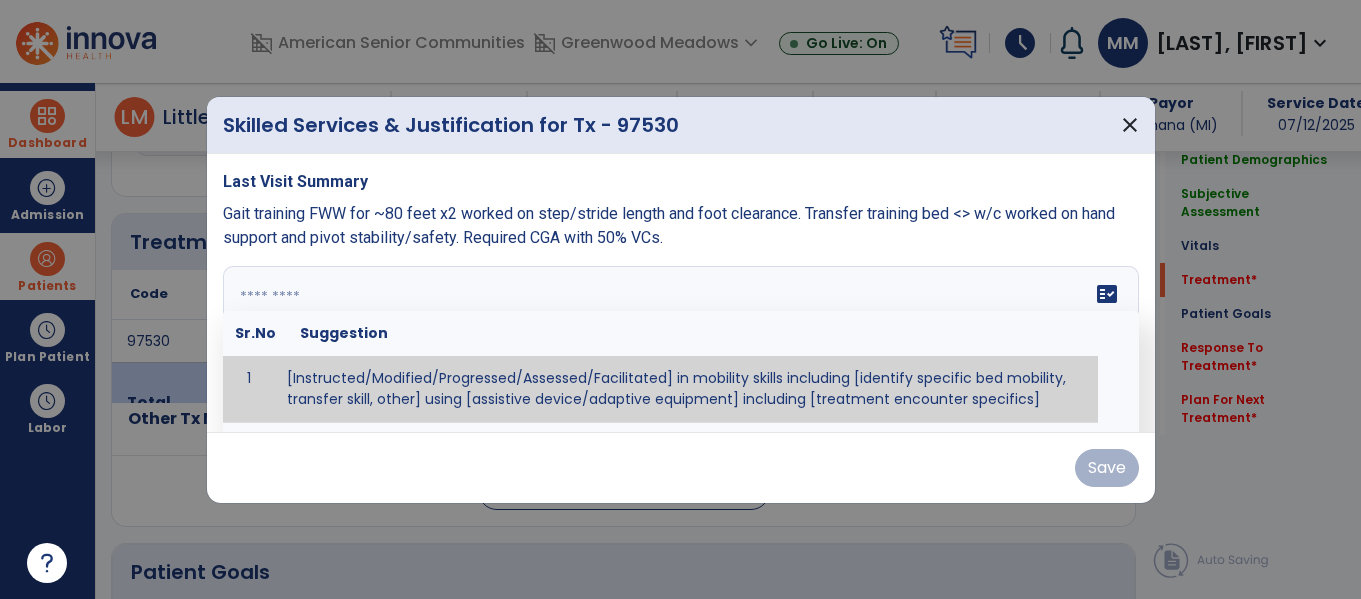 paste on "**********" 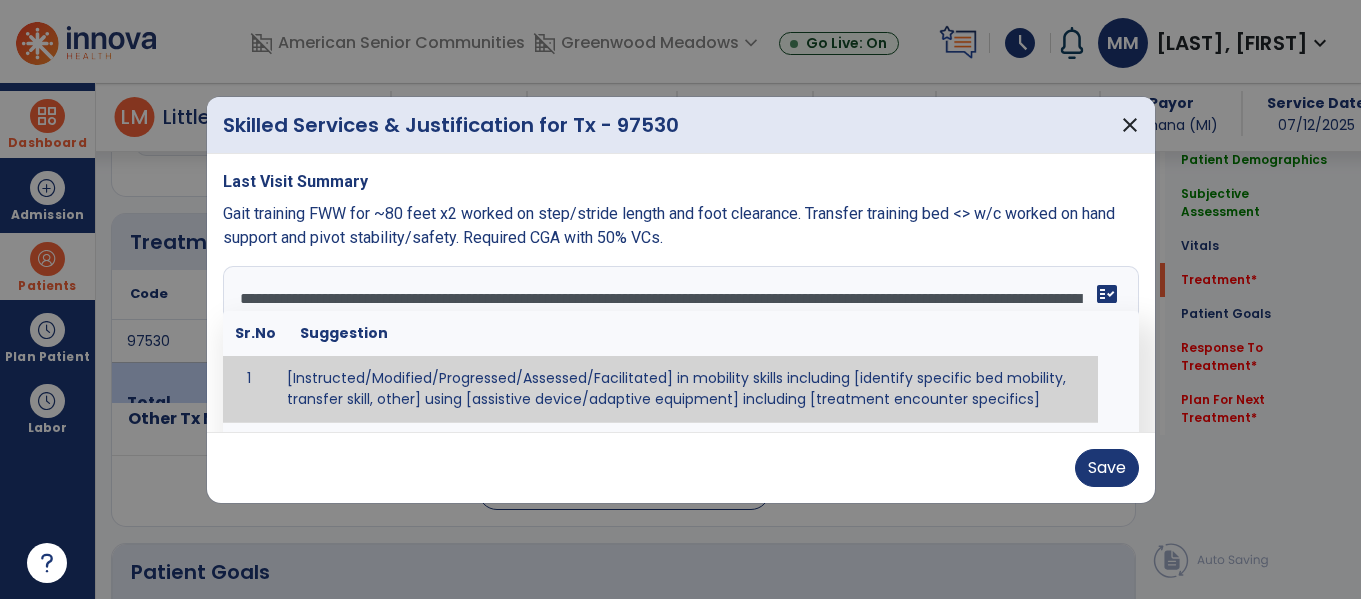 drag, startPoint x: 525, startPoint y: 223, endPoint x: 510, endPoint y: 233, distance: 18.027756 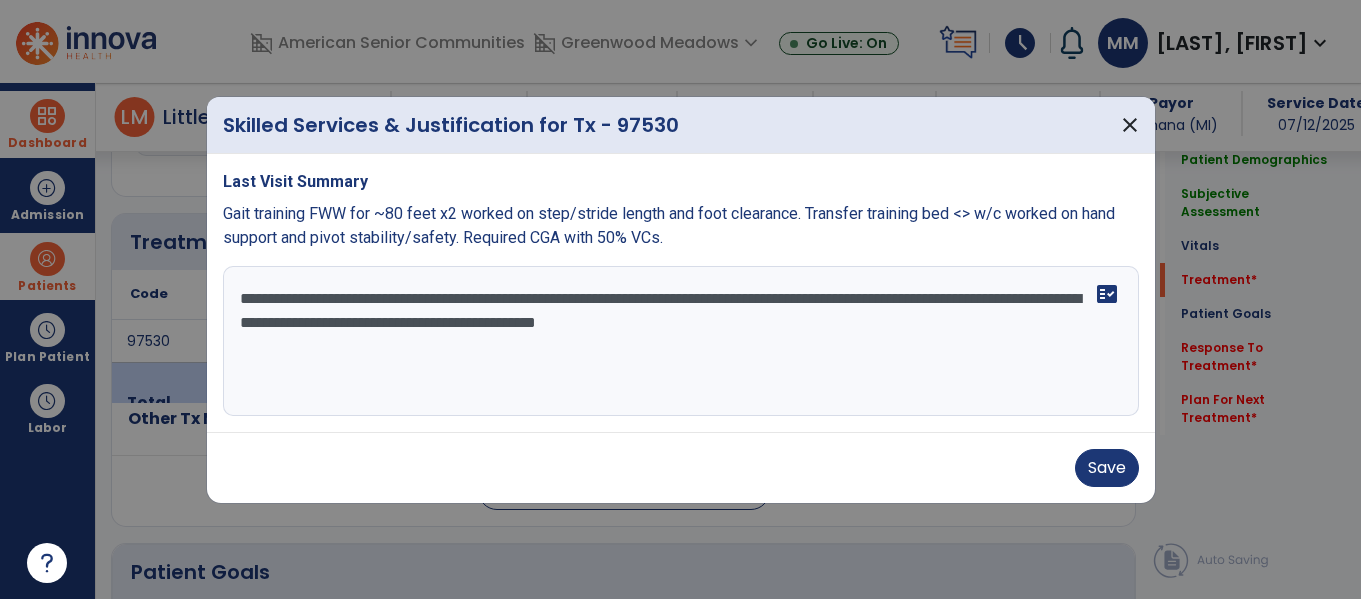 click on "**********" at bounding box center [681, 341] 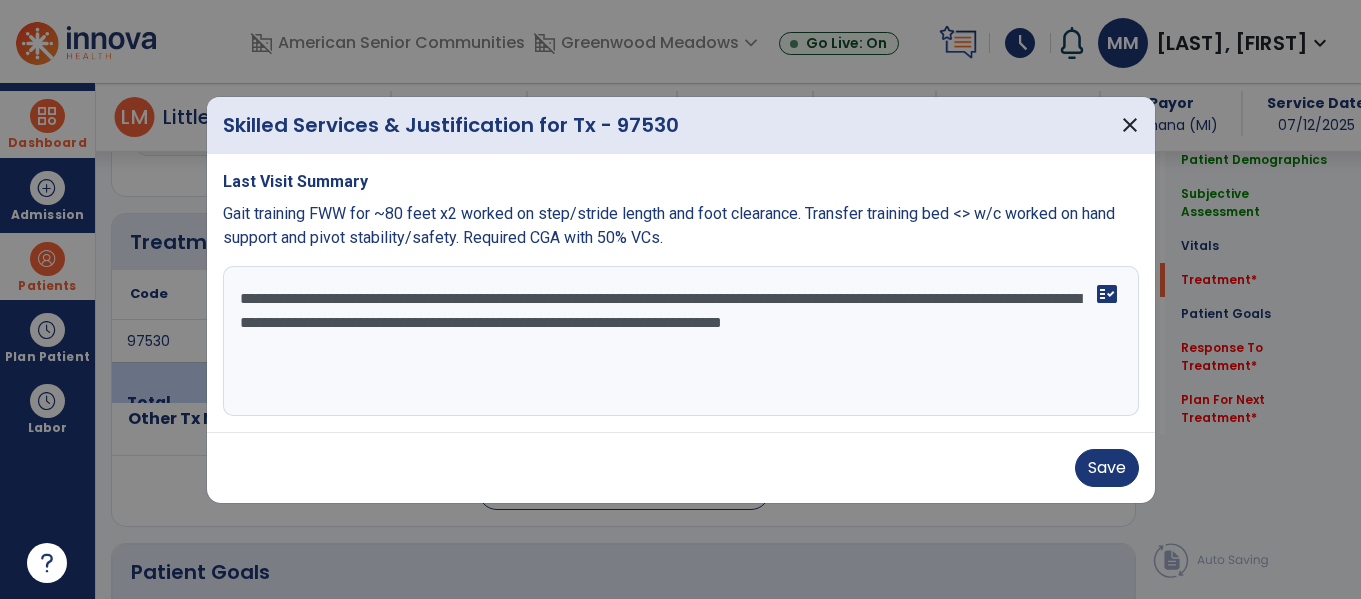 drag, startPoint x: 469, startPoint y: 299, endPoint x: 324, endPoint y: 329, distance: 148.07092 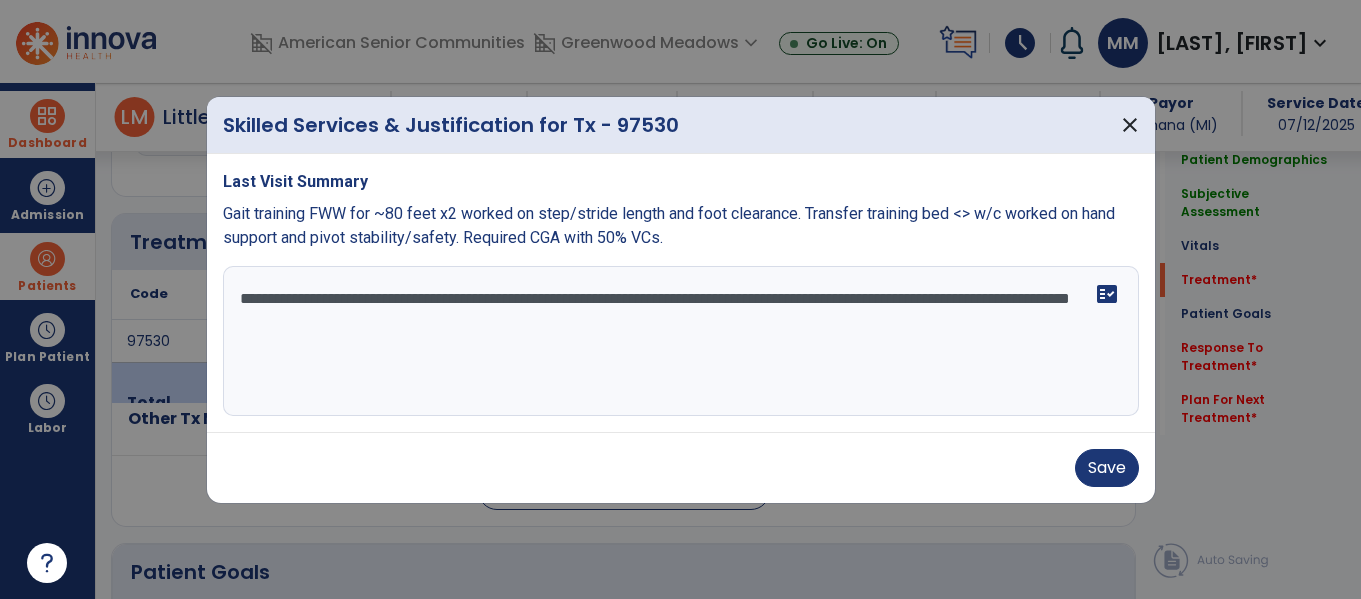 click on "**********" at bounding box center [681, 341] 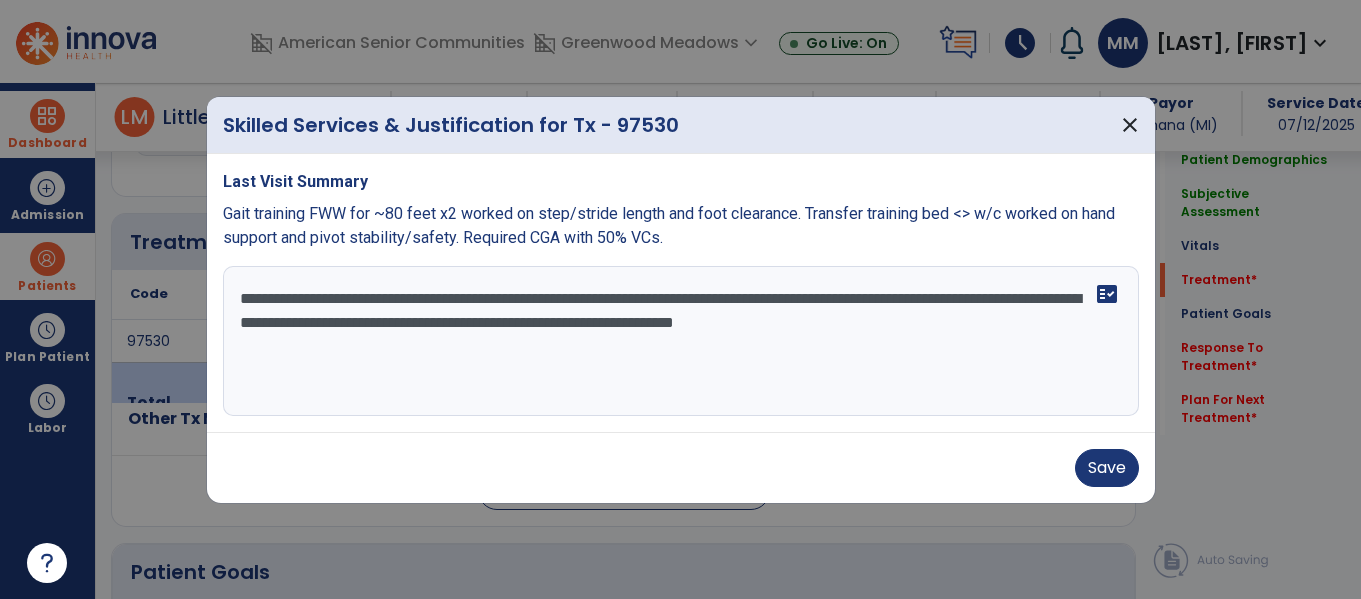 click on "**********" at bounding box center (681, 341) 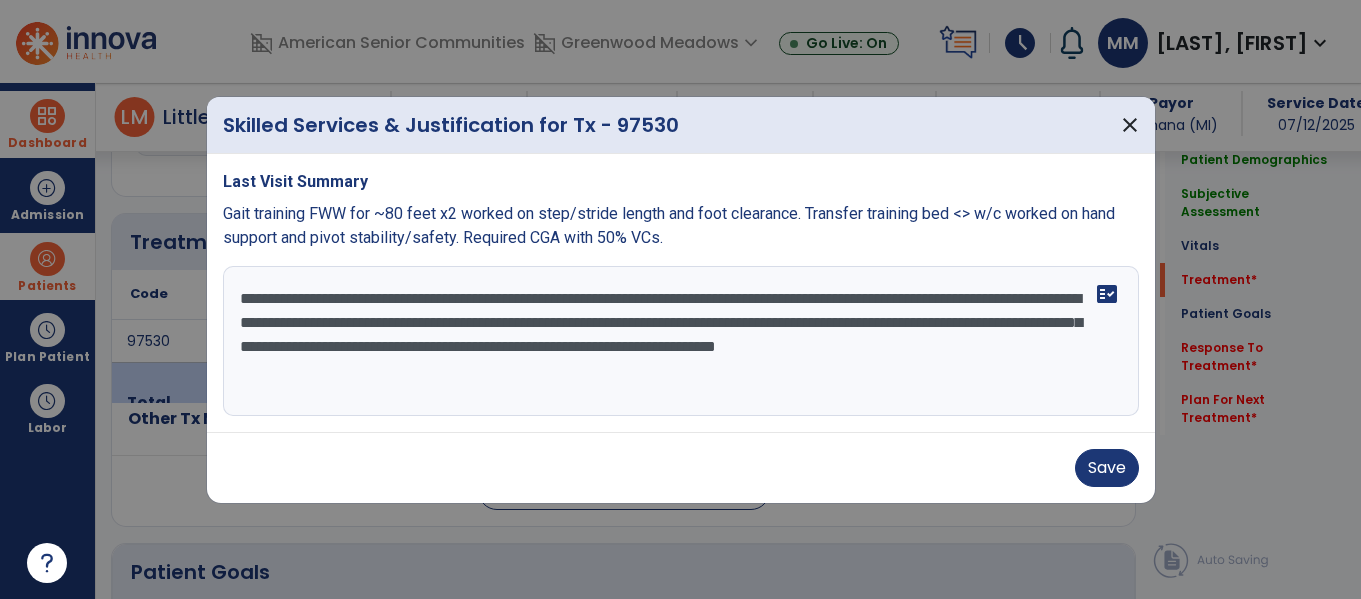 click on "**********" at bounding box center [681, 341] 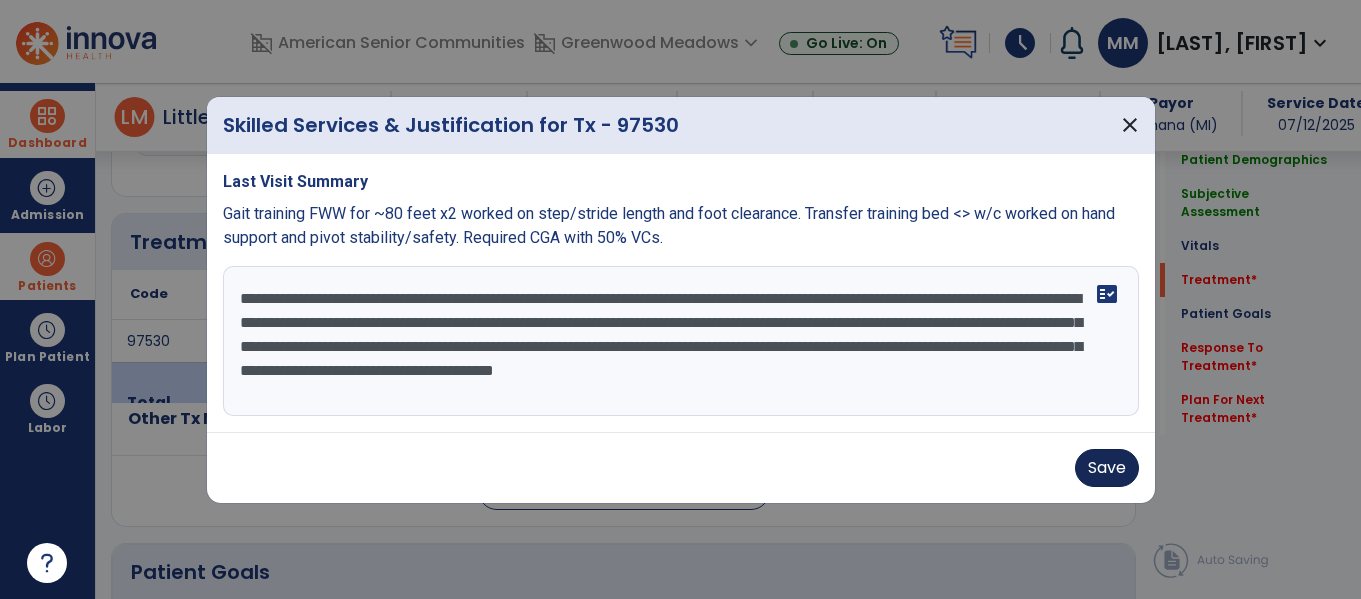 type on "**********" 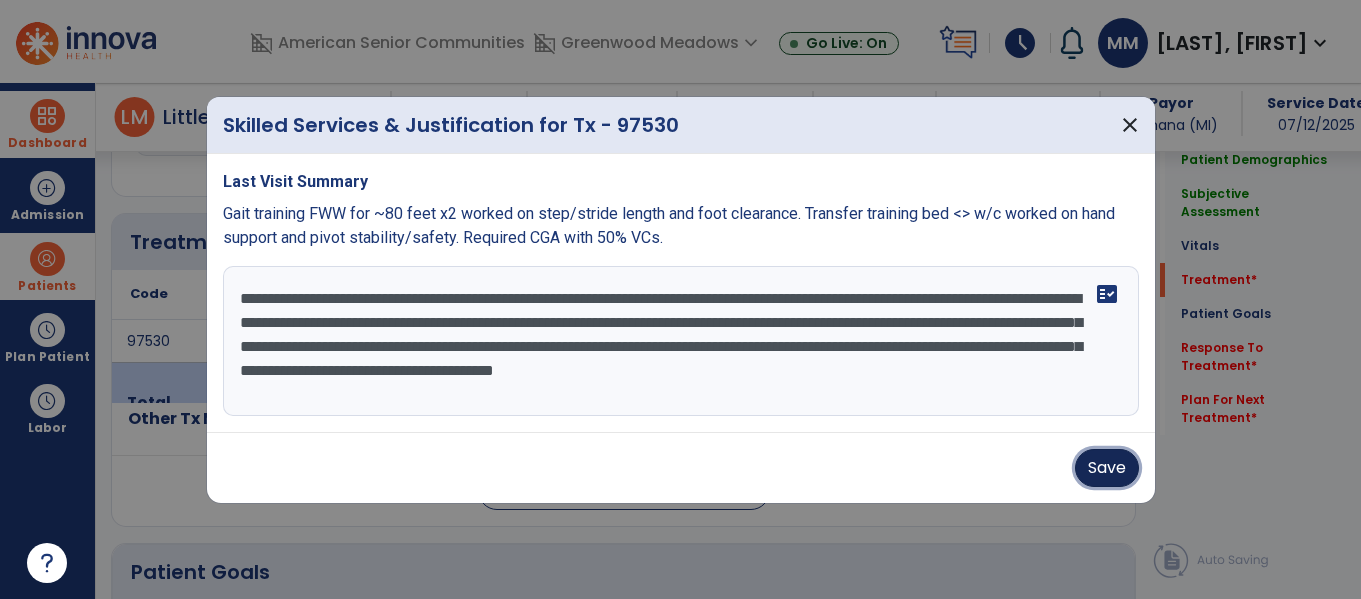 click on "Save" at bounding box center [1107, 468] 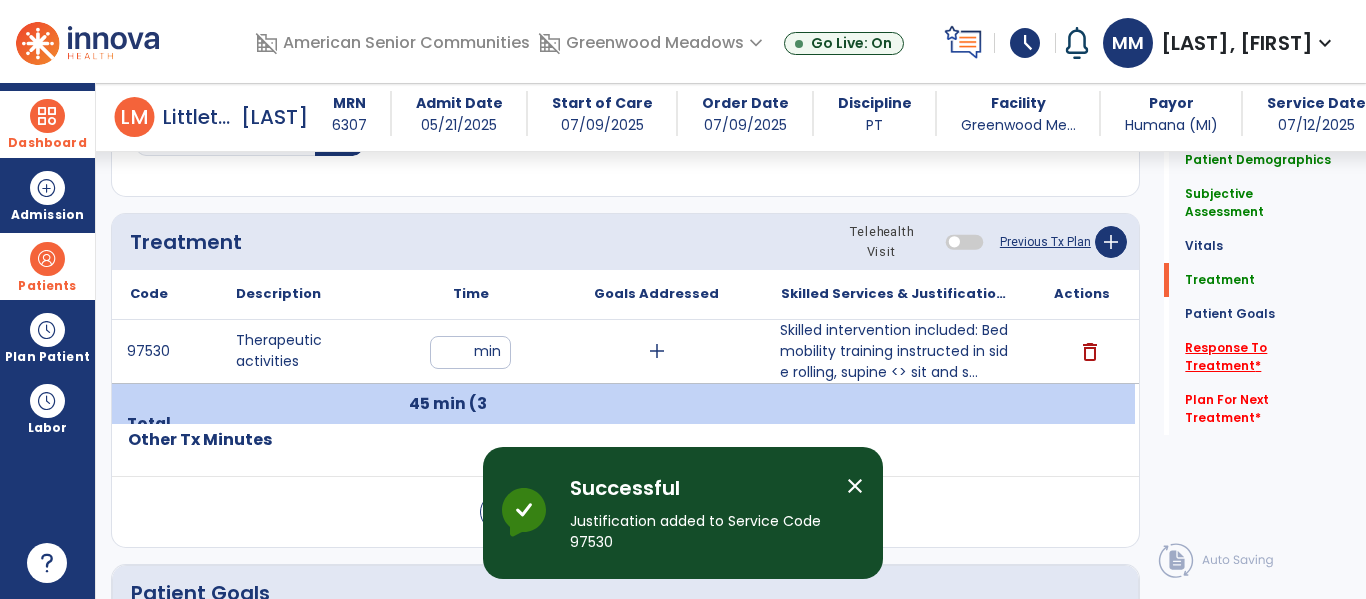 click on "Response To Treatment   *" 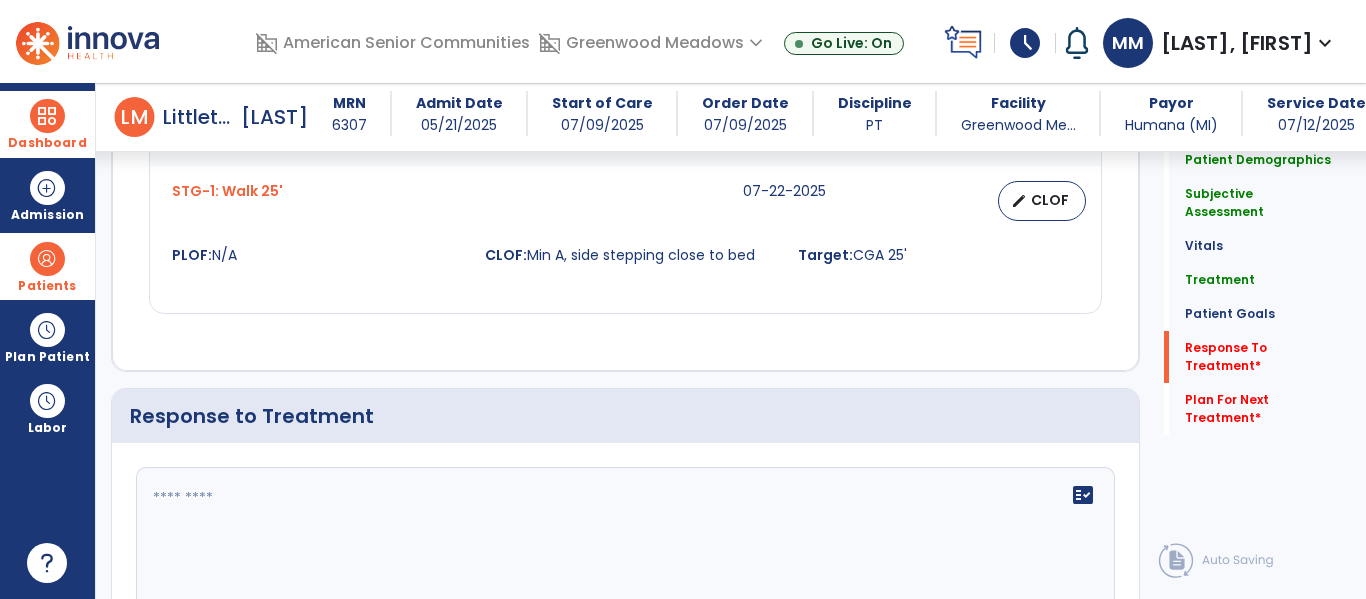 scroll, scrollTop: 4132, scrollLeft: 0, axis: vertical 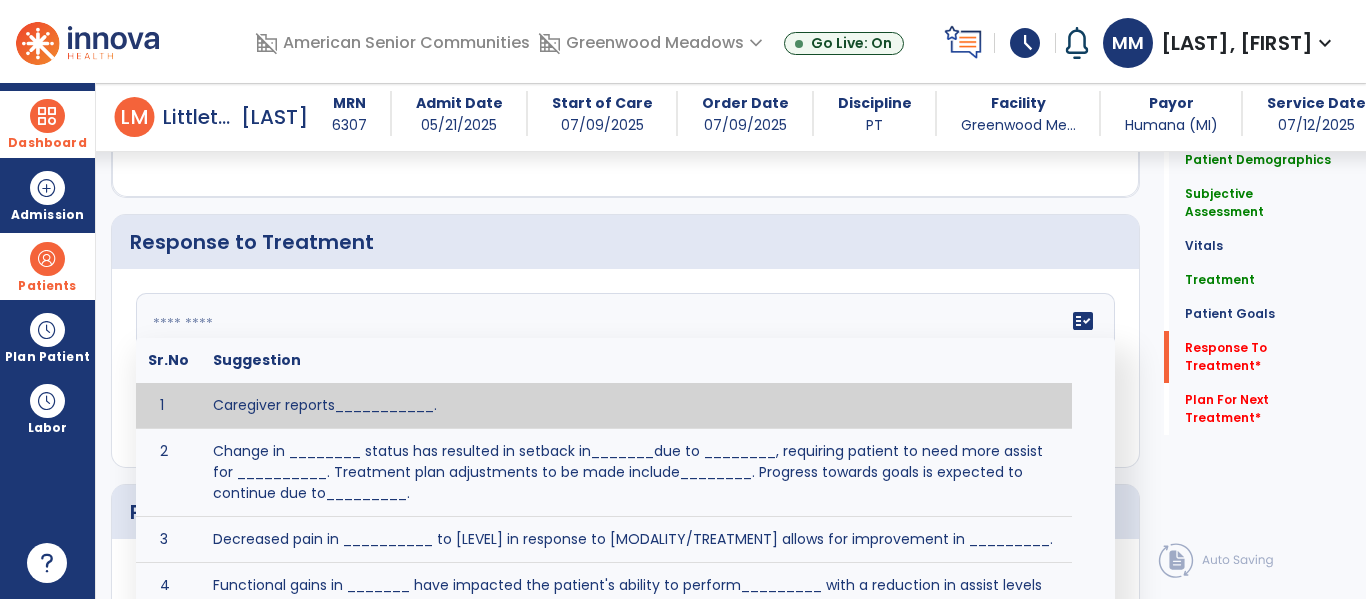 click on "fact_check  Sr.No Suggestion 1 Caregiver reports___________. 2 Change in ________ status has resulted in setback in_______due to ________, requiring patient to need more assist for __________.   Treatment plan adjustments to be made include________.  Progress towards goals is expected to continue due to_________. 3 Decreased pain in __________ to [LEVEL] in response to [MODALITY/TREATMENT] allows for improvement in _________. 4 Functional gains in _______ have impacted the patient's ability to perform_________ with a reduction in assist levels to_________. 5 Functional progress this week has been significant due to__________. 6 Gains in ________ have improved the patient's ability to perform ______with decreased levels of assist to___________. 7 Improvement in ________allows patient to tolerate higher levels of challenges in_________. 8 Pain in [AREA] has decreased to [LEVEL] in response to [TREATMENT/MODALITY], allowing fore ease in completing__________. 9 10 11 12 13 14 15 16 17 18 19 20 21" 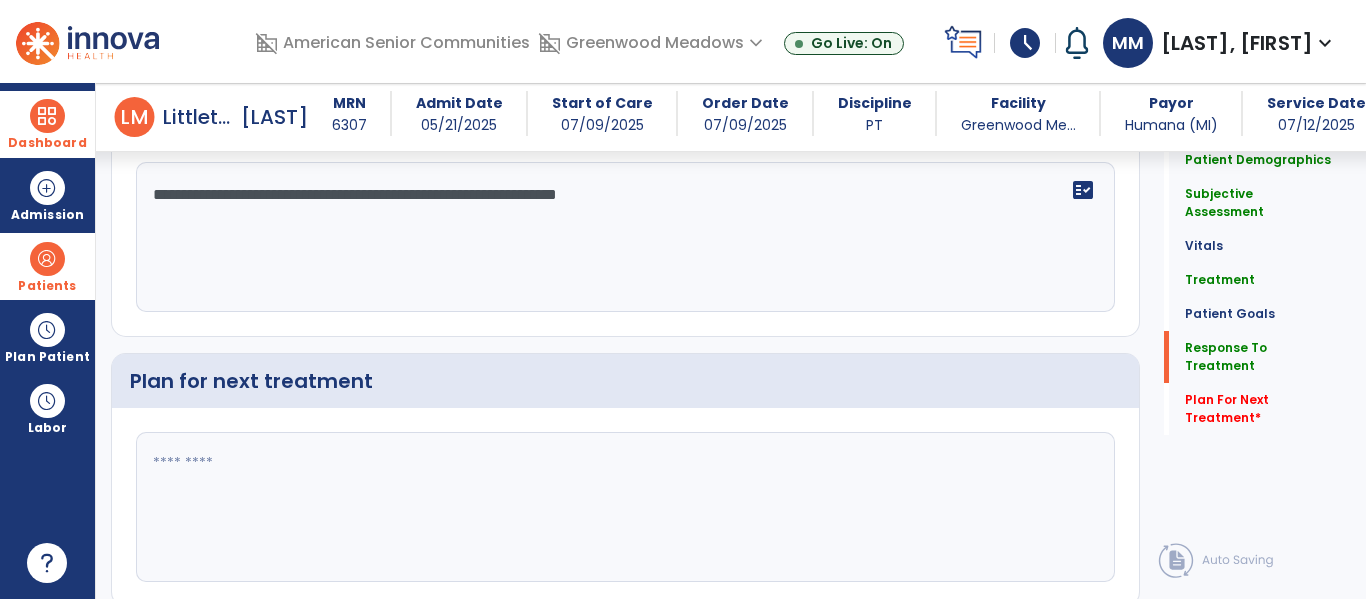 scroll, scrollTop: 4264, scrollLeft: 0, axis: vertical 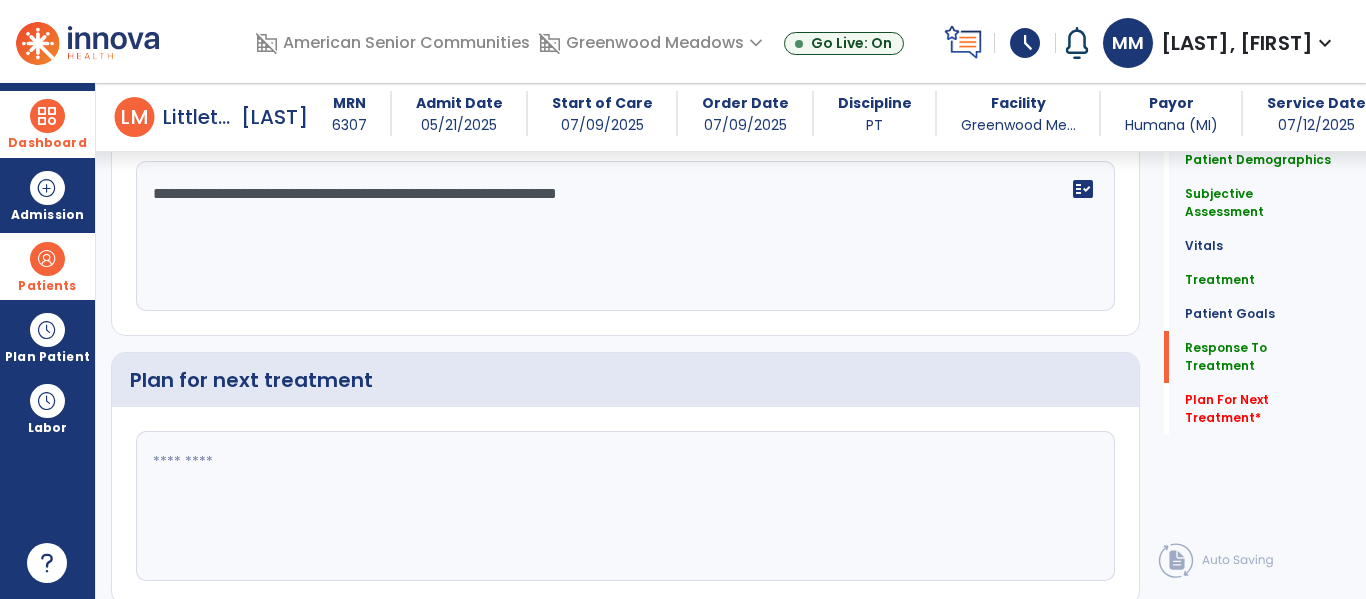 type on "**********" 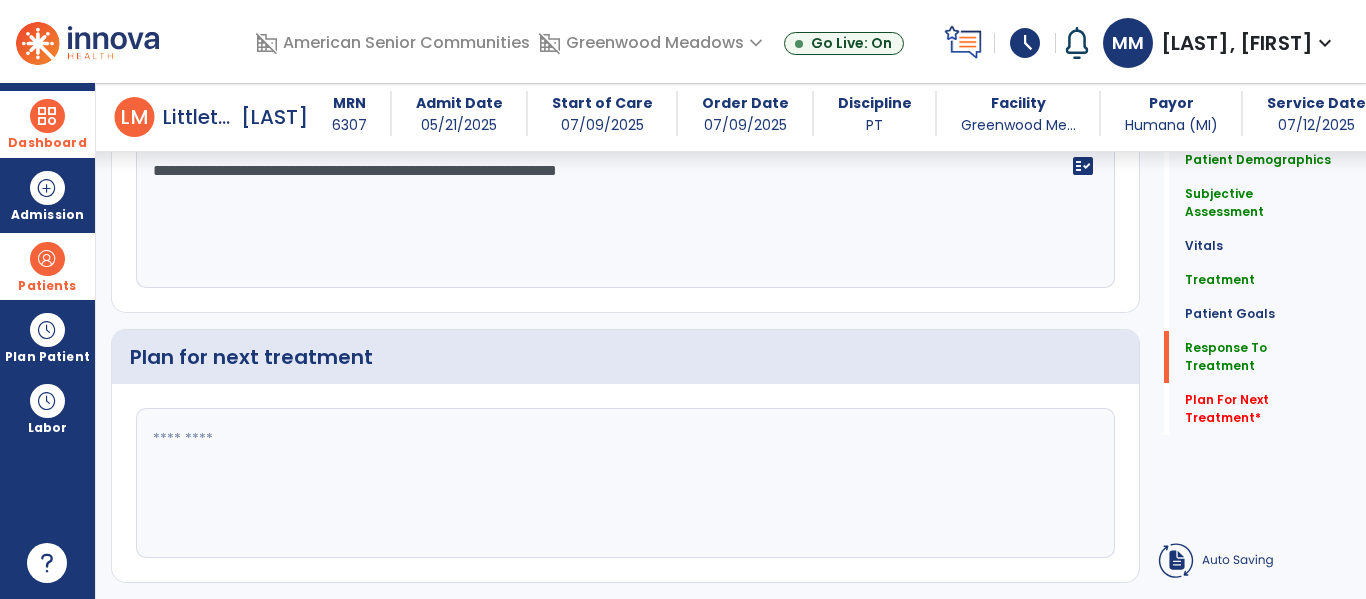 click 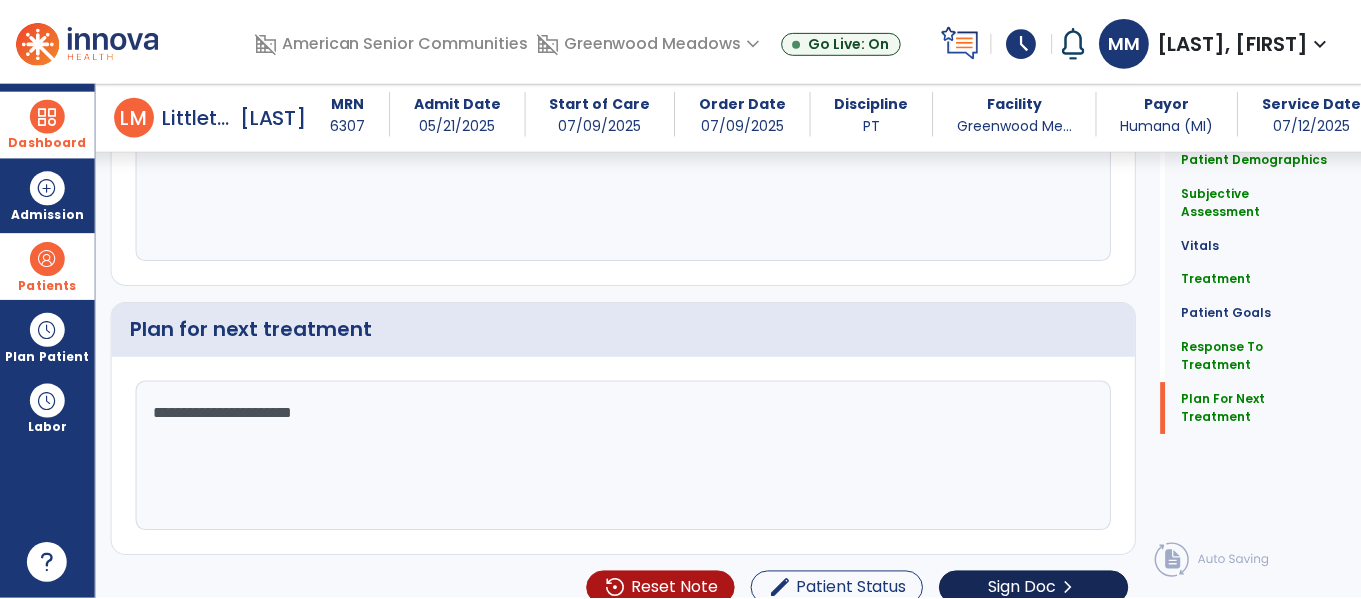 scroll, scrollTop: 4337, scrollLeft: 0, axis: vertical 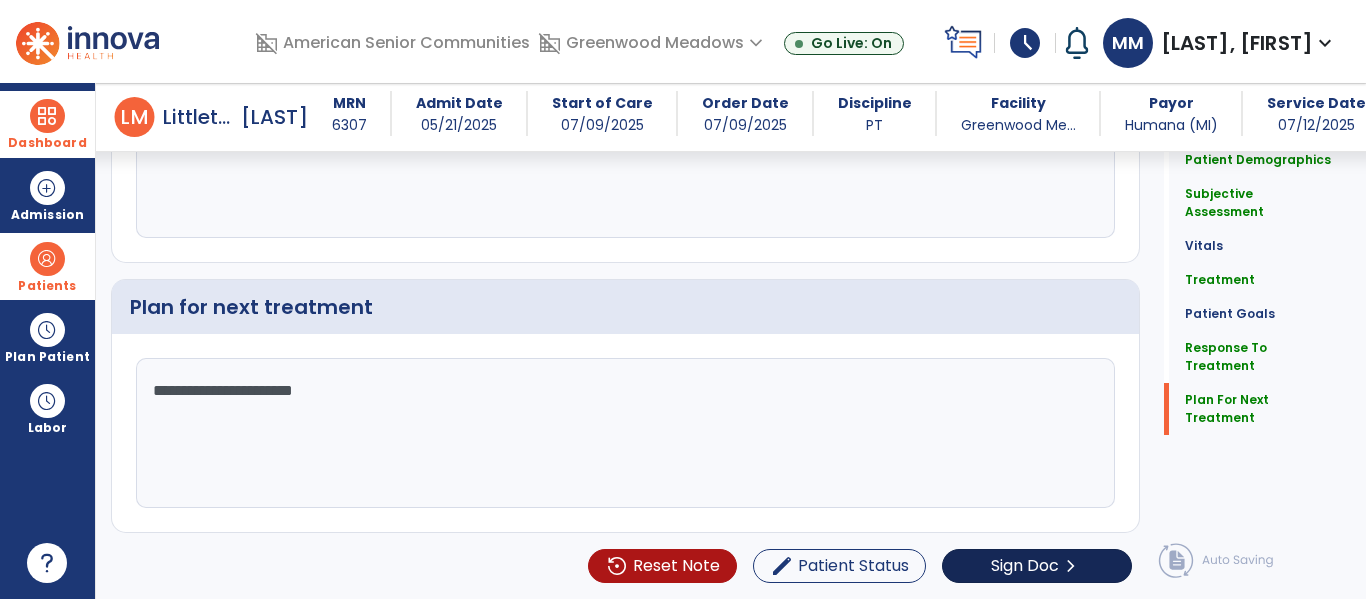 type on "**********" 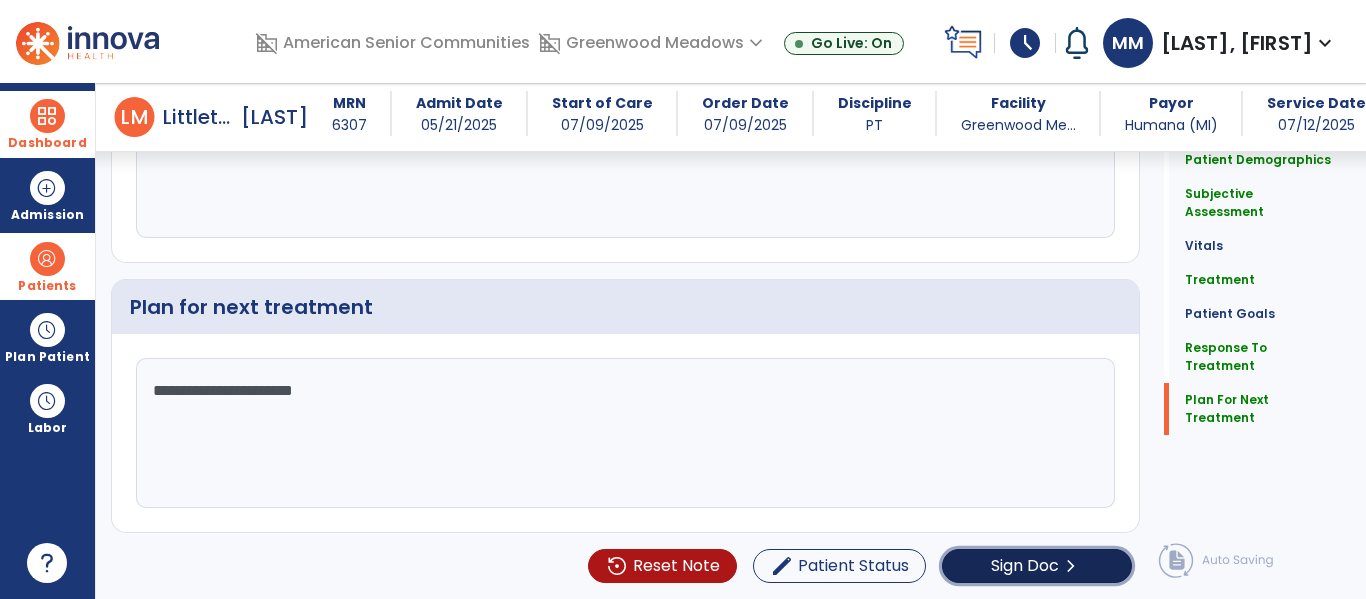 click on "Sign Doc" 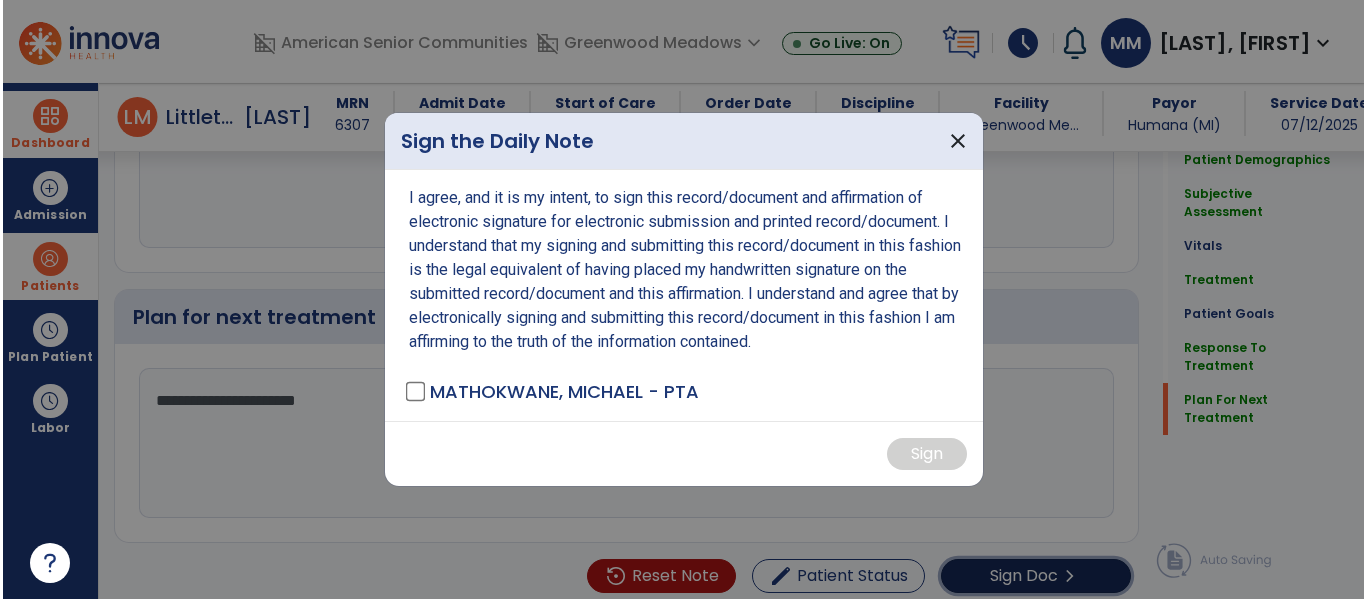 scroll, scrollTop: 4337, scrollLeft: 0, axis: vertical 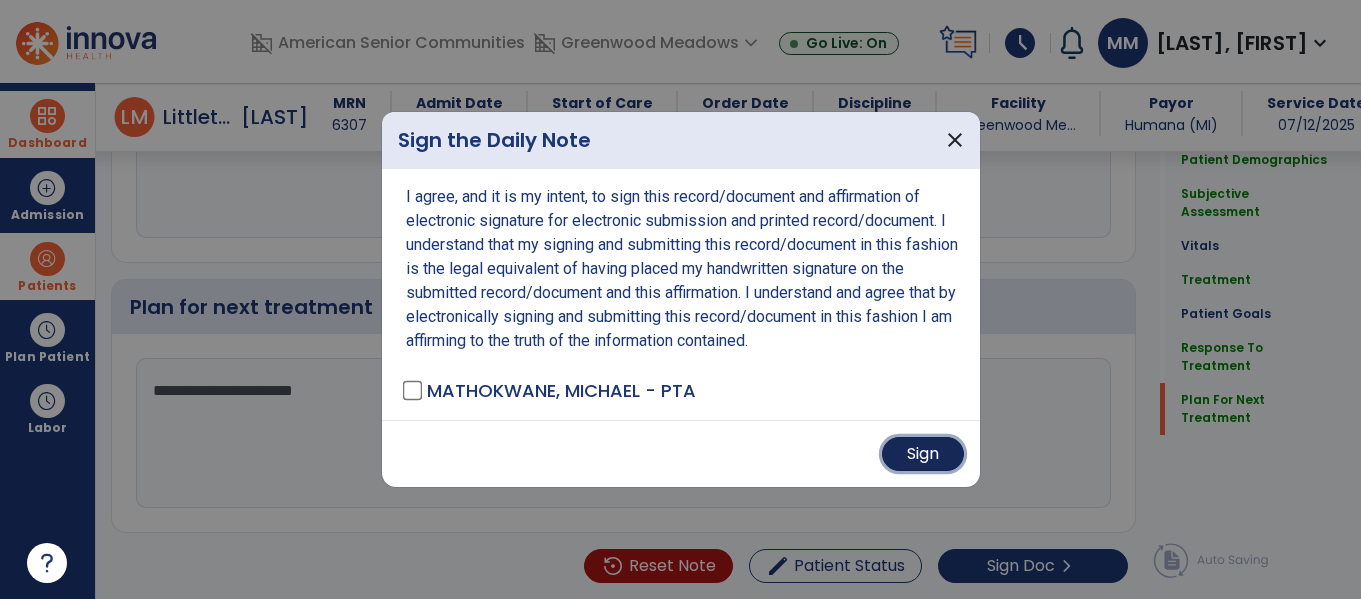 click on "Sign" at bounding box center (923, 454) 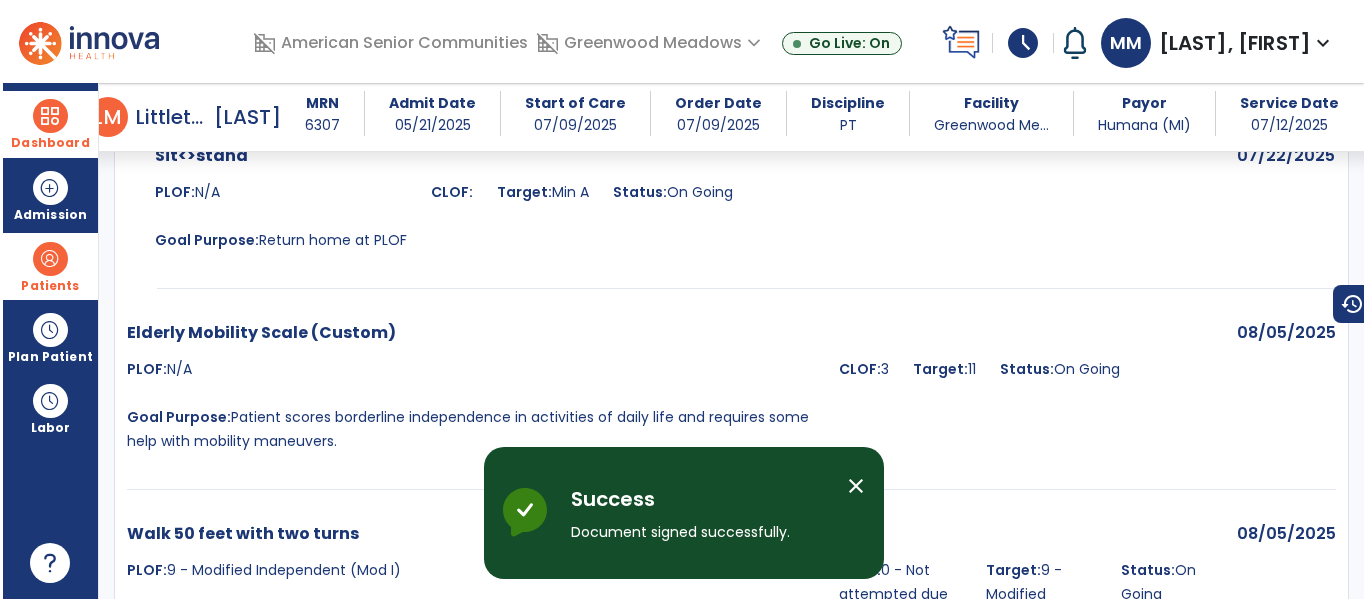 scroll, scrollTop: 5658, scrollLeft: 0, axis: vertical 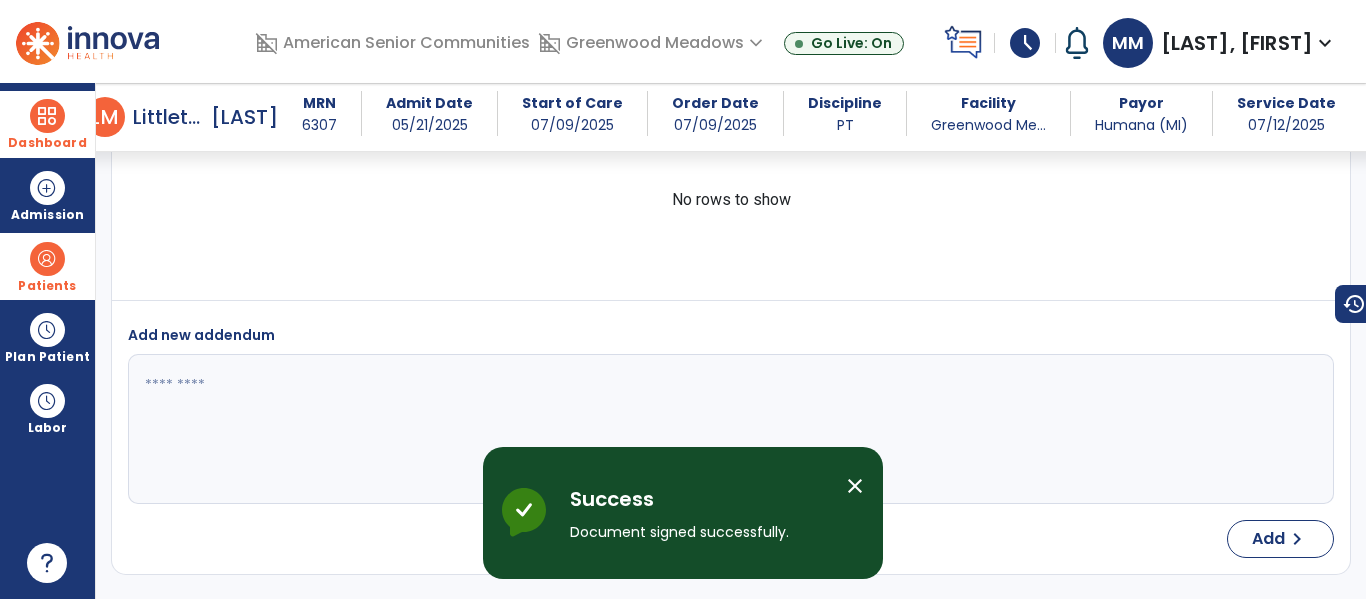 click at bounding box center [47, 116] 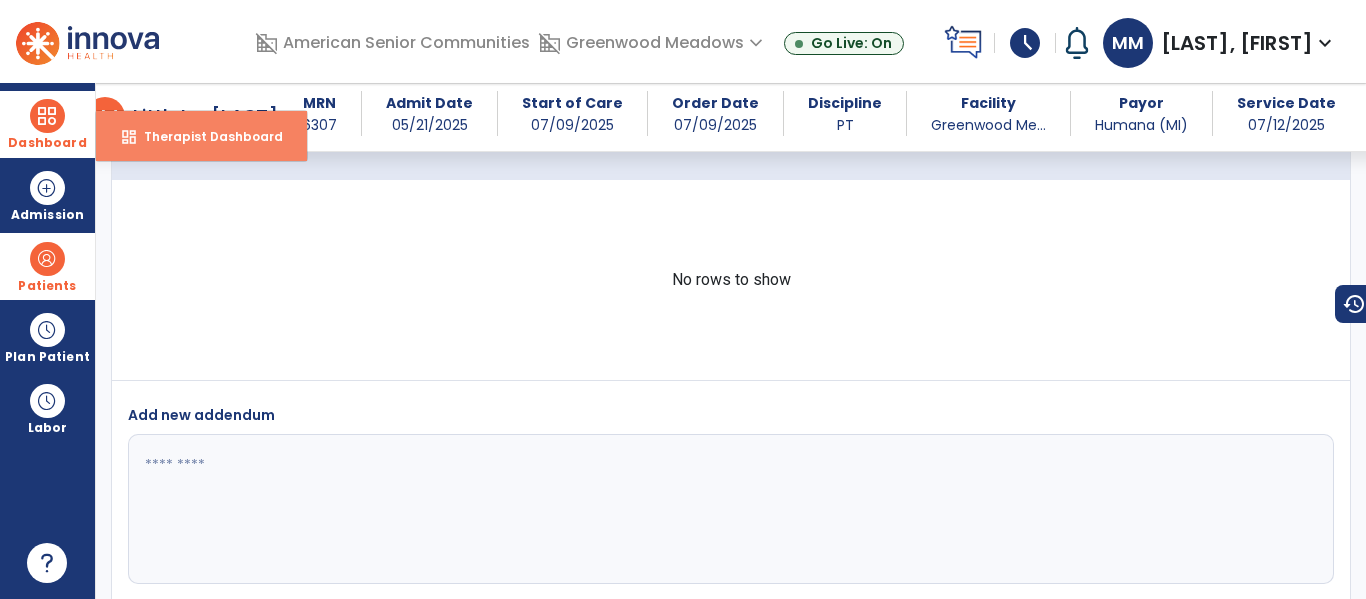 drag, startPoint x: 169, startPoint y: 133, endPoint x: 190, endPoint y: 134, distance: 21.023796 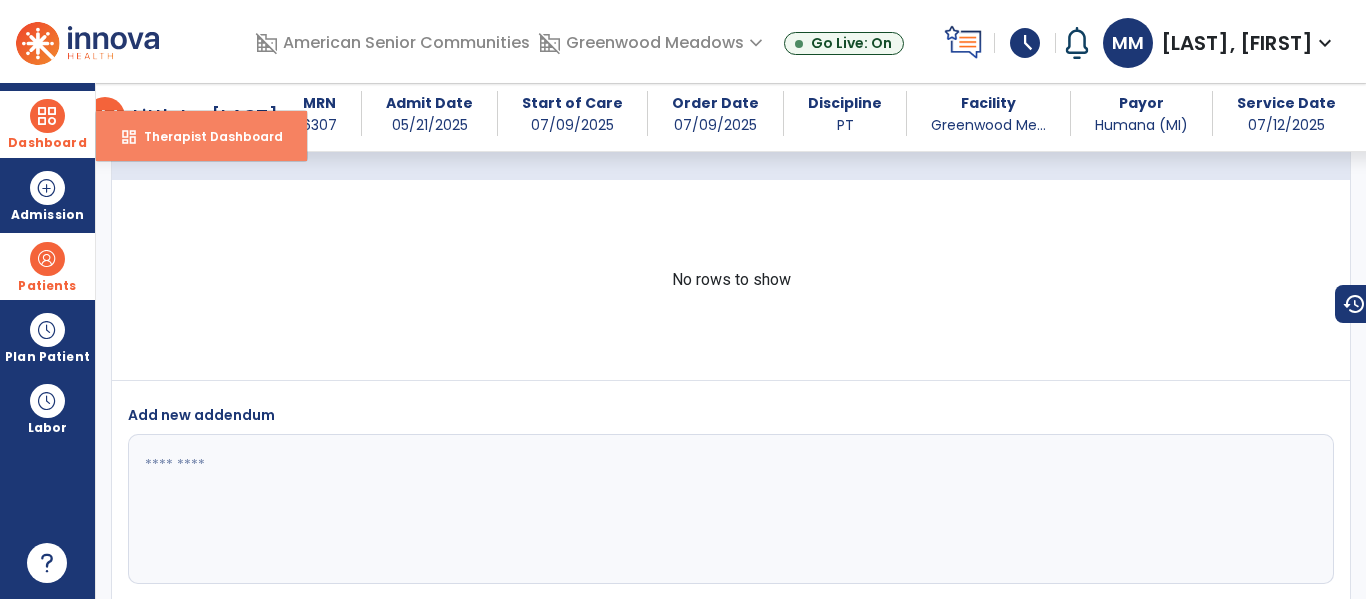 click on "Therapist Dashboard" at bounding box center [205, 136] 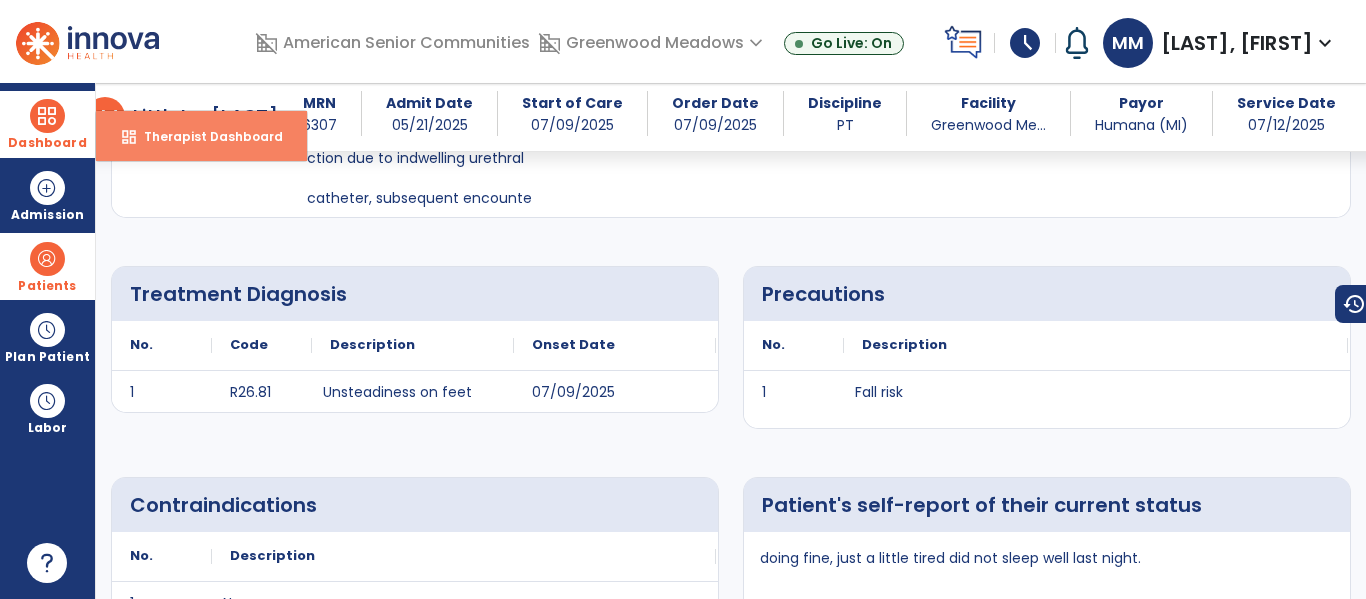 select on "****" 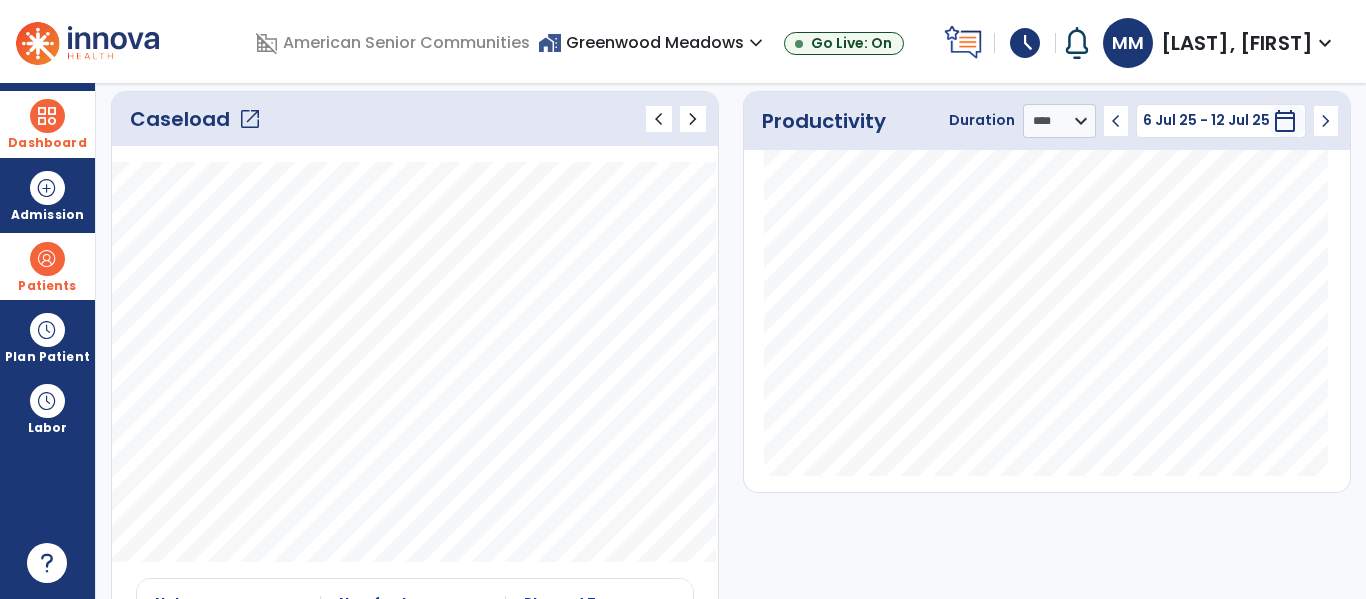 click on "open_in_new" 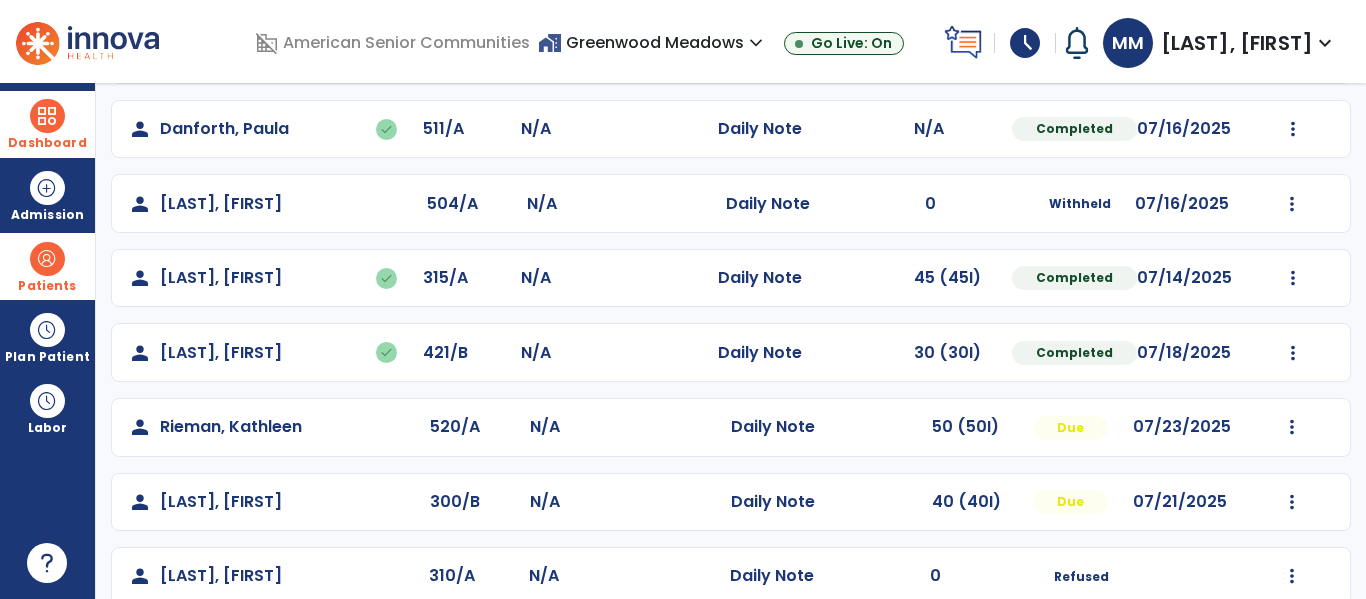 scroll, scrollTop: 264, scrollLeft: 0, axis: vertical 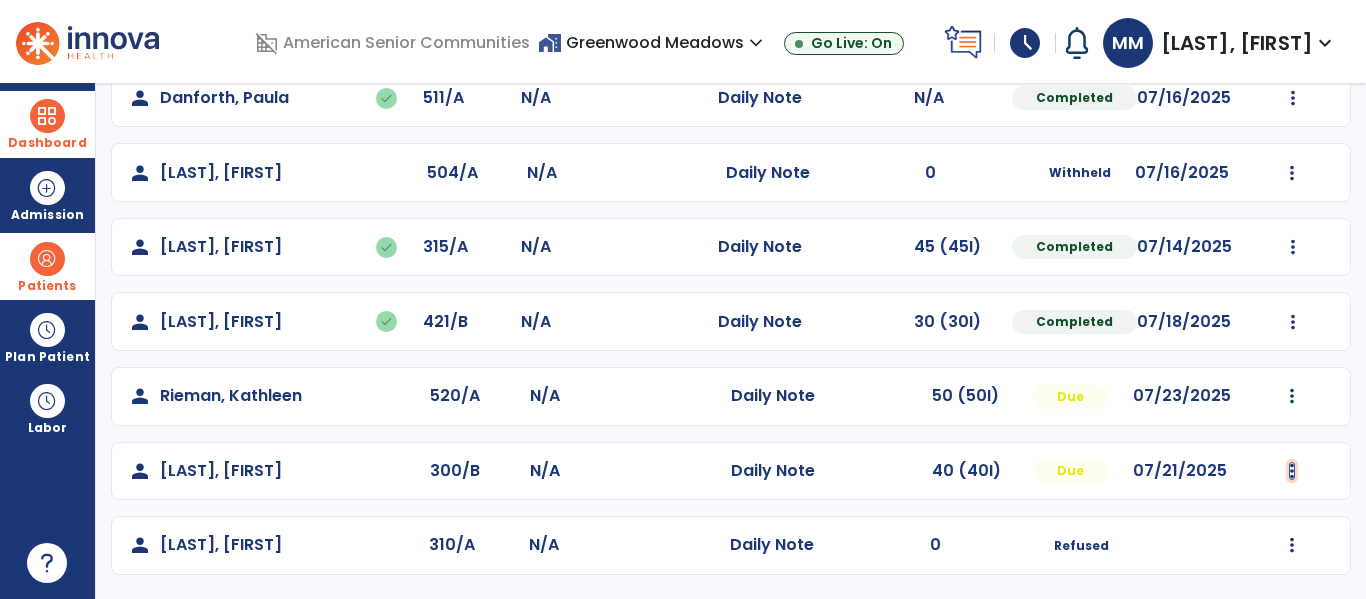 click at bounding box center [1293, 98] 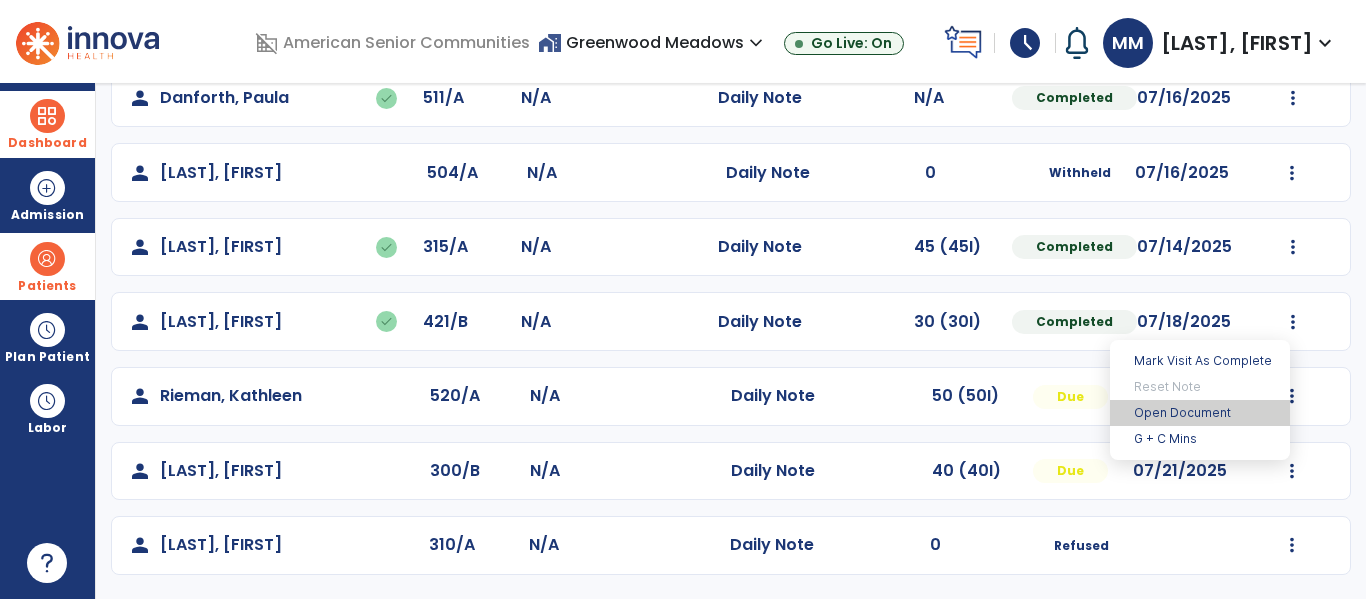 click on "Open Document" at bounding box center [1200, 413] 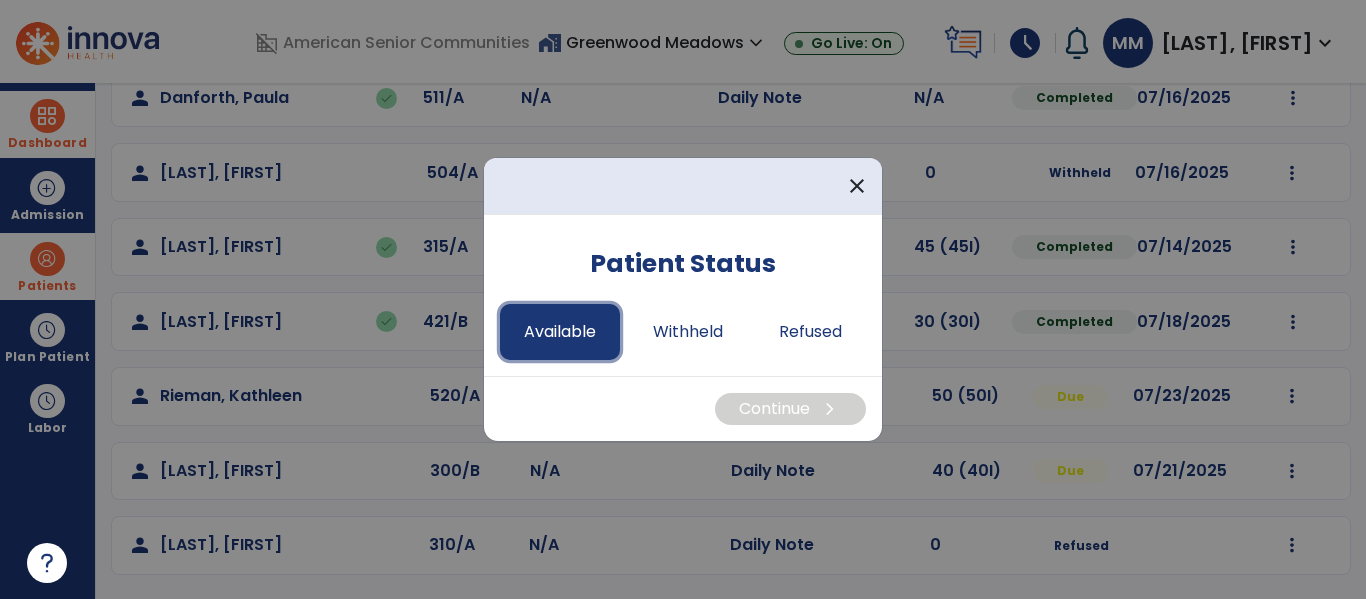 click on "Available" at bounding box center (560, 332) 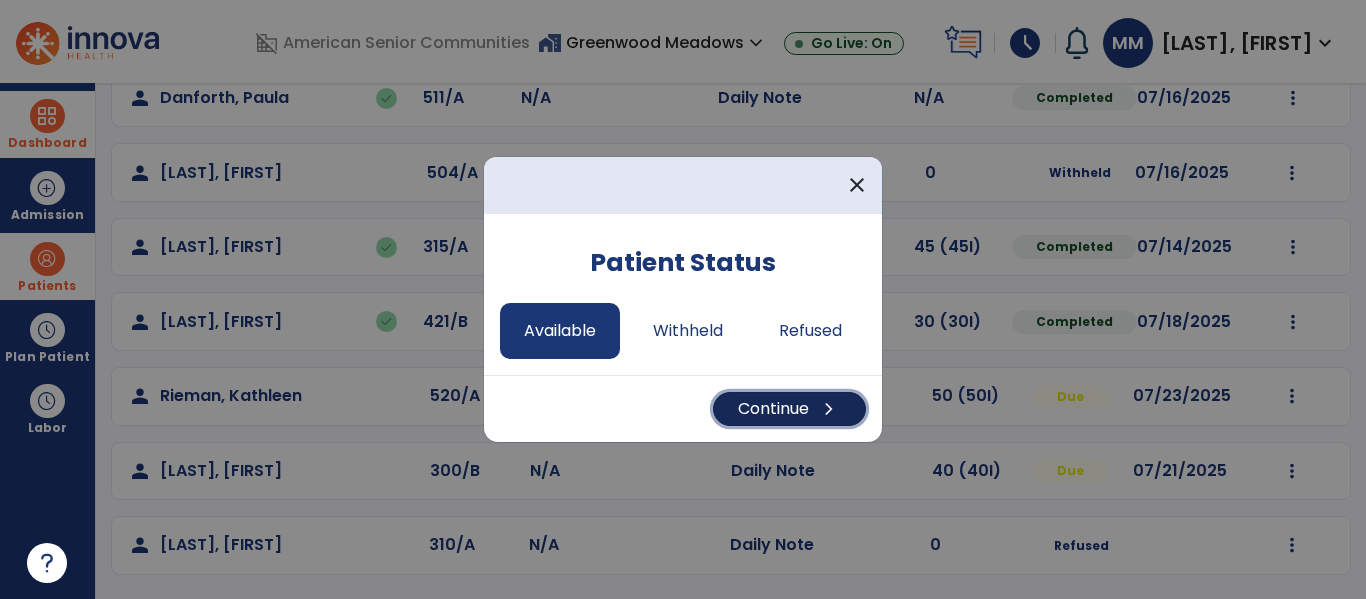 click on "Continue   chevron_right" at bounding box center [789, 409] 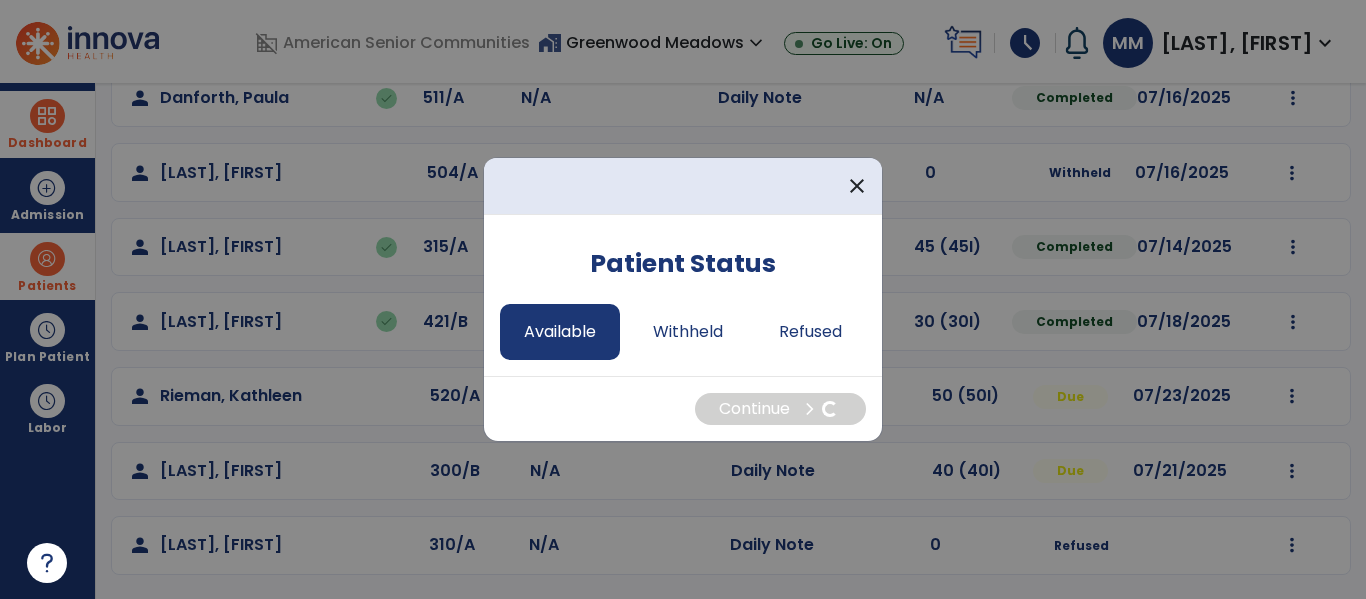 select on "*" 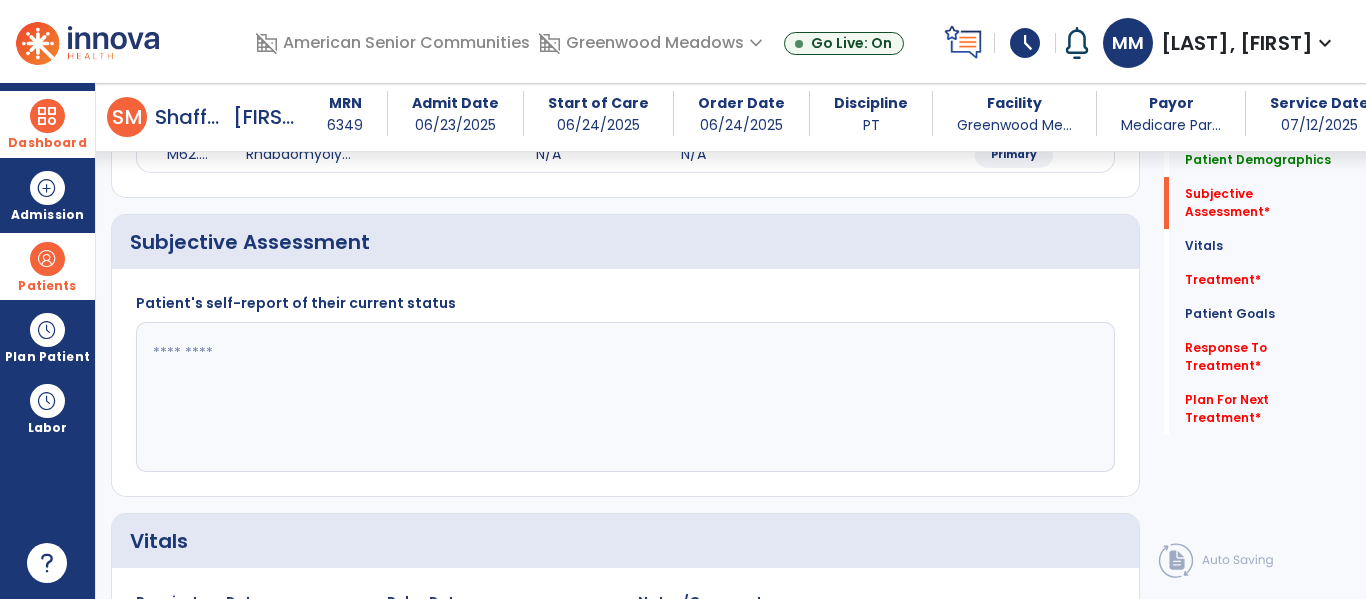 scroll, scrollTop: 421, scrollLeft: 0, axis: vertical 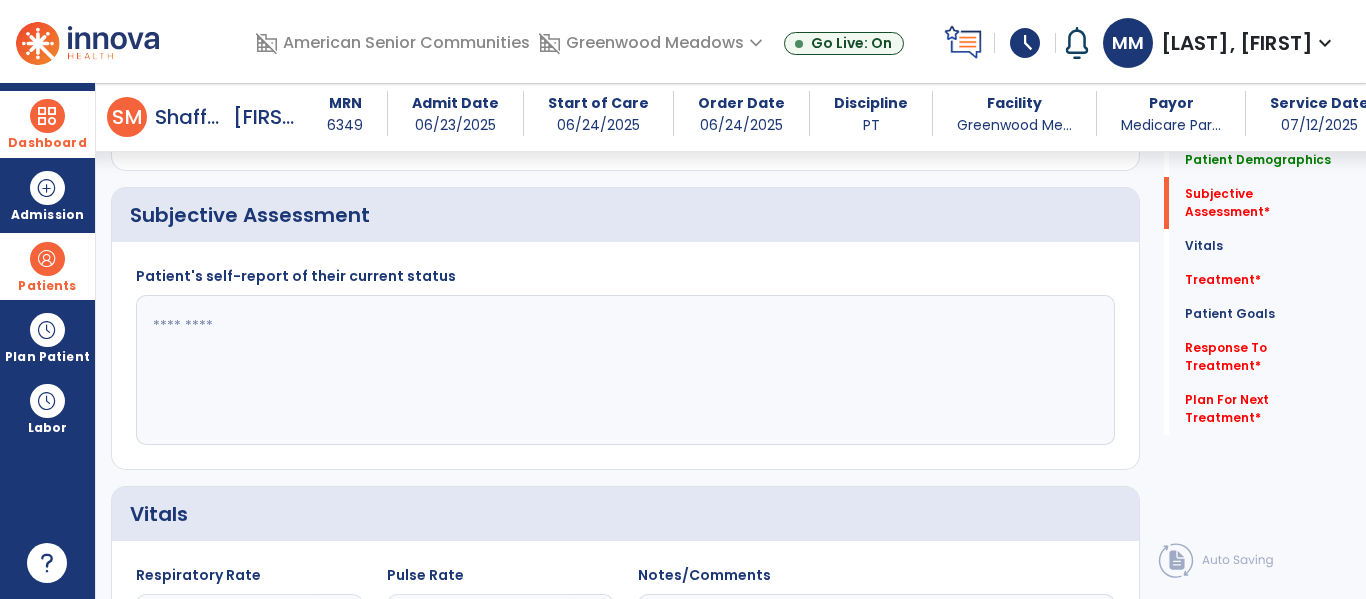 click 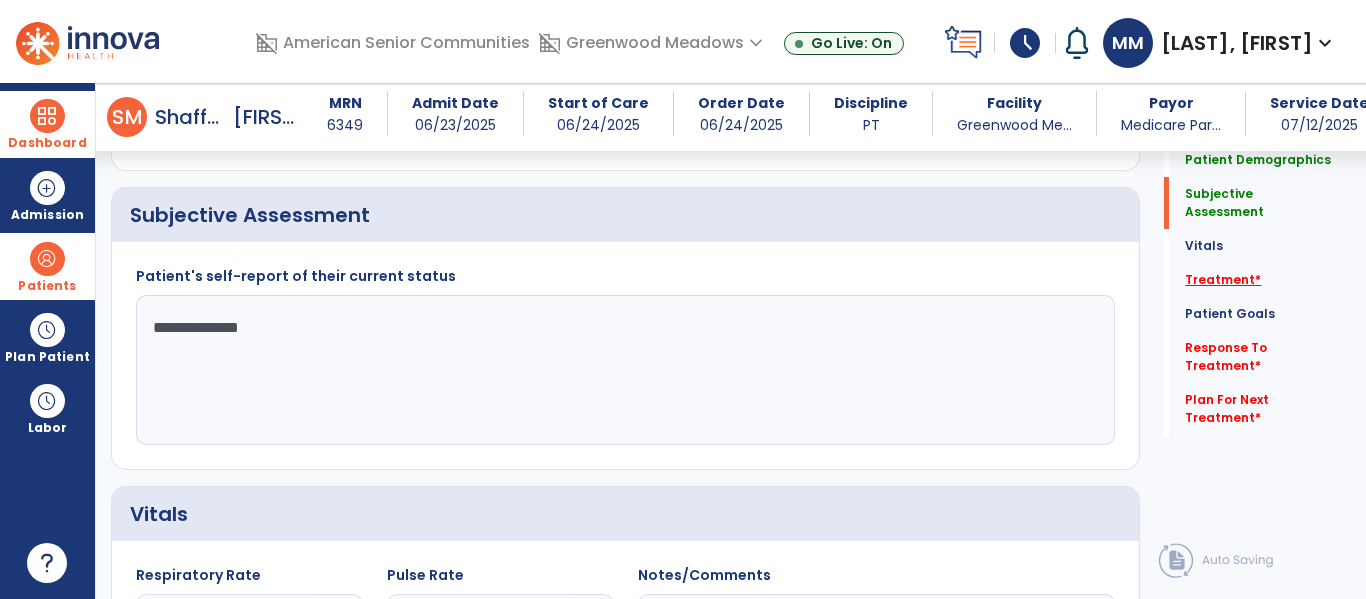 type on "**********" 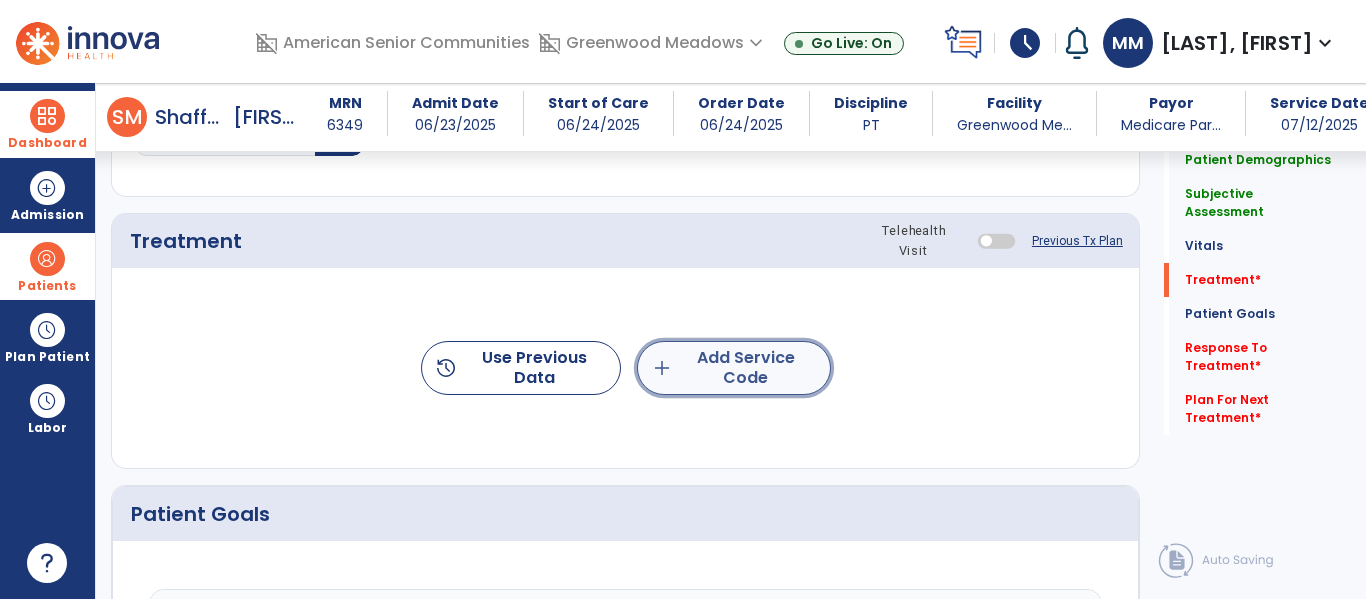 click on "add  Add Service Code" 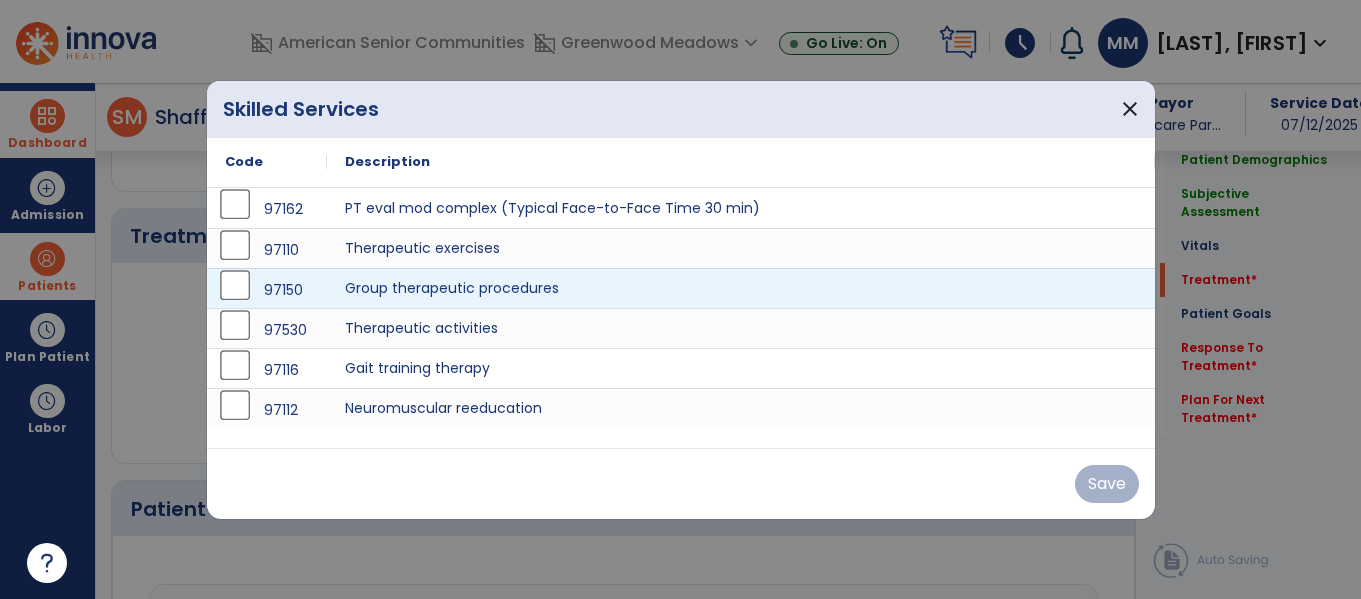 scroll, scrollTop: 1116, scrollLeft: 0, axis: vertical 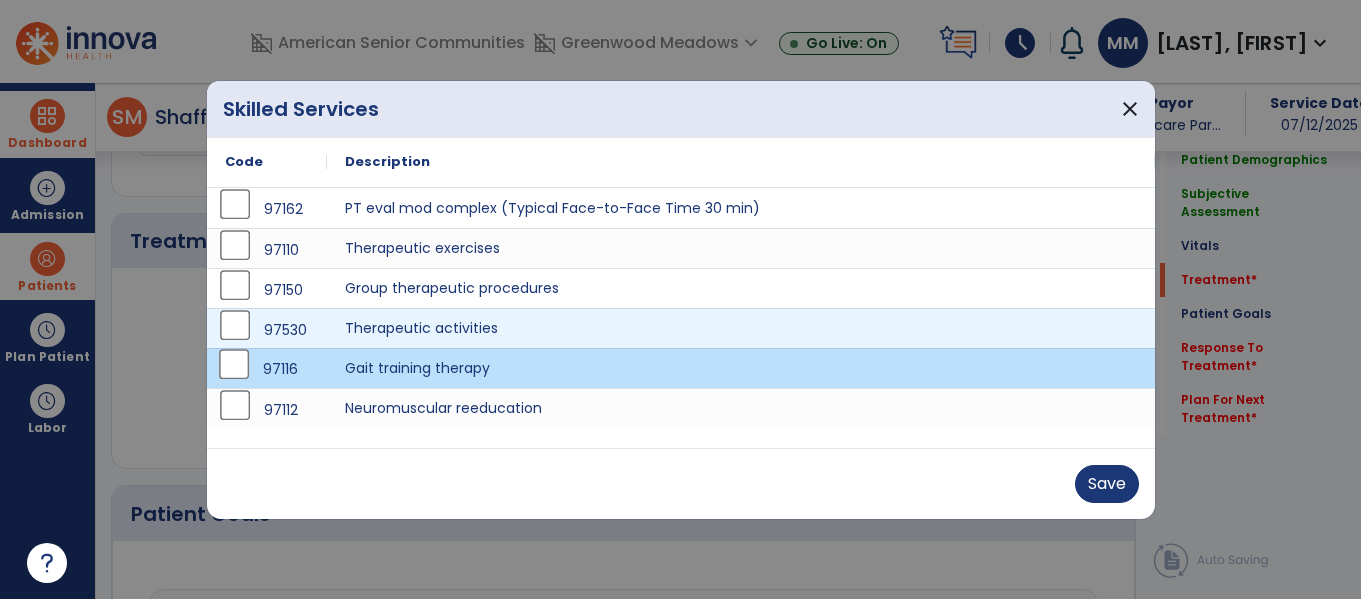 click on "97530" at bounding box center (267, 330) 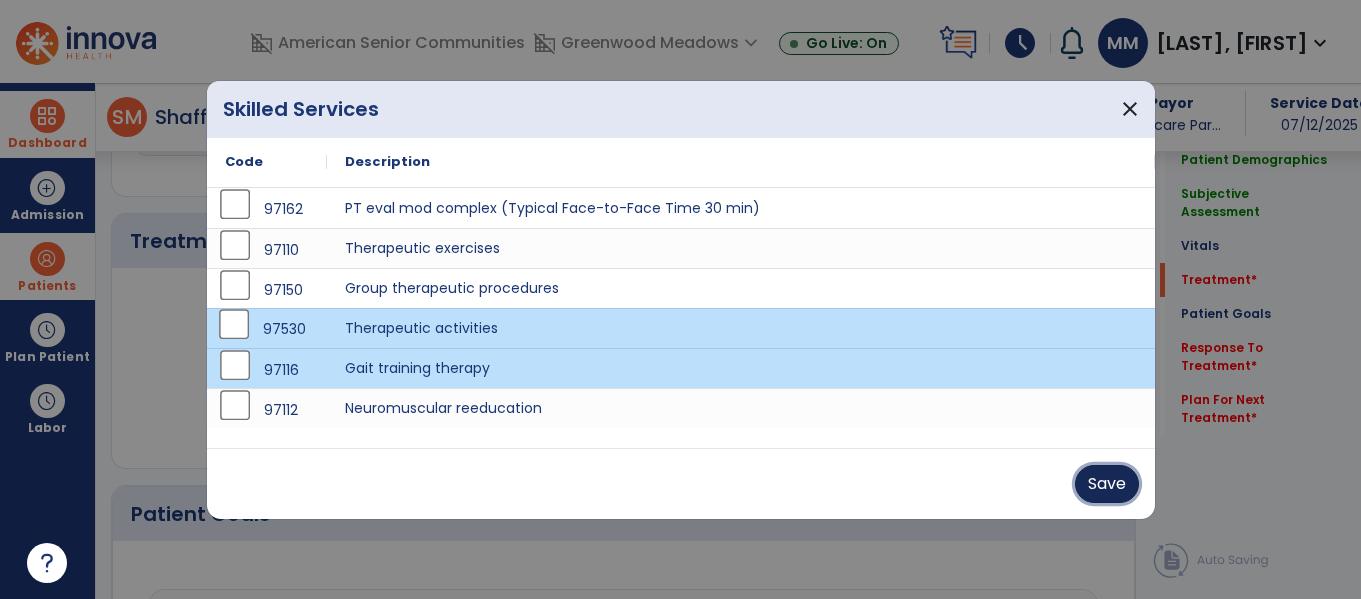 drag, startPoint x: 1112, startPoint y: 484, endPoint x: 934, endPoint y: 418, distance: 189.84204 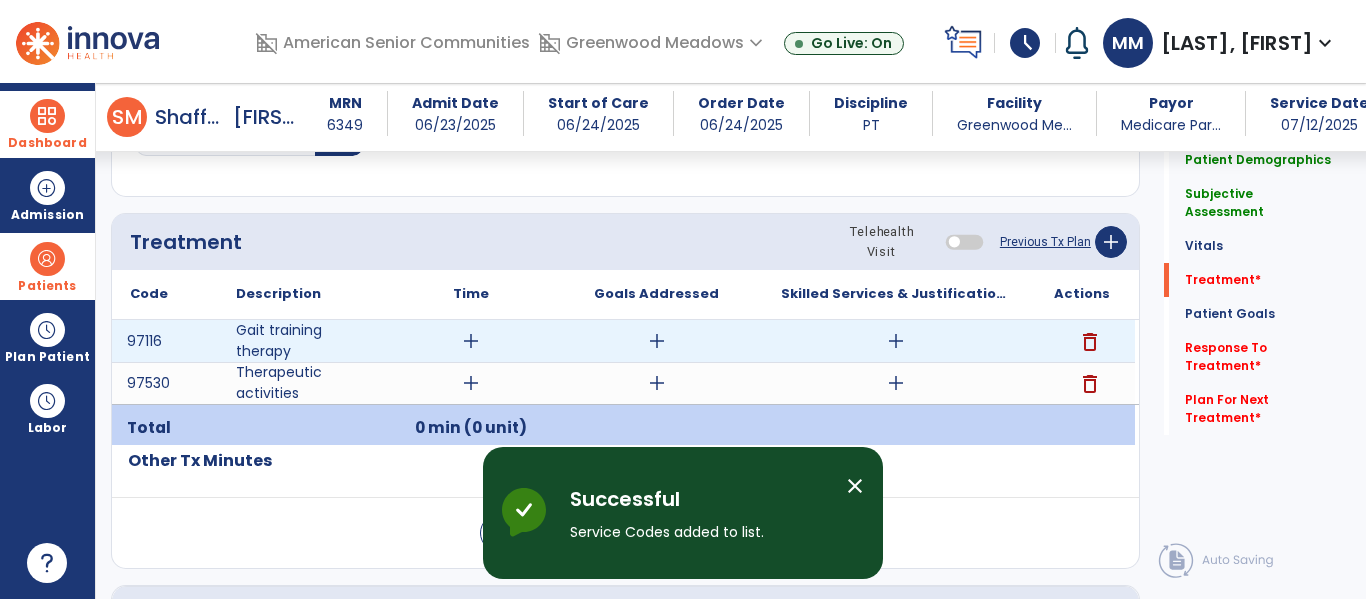 click on "add" at bounding box center [471, 341] 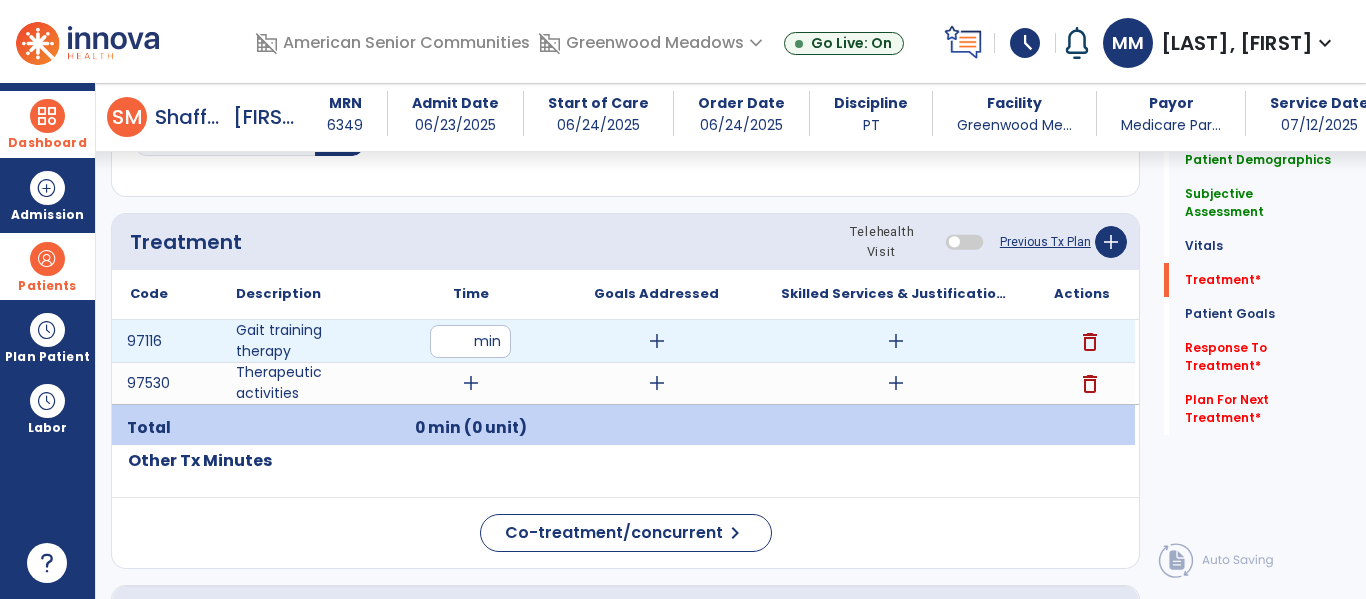 type on "**" 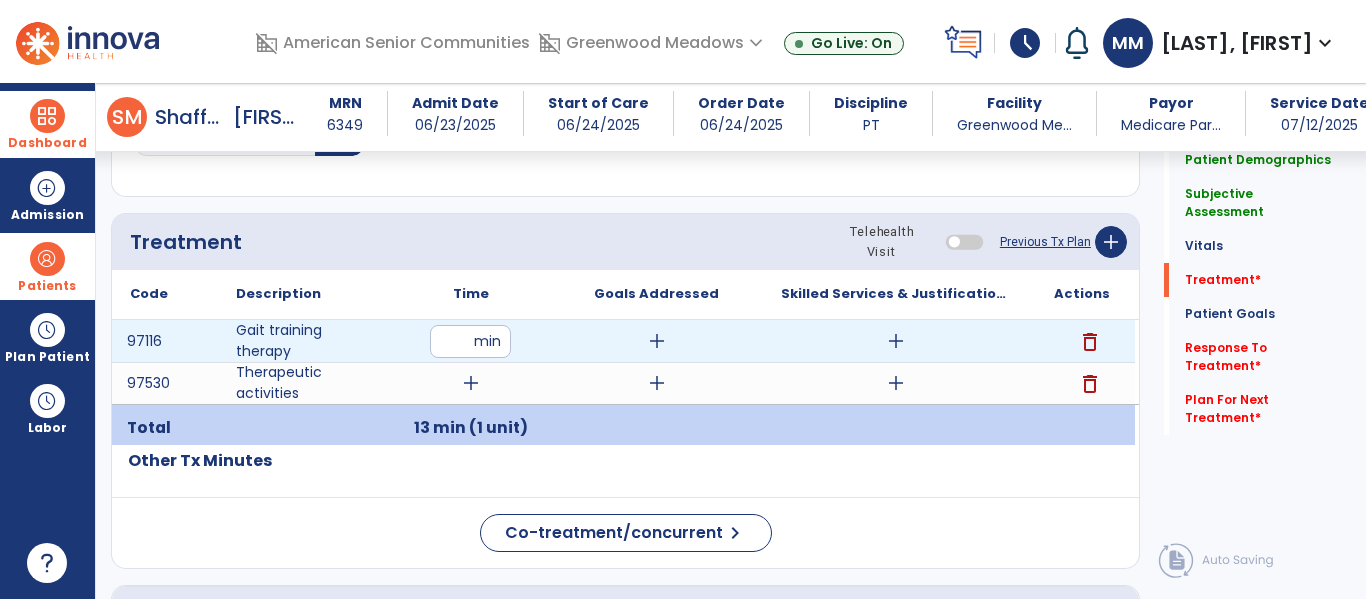 click on "**" at bounding box center (470, 341) 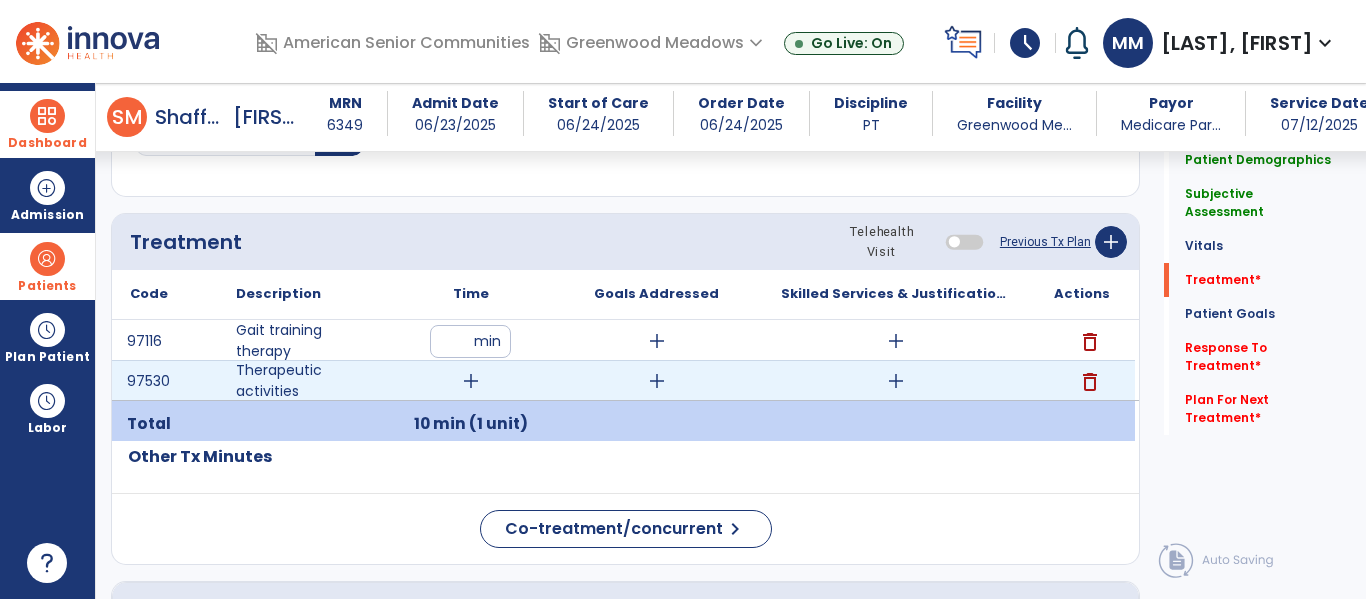 click on "add" at bounding box center (471, 381) 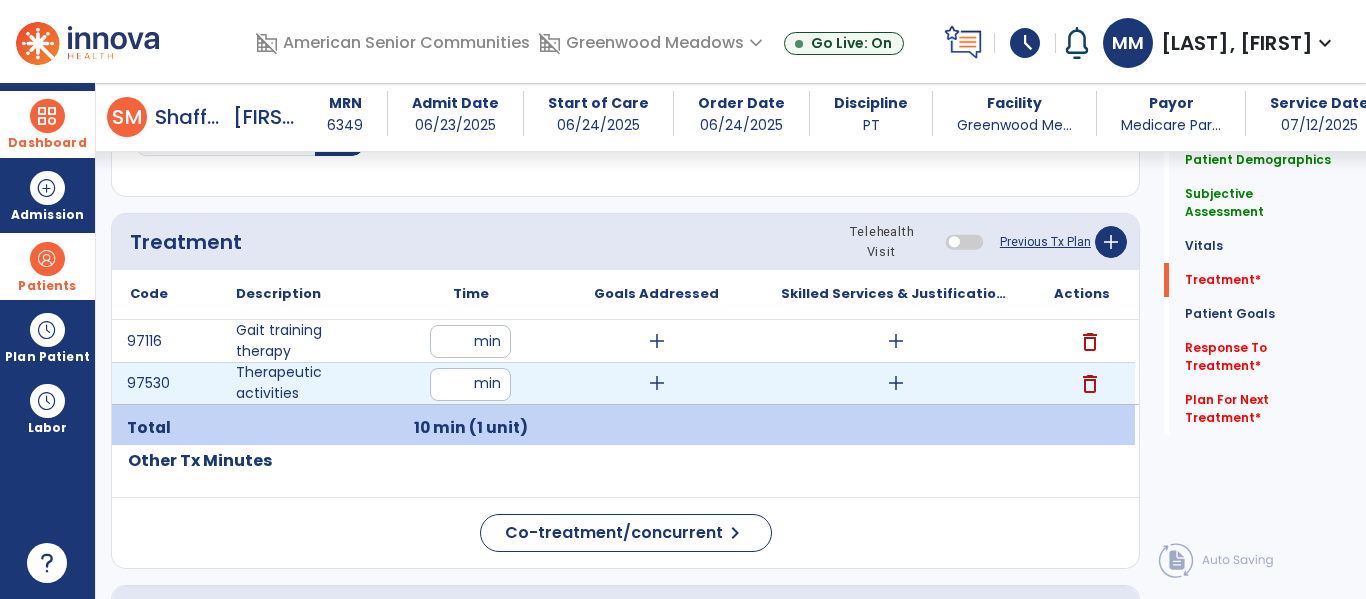 type on "**" 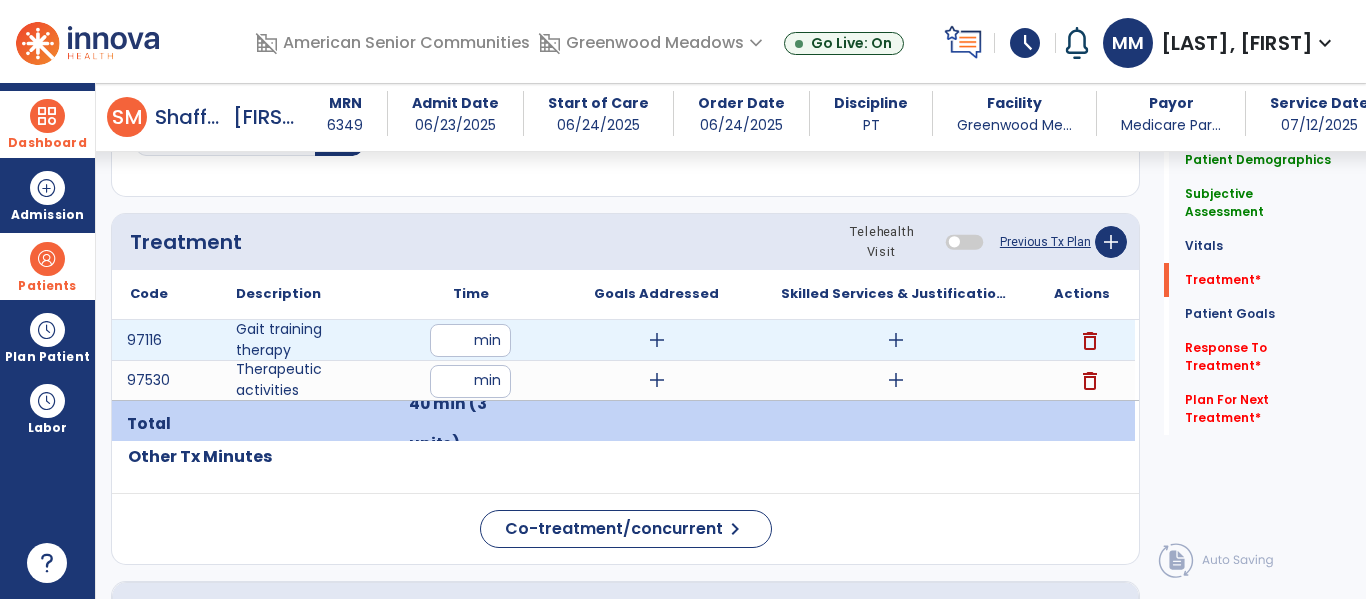 click on "add" at bounding box center (896, 340) 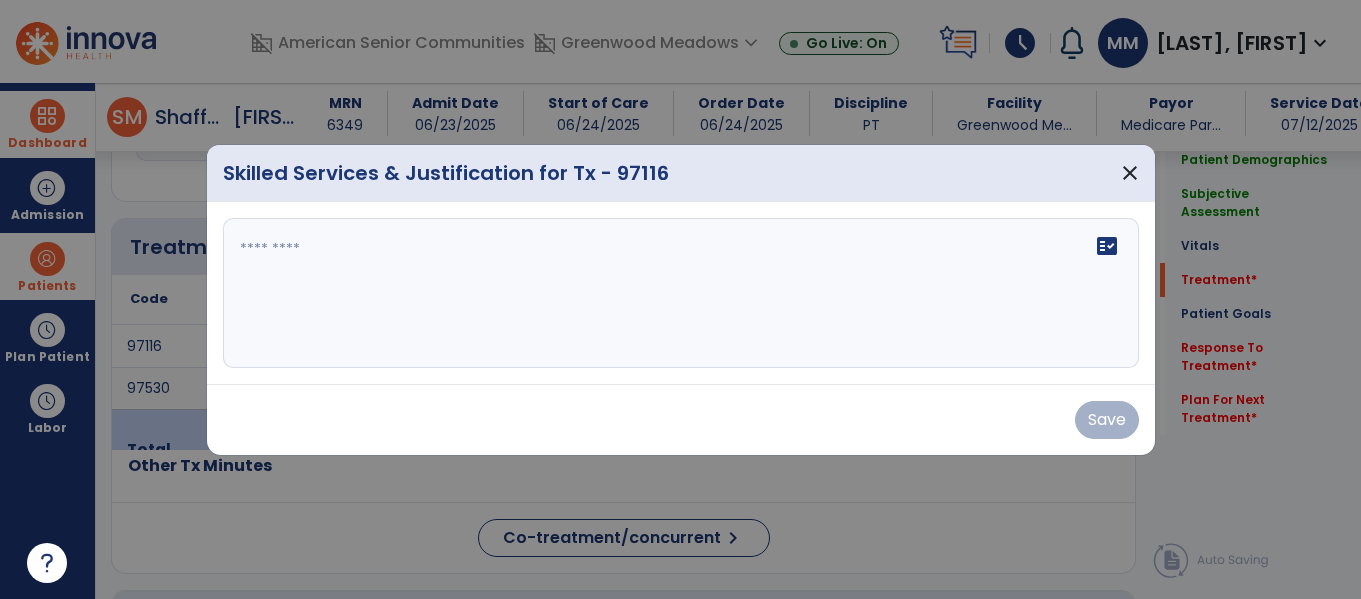 scroll, scrollTop: 1116, scrollLeft: 0, axis: vertical 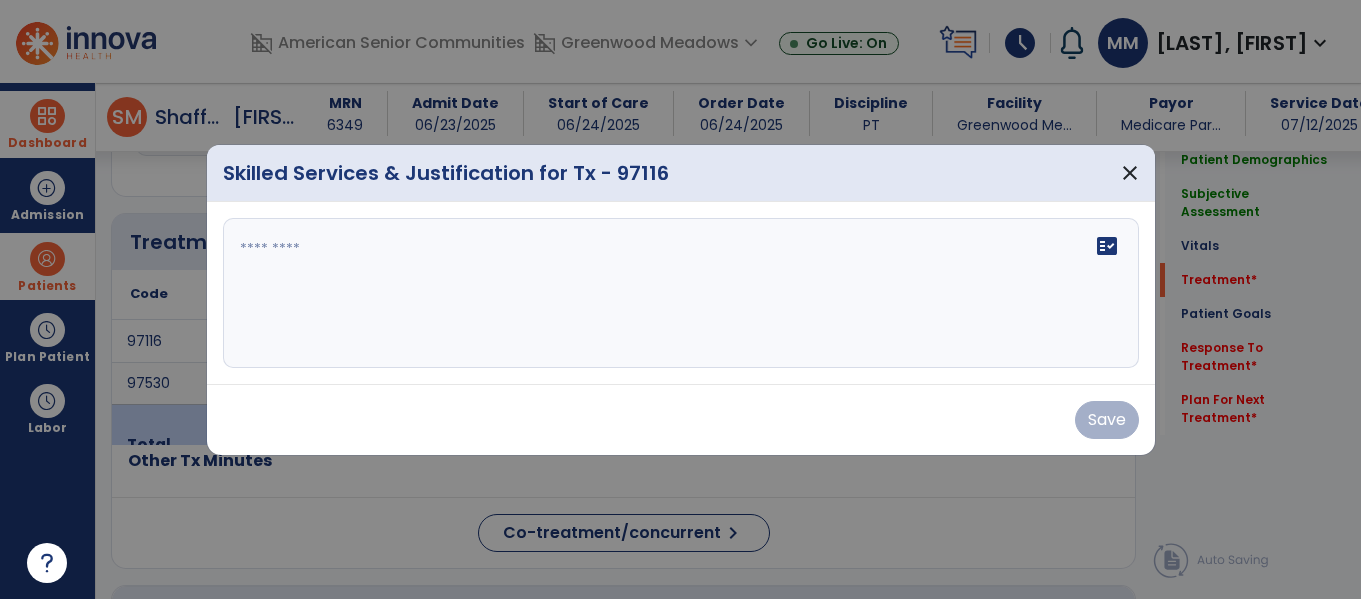 click on "fact_check" at bounding box center (681, 293) 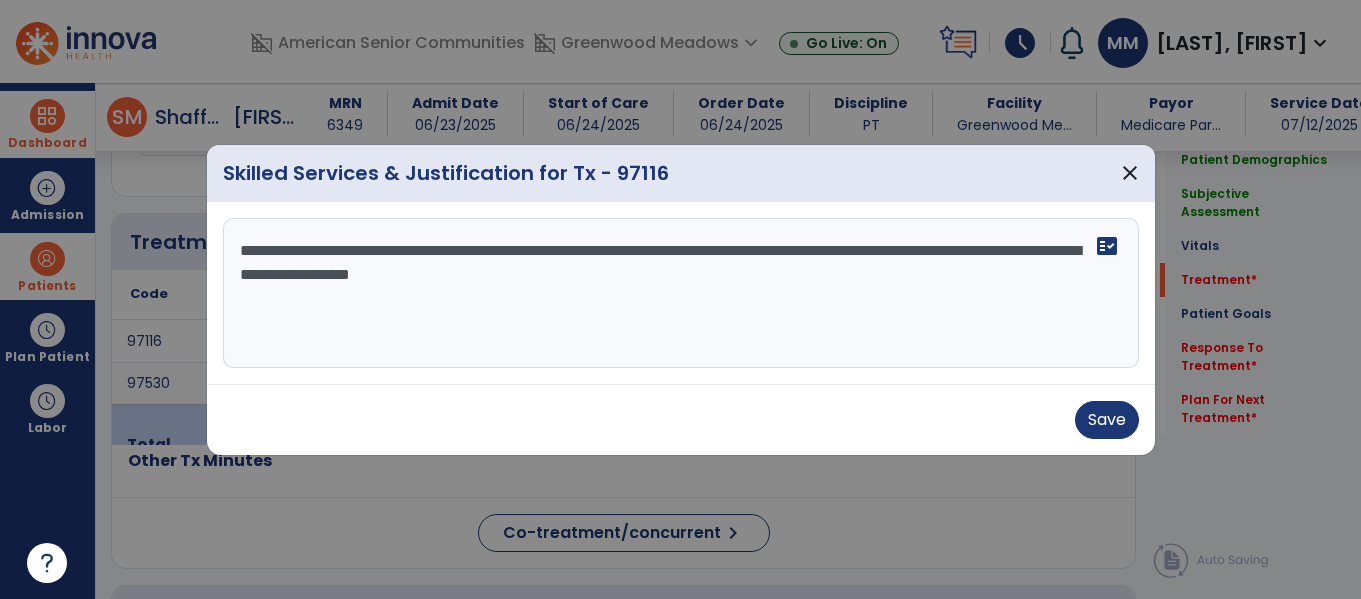 click on "**********" at bounding box center (681, 293) 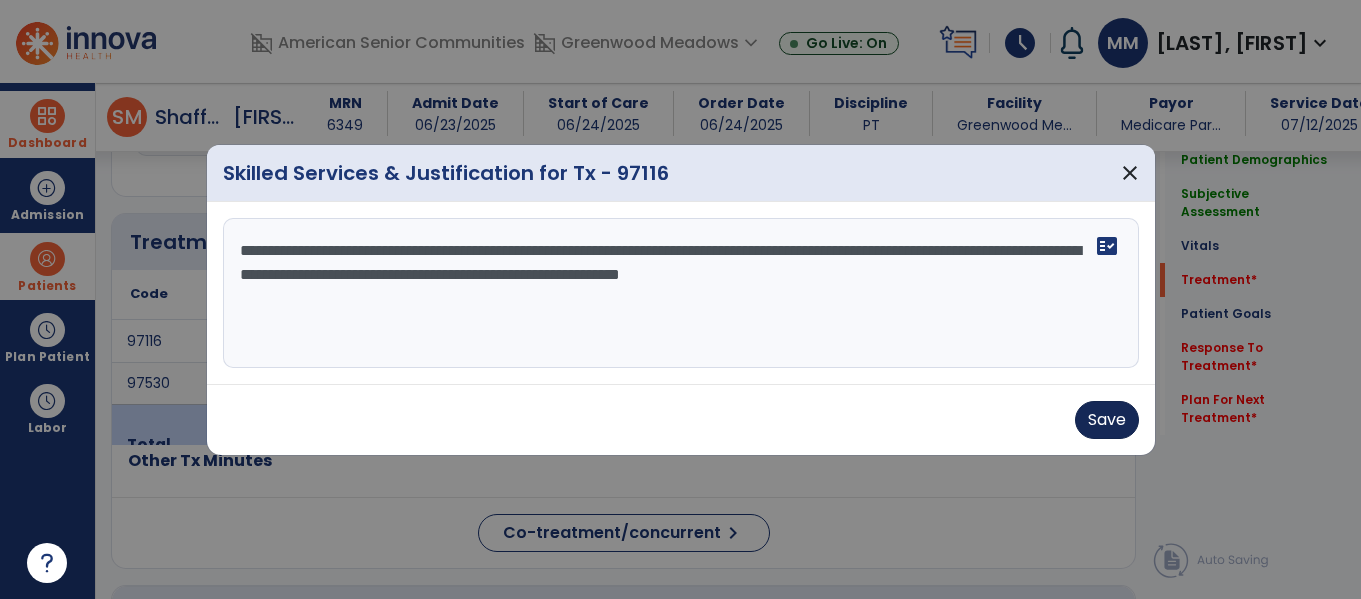 type on "**********" 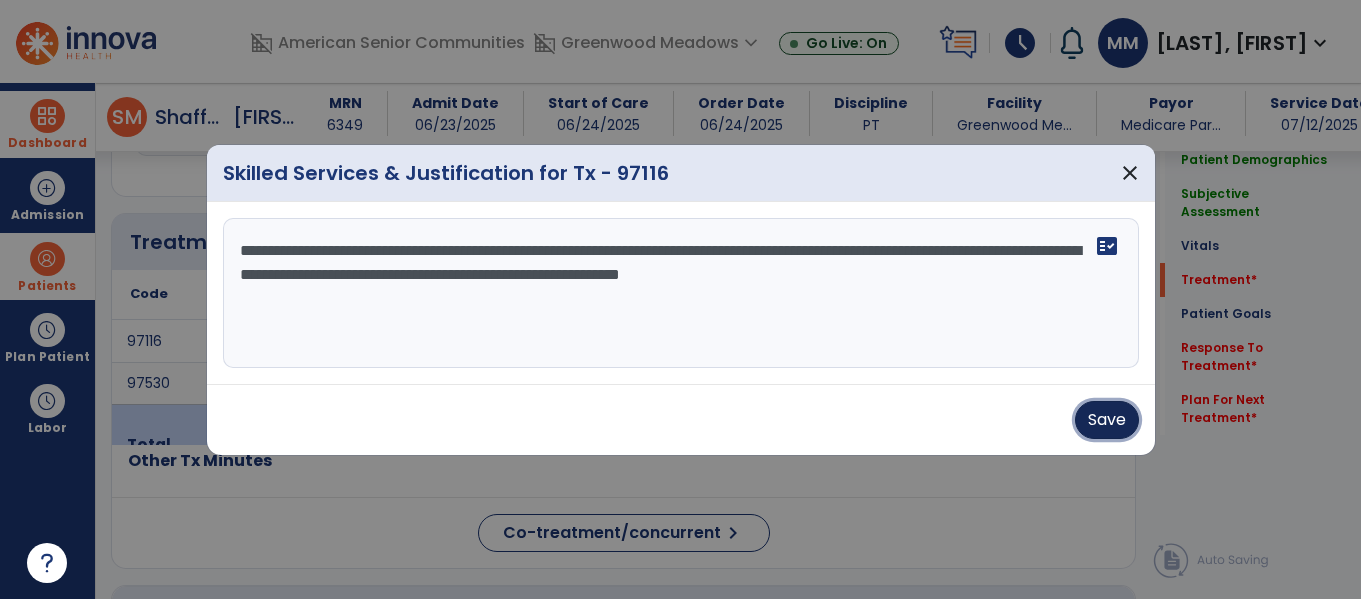 drag, startPoint x: 1097, startPoint y: 422, endPoint x: 1065, endPoint y: 383, distance: 50.447994 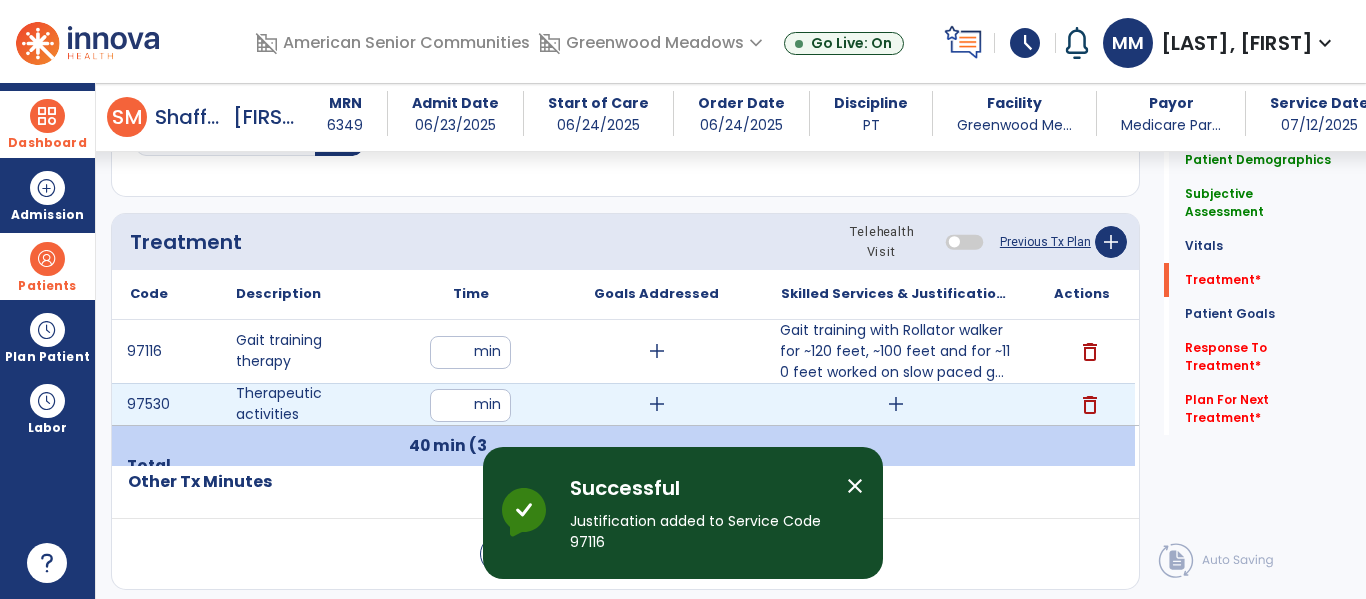 click on "add" at bounding box center [896, 404] 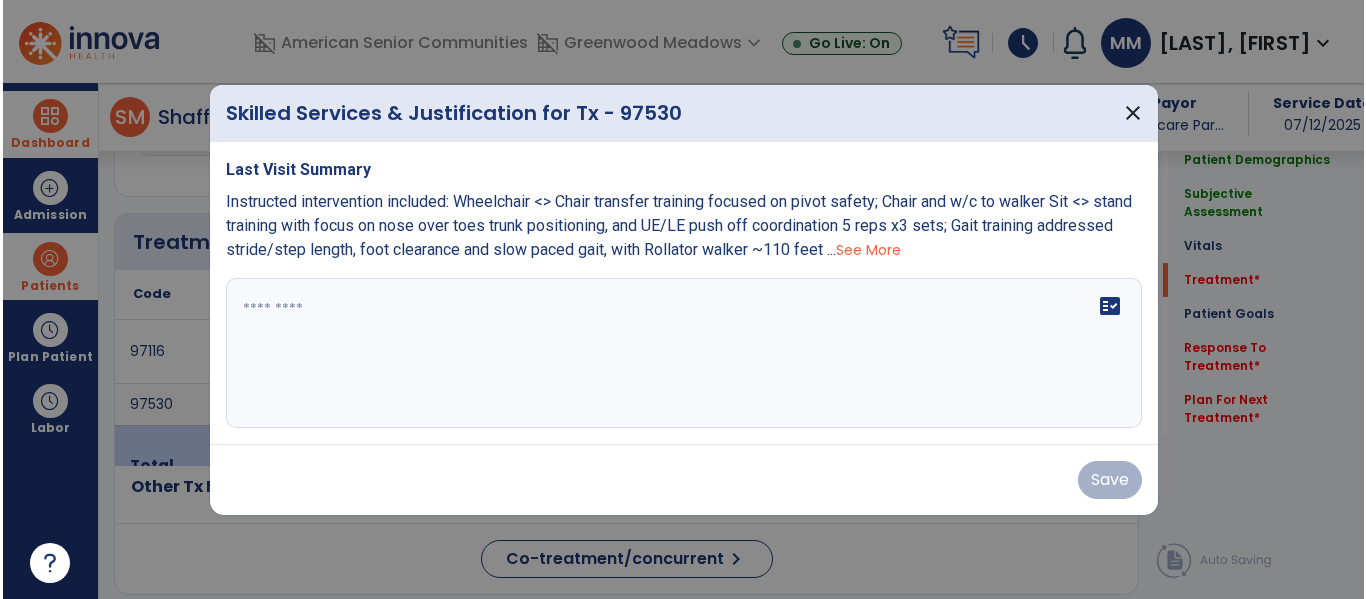 scroll, scrollTop: 1116, scrollLeft: 0, axis: vertical 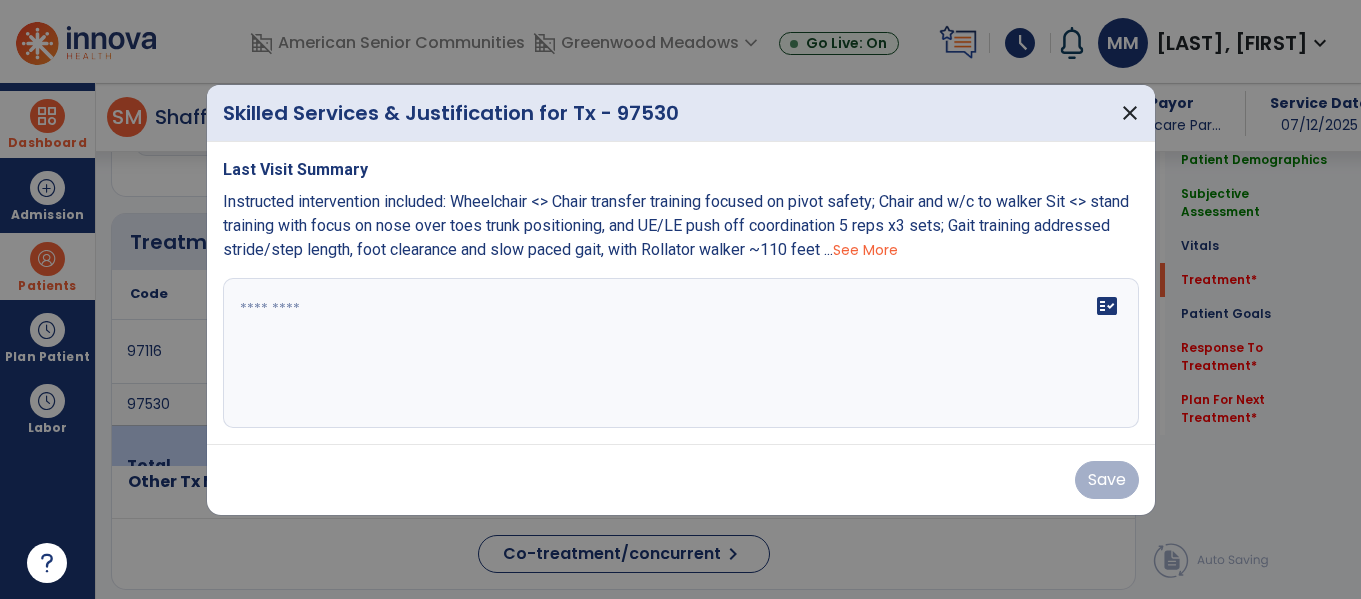 click at bounding box center (681, 353) 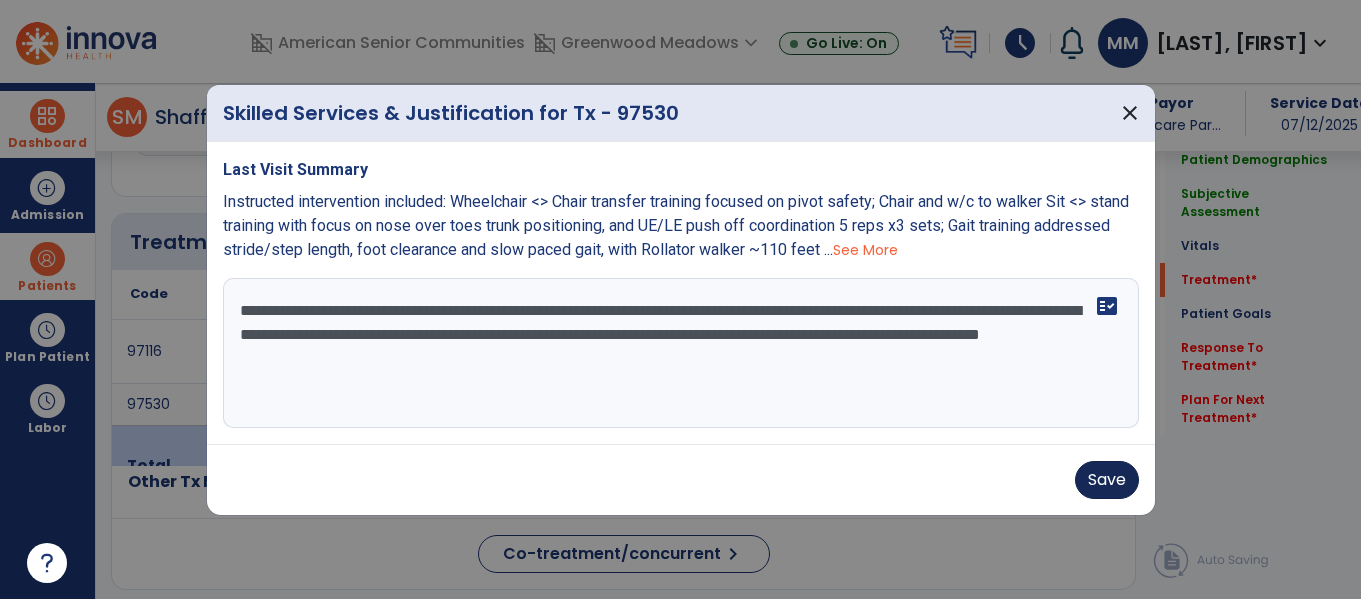 type on "**********" 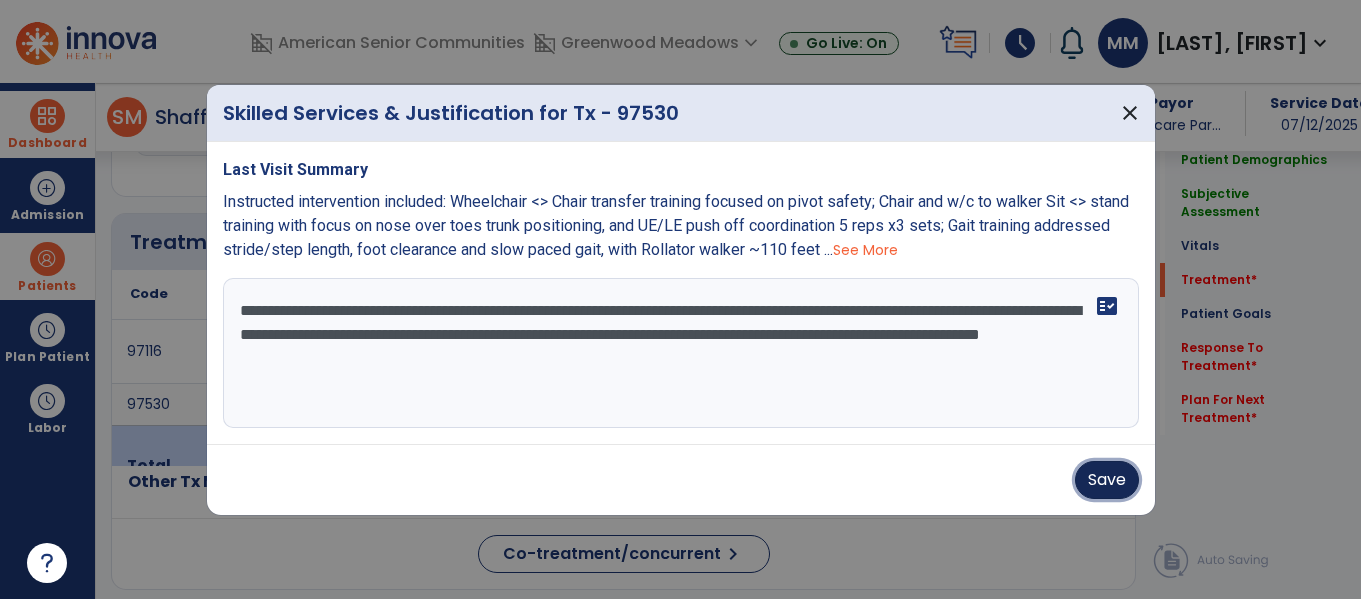 drag, startPoint x: 1109, startPoint y: 478, endPoint x: 1091, endPoint y: 460, distance: 25.455845 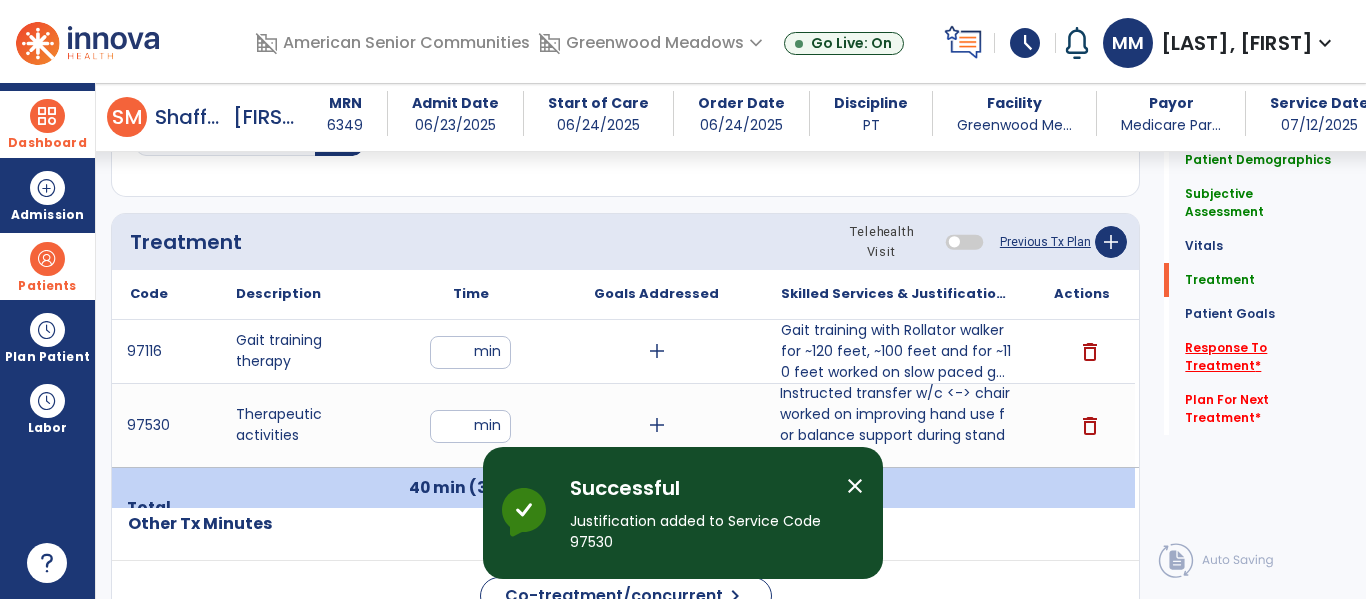 click on "Response To Treatment   *" 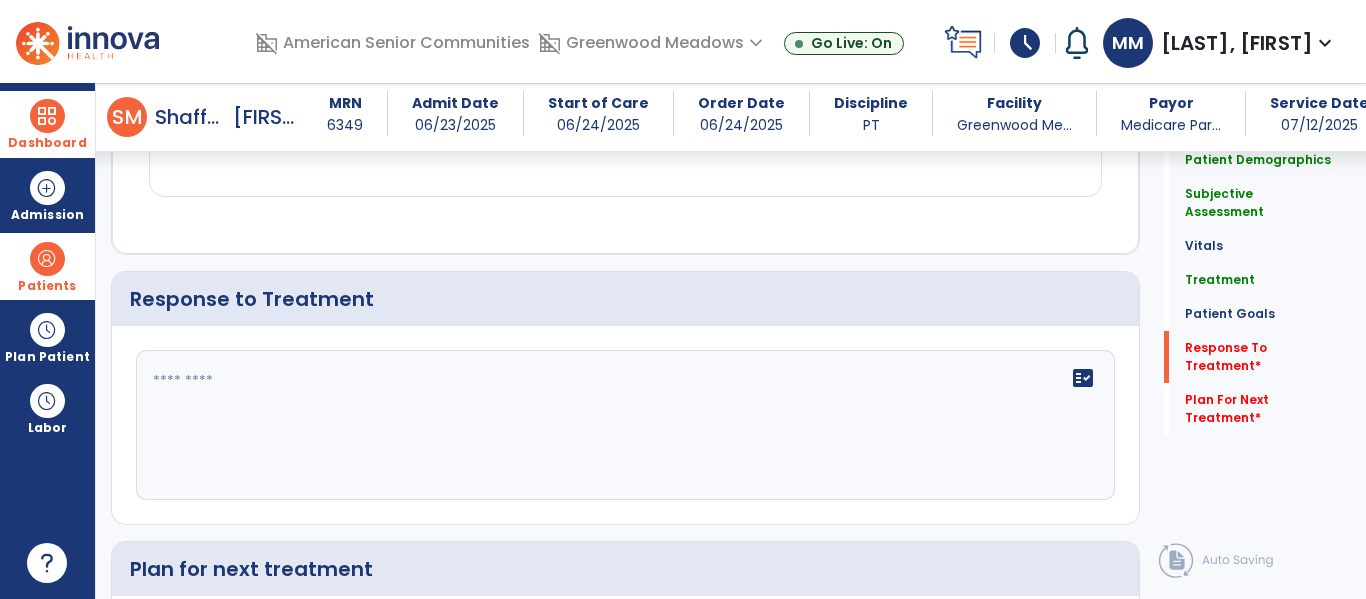 scroll, scrollTop: 2826, scrollLeft: 0, axis: vertical 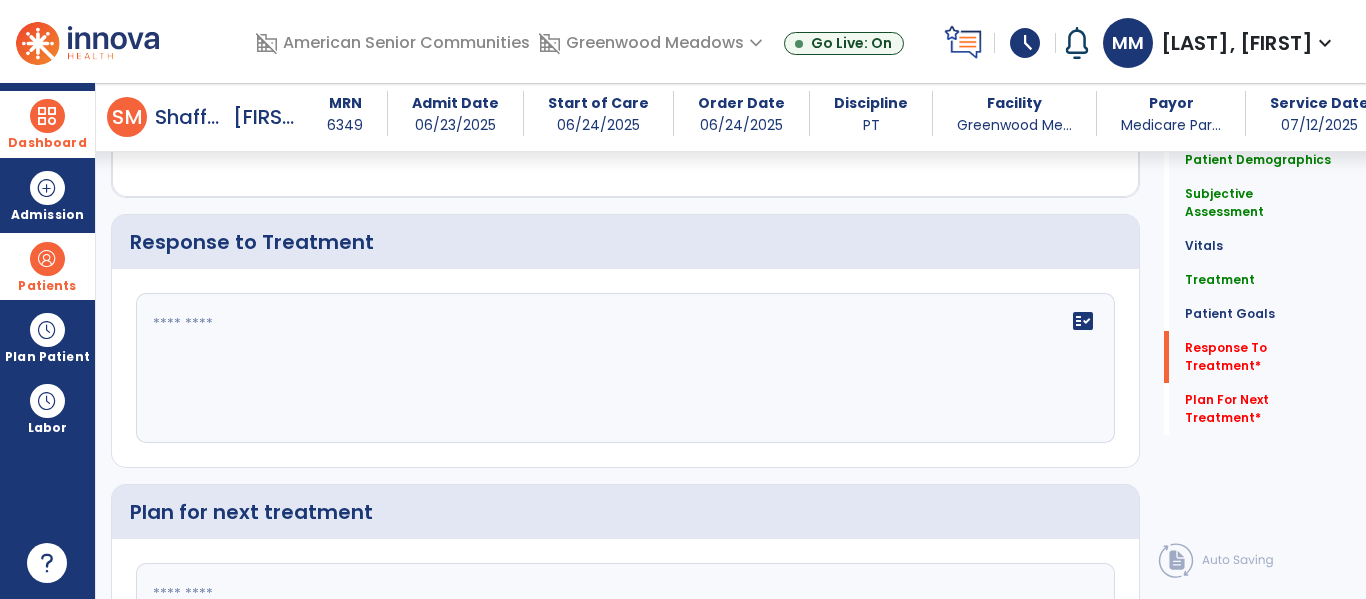 click 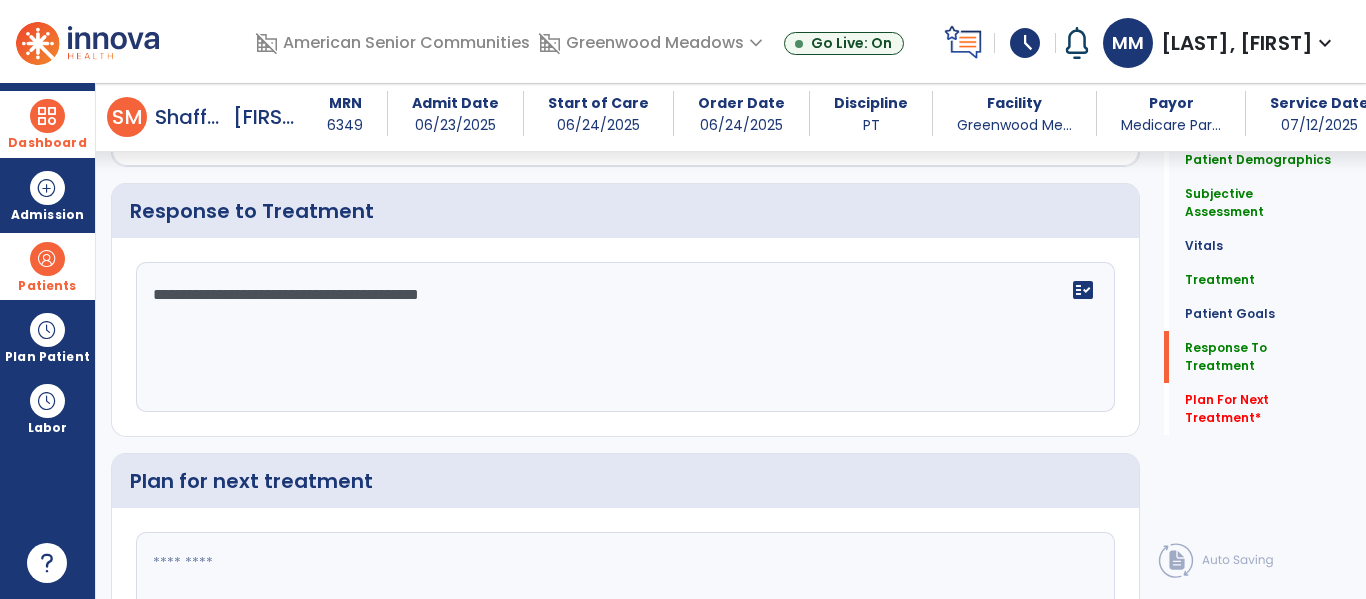 scroll, scrollTop: 2892, scrollLeft: 0, axis: vertical 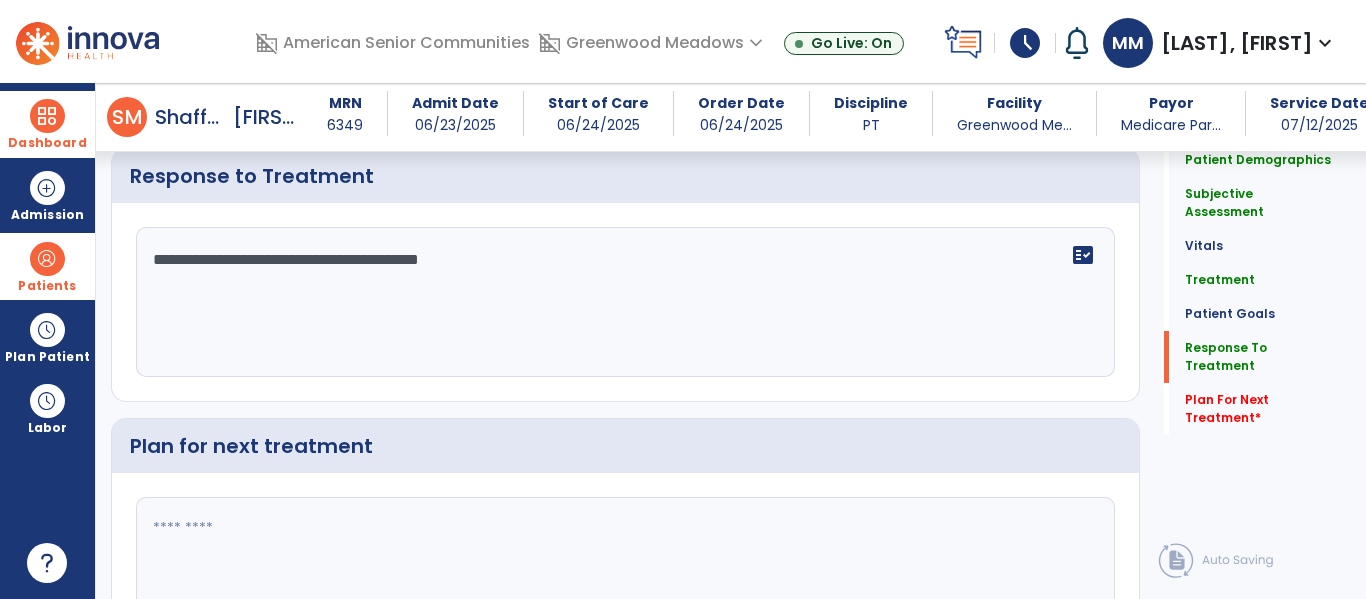 click 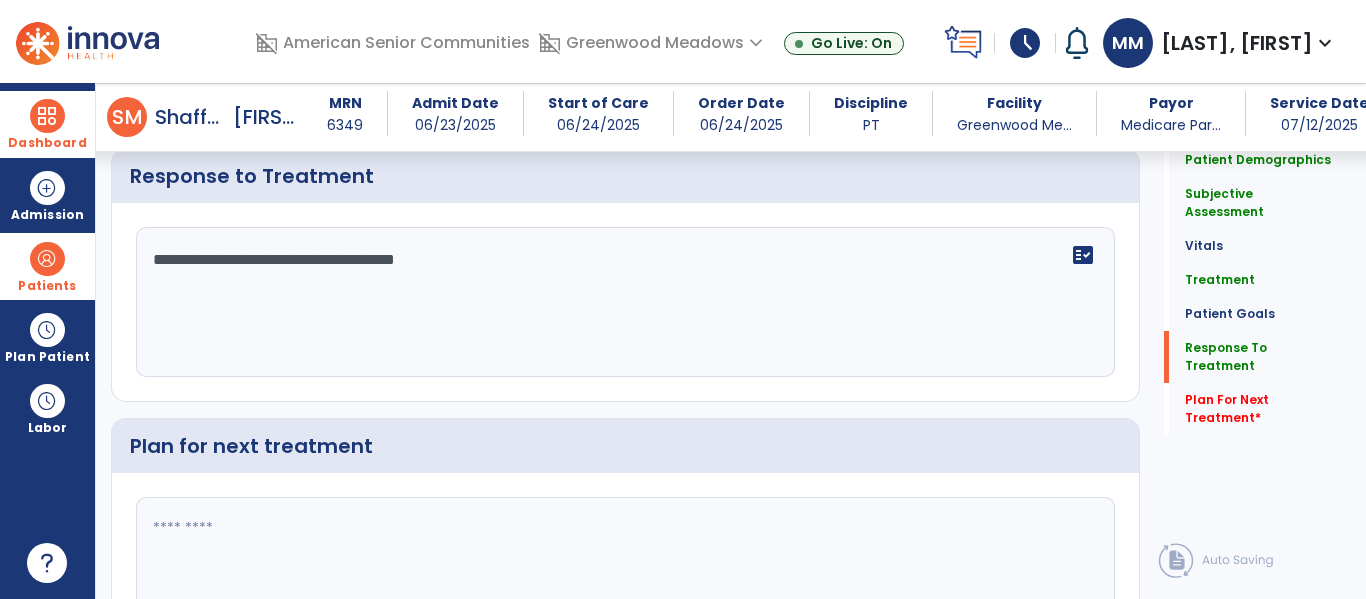 click on "**********" 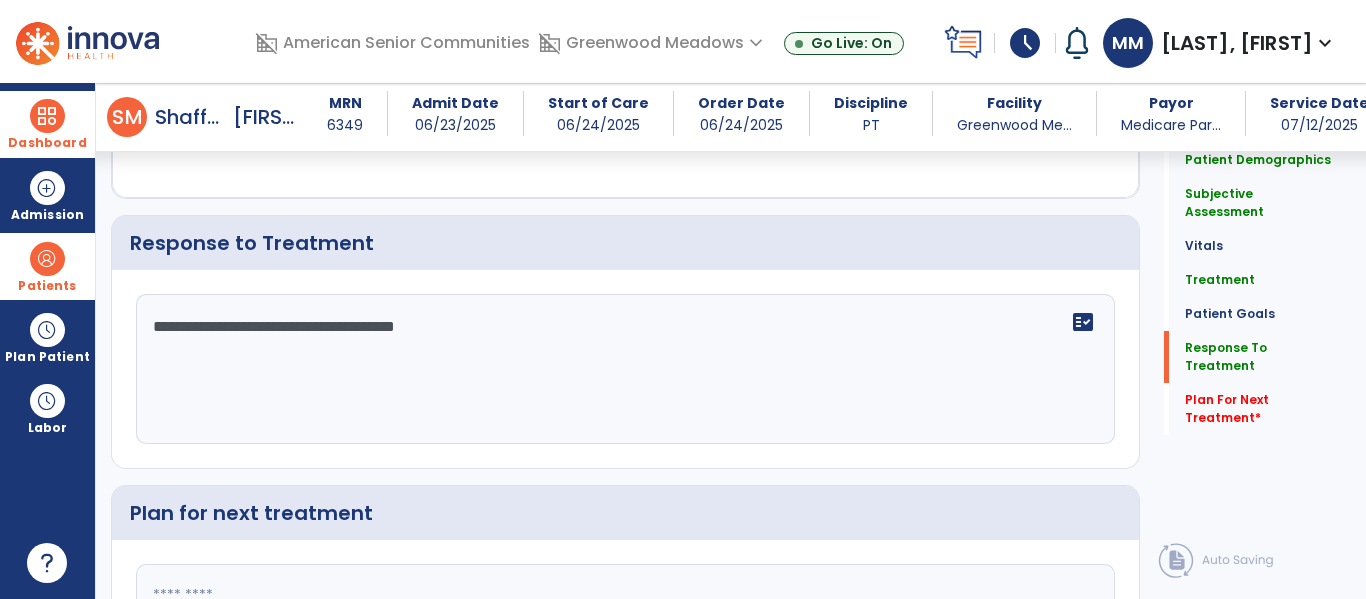 scroll, scrollTop: 2892, scrollLeft: 0, axis: vertical 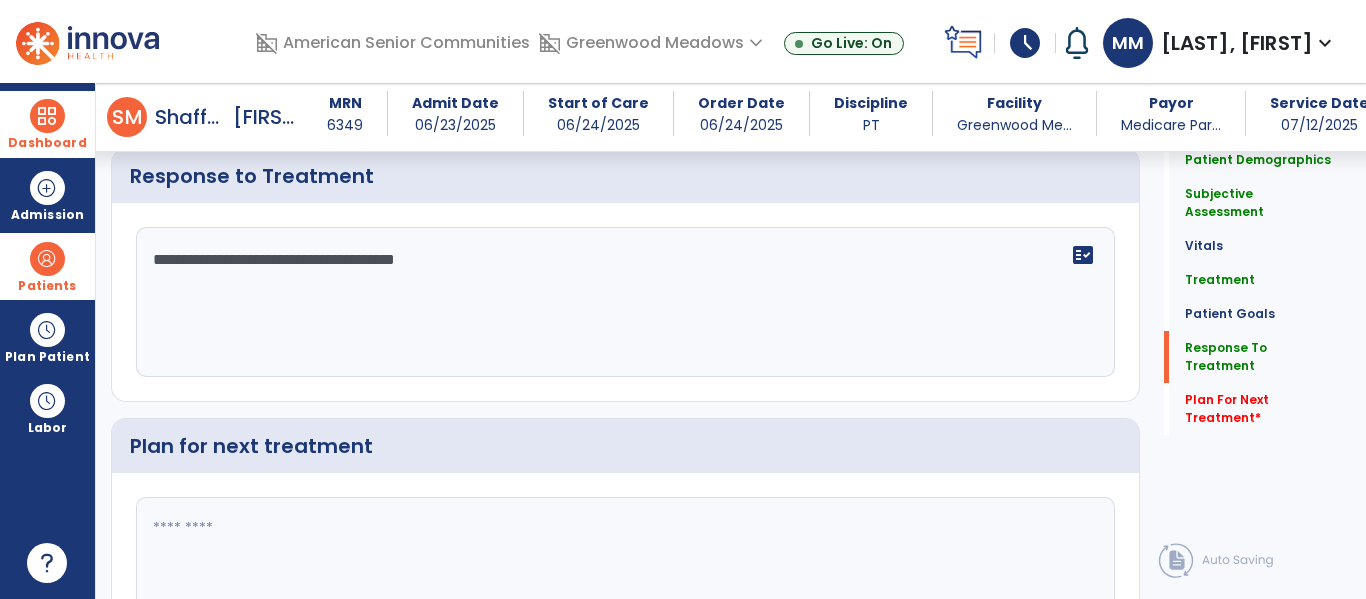 type on "**********" 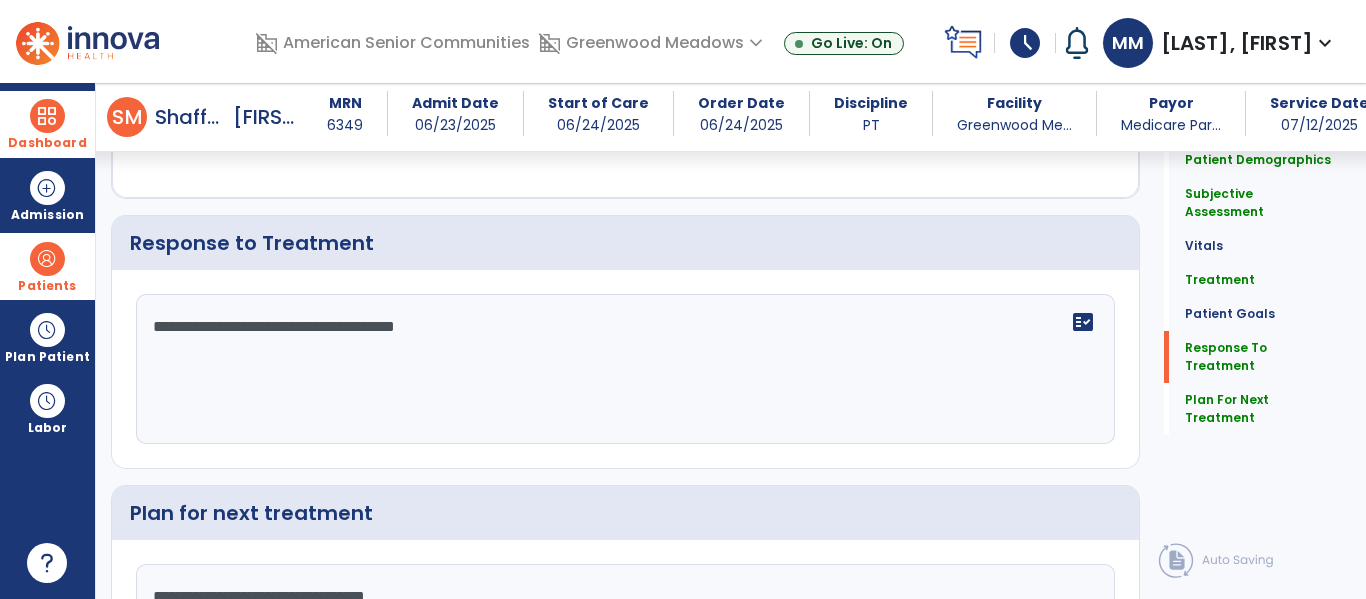 scroll, scrollTop: 2892, scrollLeft: 0, axis: vertical 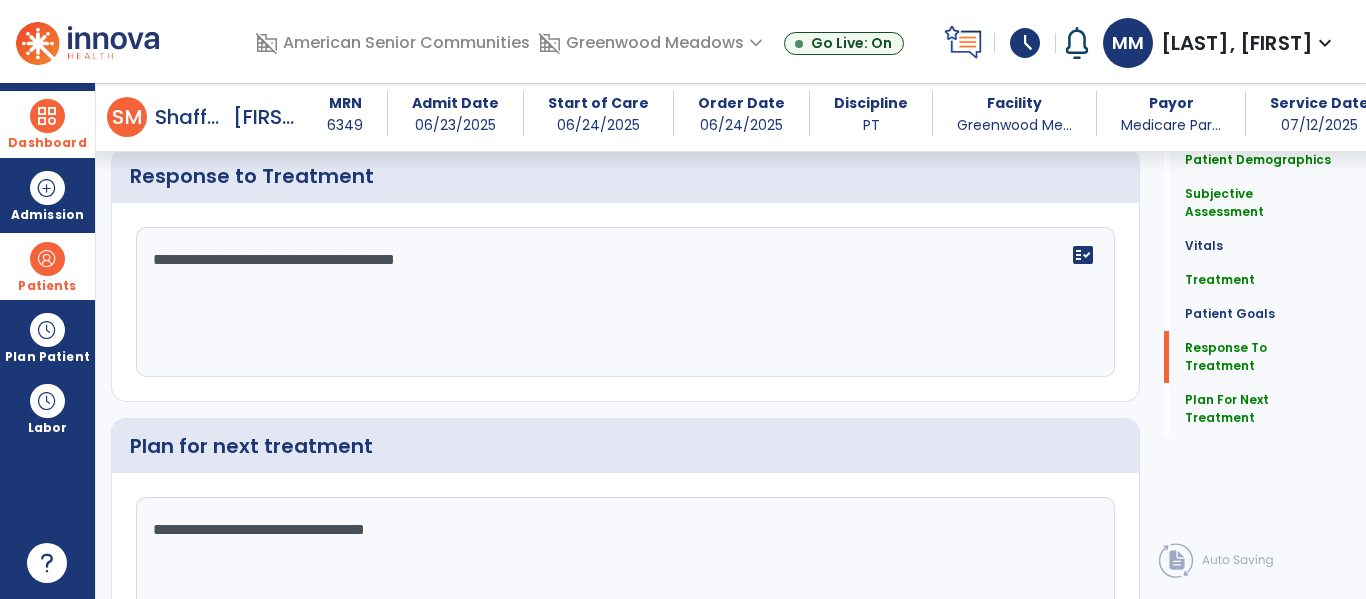 type on "**********" 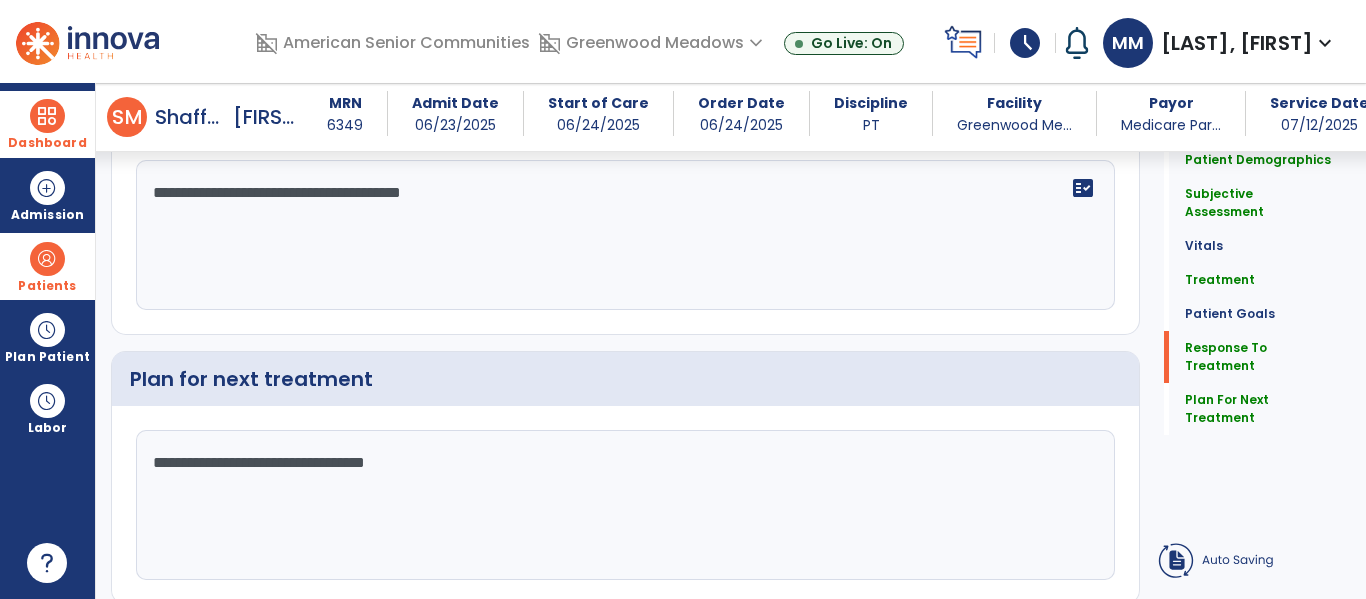 click on "**********" 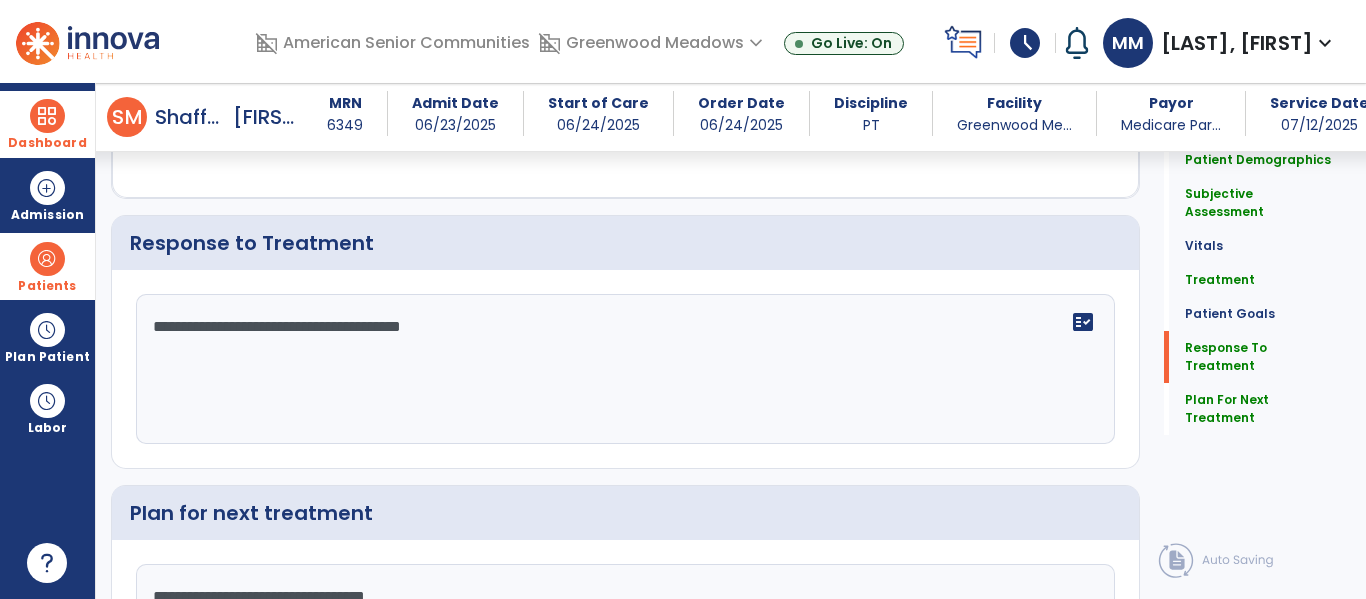 scroll, scrollTop: 2892, scrollLeft: 0, axis: vertical 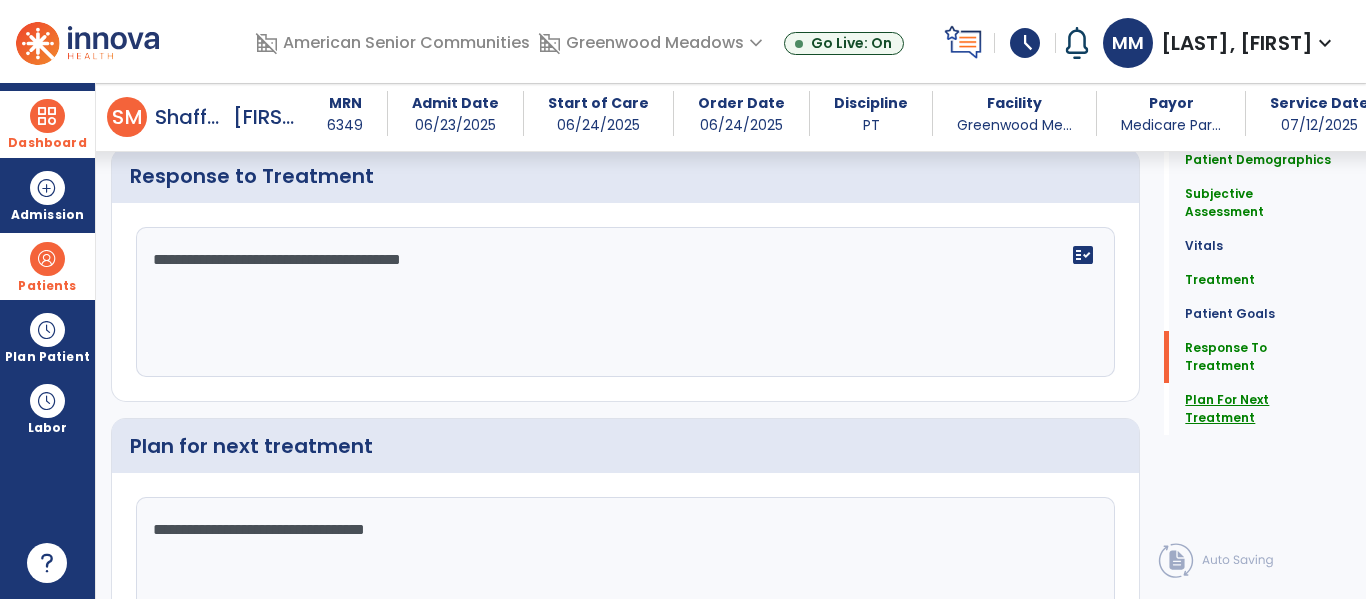 type on "**********" 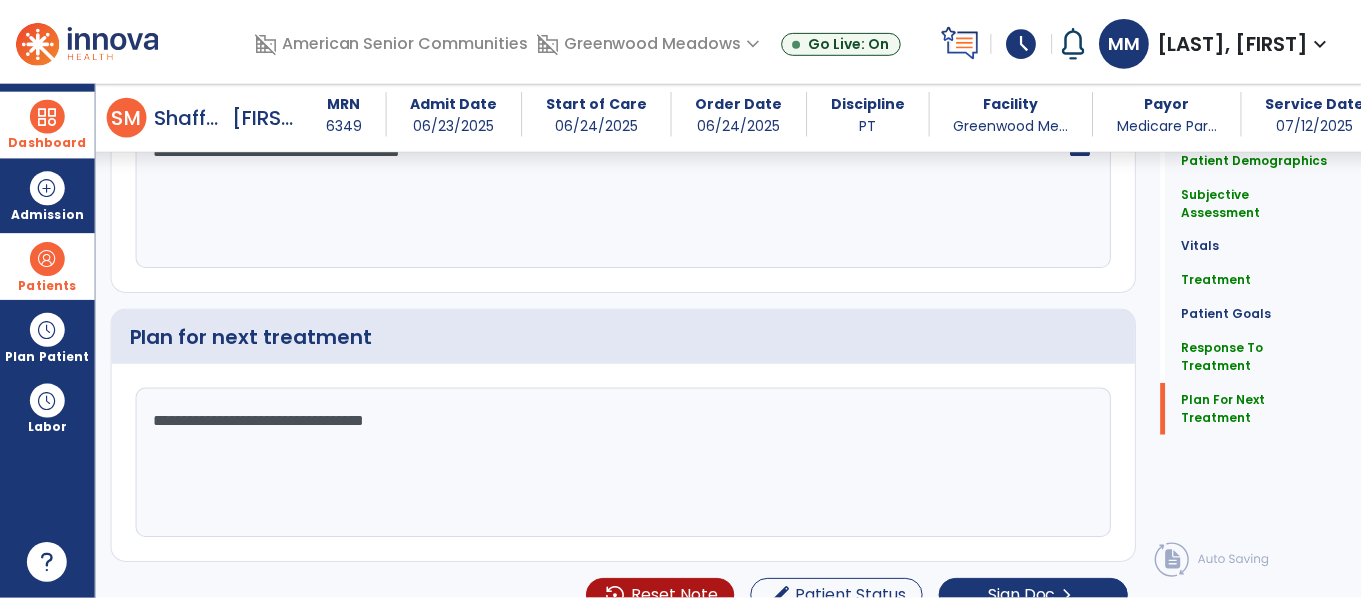 scroll, scrollTop: 3031, scrollLeft: 0, axis: vertical 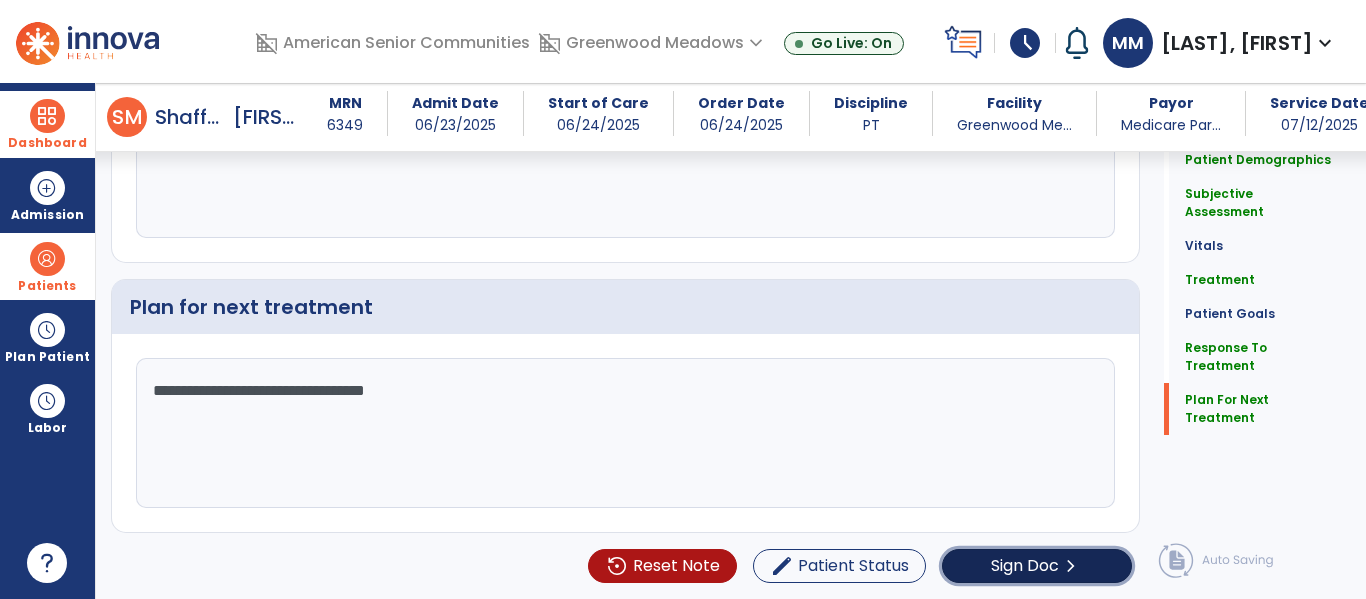 click on "Sign Doc" 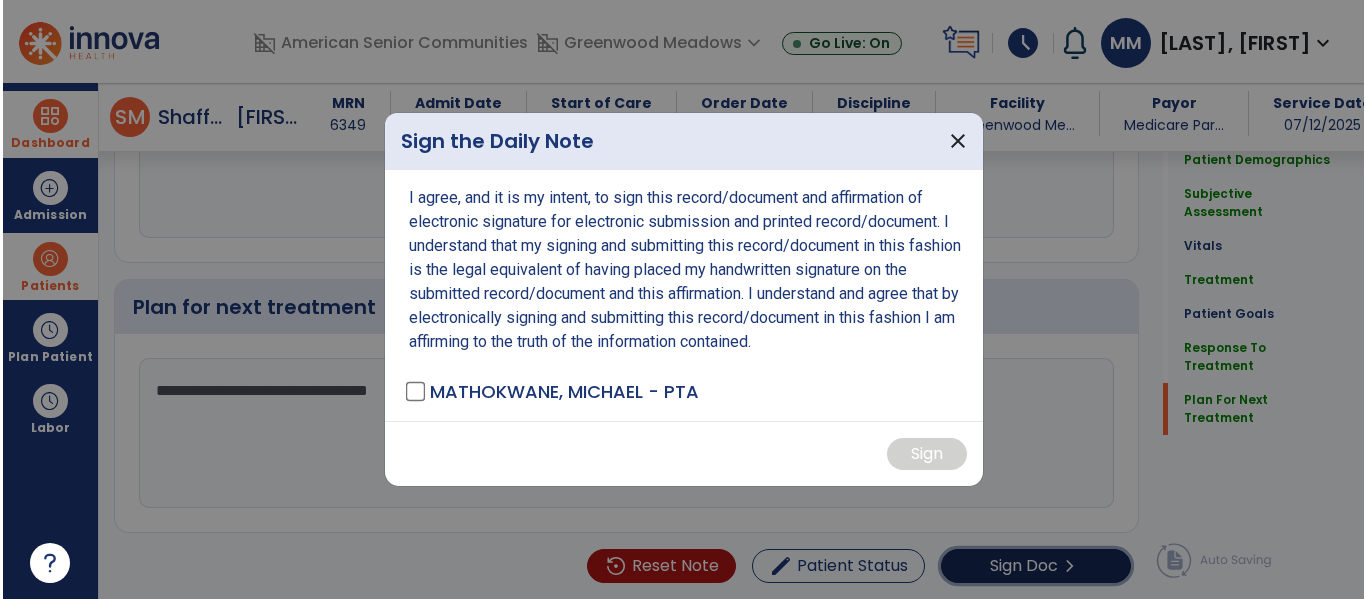 scroll, scrollTop: 3031, scrollLeft: 0, axis: vertical 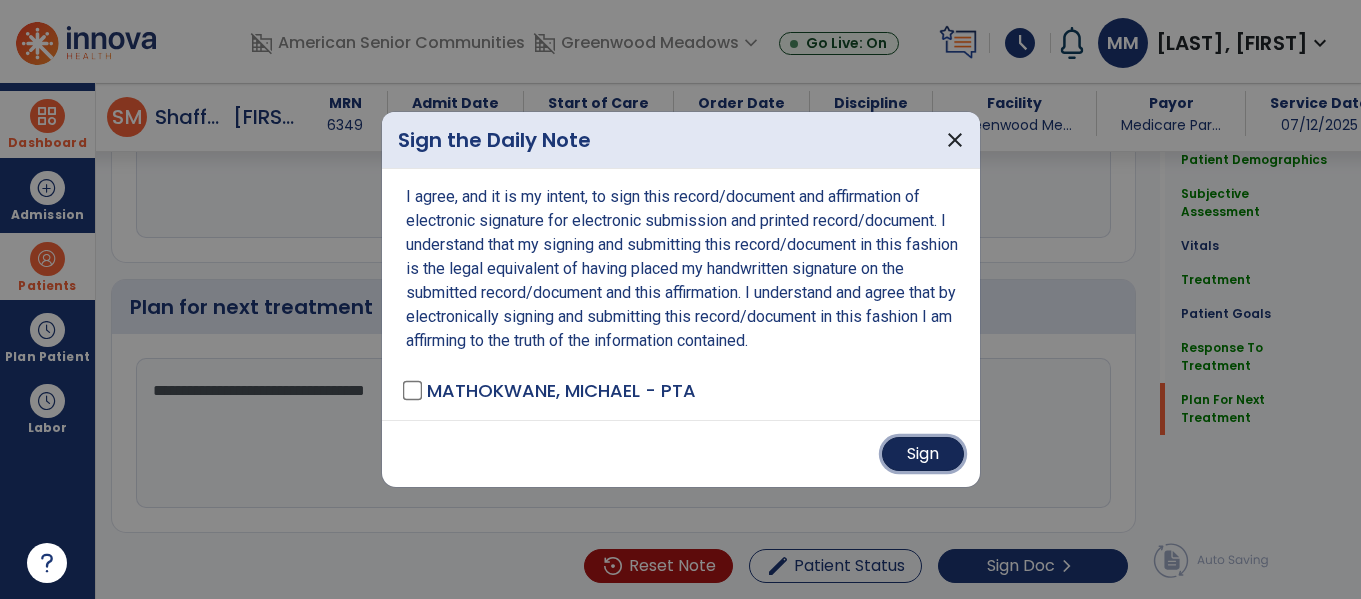 click on "Sign" at bounding box center [923, 454] 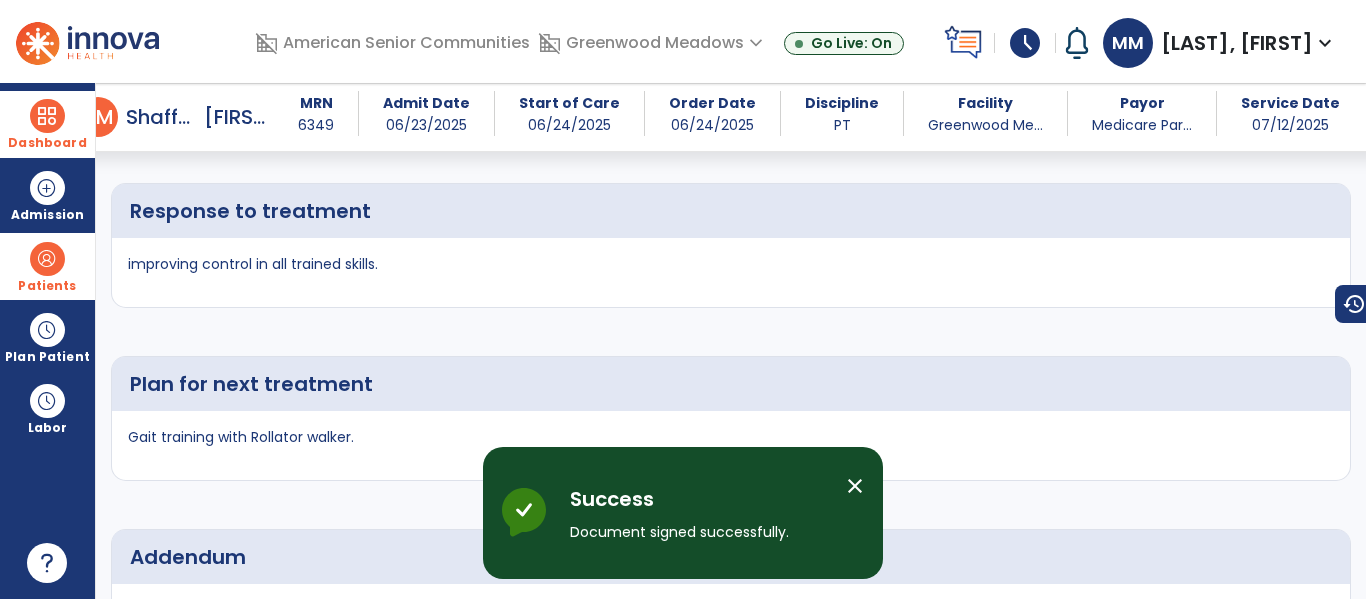 drag, startPoint x: 40, startPoint y: 125, endPoint x: 155, endPoint y: 132, distance: 115.212845 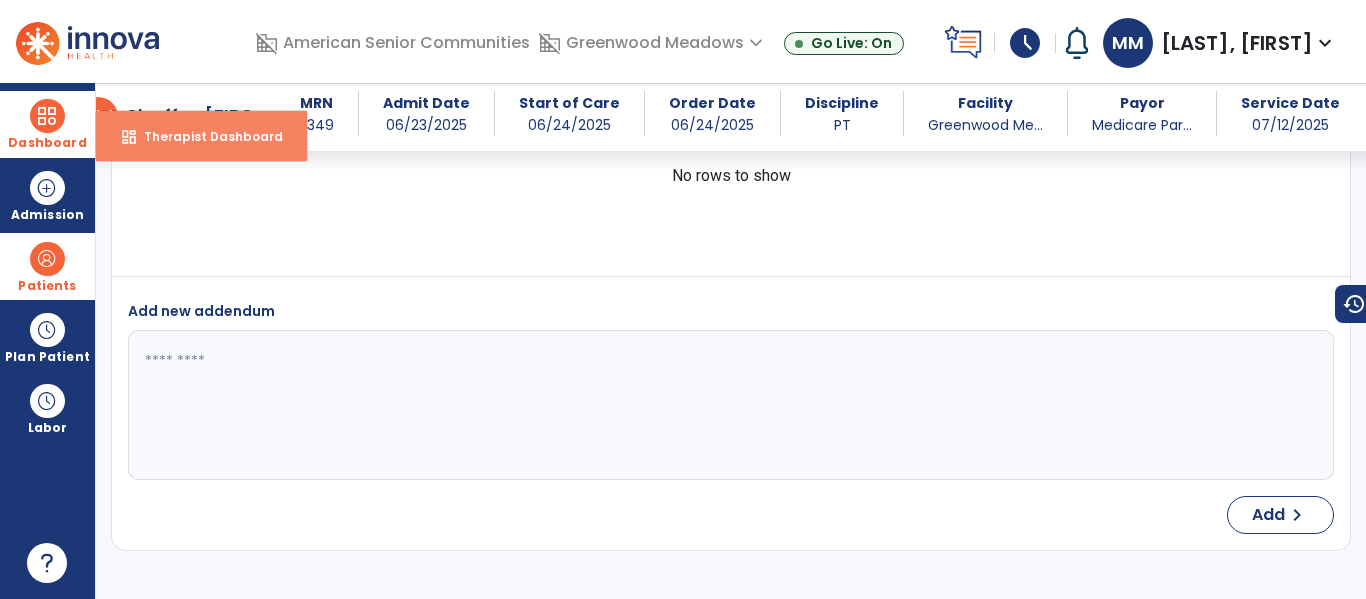 drag, startPoint x: 158, startPoint y: 134, endPoint x: 194, endPoint y: 138, distance: 36.221542 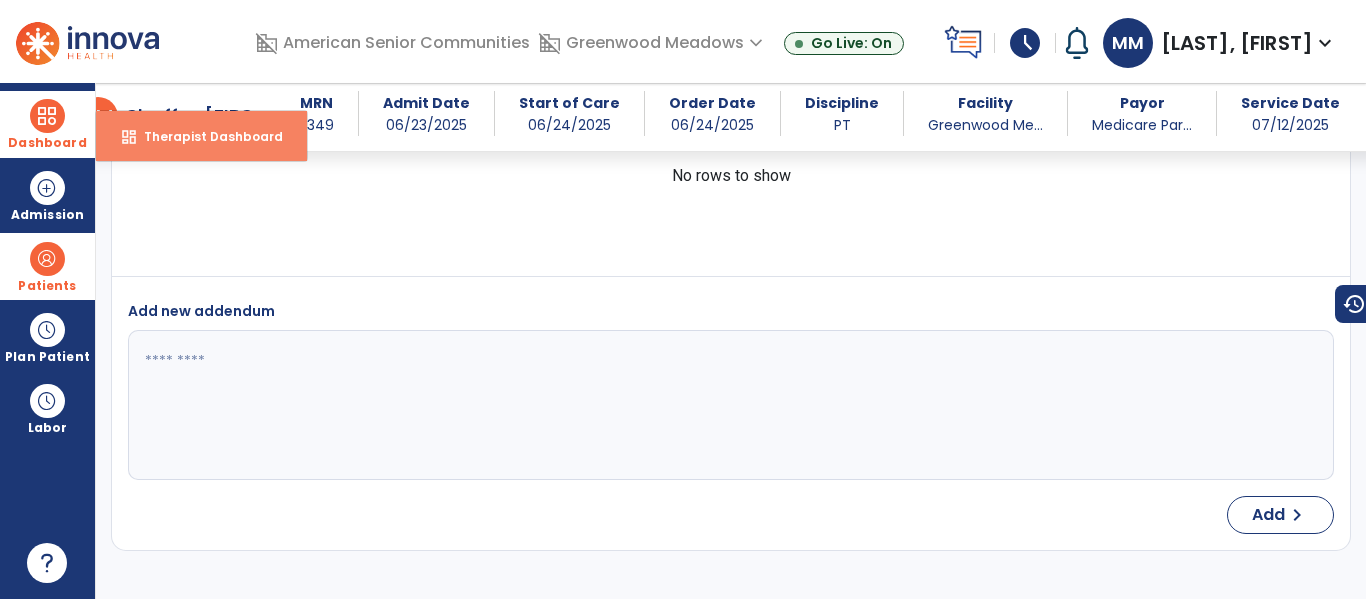 click on "Therapist Dashboard" at bounding box center [205, 136] 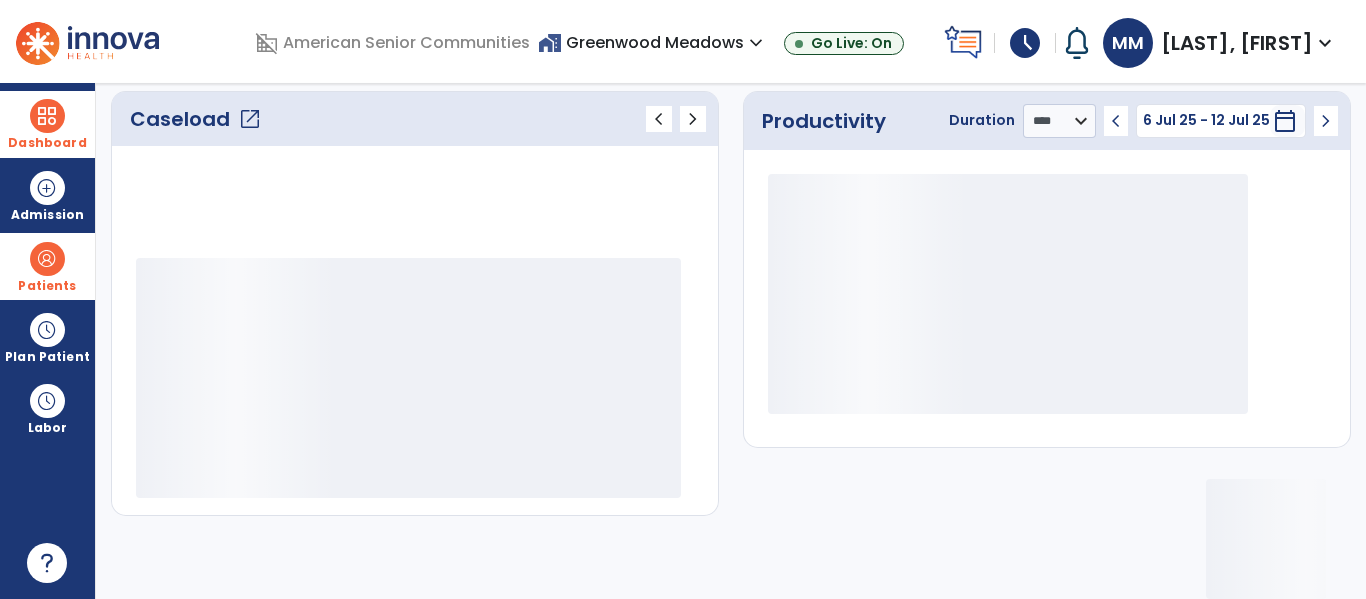scroll, scrollTop: 276, scrollLeft: 0, axis: vertical 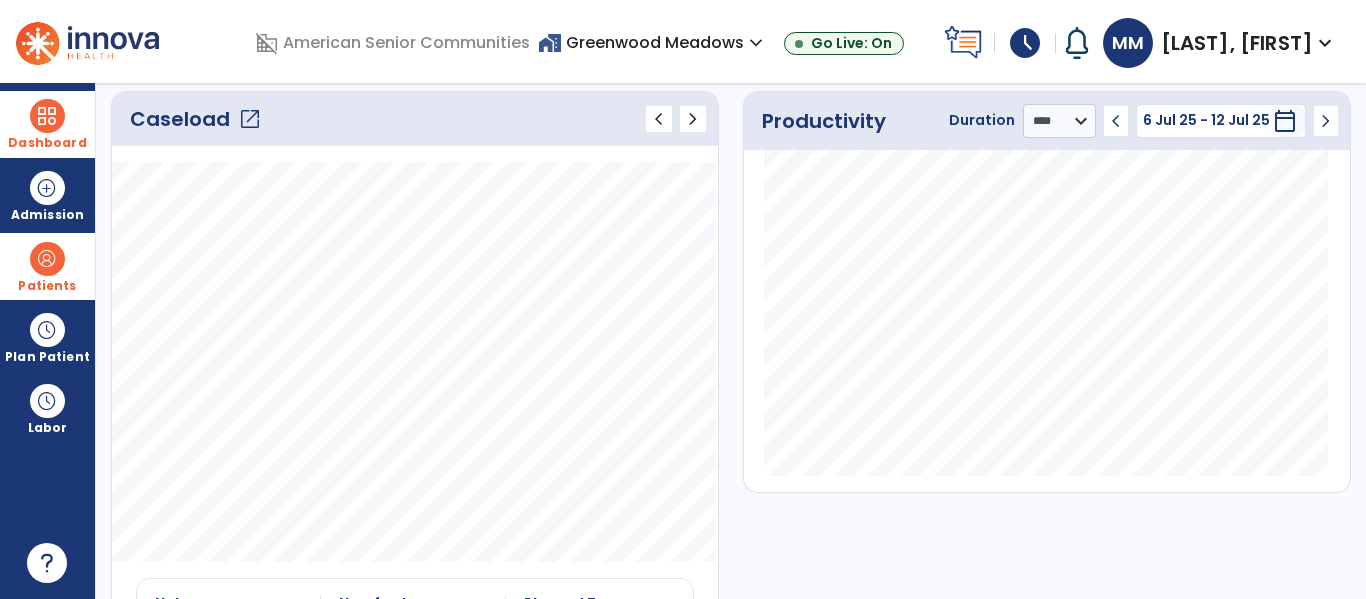 click on "open_in_new" 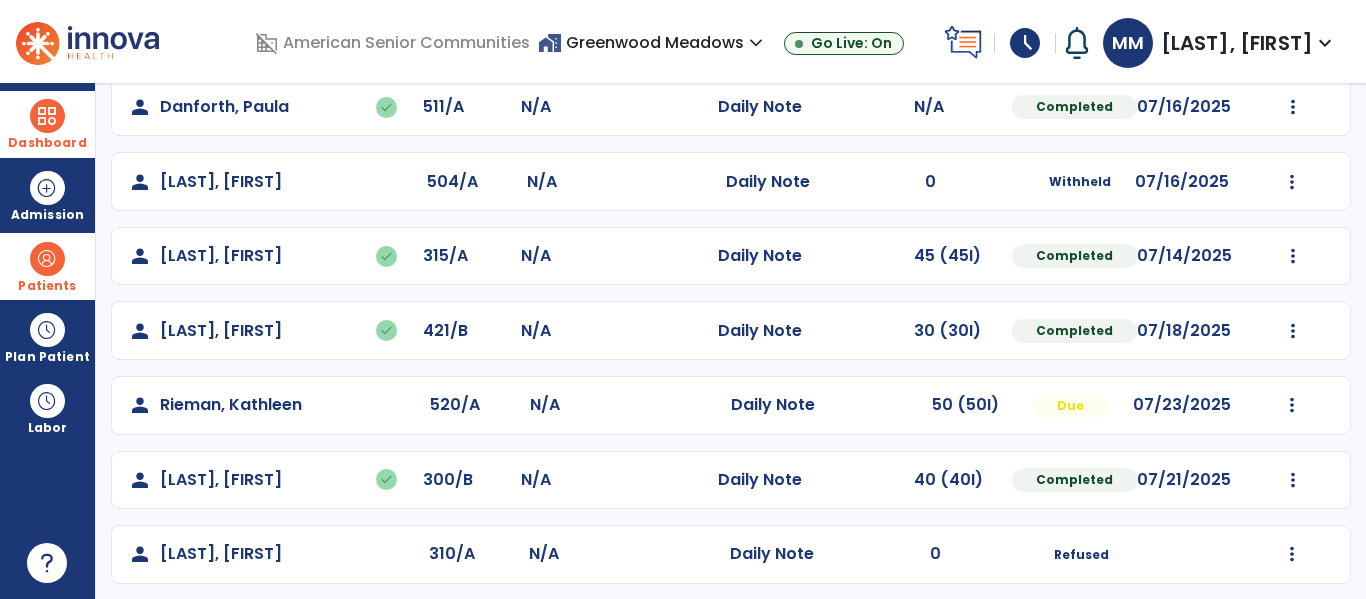 scroll, scrollTop: 264, scrollLeft: 0, axis: vertical 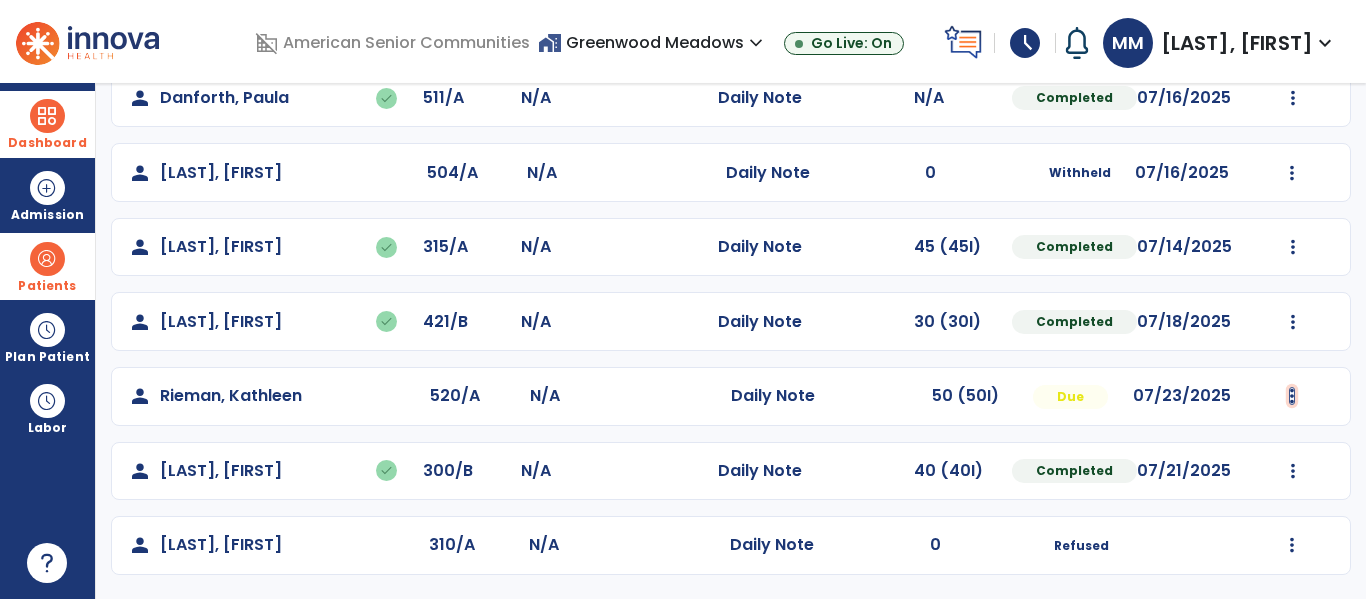 click at bounding box center (1293, 98) 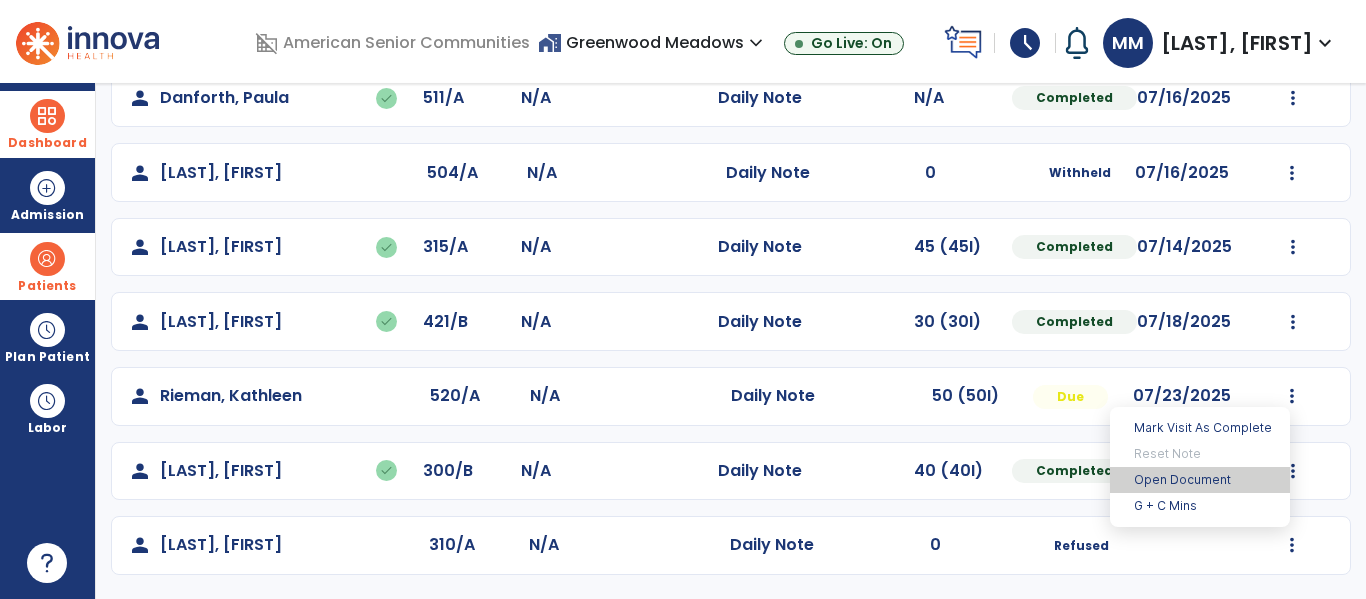 click on "Open Document" at bounding box center [1200, 480] 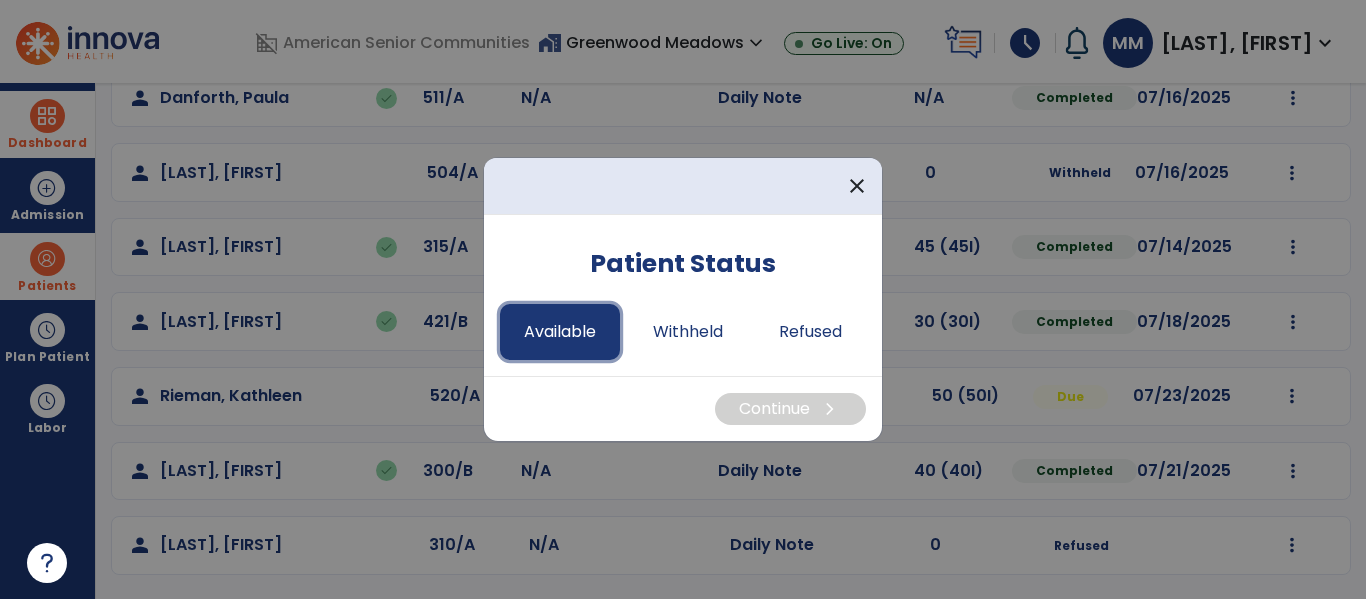 click on "Available" at bounding box center [560, 332] 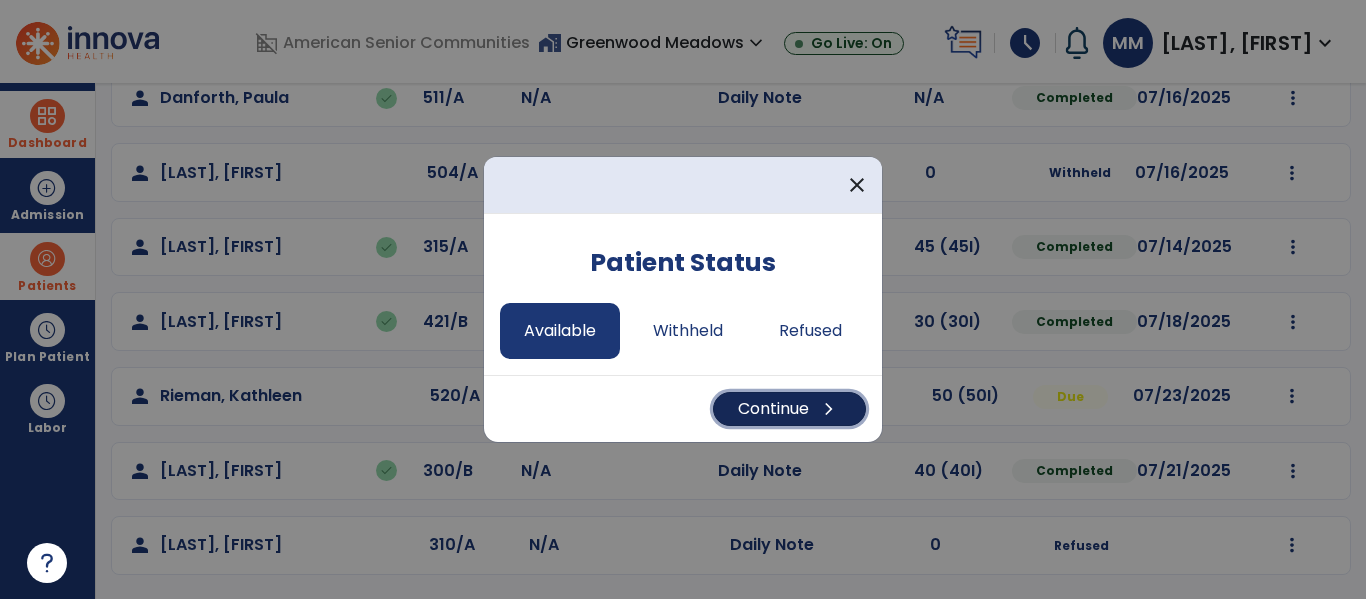 click on "Continue   chevron_right" at bounding box center [789, 409] 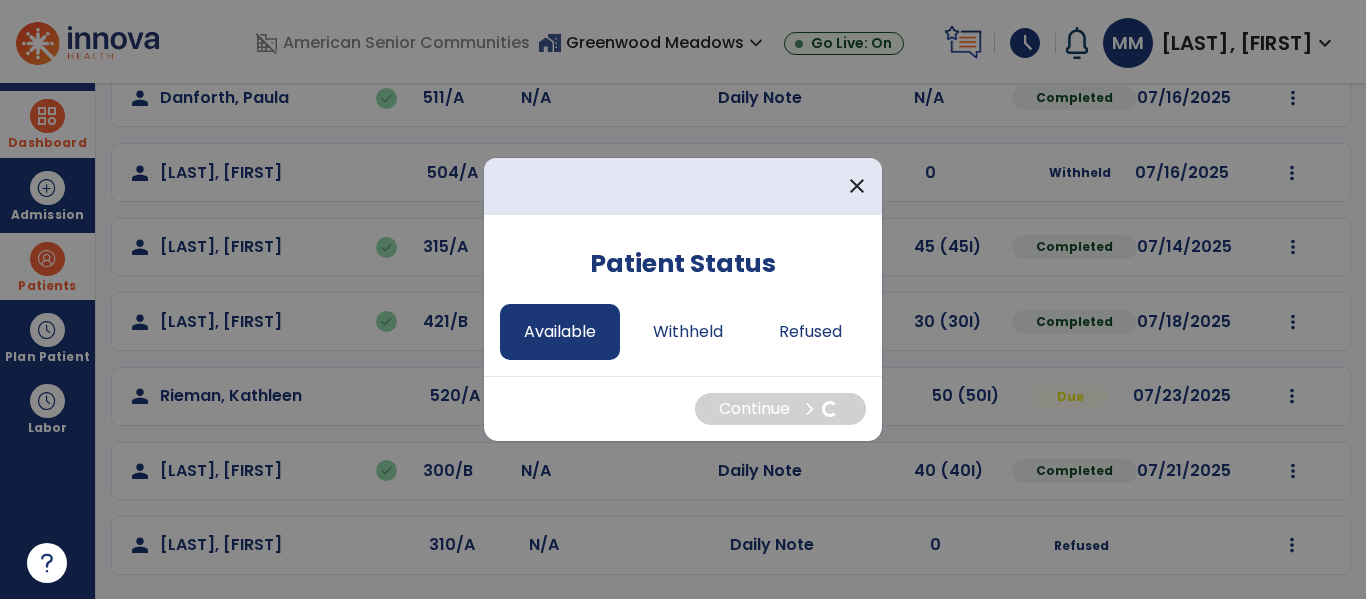 select on "*" 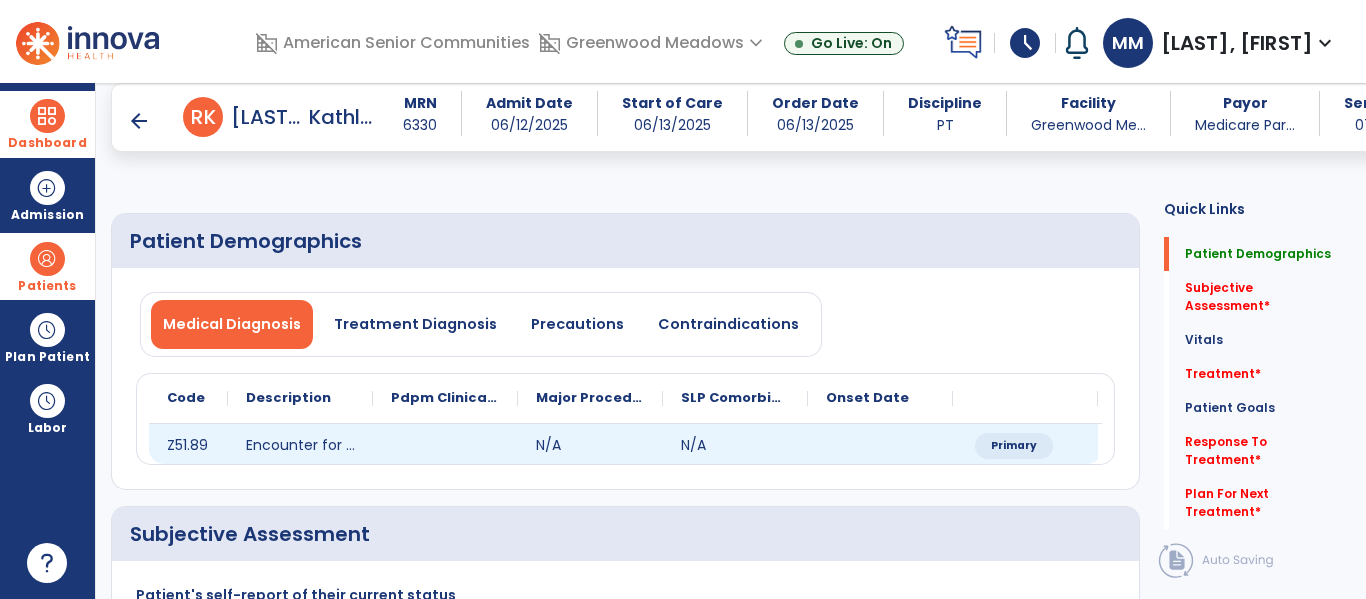 scroll, scrollTop: 138, scrollLeft: 0, axis: vertical 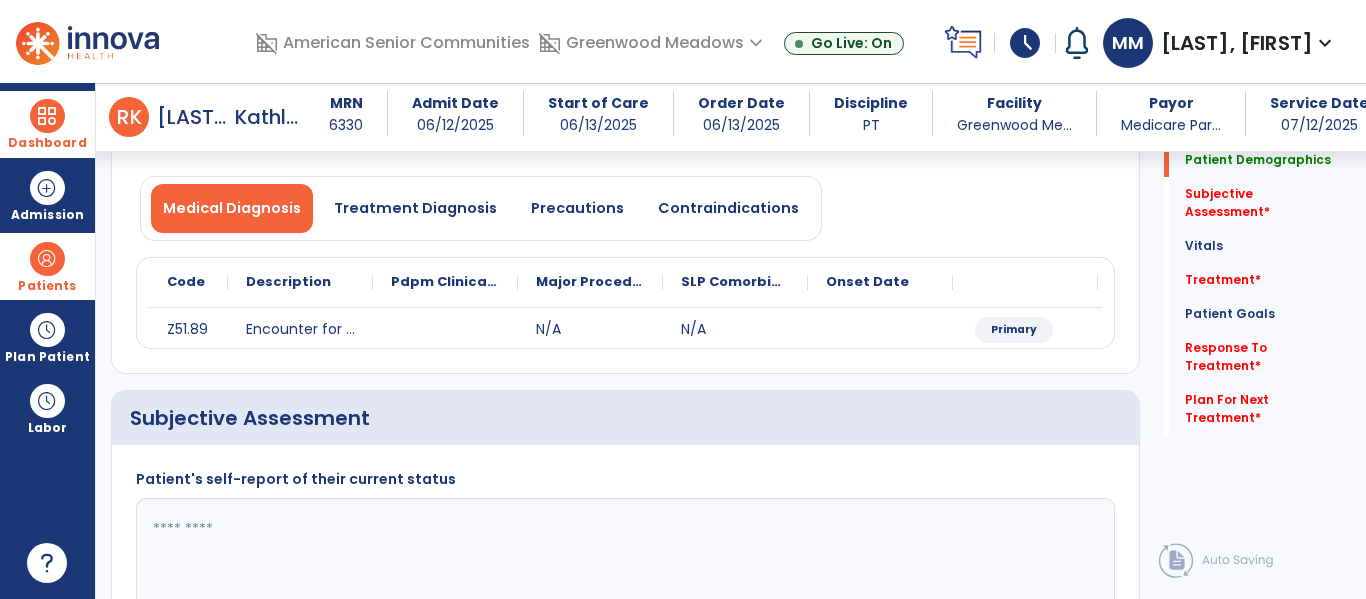 click 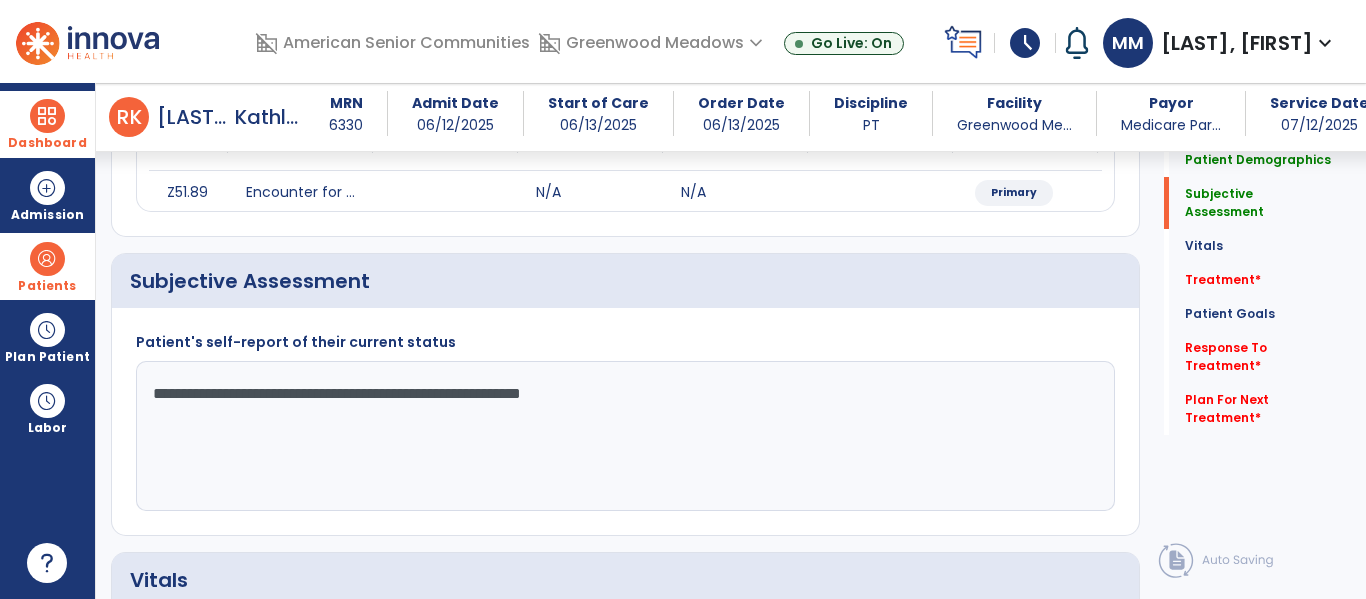 scroll, scrollTop: 294, scrollLeft: 0, axis: vertical 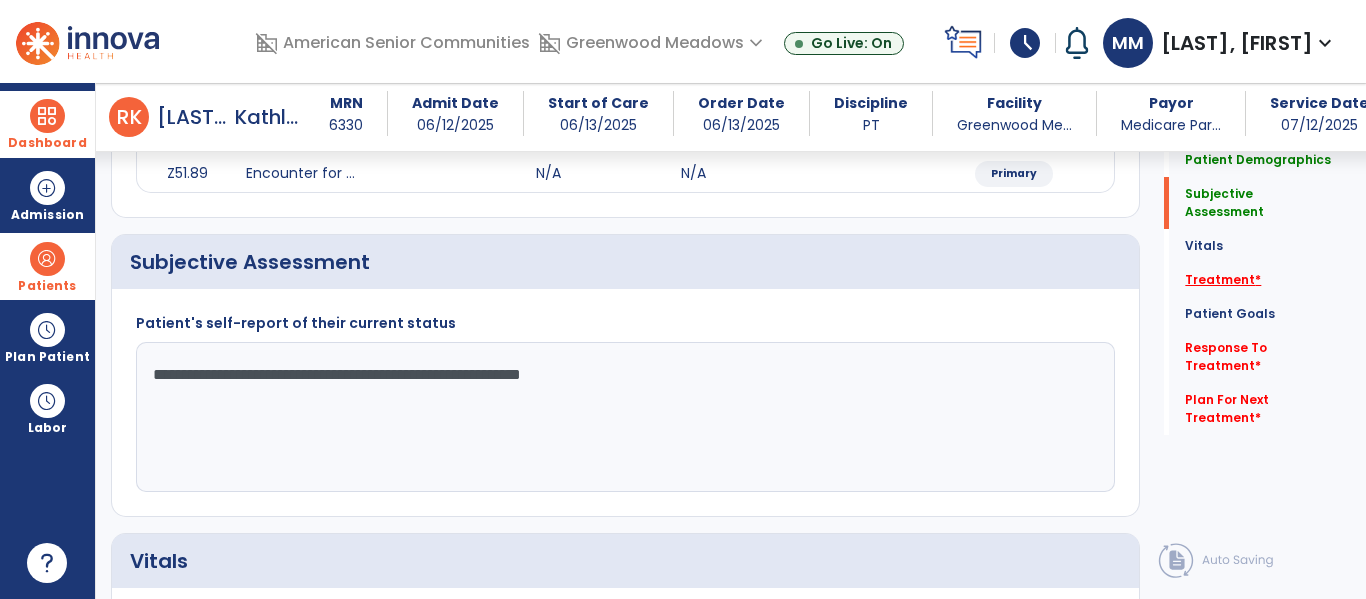 type on "**********" 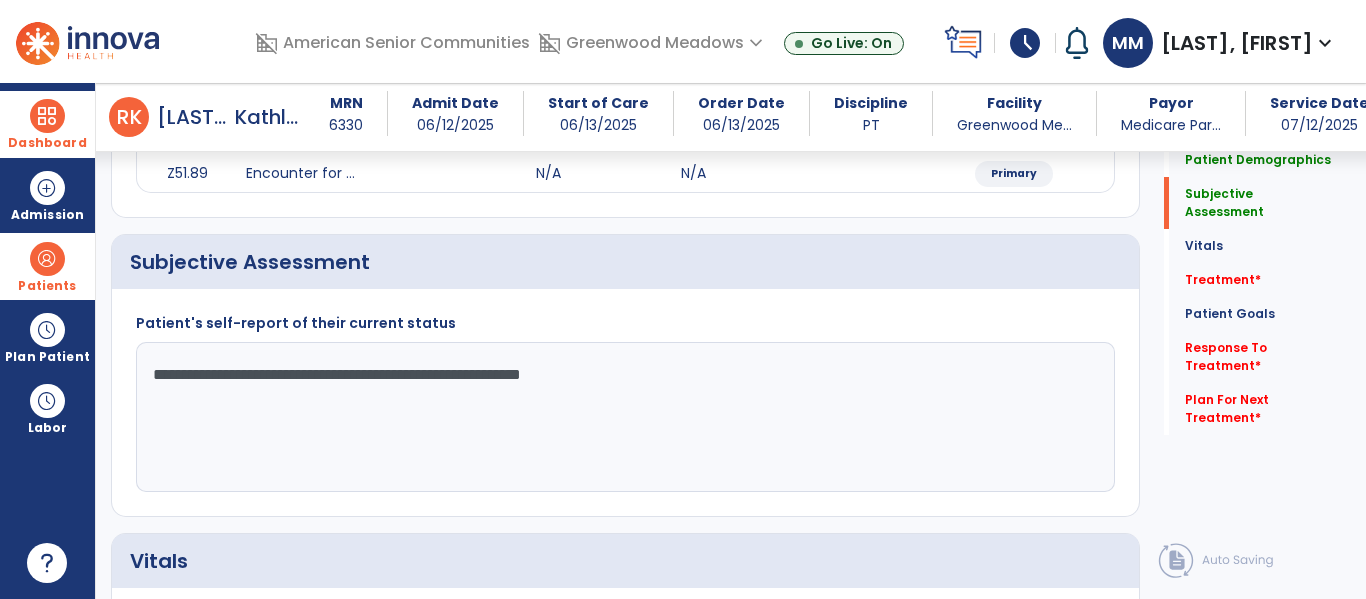 drag, startPoint x: 1206, startPoint y: 263, endPoint x: 1097, endPoint y: 292, distance: 112.79185 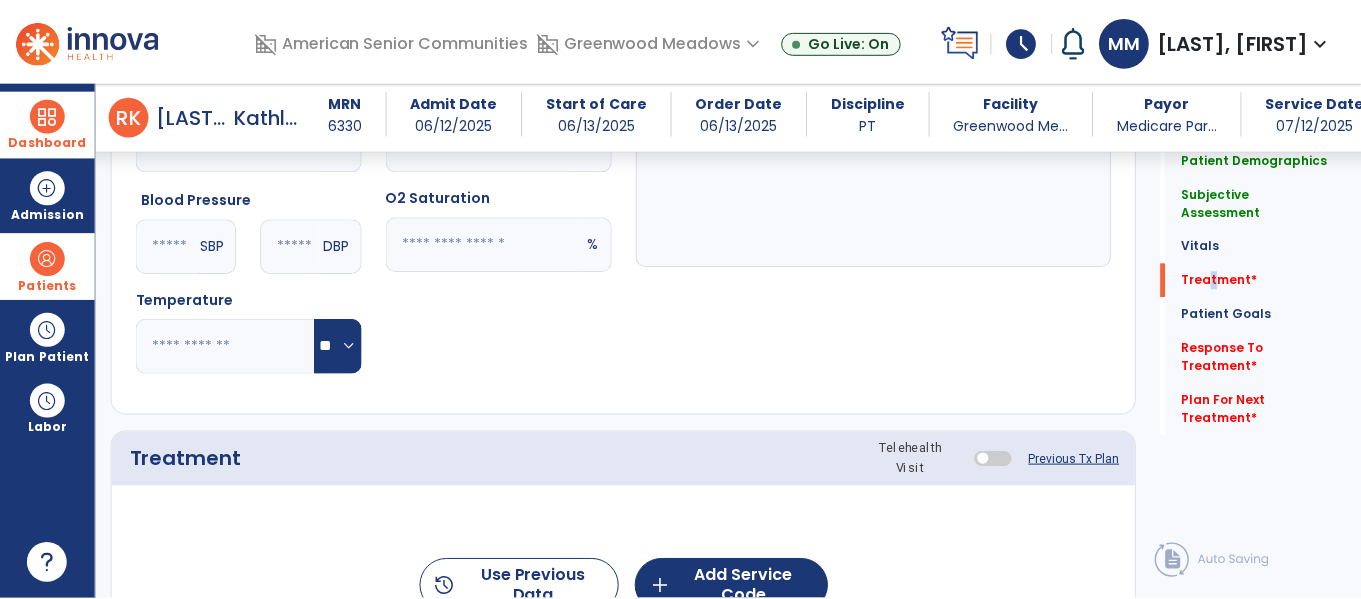 scroll, scrollTop: 1036, scrollLeft: 0, axis: vertical 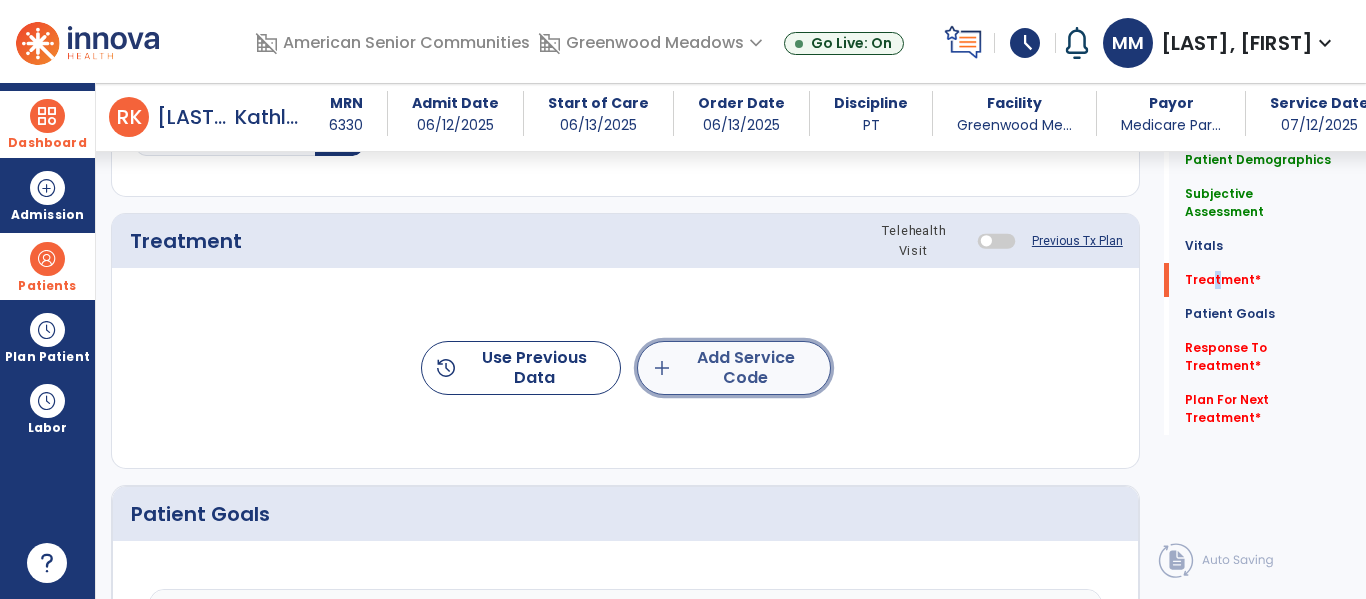 click on "add  Add Service Code" 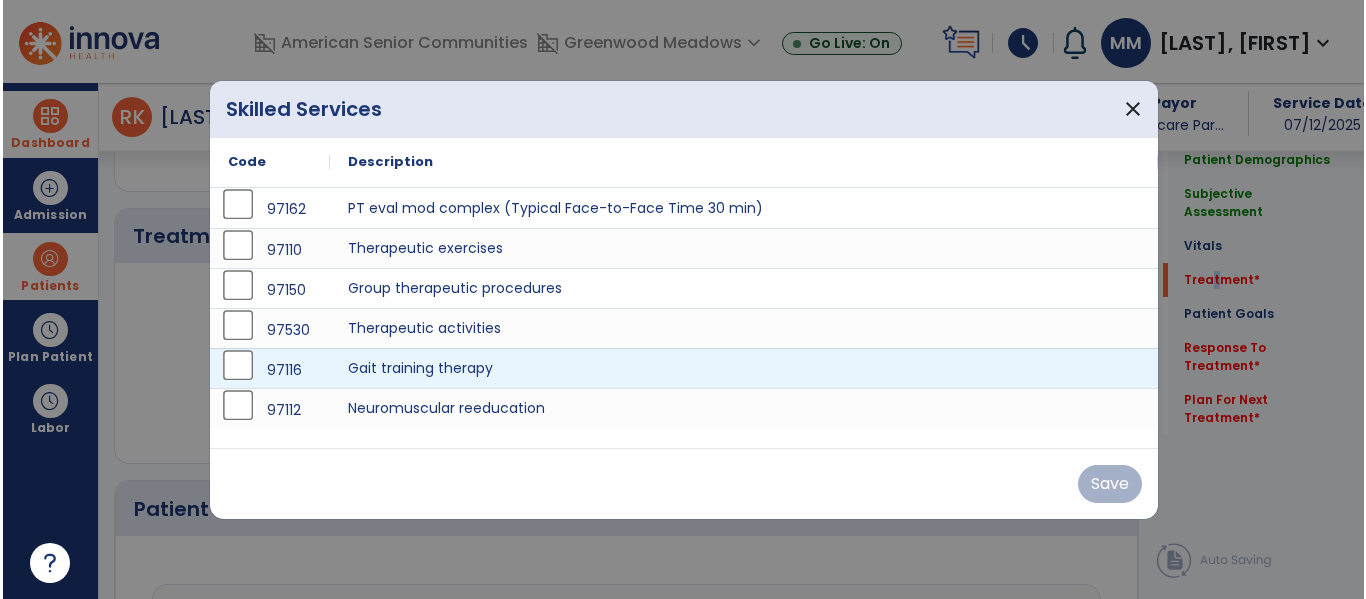 scroll, scrollTop: 1036, scrollLeft: 0, axis: vertical 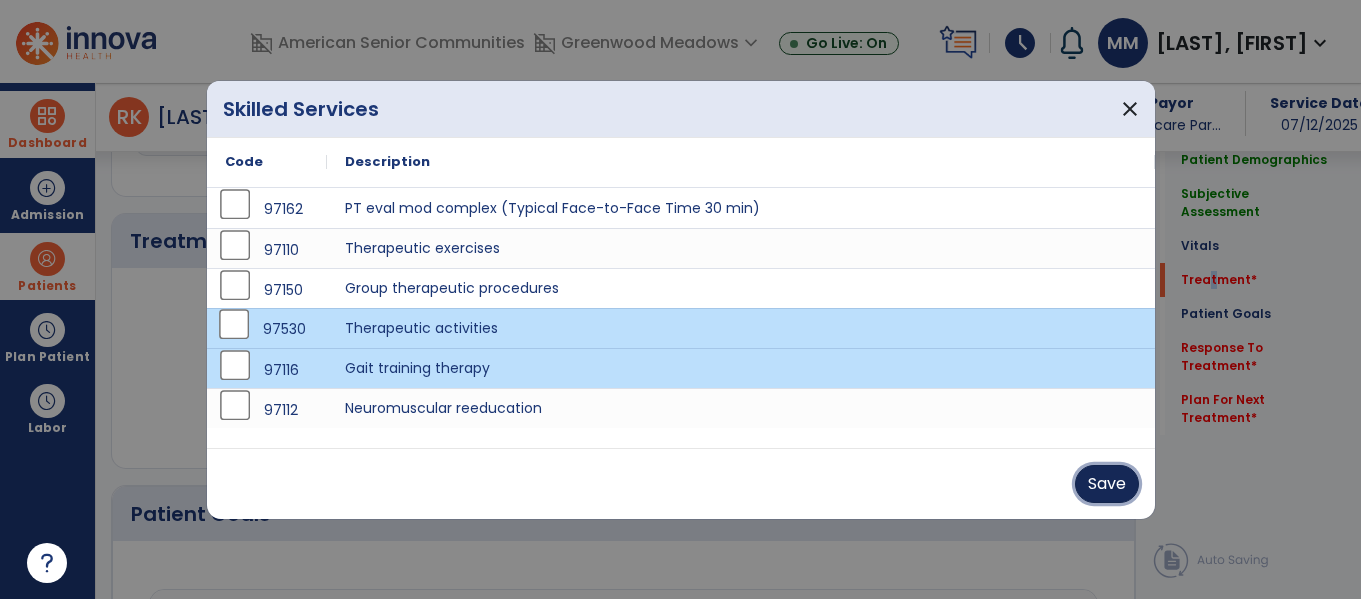 drag, startPoint x: 1088, startPoint y: 480, endPoint x: 957, endPoint y: 474, distance: 131.13733 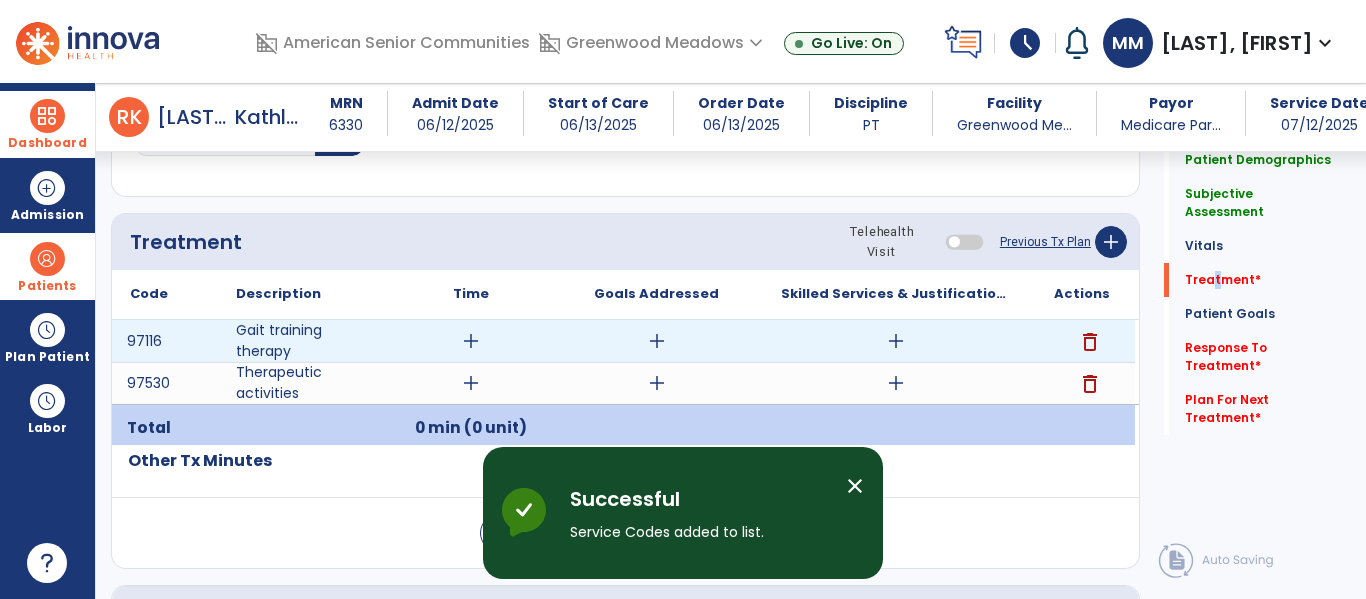 click on "add" at bounding box center (471, 341) 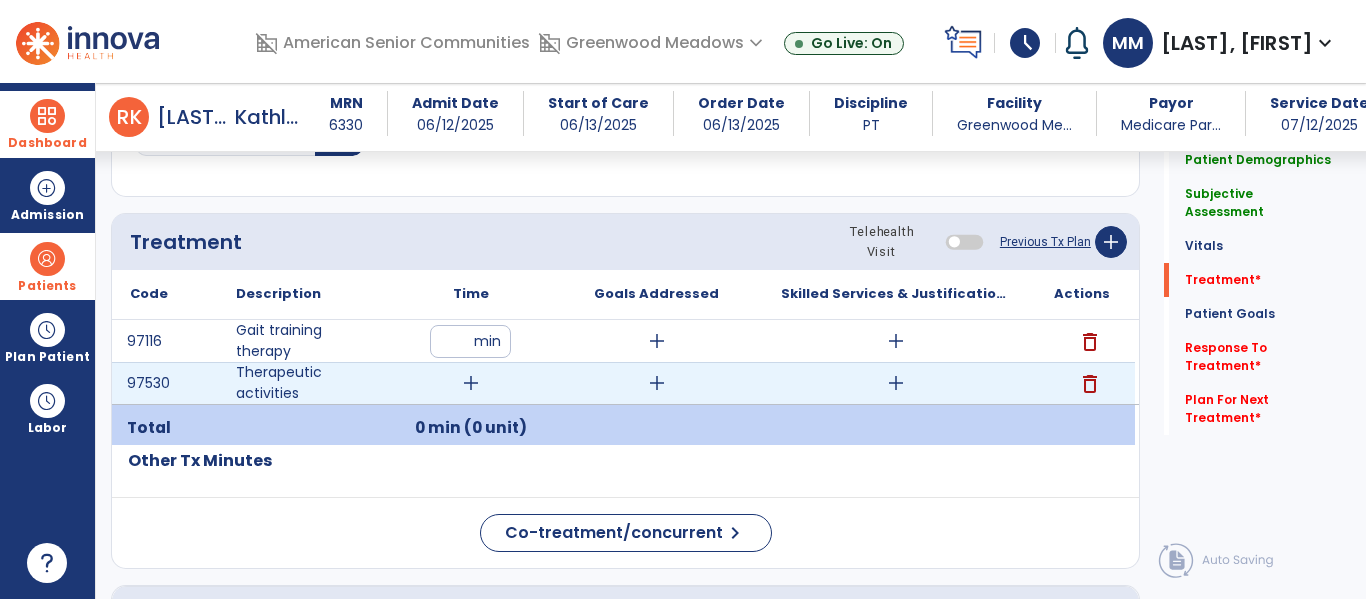 type on "**" 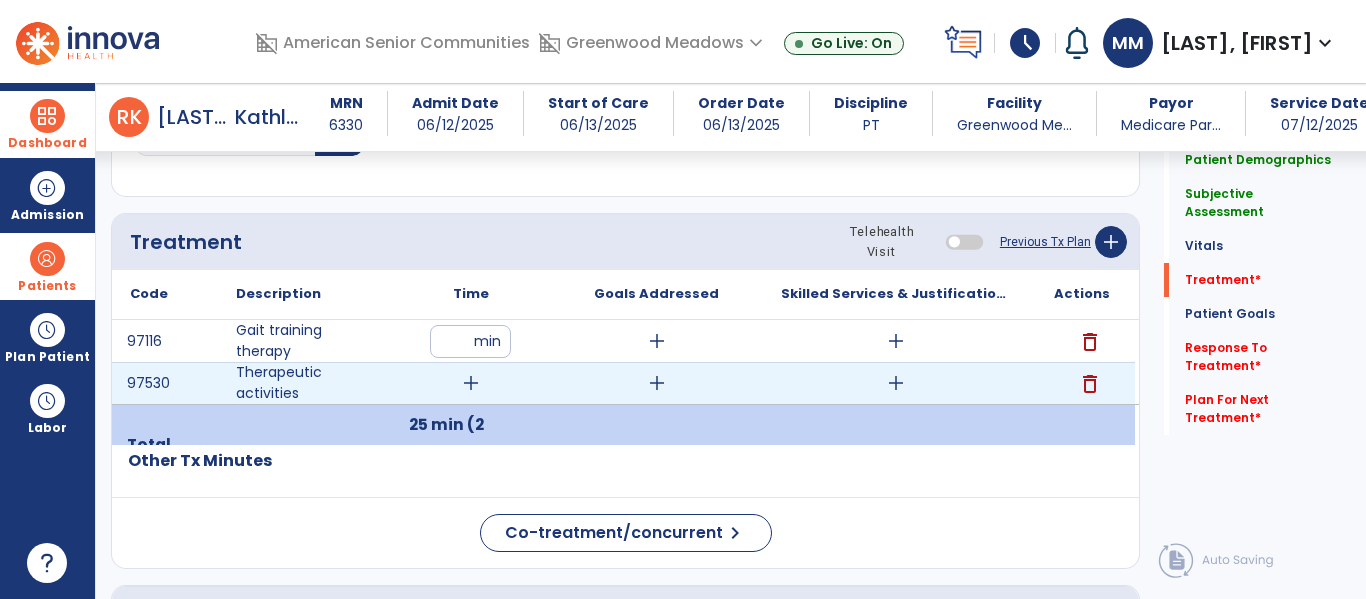 click on "add" at bounding box center [471, 383] 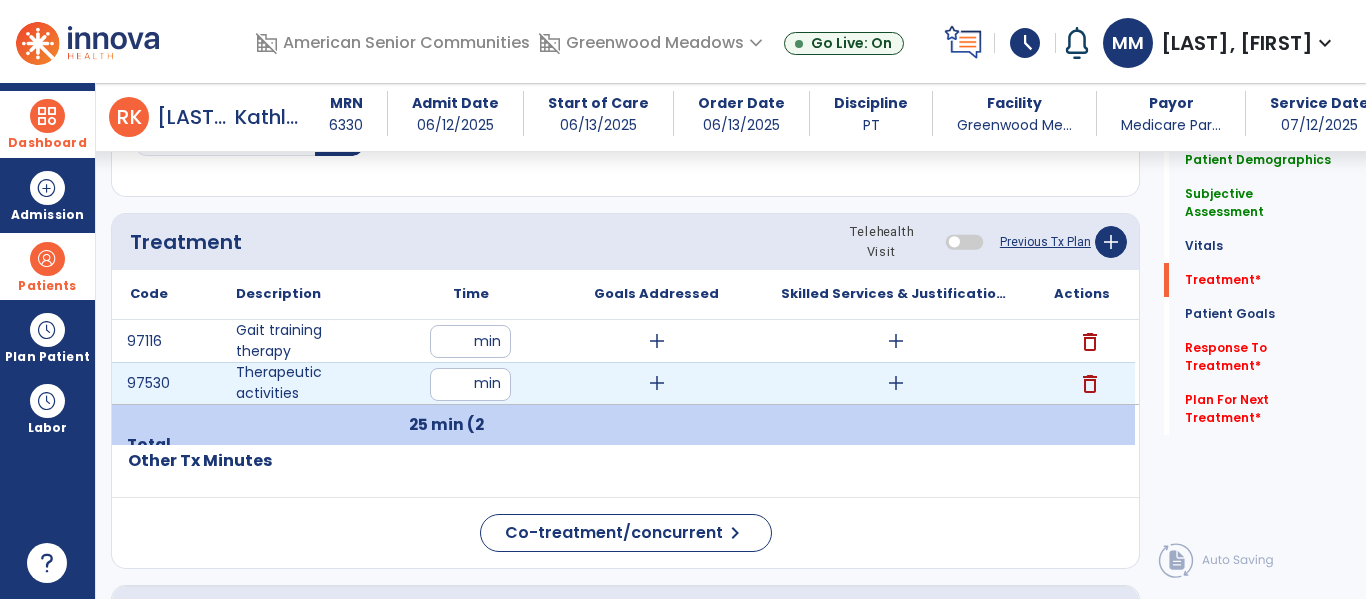 type on "**" 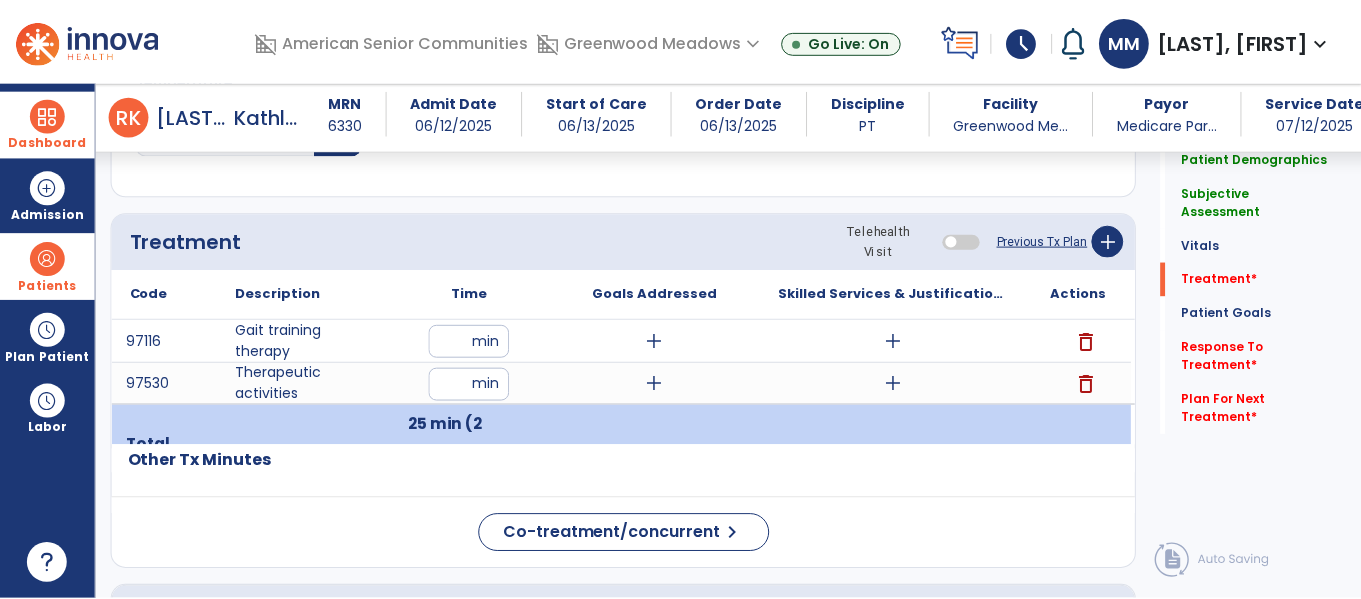 scroll, scrollTop: 1047, scrollLeft: 0, axis: vertical 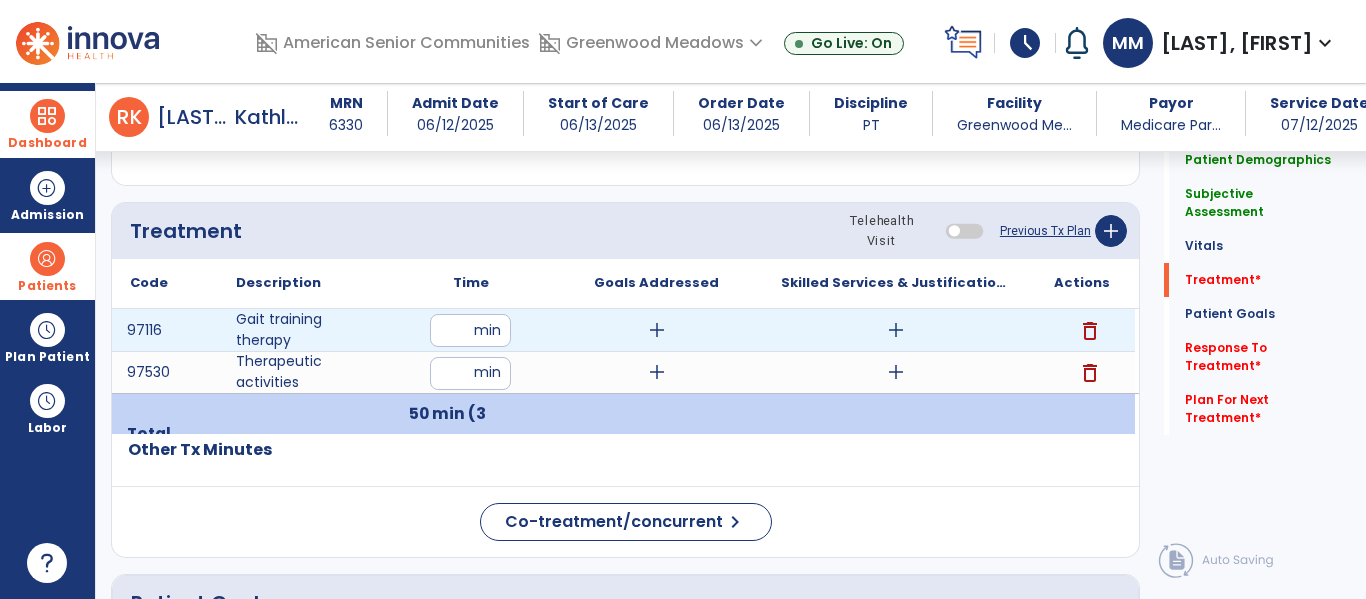 click on "add" at bounding box center [896, 330] 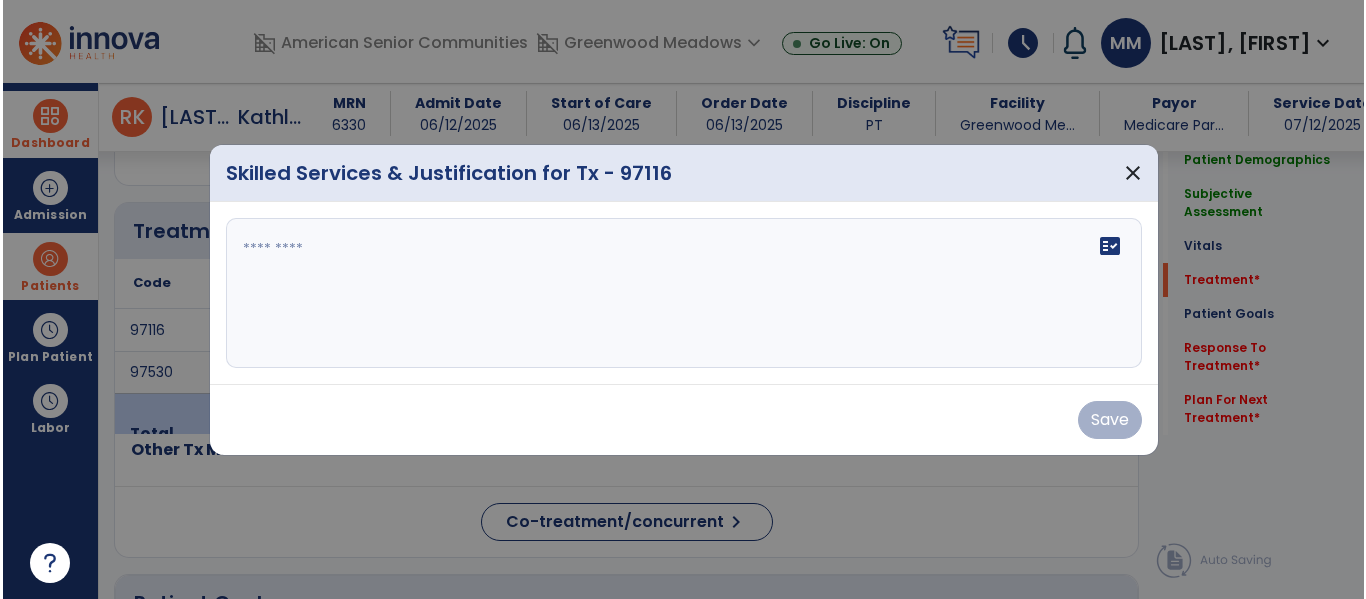 scroll, scrollTop: 1047, scrollLeft: 0, axis: vertical 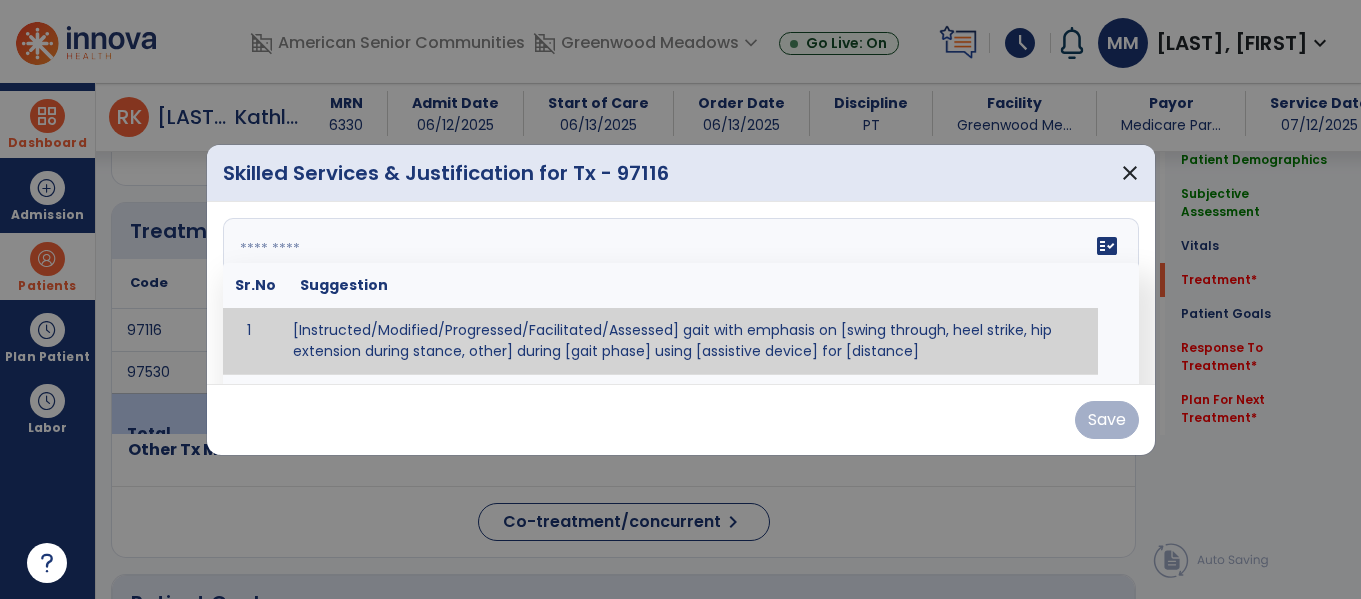 click at bounding box center [678, 293] 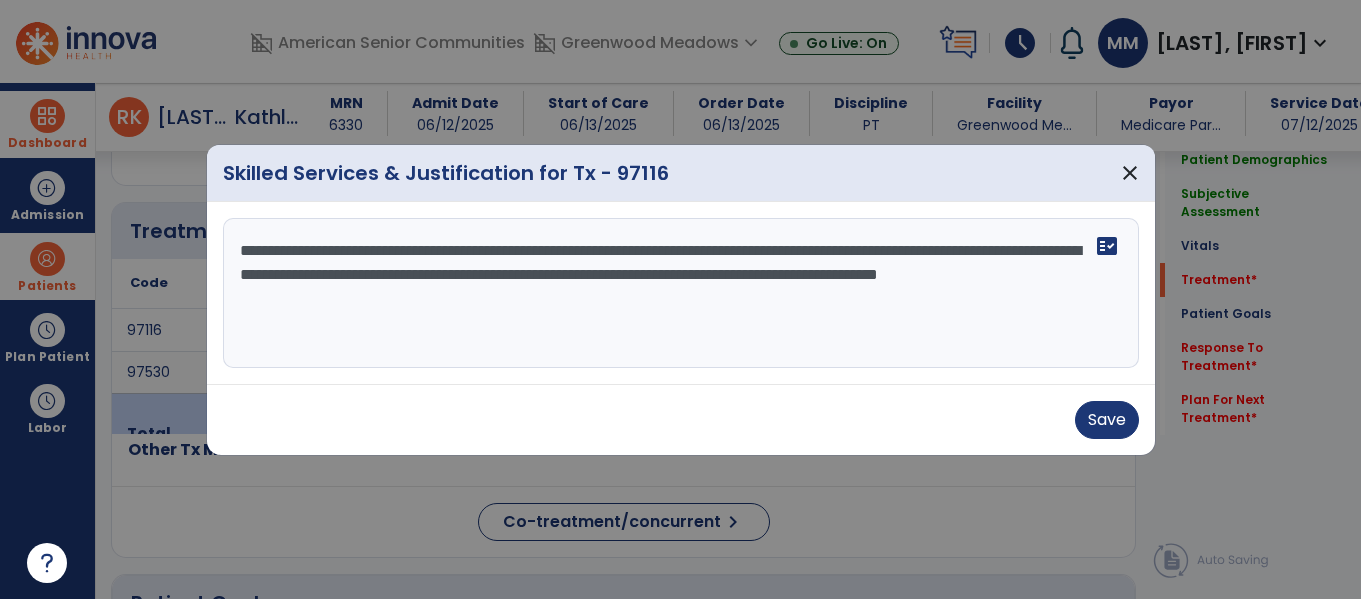 click on "**********" at bounding box center [681, 293] 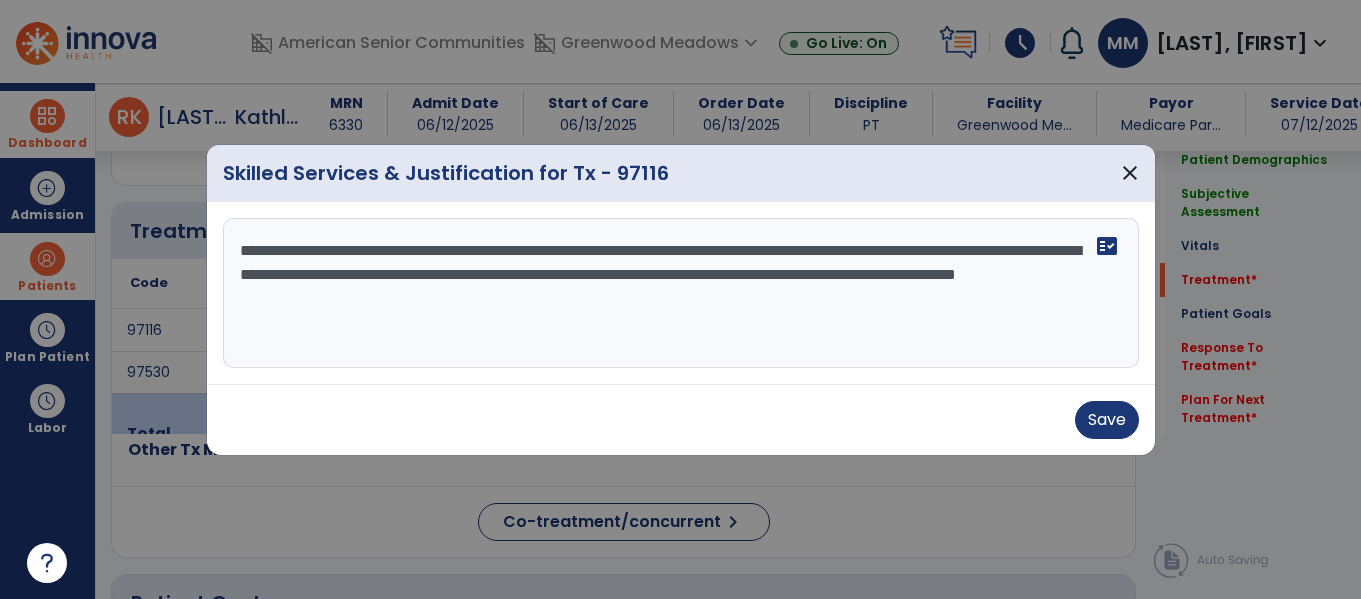 click on "**********" at bounding box center [681, 293] 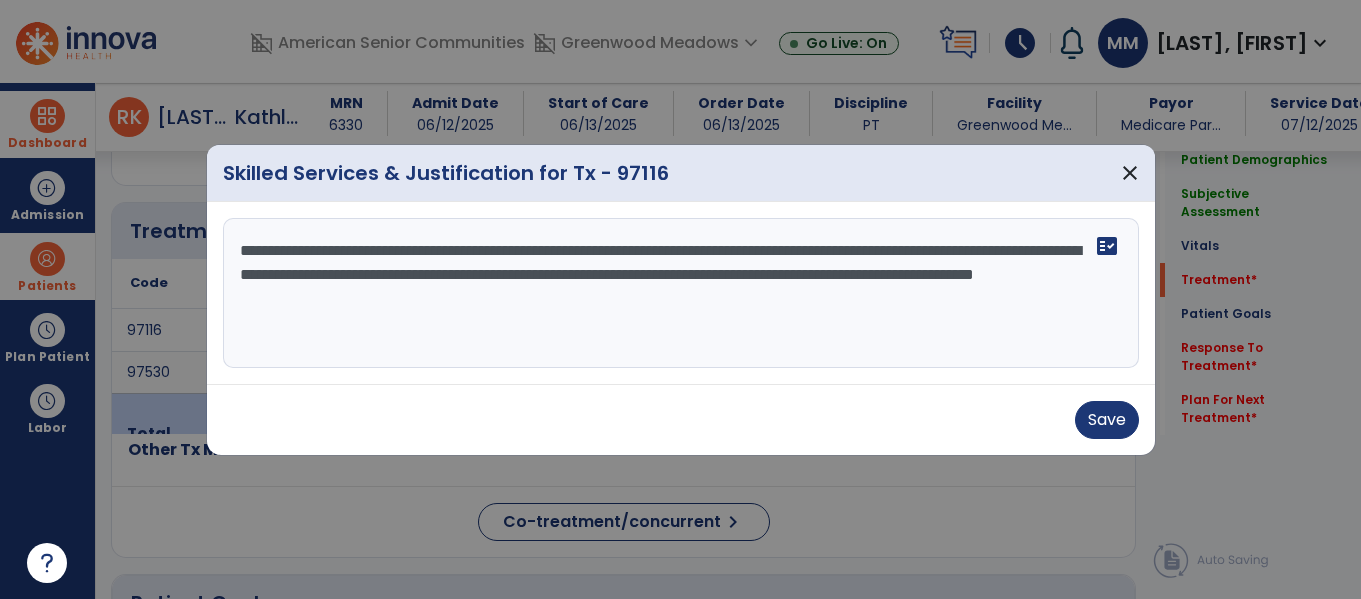 click on "**********" at bounding box center [681, 293] 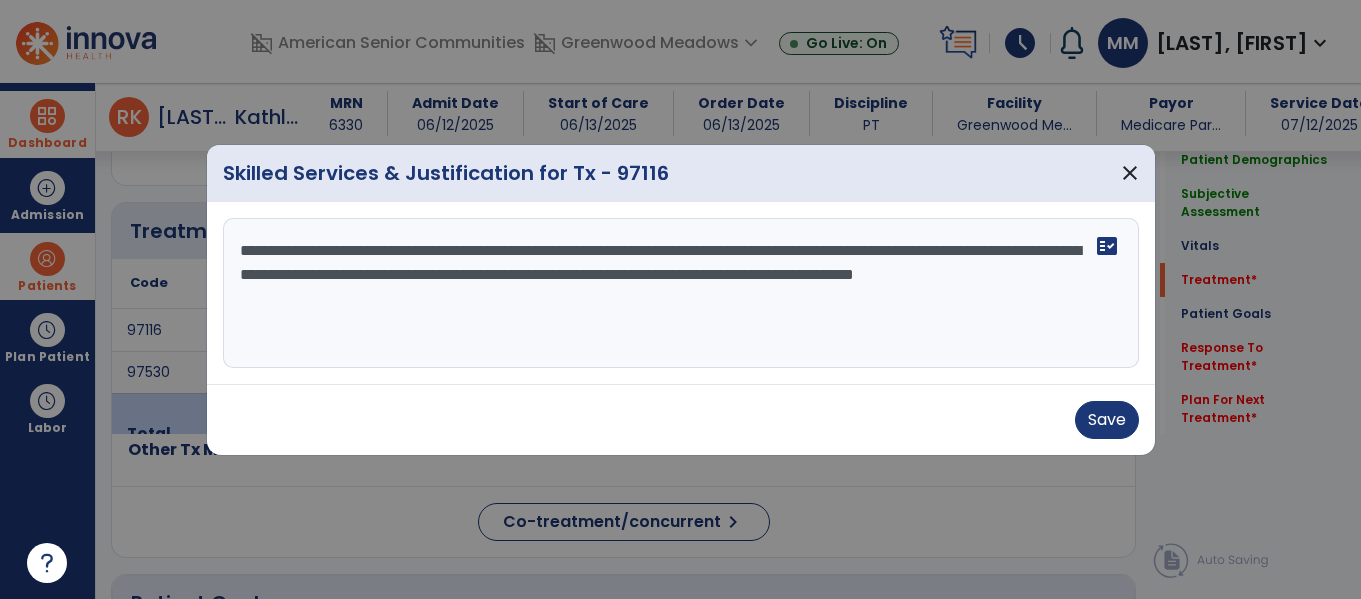click on "**********" at bounding box center [681, 293] 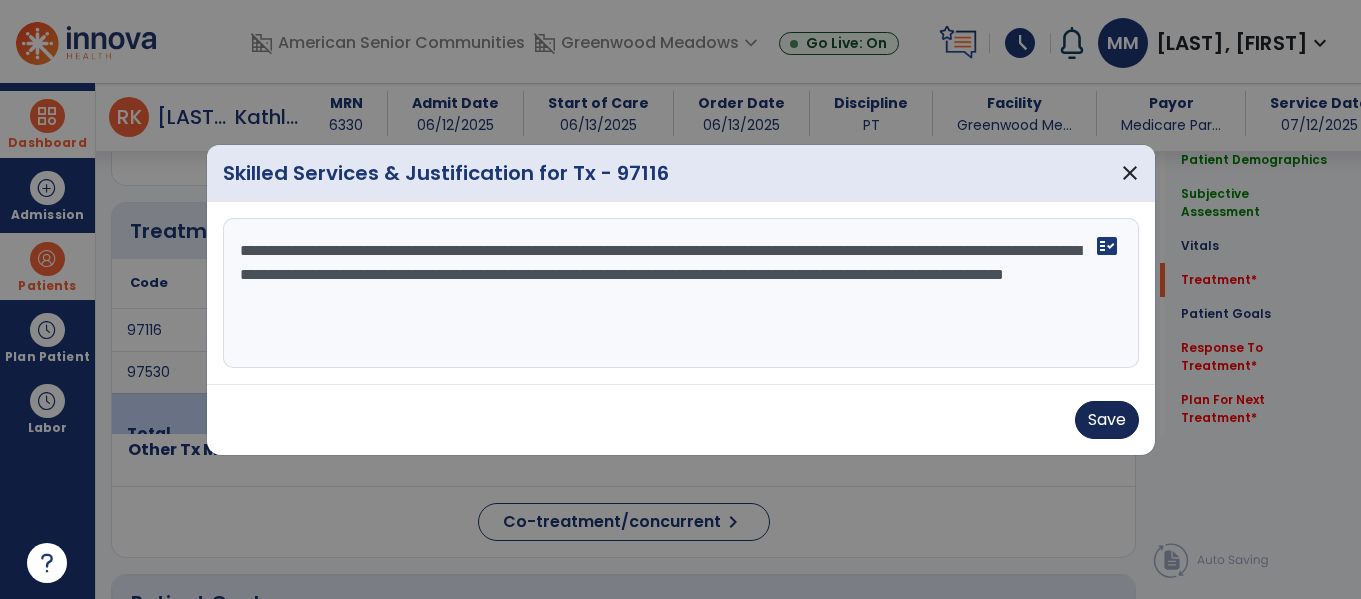 type on "**********" 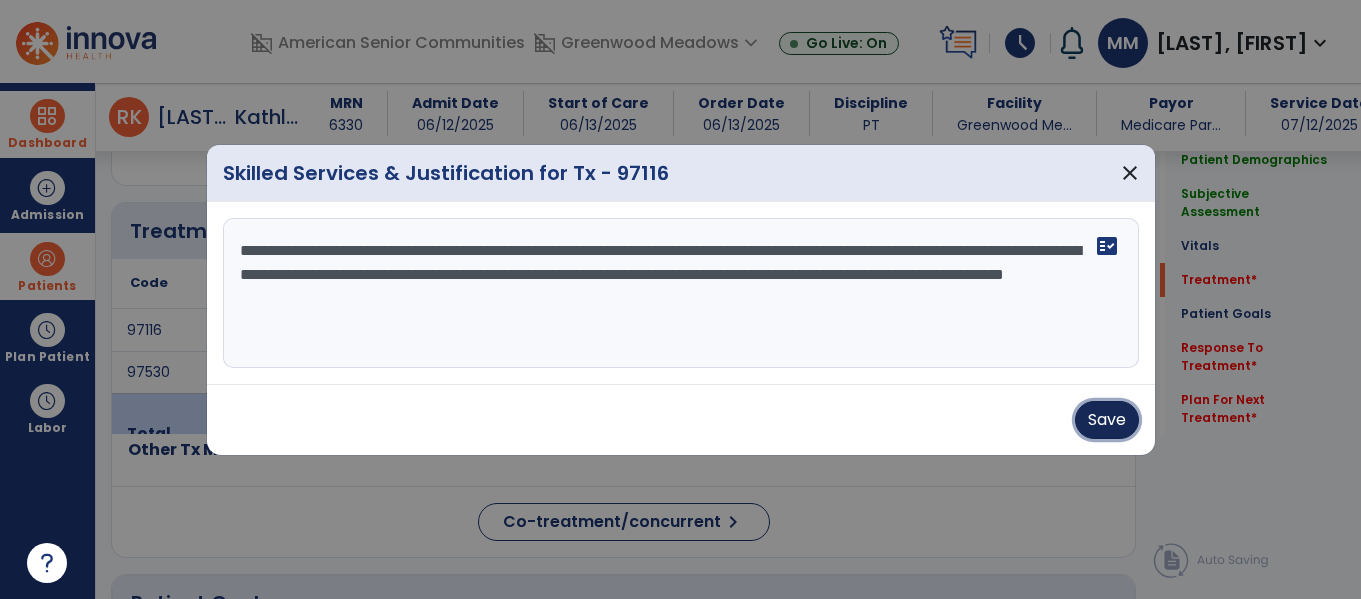 drag, startPoint x: 1096, startPoint y: 419, endPoint x: 1023, endPoint y: 344, distance: 104.66136 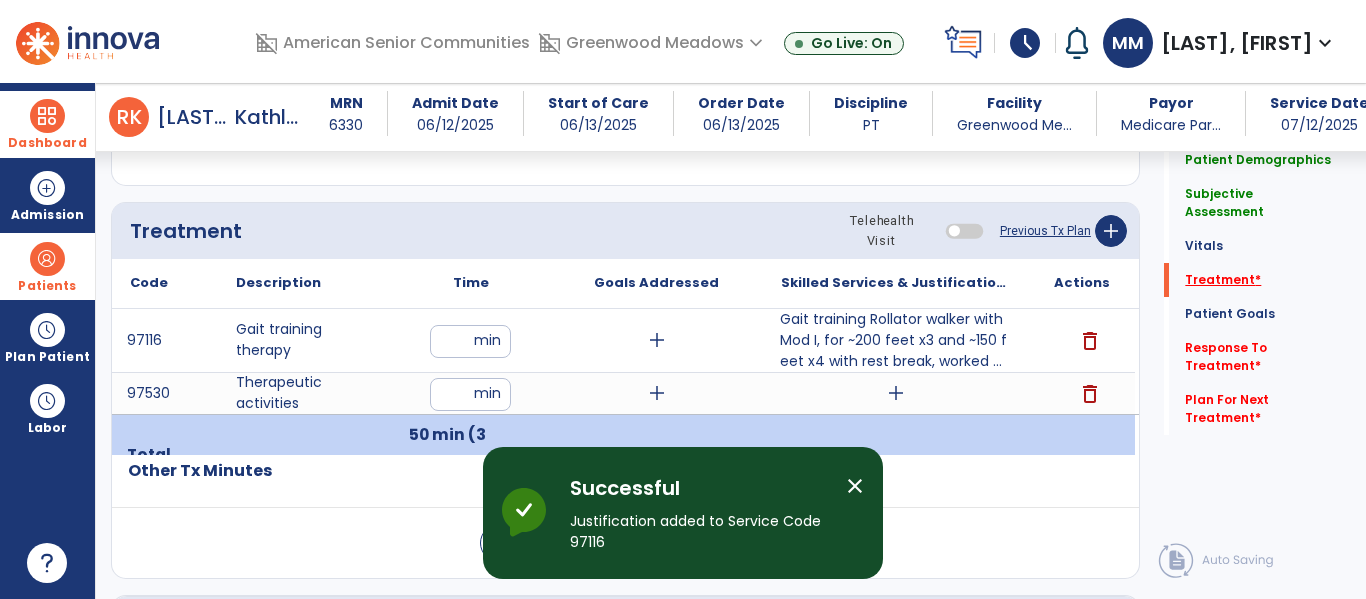 click on "Treatment   *" 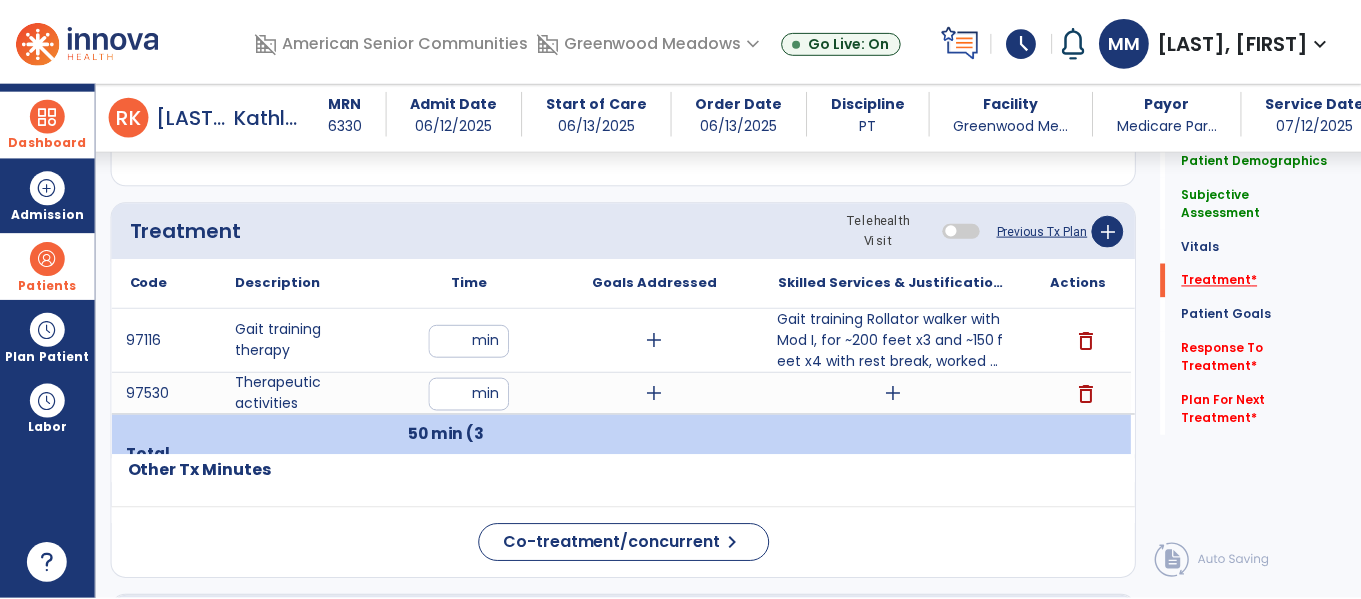 scroll, scrollTop: 1096, scrollLeft: 0, axis: vertical 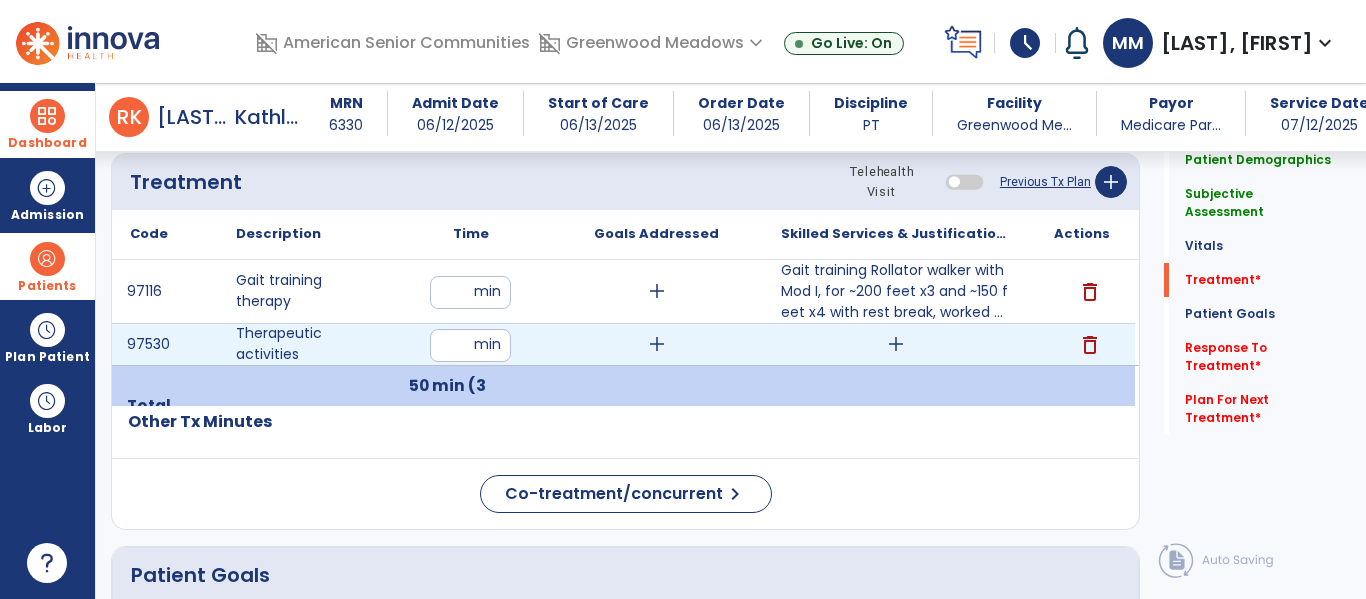 click on "add" at bounding box center [896, 344] 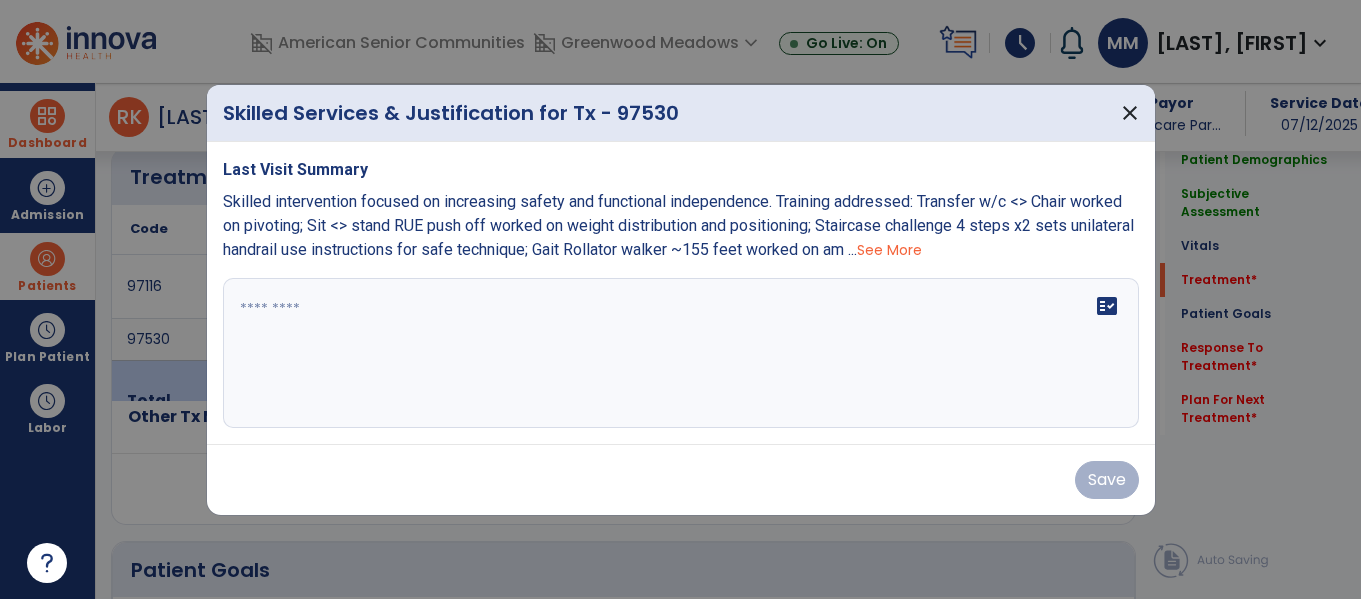 scroll, scrollTop: 1096, scrollLeft: 0, axis: vertical 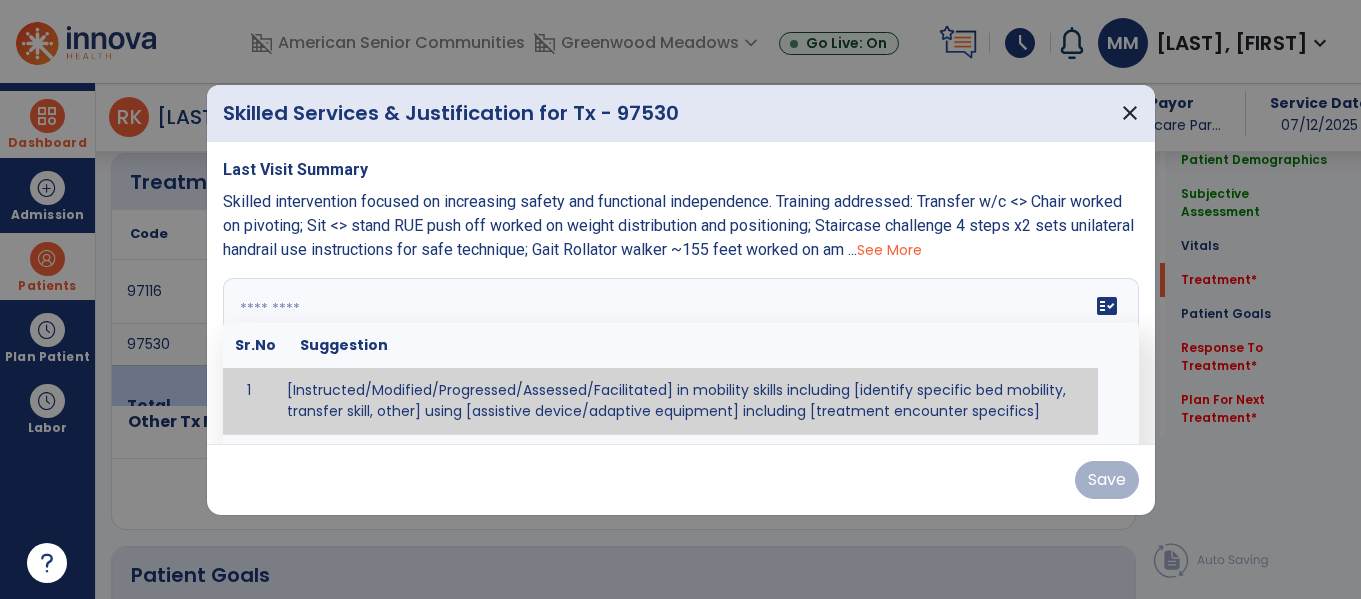 click on "fact_check  Sr.No Suggestion 1 [Instructed/Modified/Progressed/Assessed/Facilitated] in mobility skills including [identify specific bed mobility, transfer skill, other] using [assistive device/adaptive equipment] including [treatment encounter specifics]" at bounding box center [681, 353] 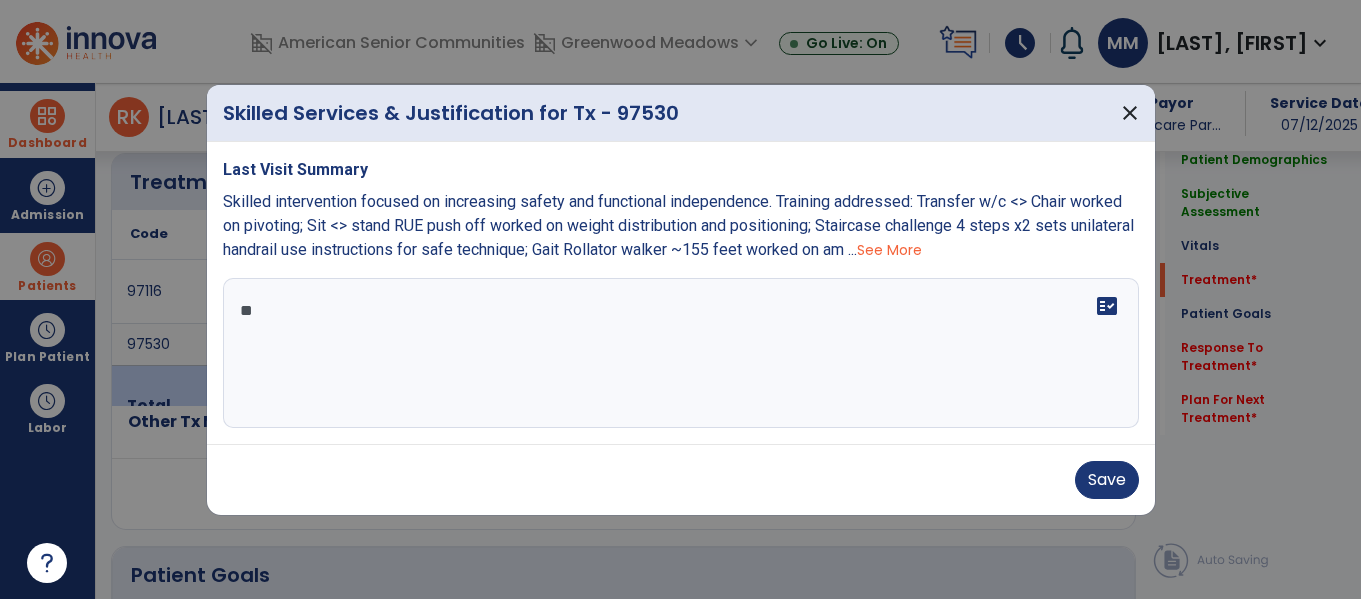 type on "*" 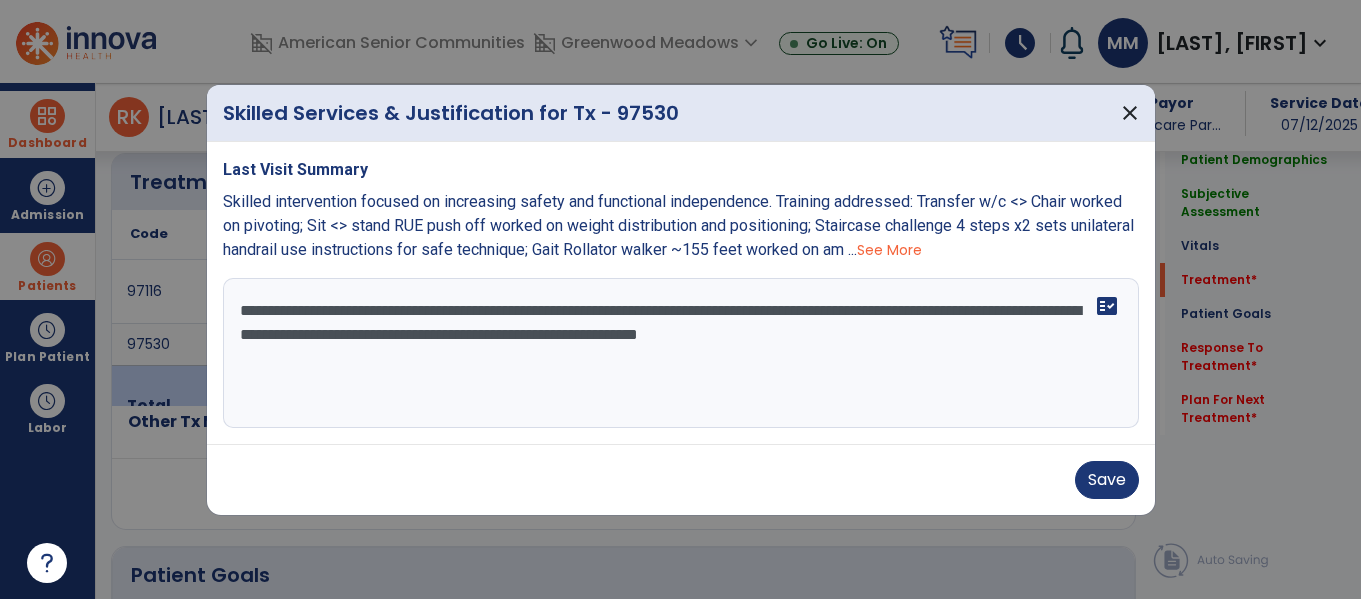 type on "**********" 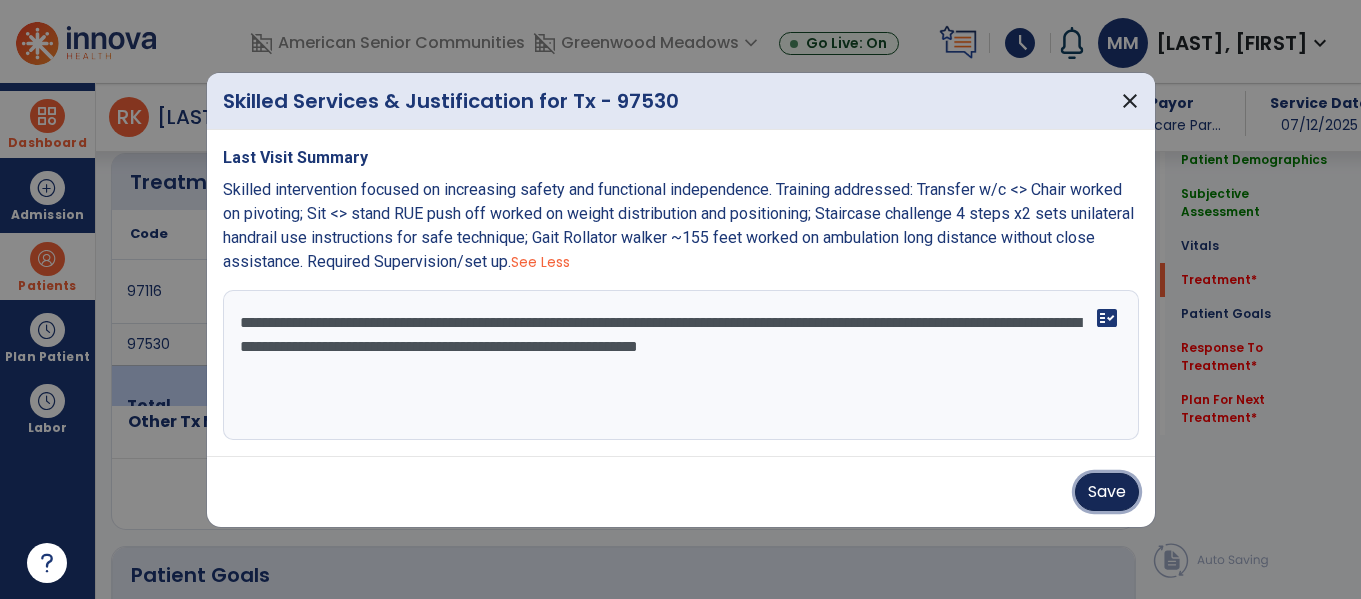 click on "Save" at bounding box center [1107, 492] 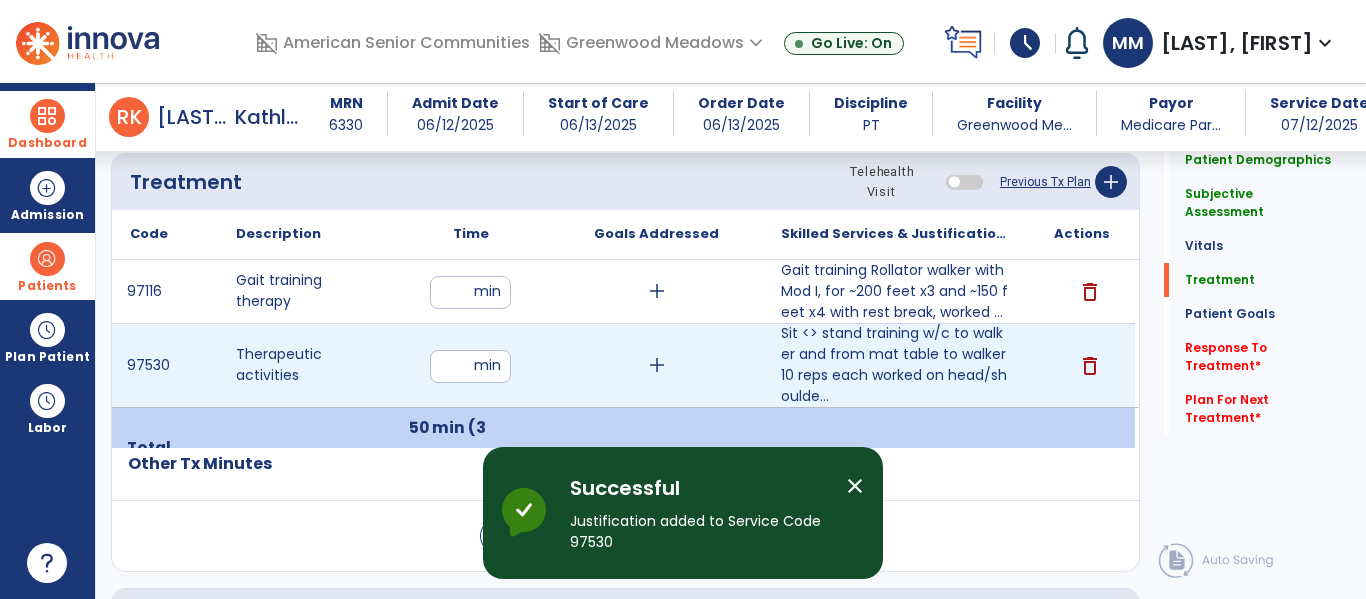 click on "**" at bounding box center [470, 366] 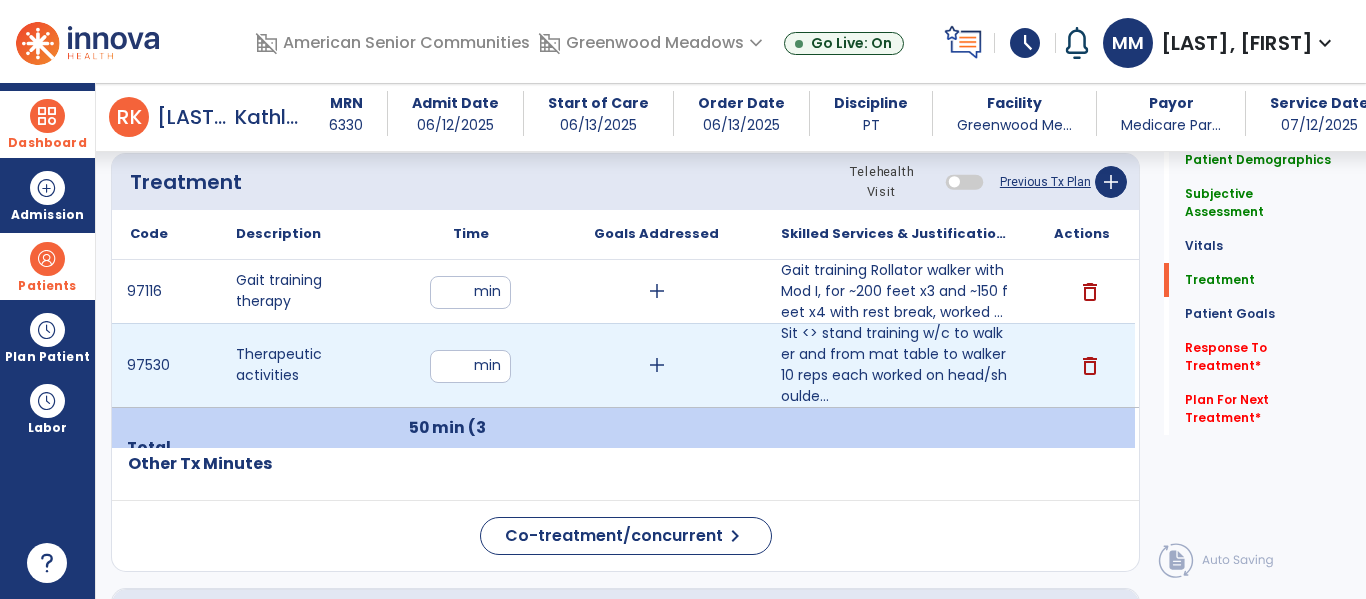 click on "**" at bounding box center [470, 366] 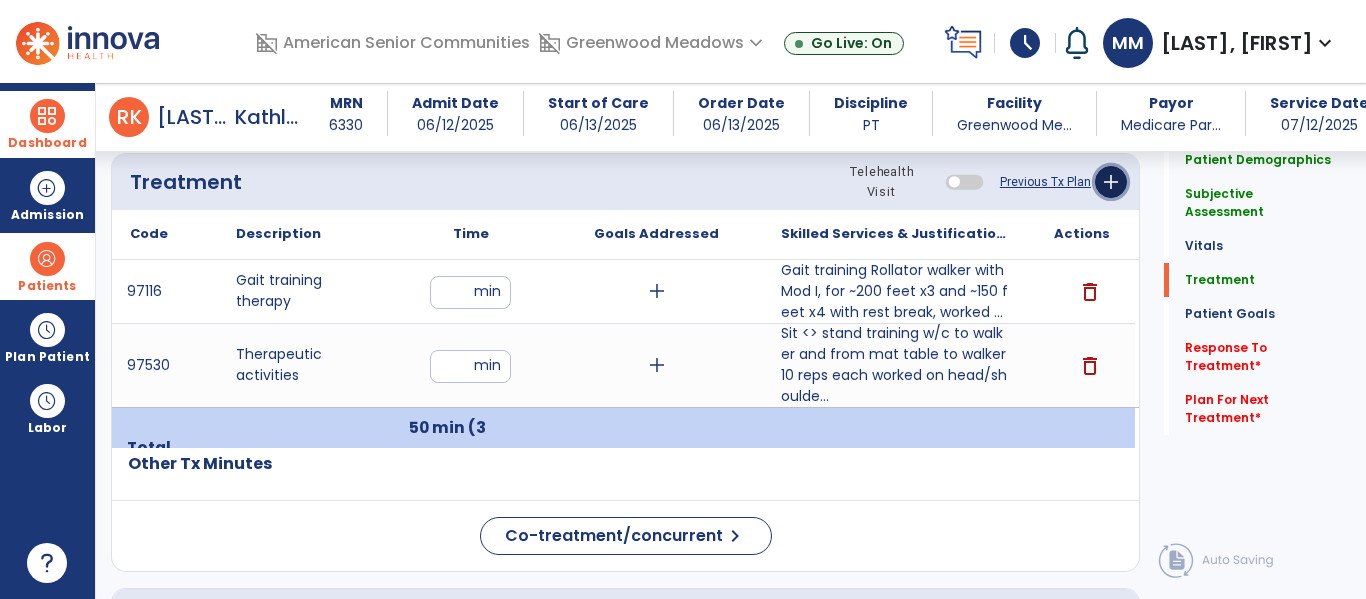 click on "add" 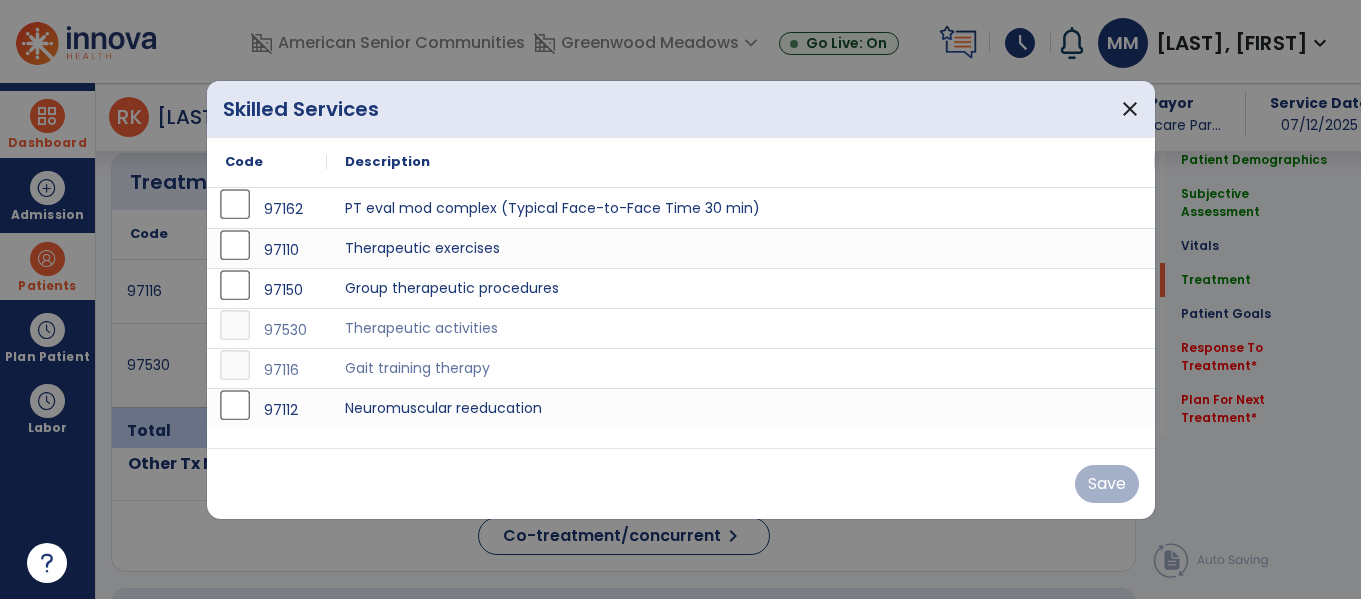 scroll, scrollTop: 1096, scrollLeft: 0, axis: vertical 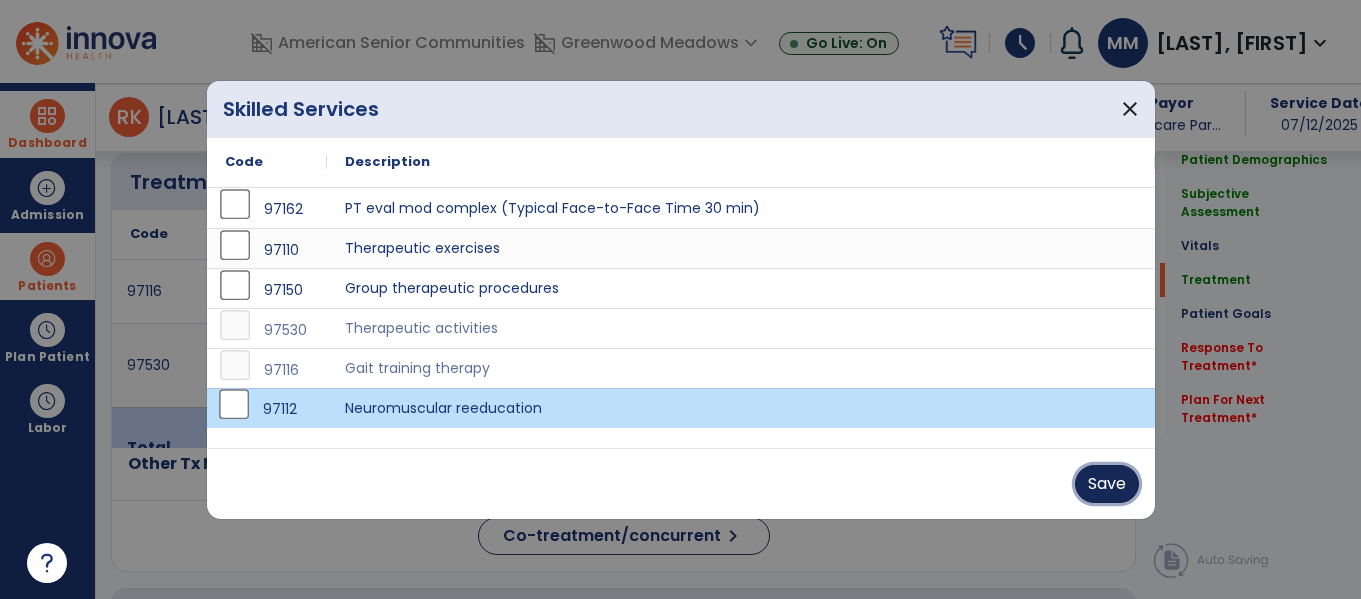 drag, startPoint x: 1114, startPoint y: 487, endPoint x: 911, endPoint y: 463, distance: 204.4138 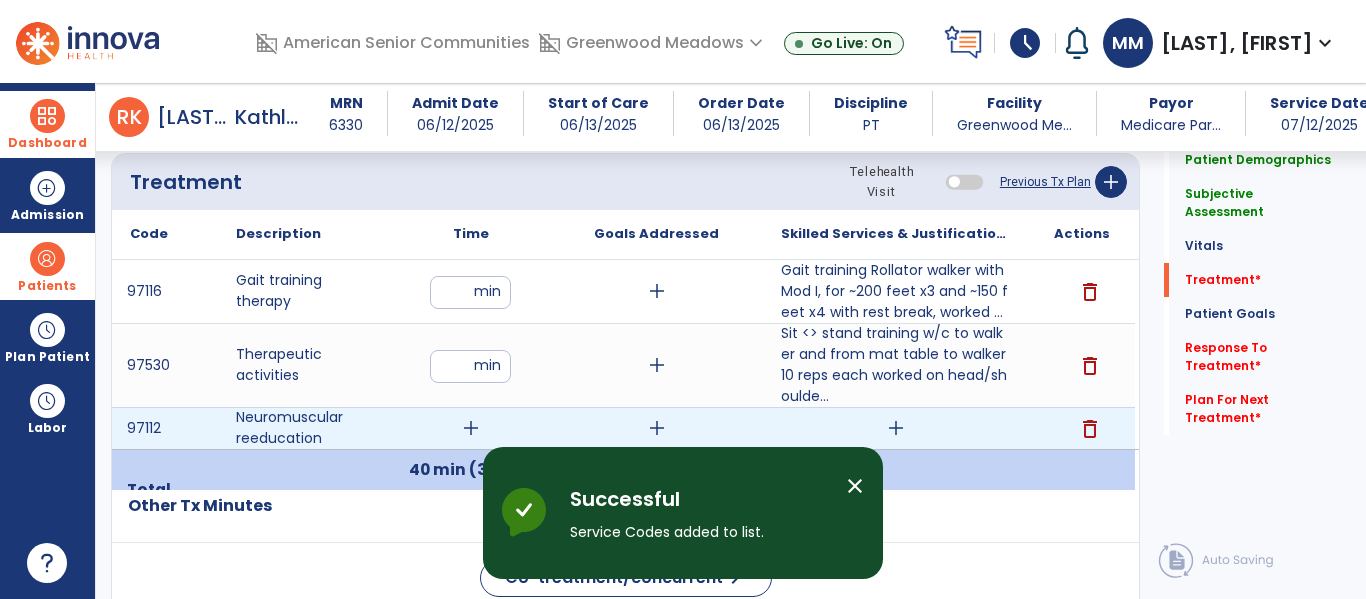 click on "add" at bounding box center [471, 428] 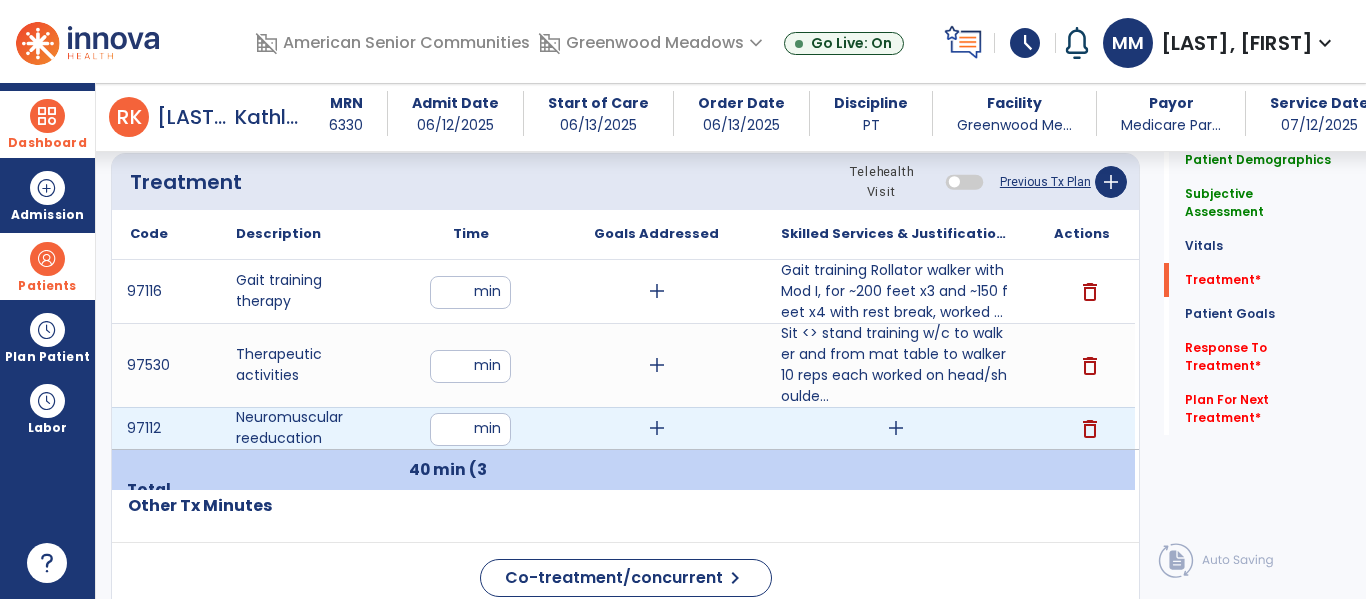 type on "**" 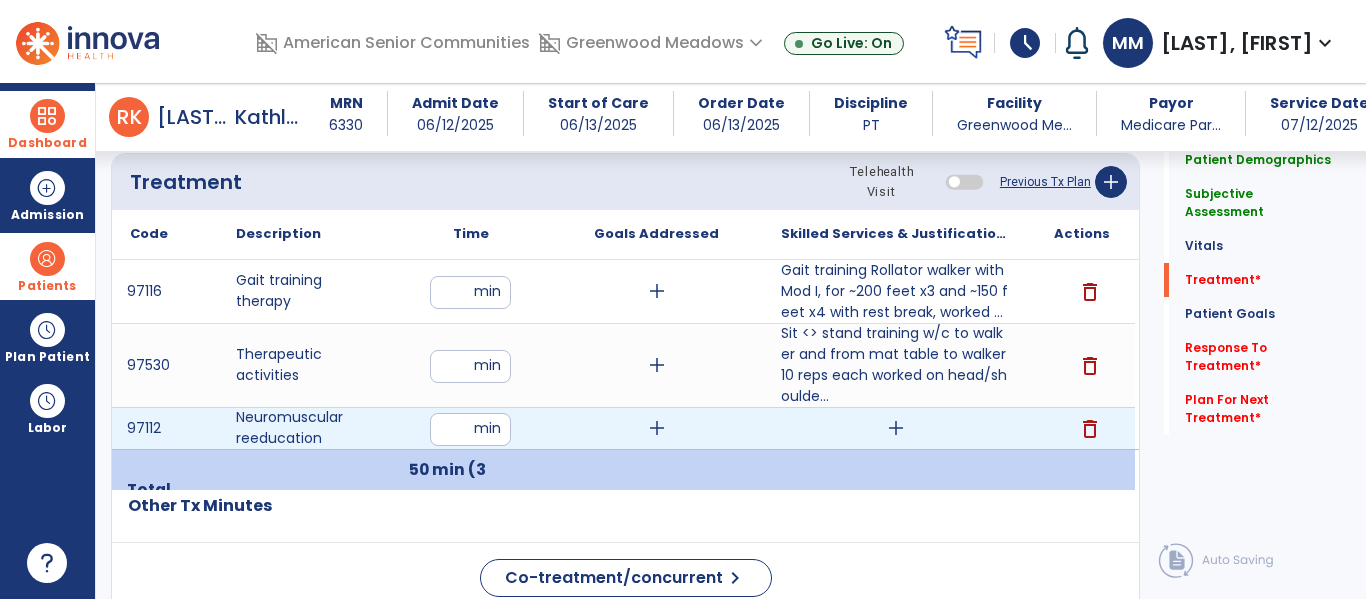 click on "add" at bounding box center (896, 428) 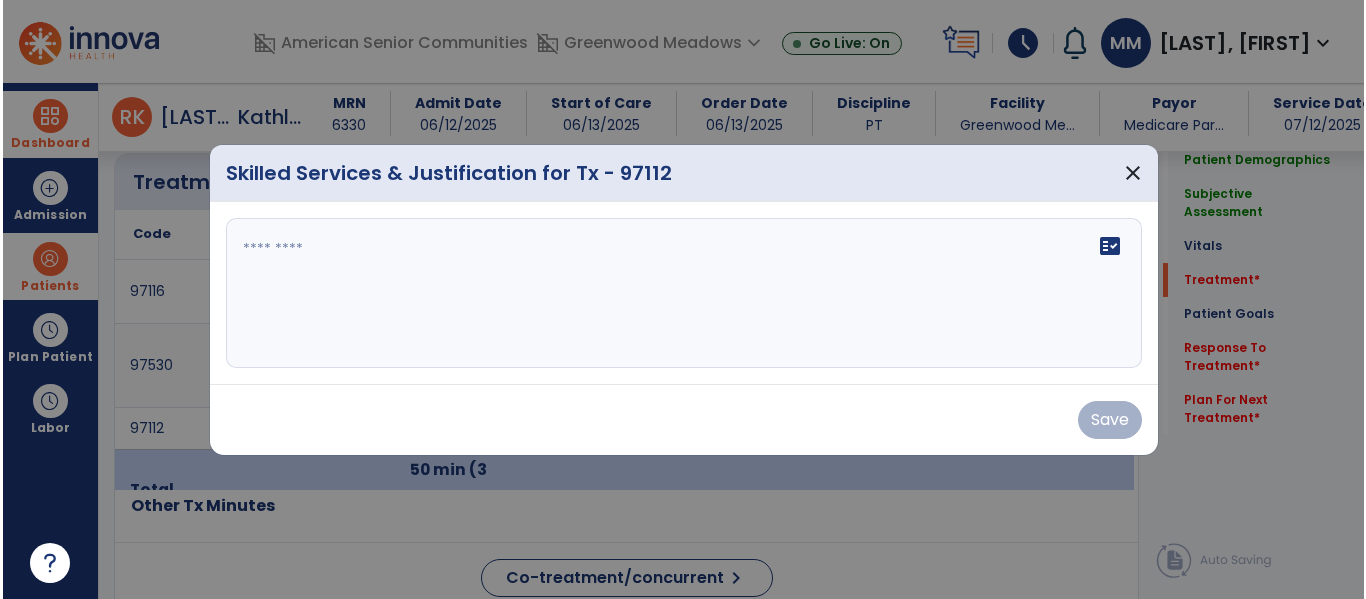 scroll, scrollTop: 1096, scrollLeft: 0, axis: vertical 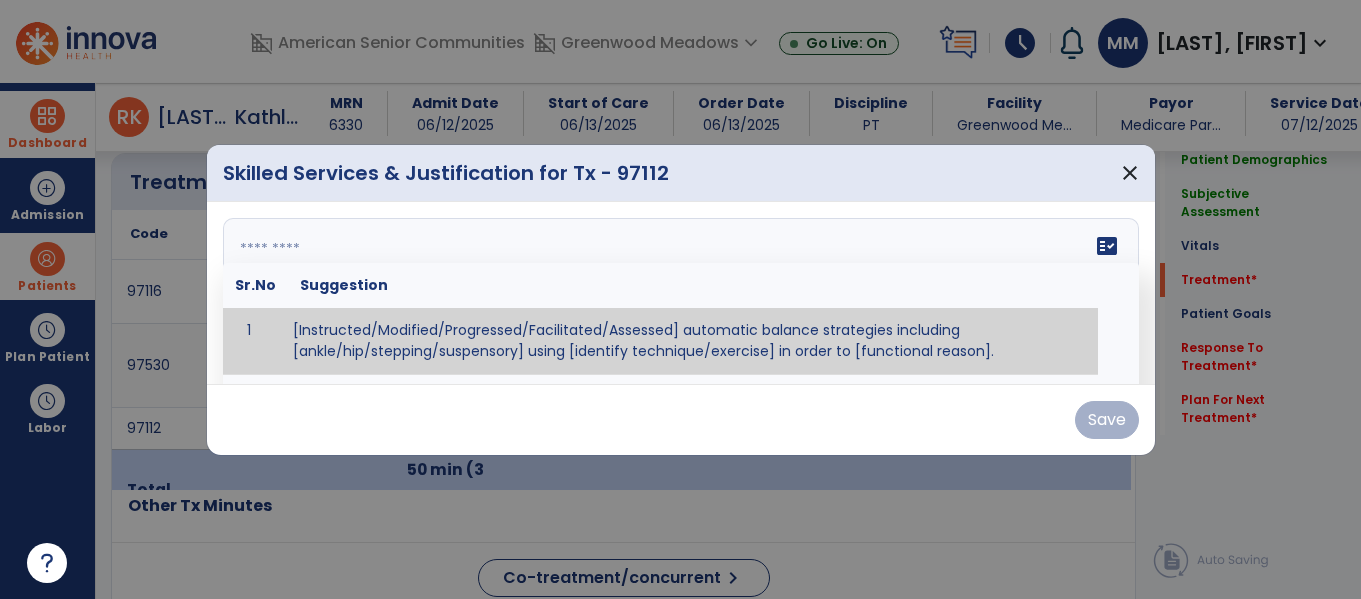 click at bounding box center (681, 293) 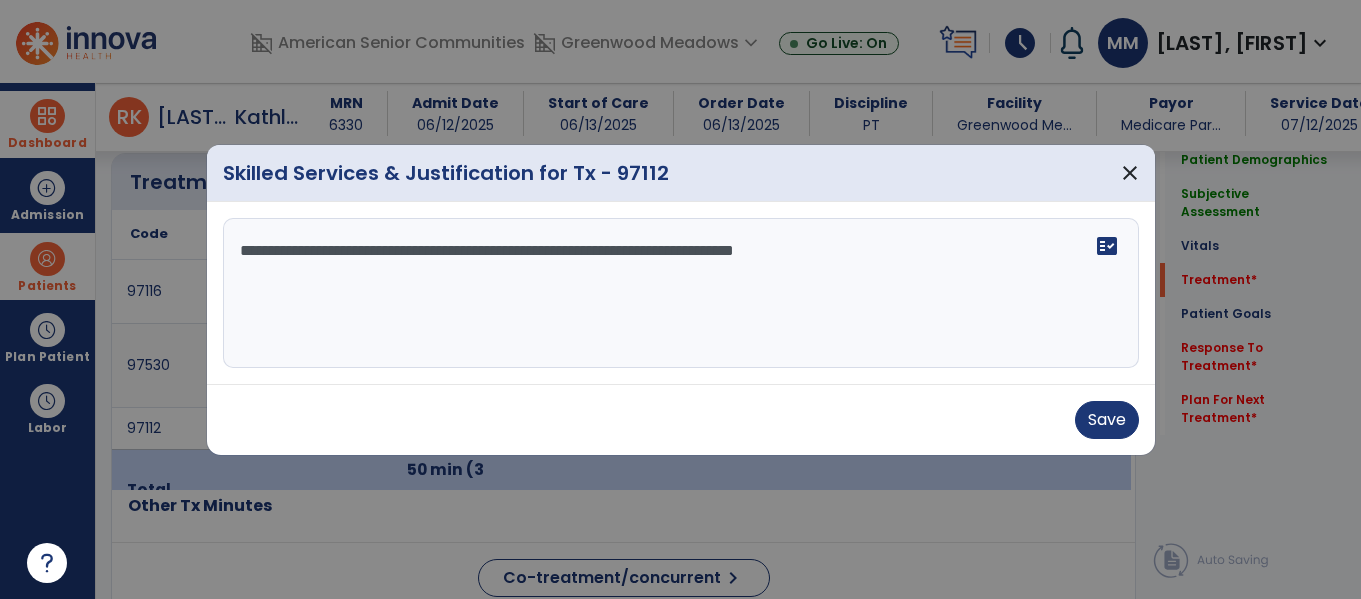 click on "**********" at bounding box center [681, 293] 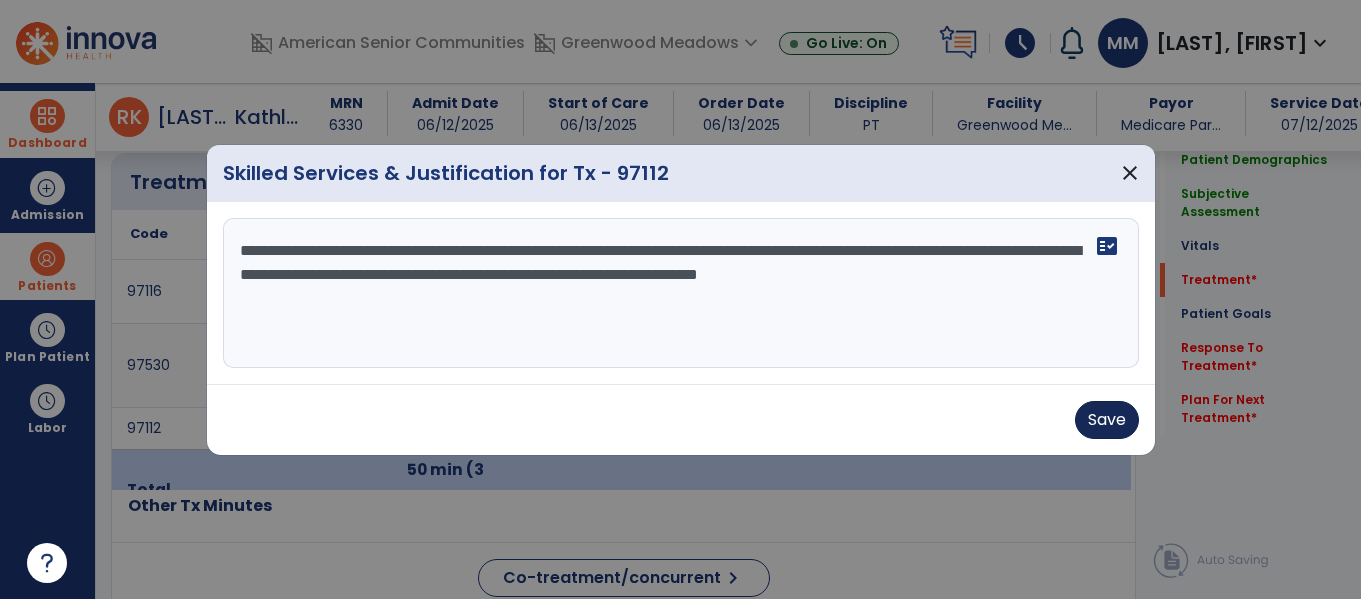 type on "**********" 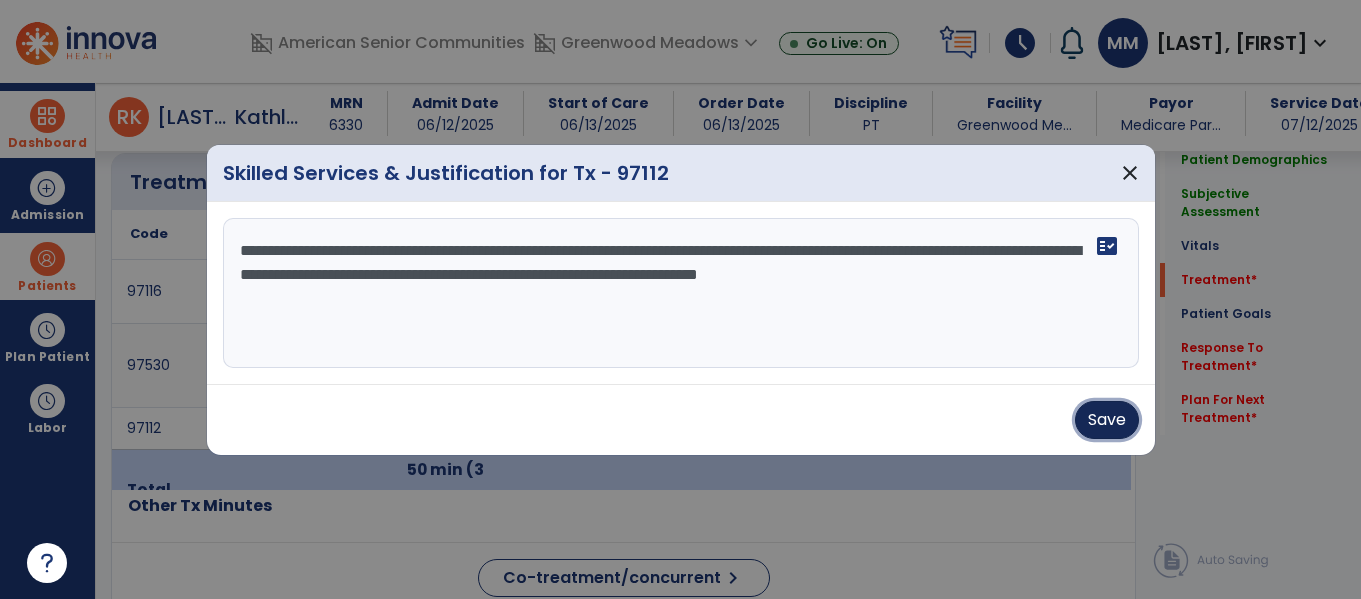 click on "Save" at bounding box center [1107, 420] 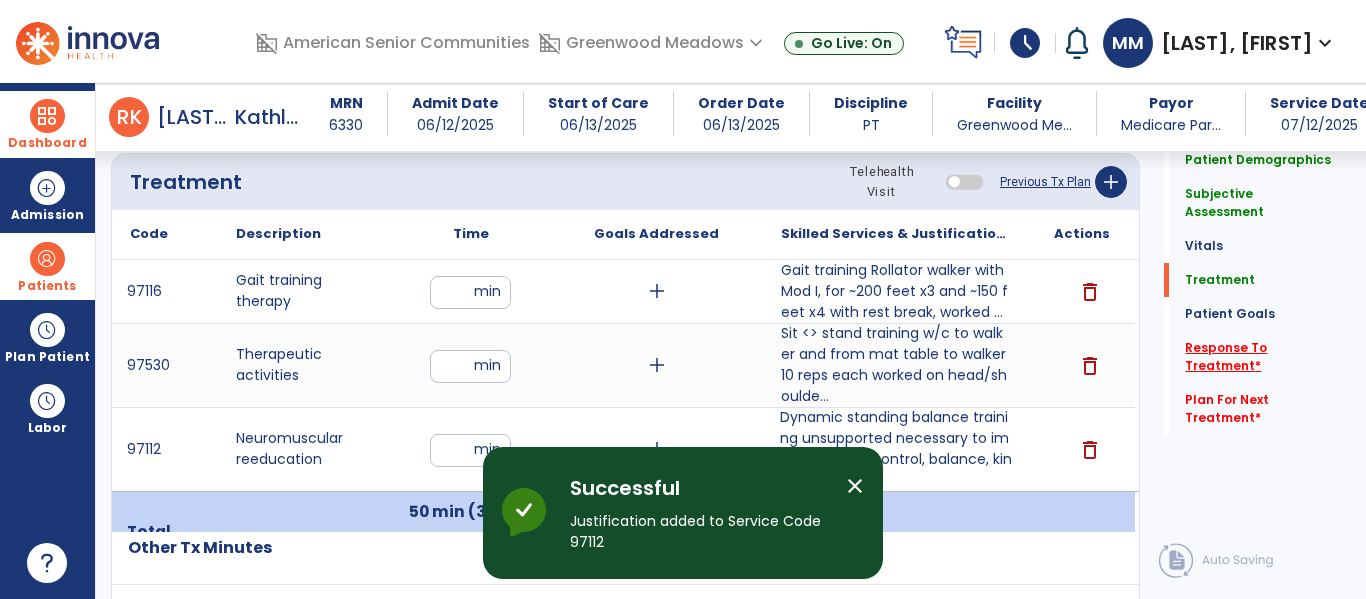 click on "Response To Treatment   *" 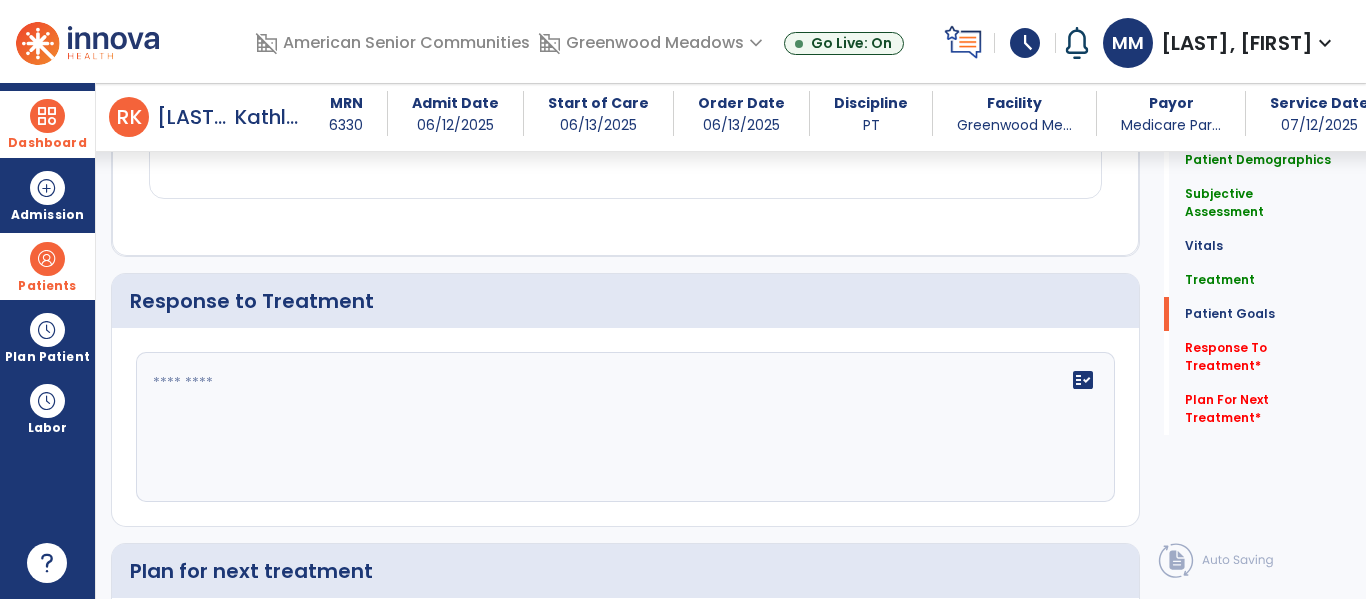 scroll, scrollTop: 3136, scrollLeft: 0, axis: vertical 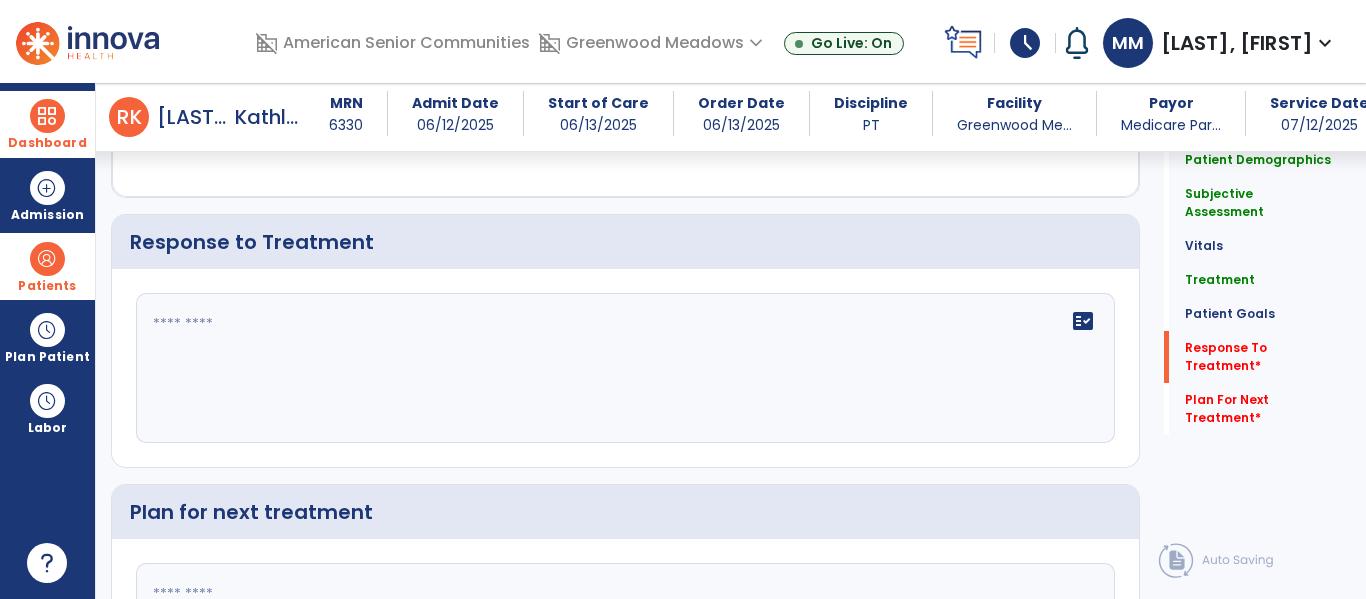 click on "fact_check" 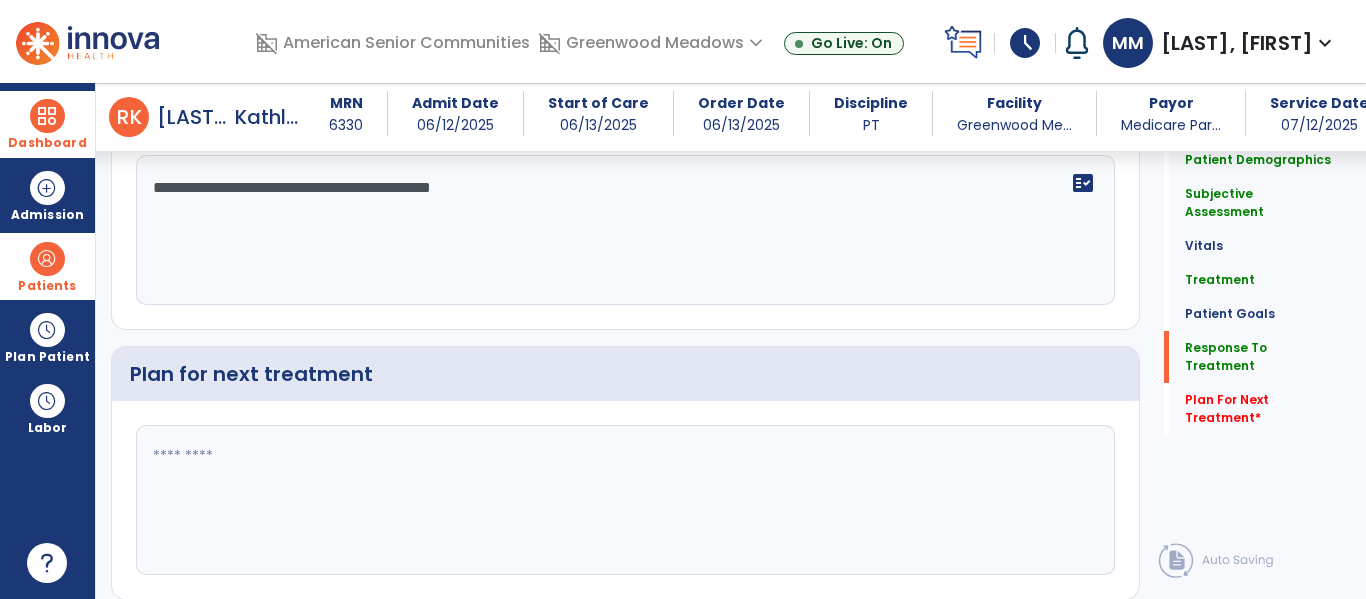 scroll, scrollTop: 3336, scrollLeft: 0, axis: vertical 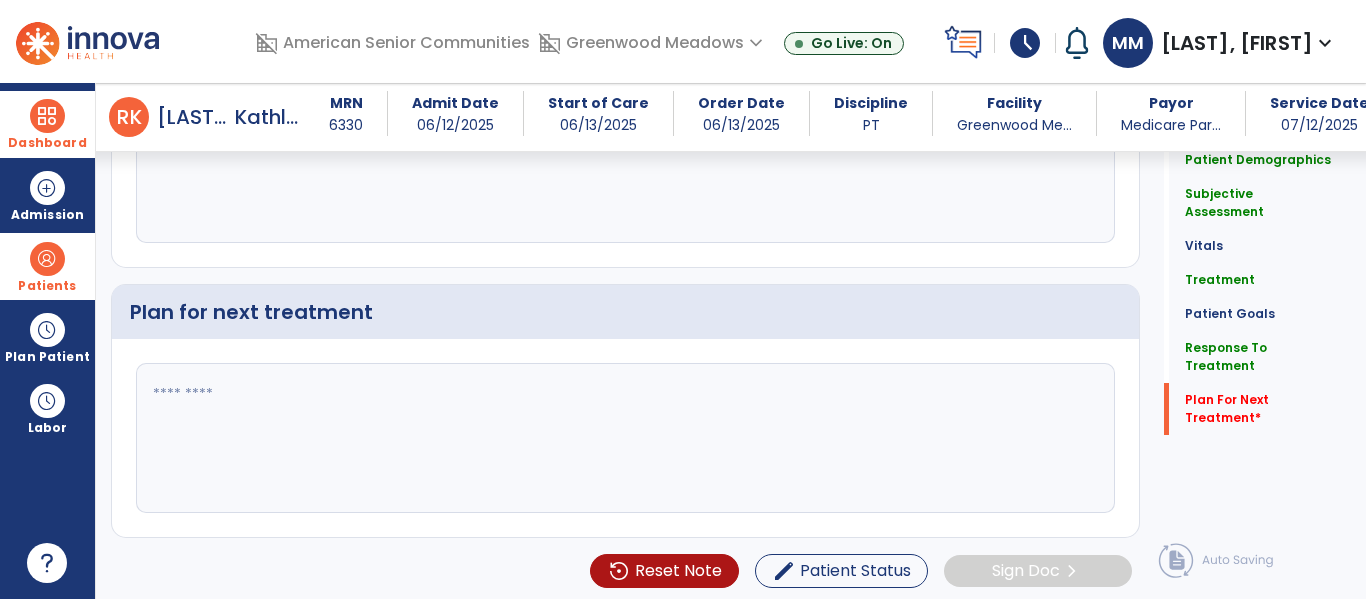 type on "**********" 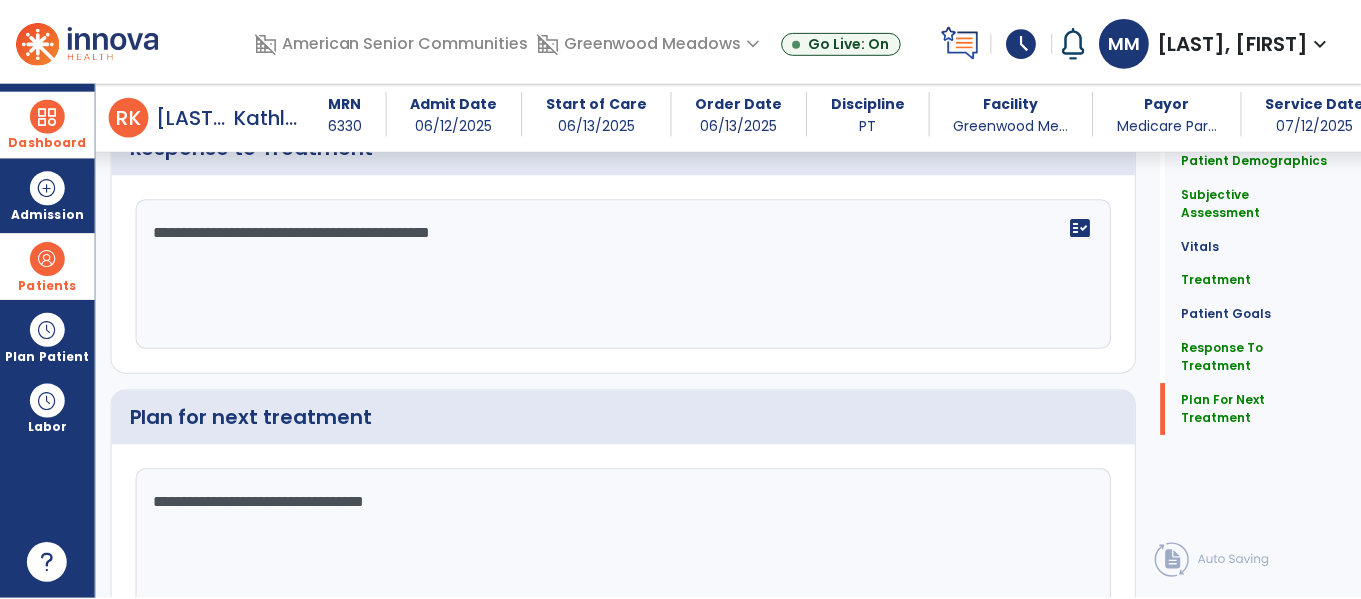 scroll, scrollTop: 3341, scrollLeft: 0, axis: vertical 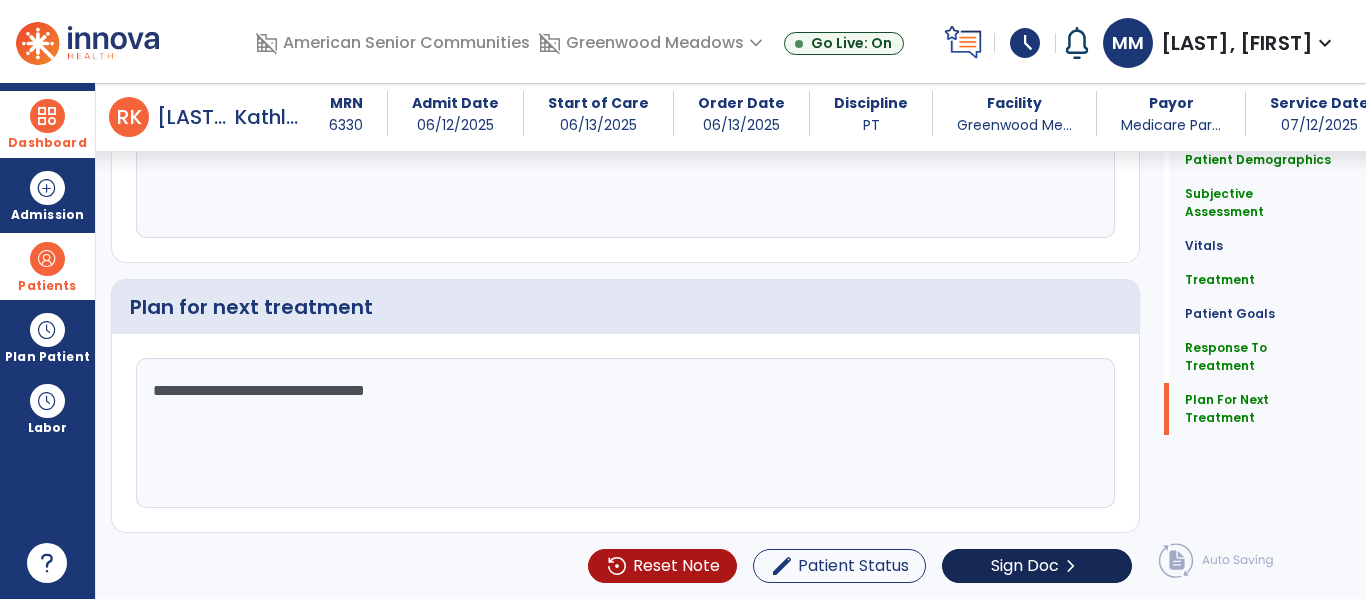 type on "**********" 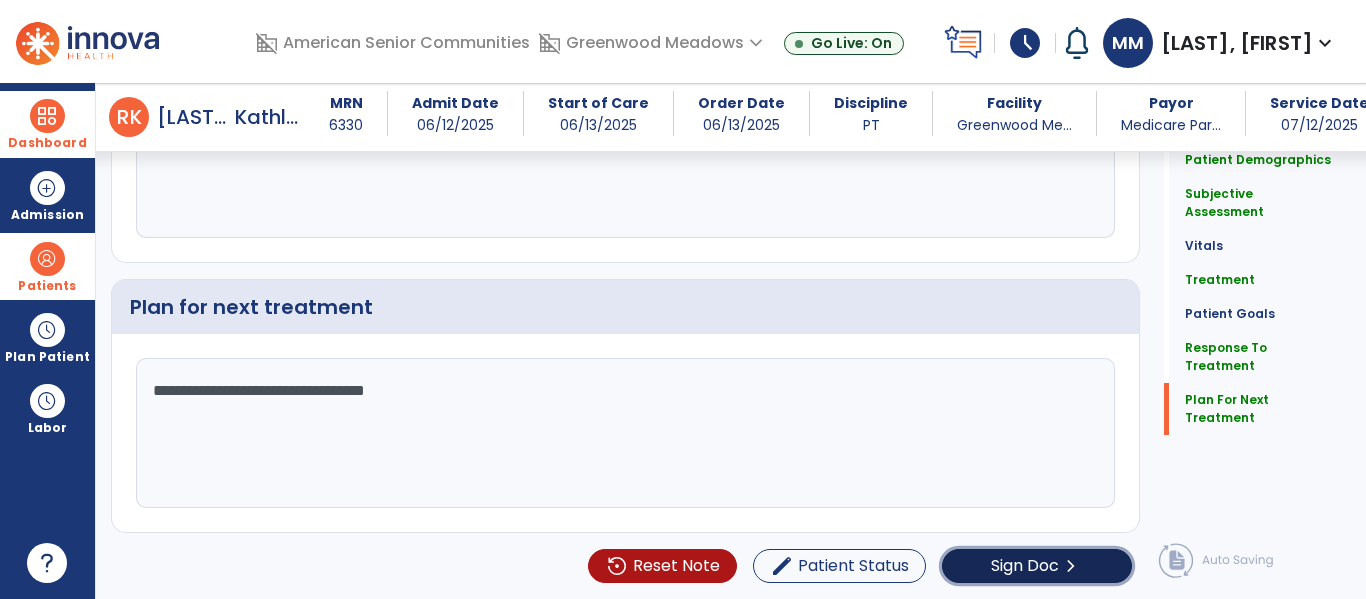 click on "Sign Doc" 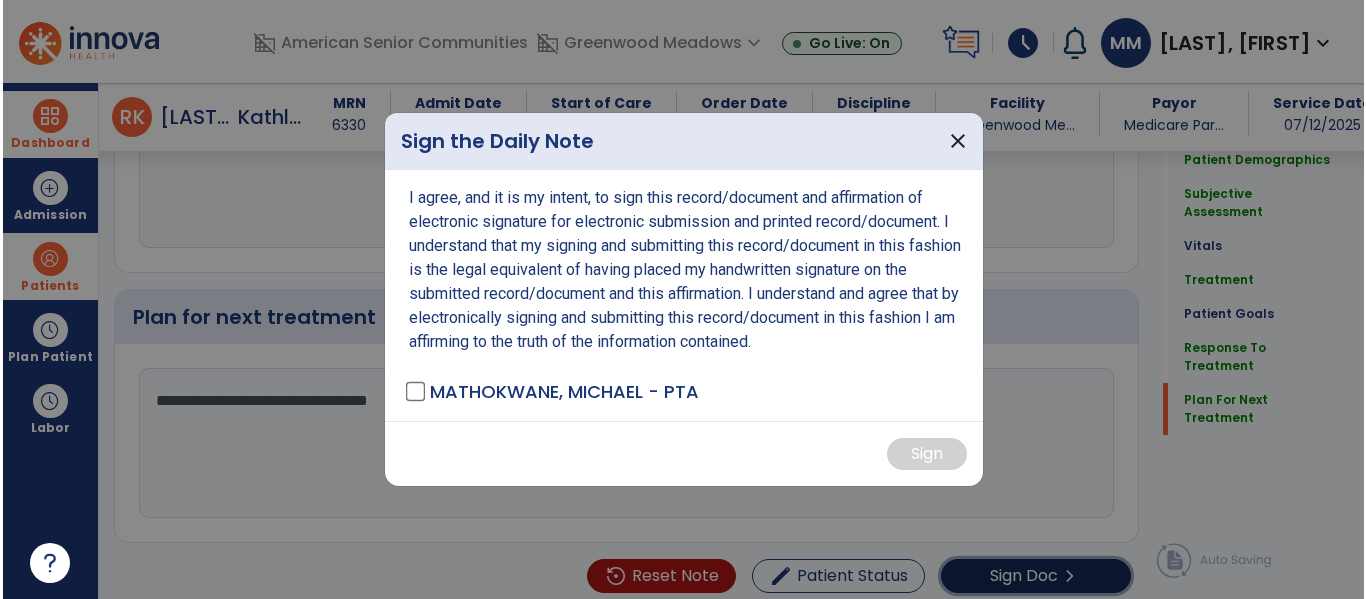 scroll, scrollTop: 3341, scrollLeft: 0, axis: vertical 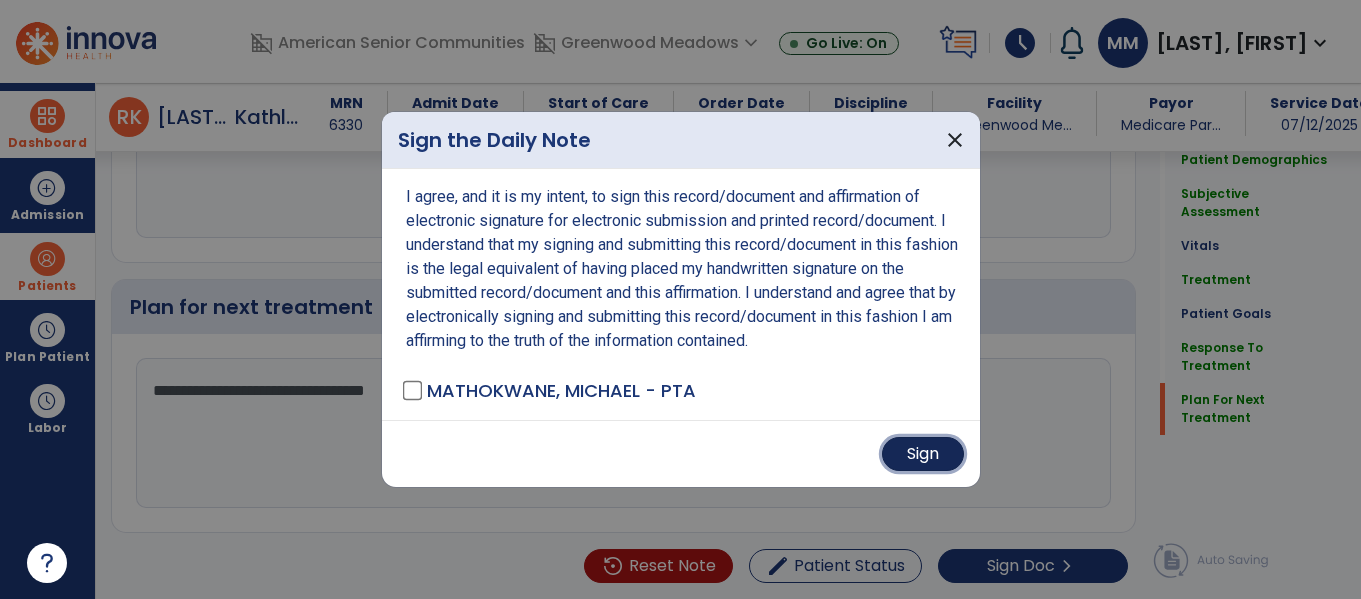 click on "Sign" at bounding box center (923, 454) 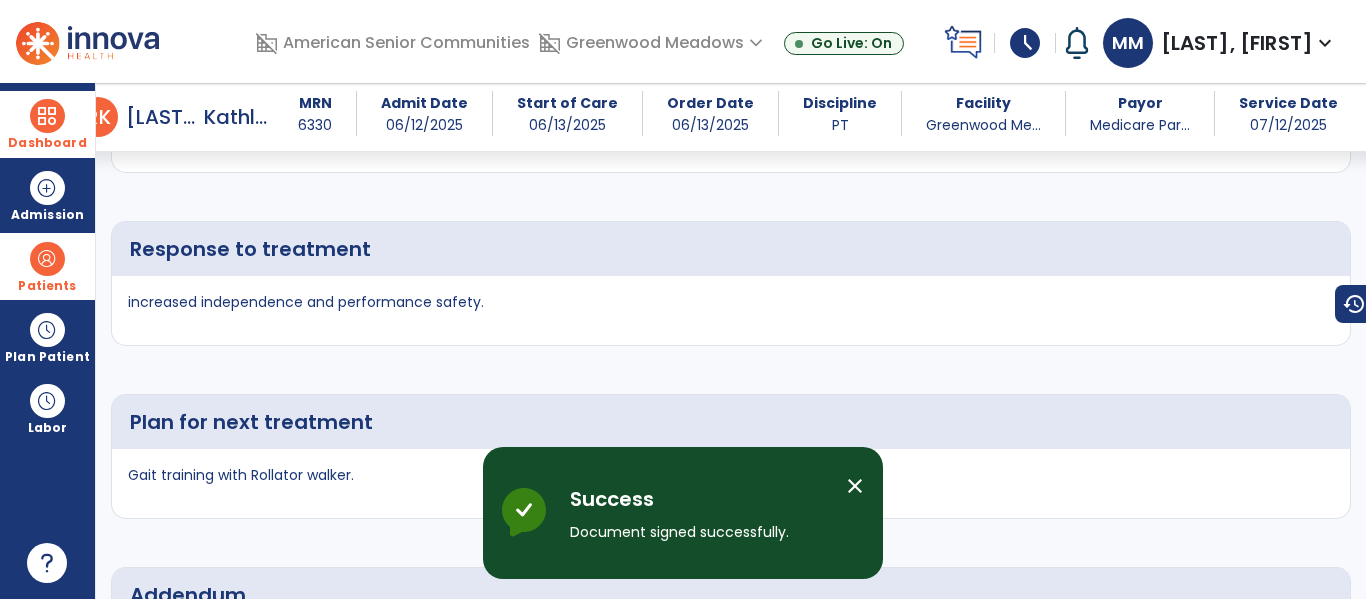 scroll, scrollTop: 4701, scrollLeft: 0, axis: vertical 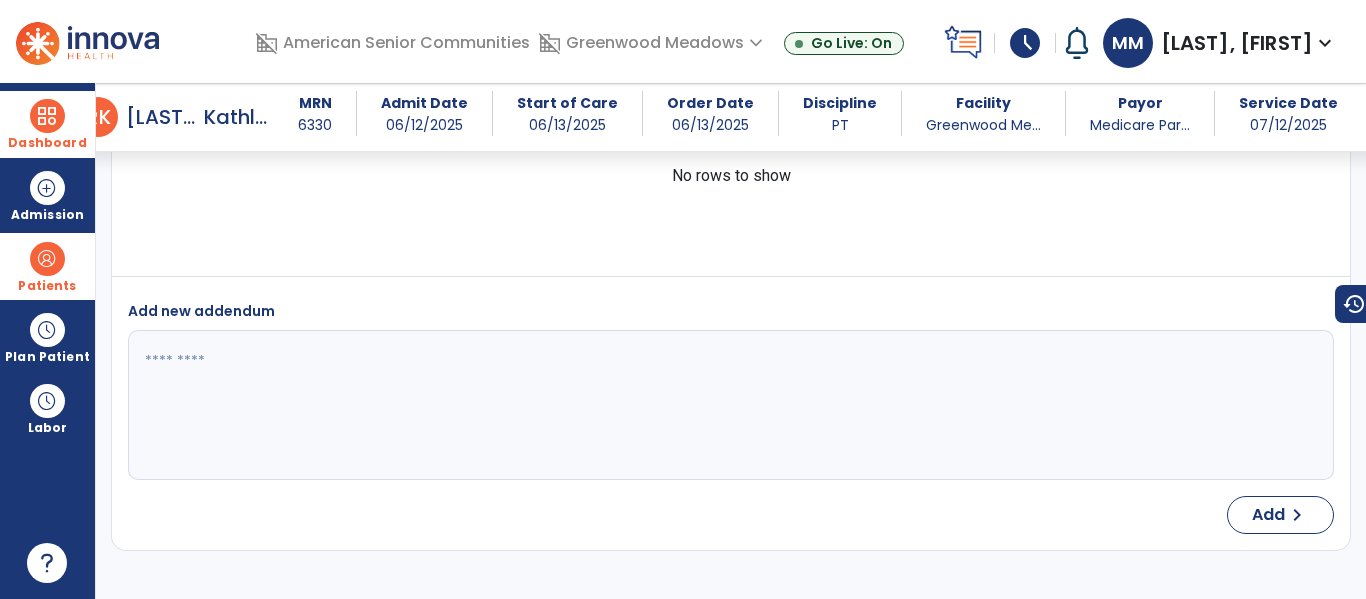 click at bounding box center [47, 116] 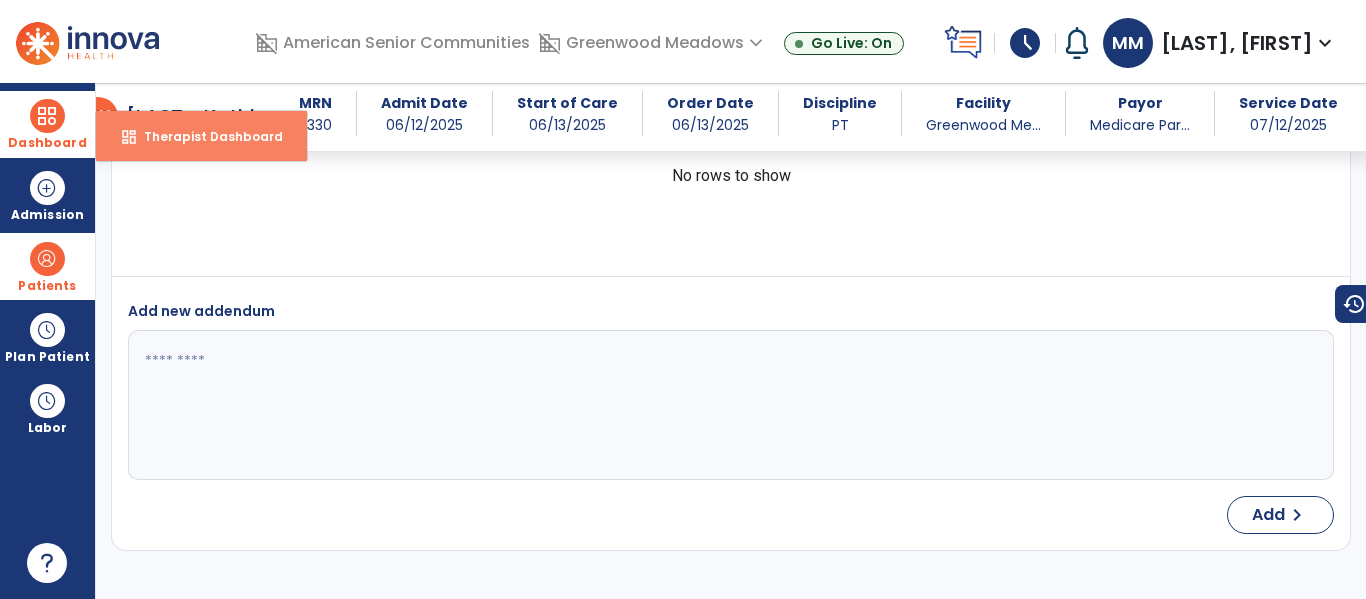 click on "dashboard  Therapist Dashboard" at bounding box center (201, 136) 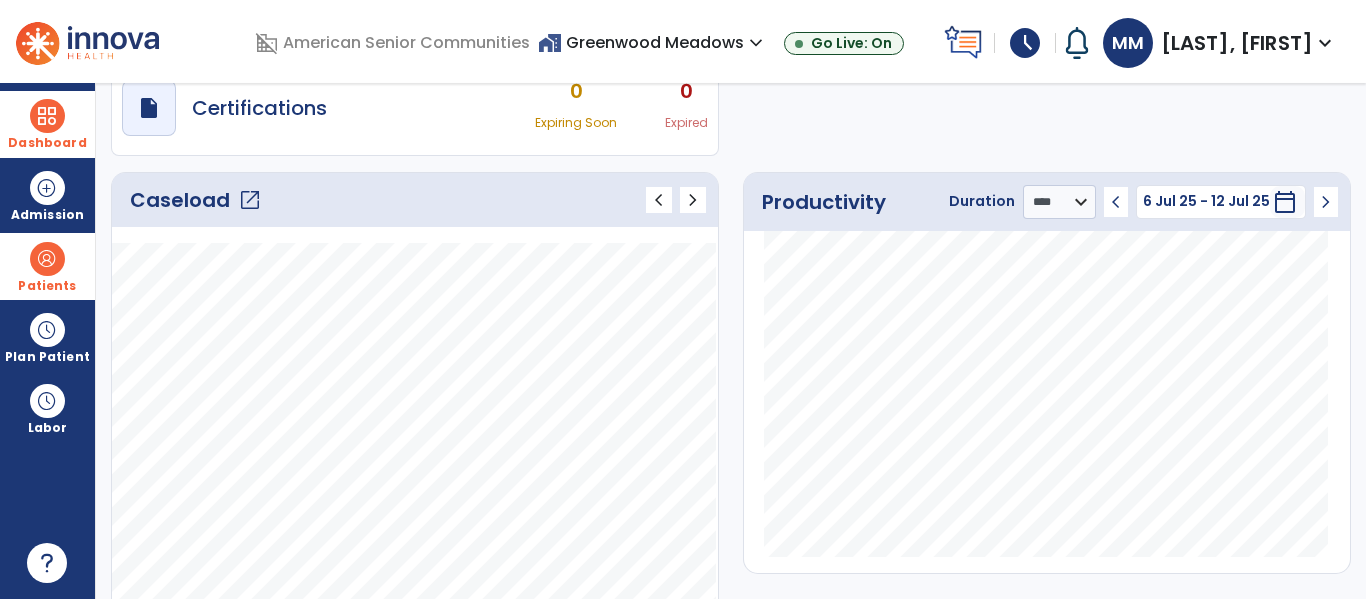 scroll, scrollTop: 208, scrollLeft: 0, axis: vertical 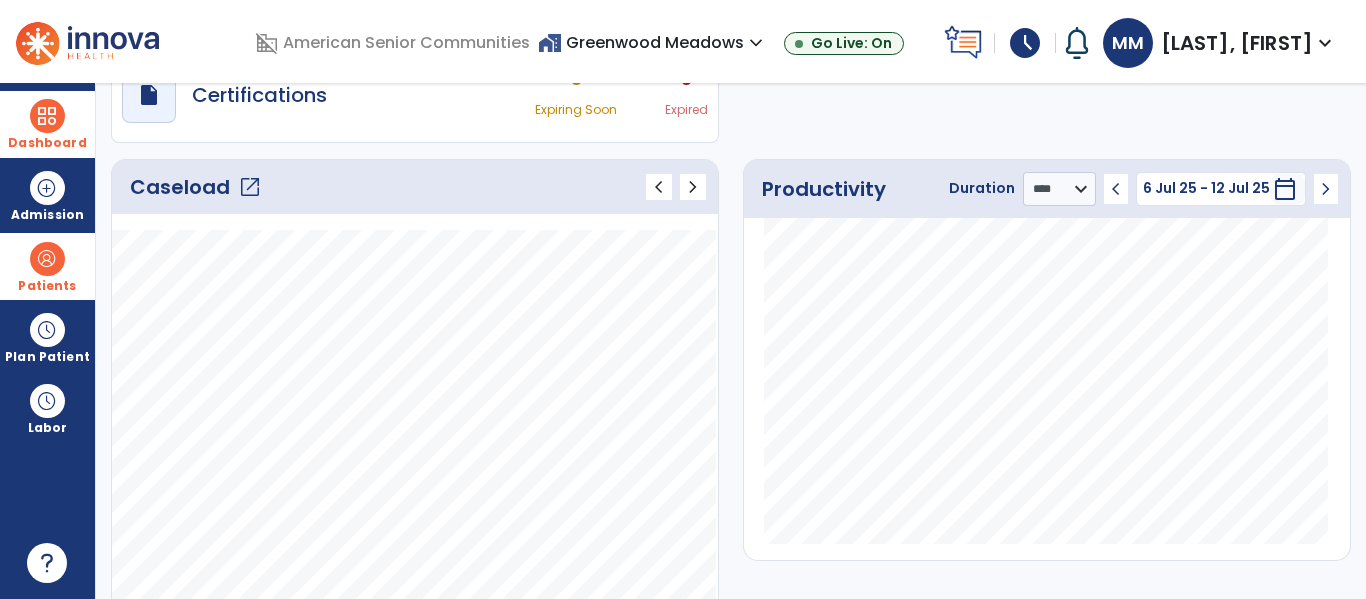 click on "open_in_new" 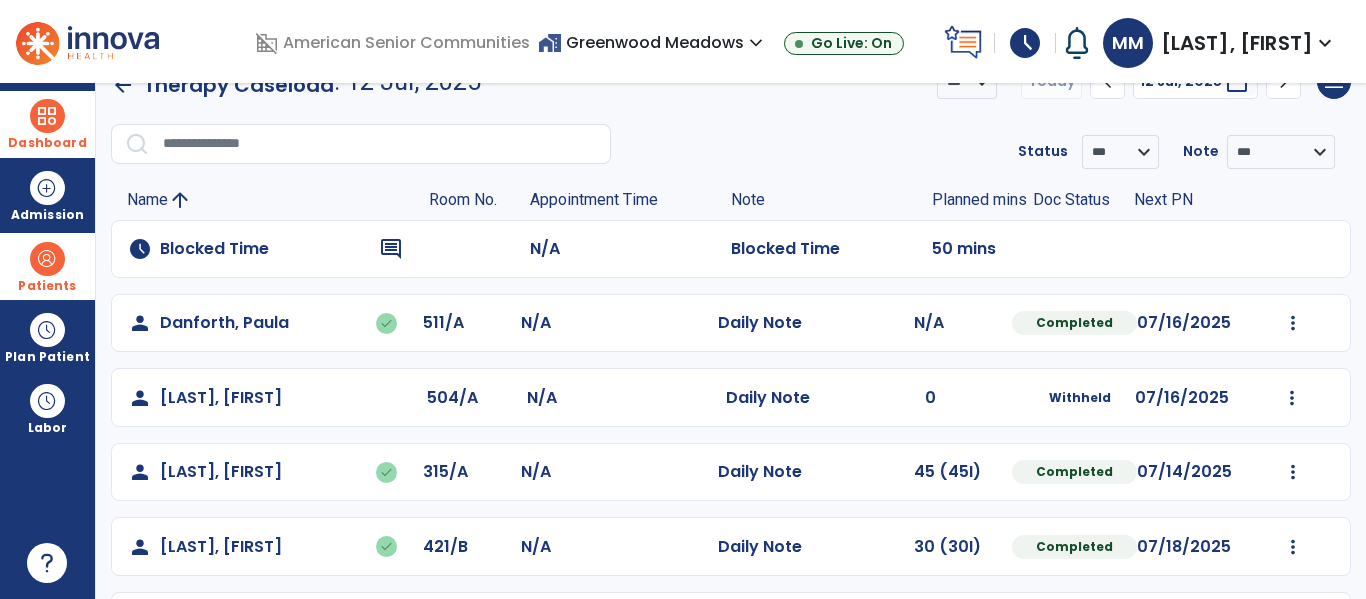 scroll, scrollTop: 41, scrollLeft: 0, axis: vertical 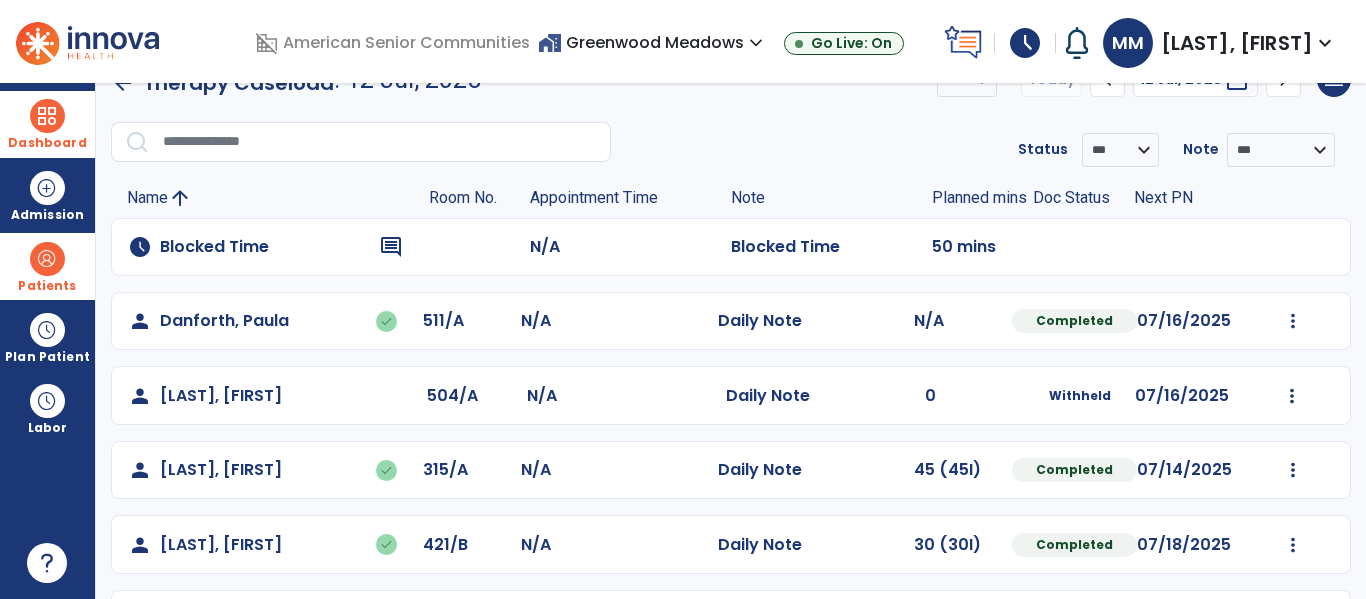 click on "schedule Blocked Time comment N/A Blocked Time [NUMBER] mins" 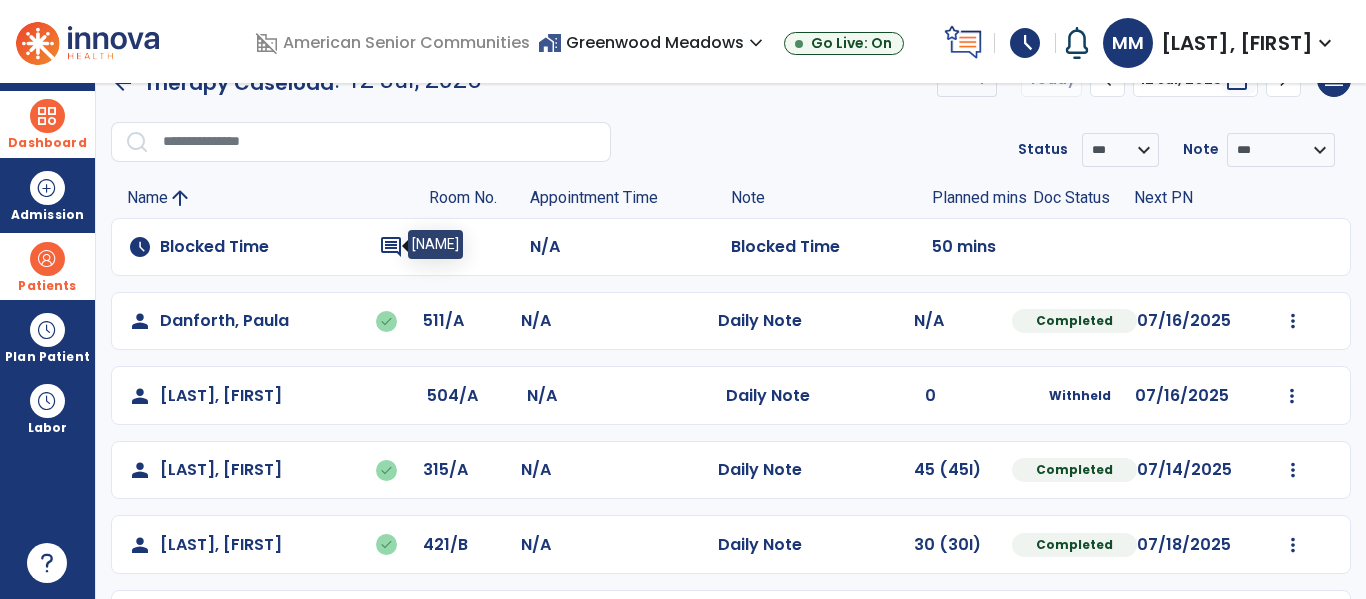 click on "comment" 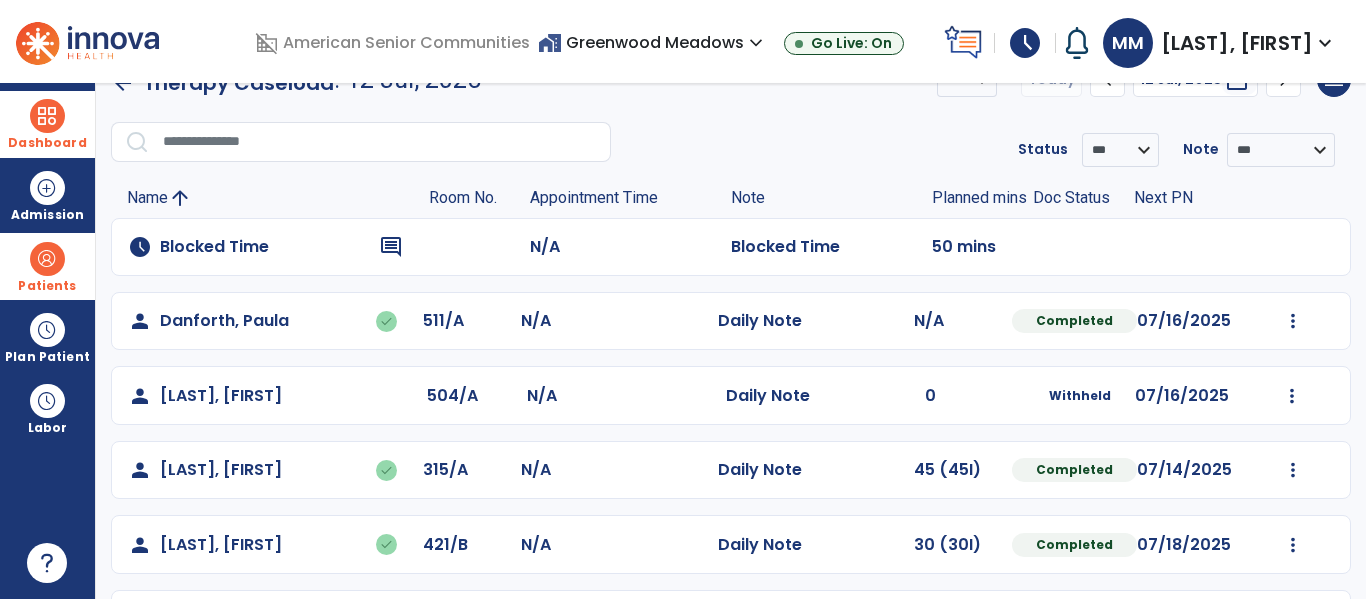 click on "comment" 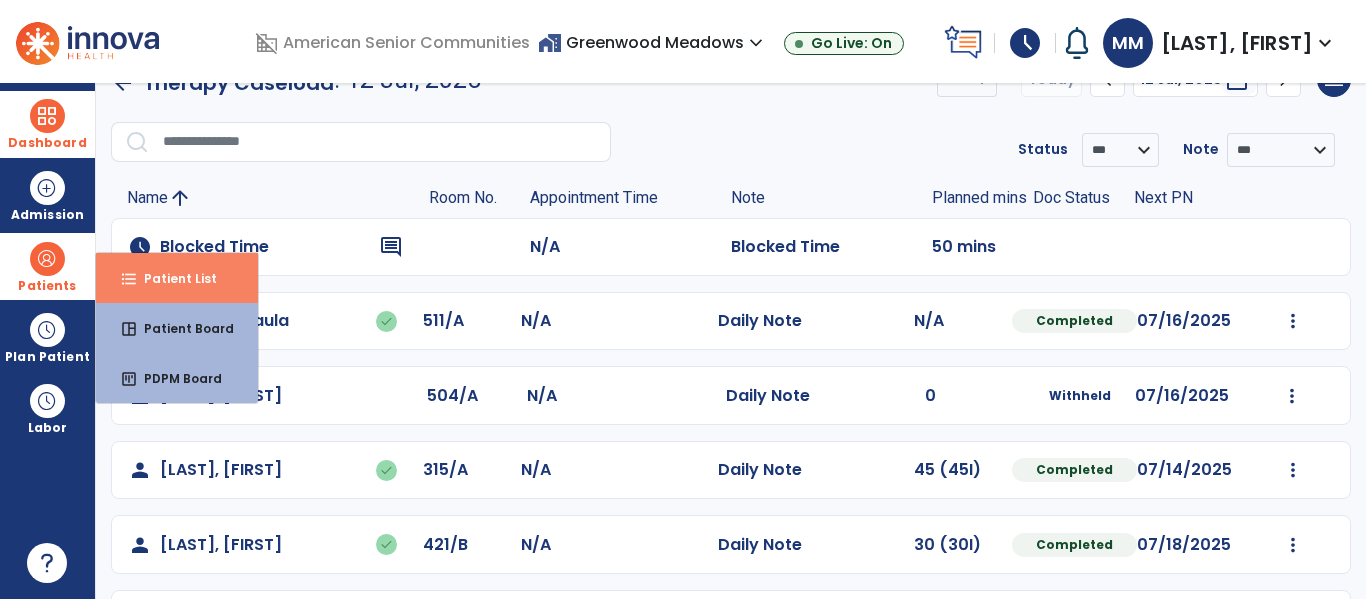 click on "Patient List" at bounding box center (172, 278) 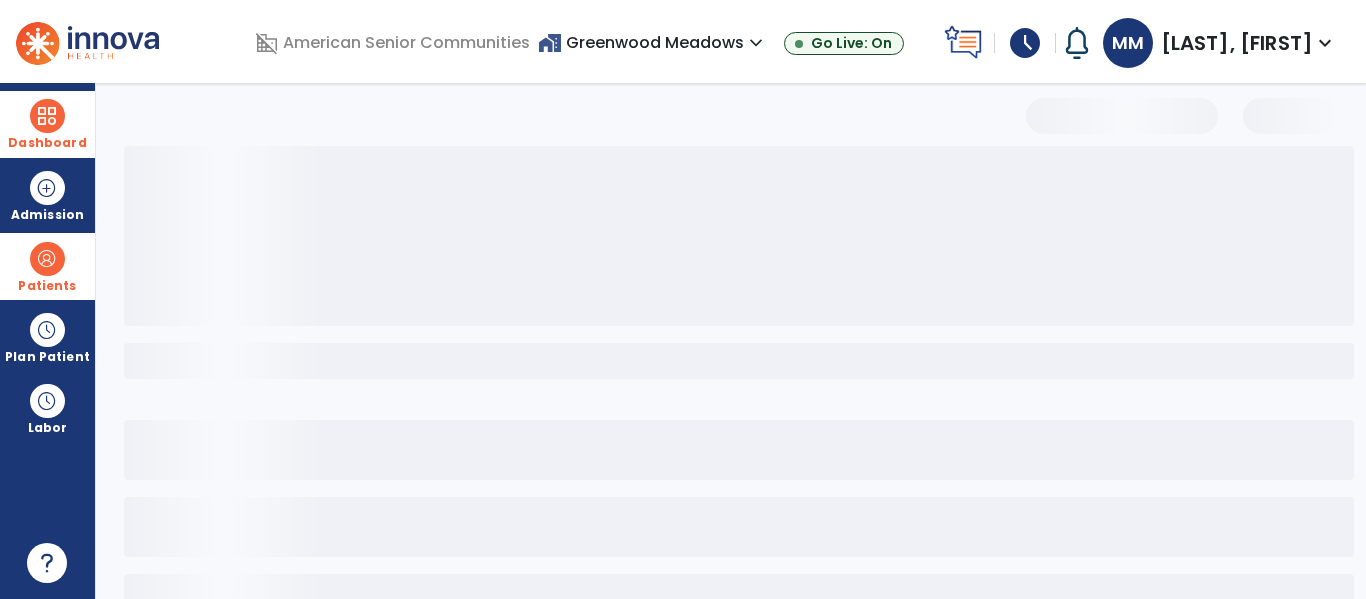 select on "***" 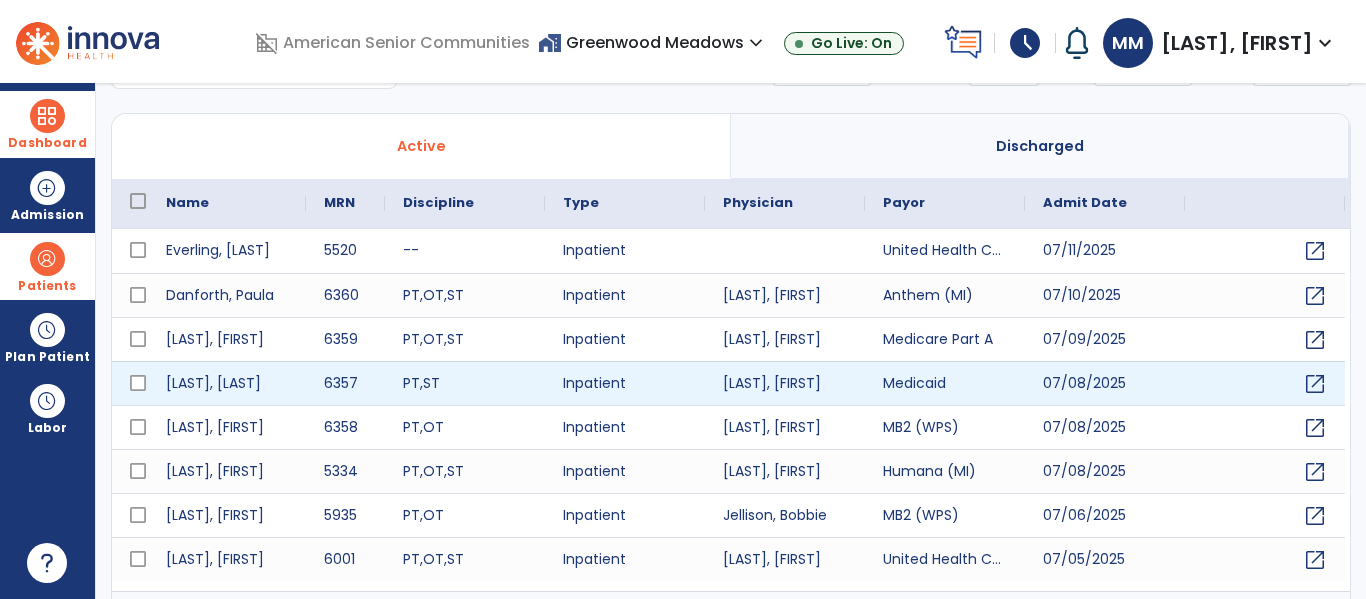 scroll, scrollTop: 107, scrollLeft: 0, axis: vertical 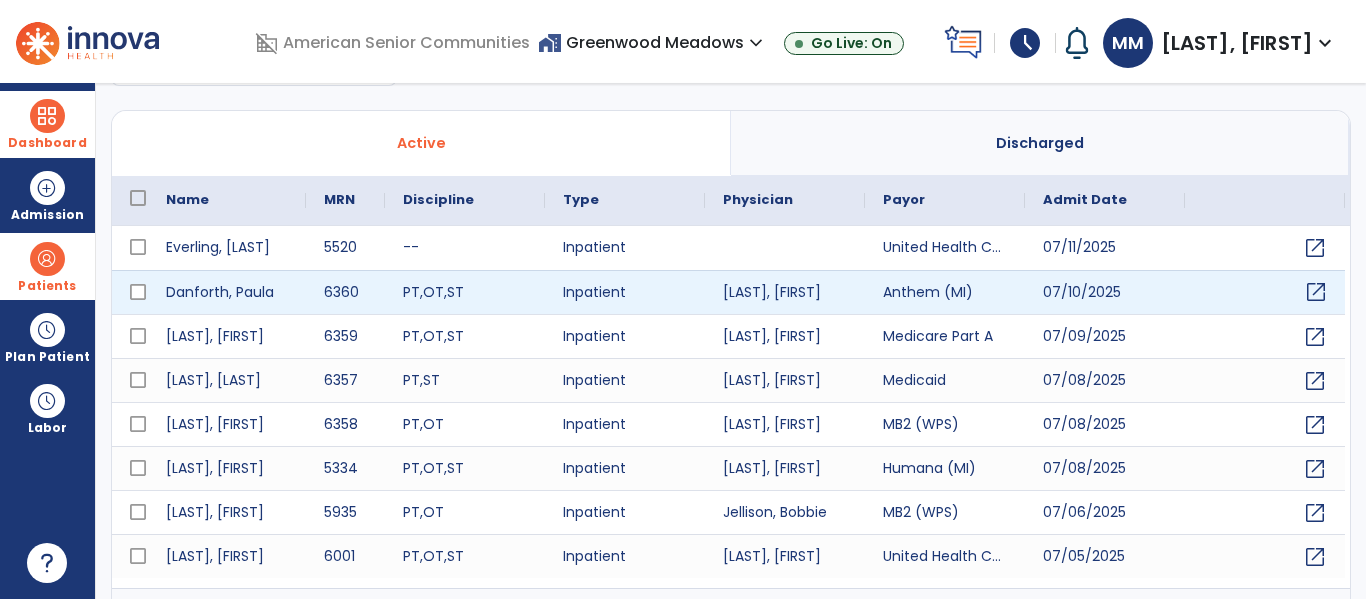 click on "open_in_new" at bounding box center [1316, 292] 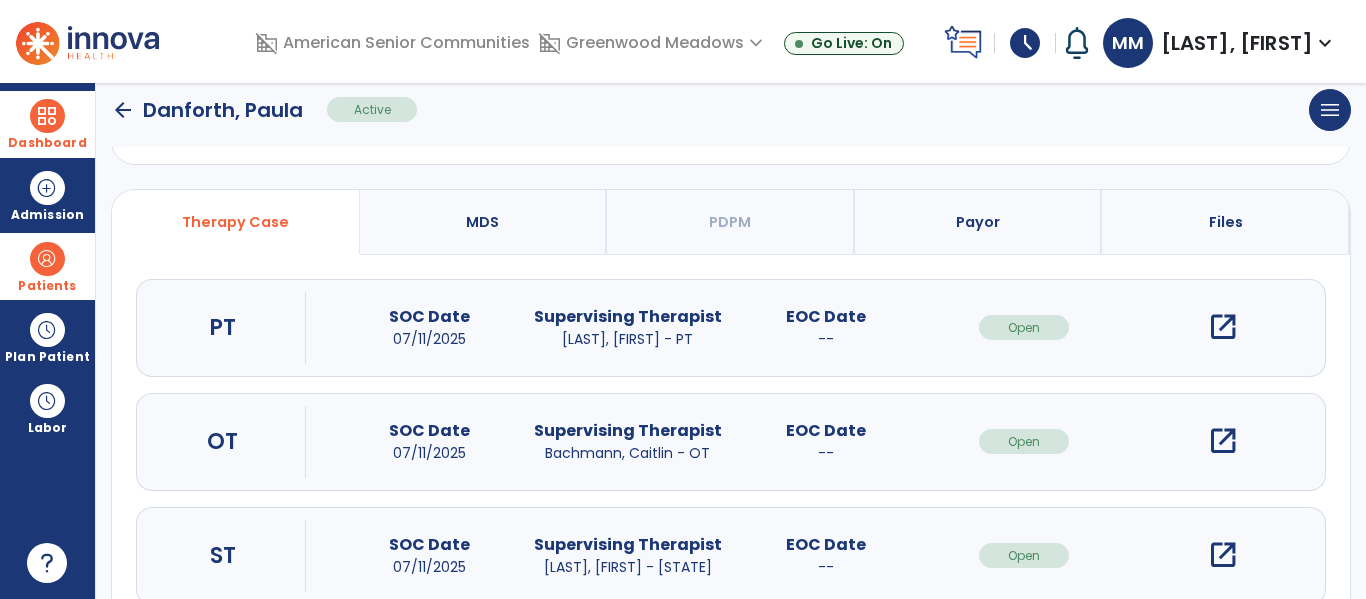 click on "open_in_new" at bounding box center [1223, 327] 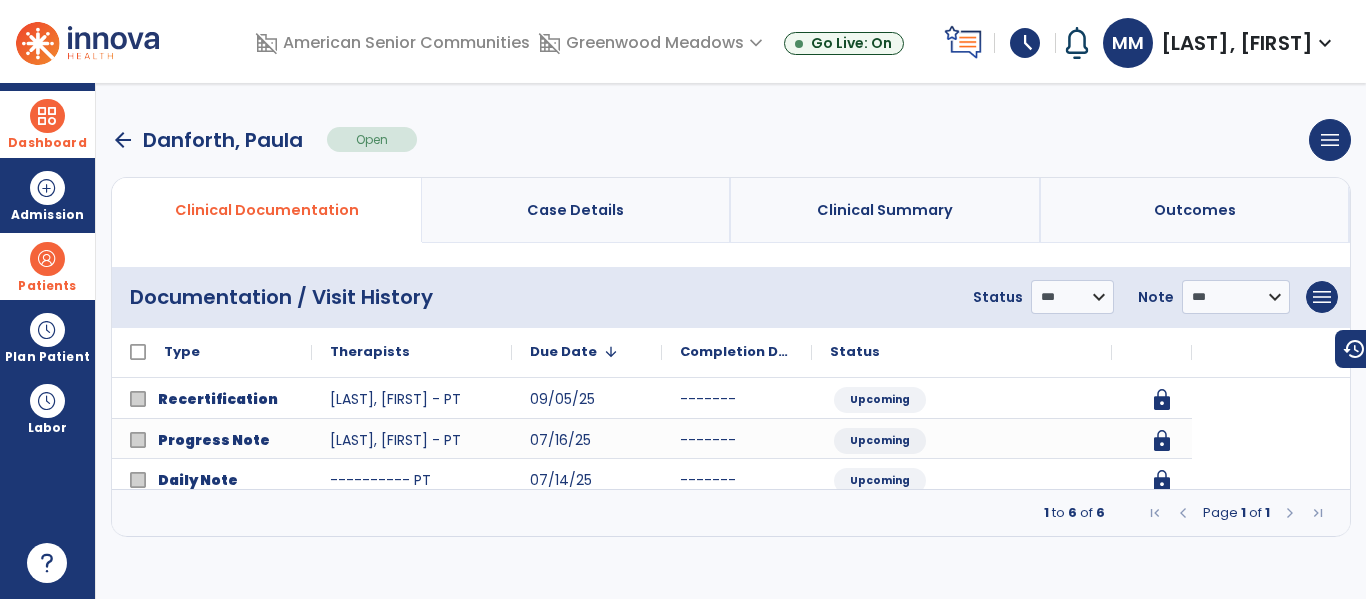 scroll, scrollTop: 0, scrollLeft: 0, axis: both 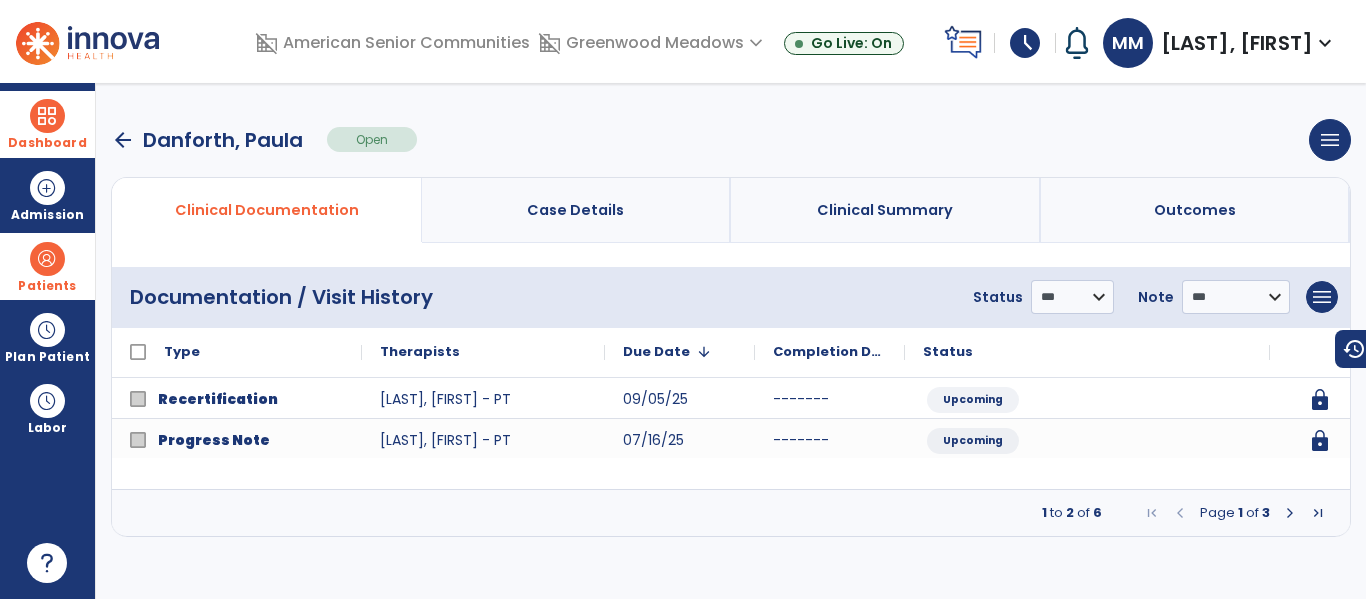 click at bounding box center (1290, 513) 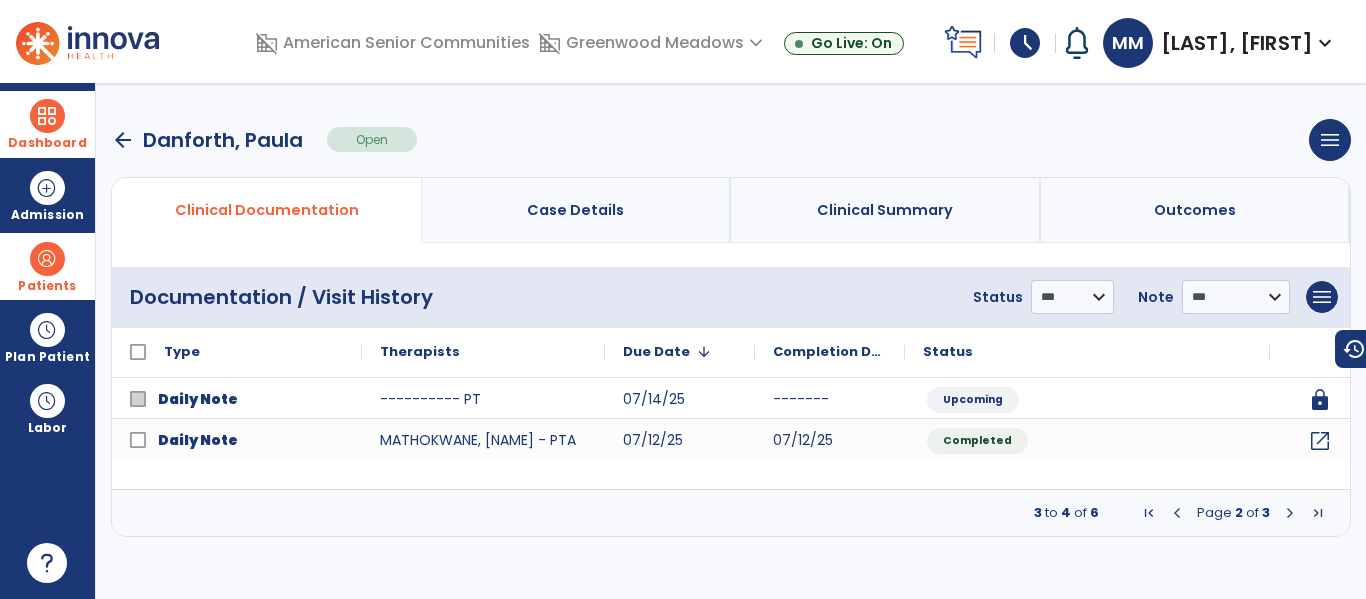 drag, startPoint x: 58, startPoint y: 114, endPoint x: 71, endPoint y: 119, distance: 13.928389 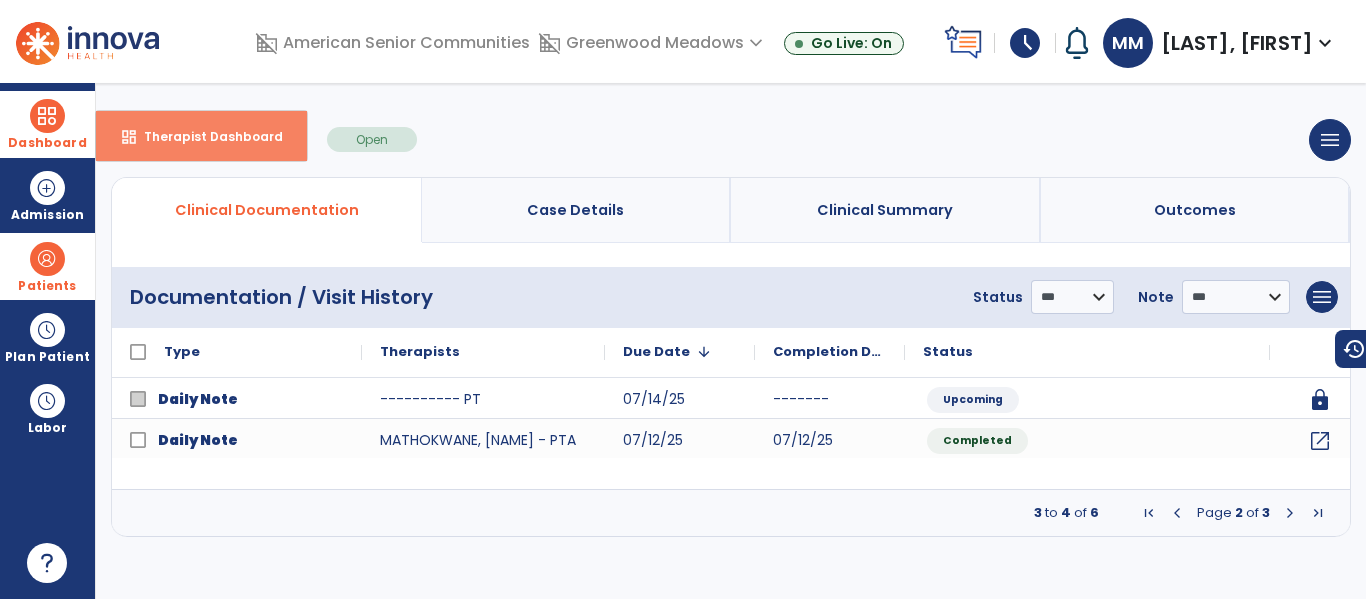 click on "Therapist Dashboard" at bounding box center [205, 136] 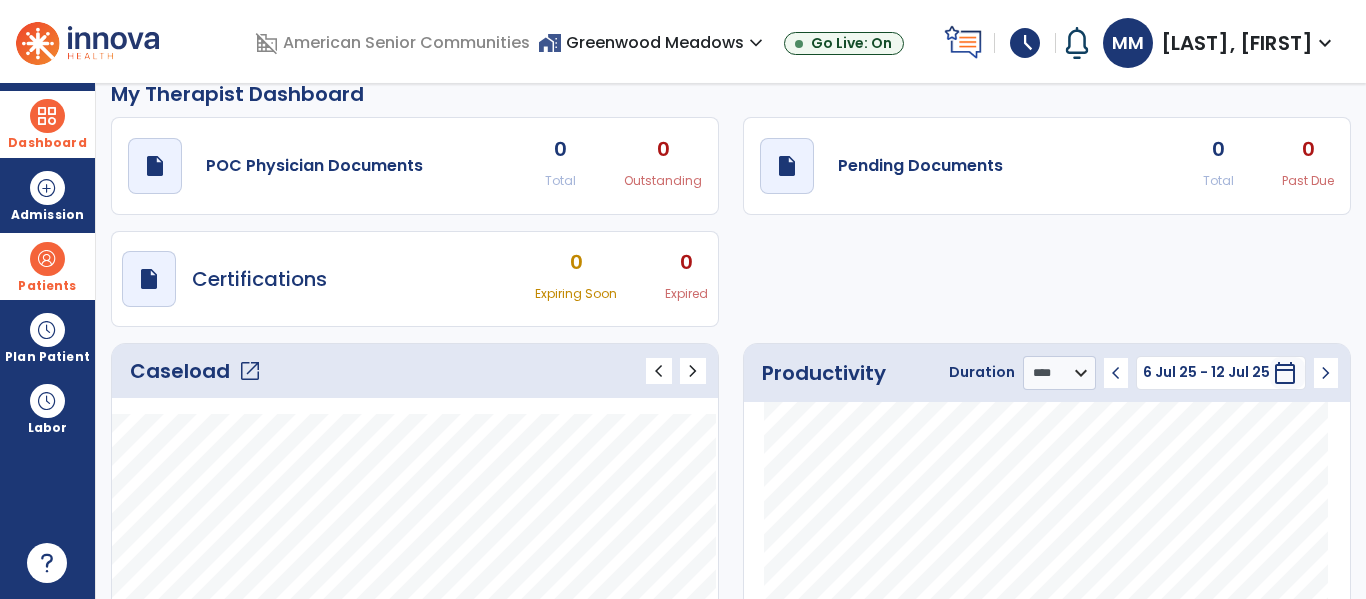 scroll, scrollTop: 0, scrollLeft: 0, axis: both 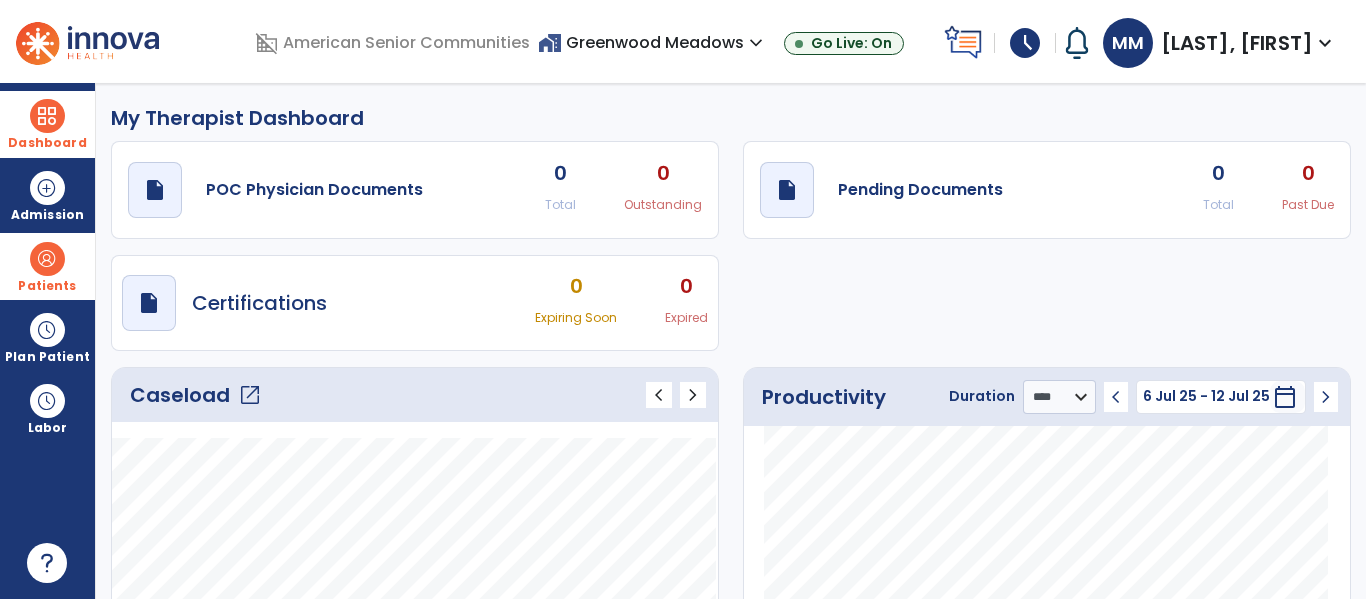 click on "open_in_new" 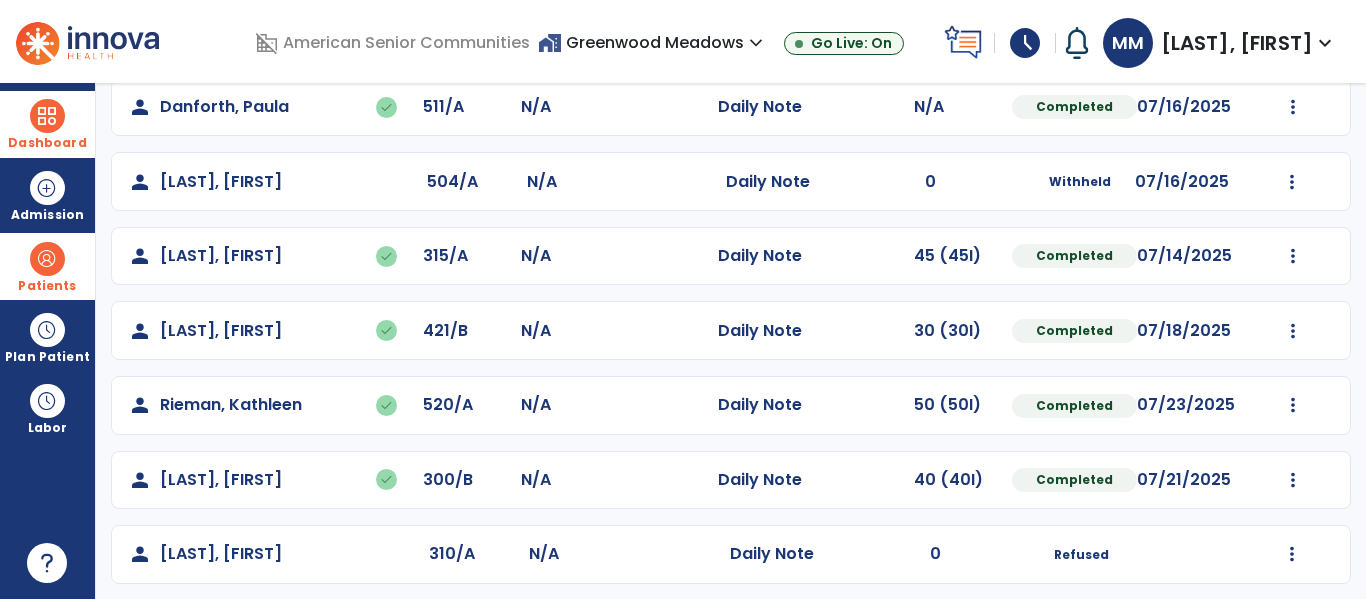 scroll, scrollTop: 264, scrollLeft: 0, axis: vertical 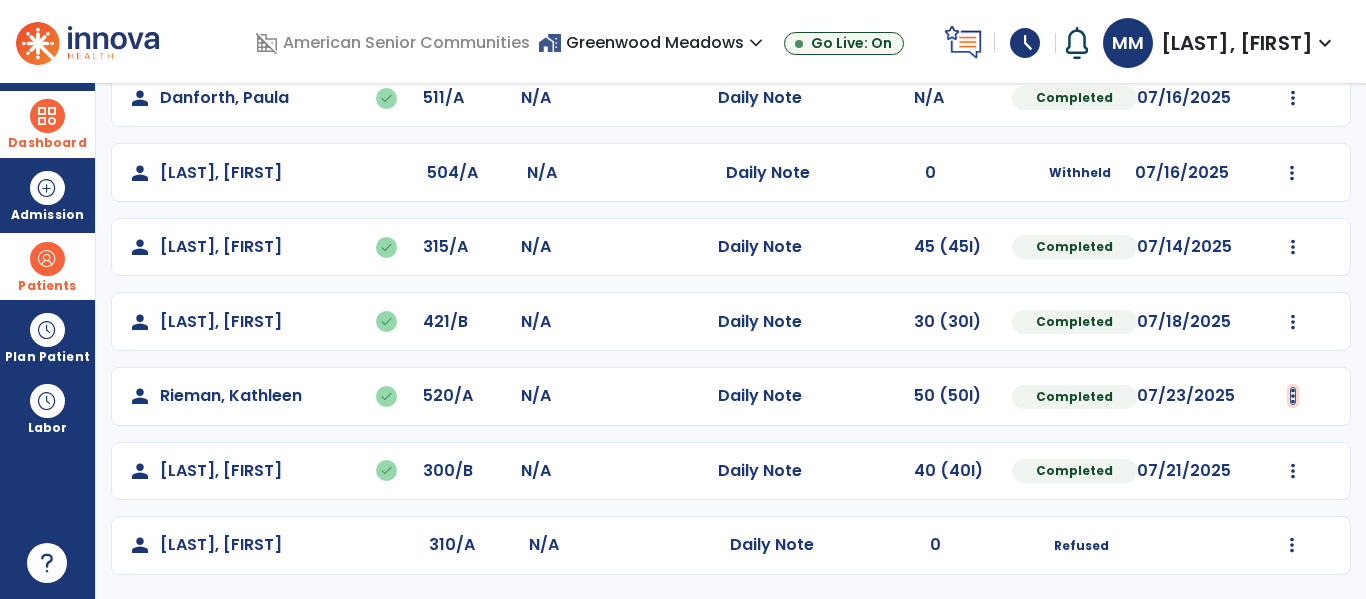 click at bounding box center (1293, 98) 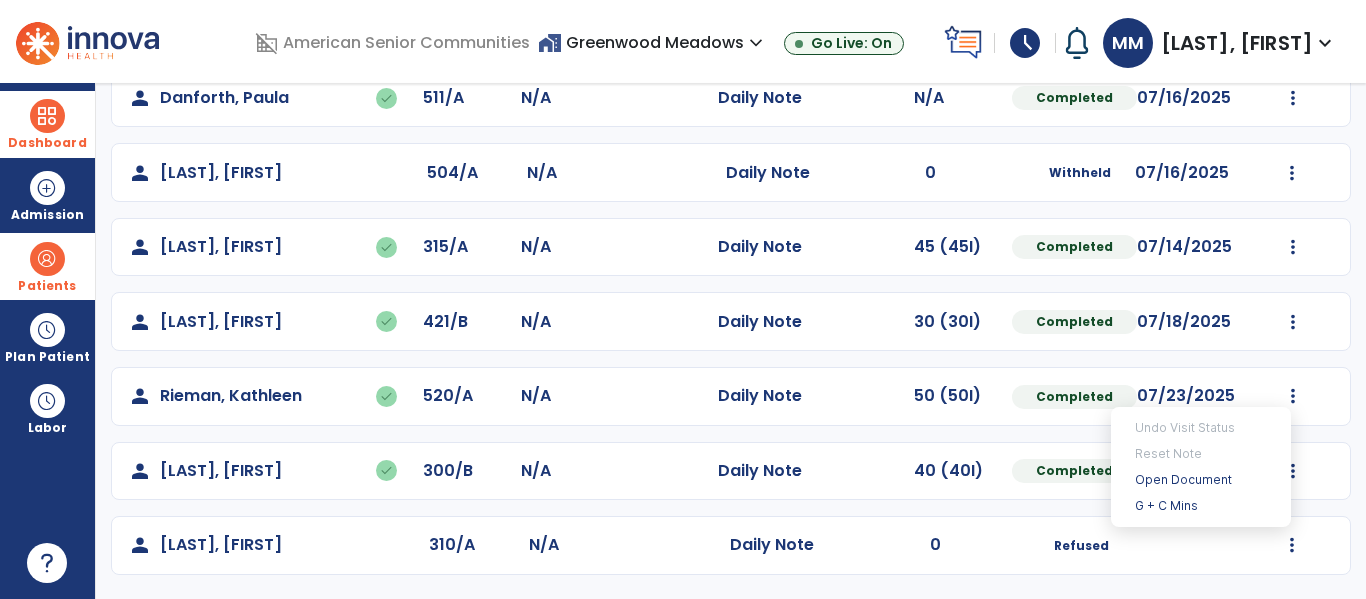 click 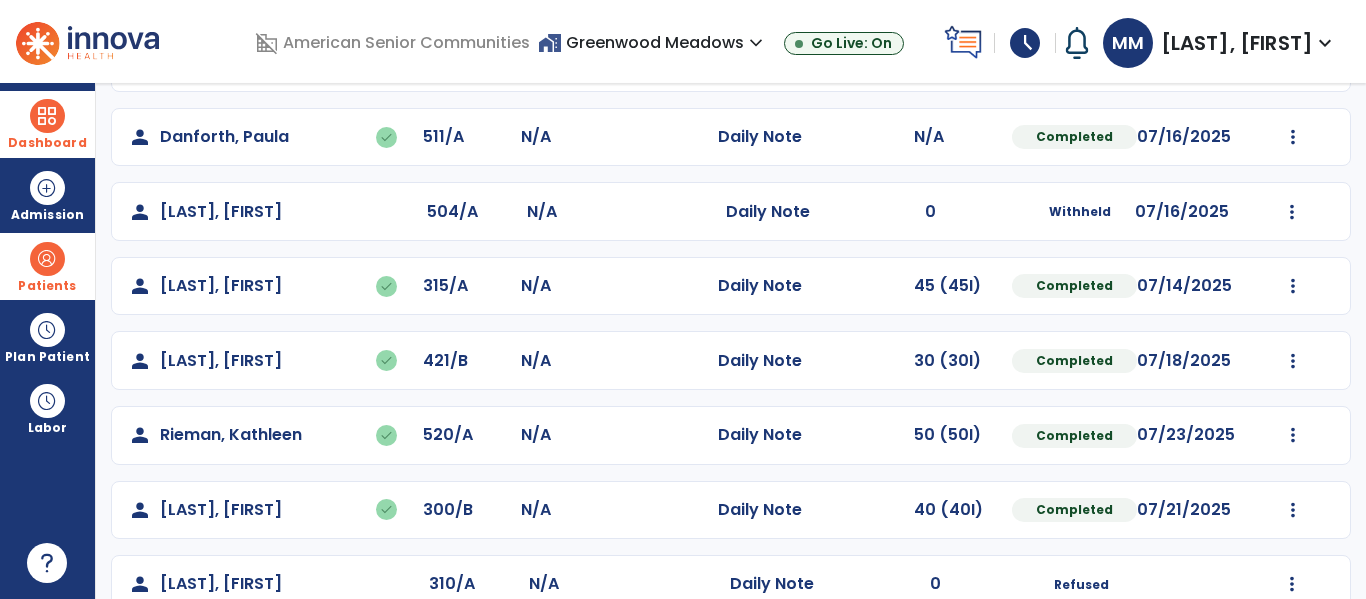 scroll, scrollTop: 223, scrollLeft: 0, axis: vertical 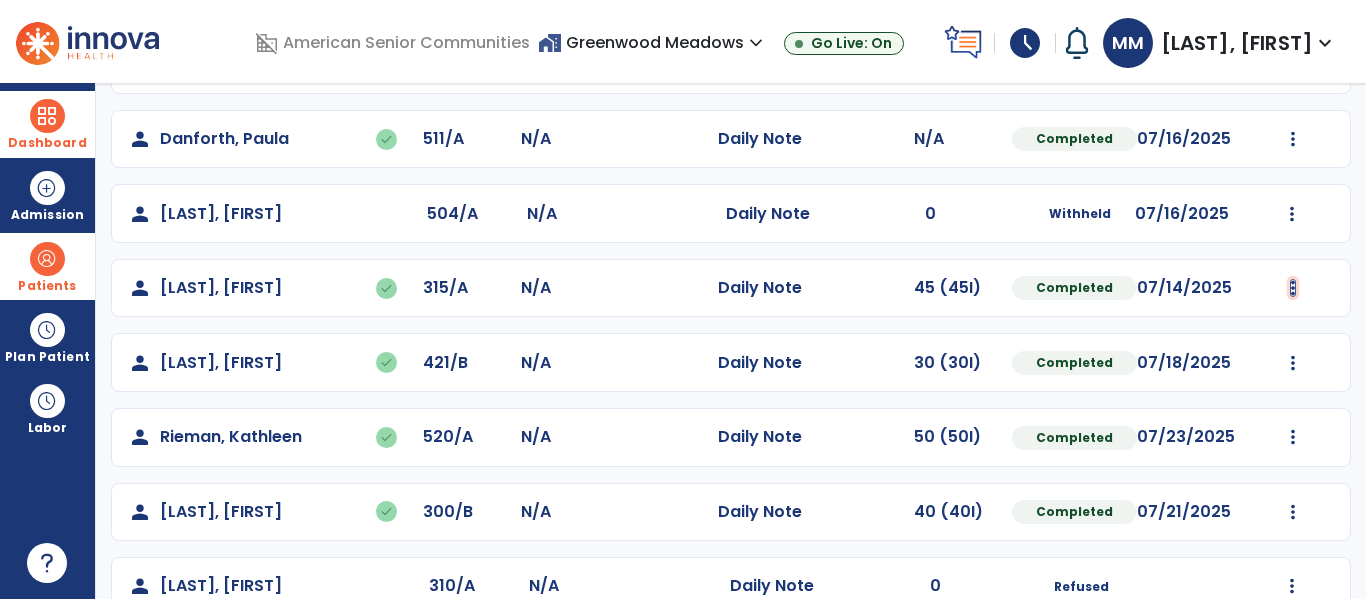 click at bounding box center [1293, 139] 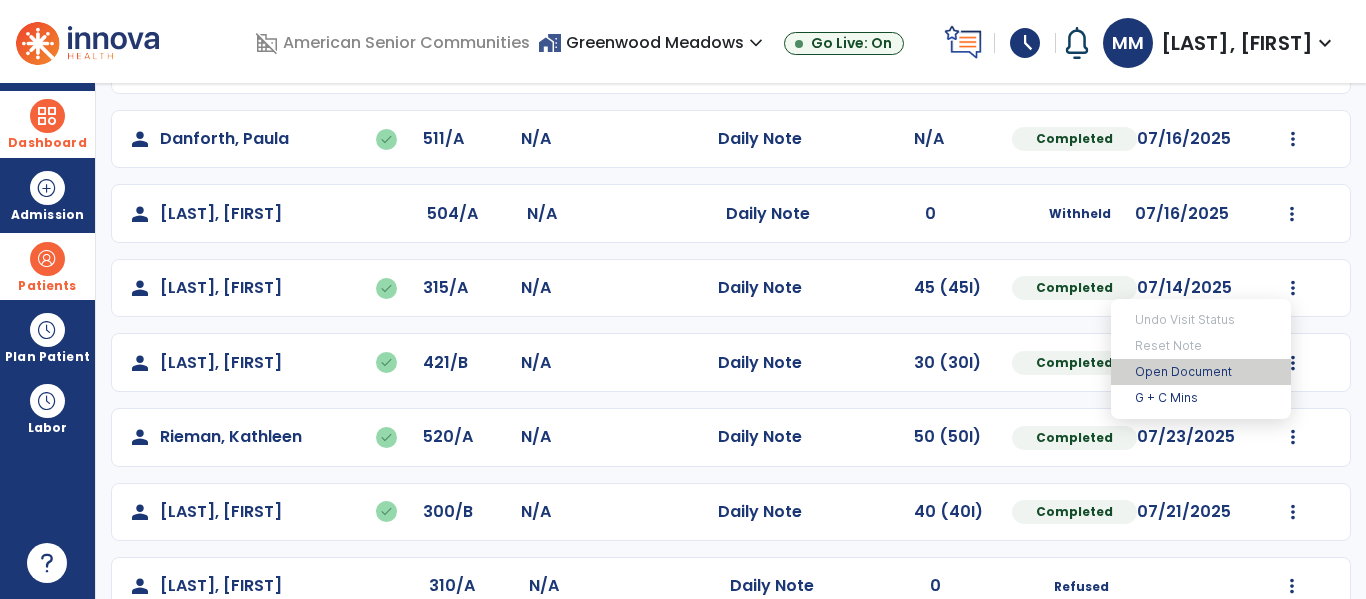 click on "Open Document" at bounding box center [1201, 372] 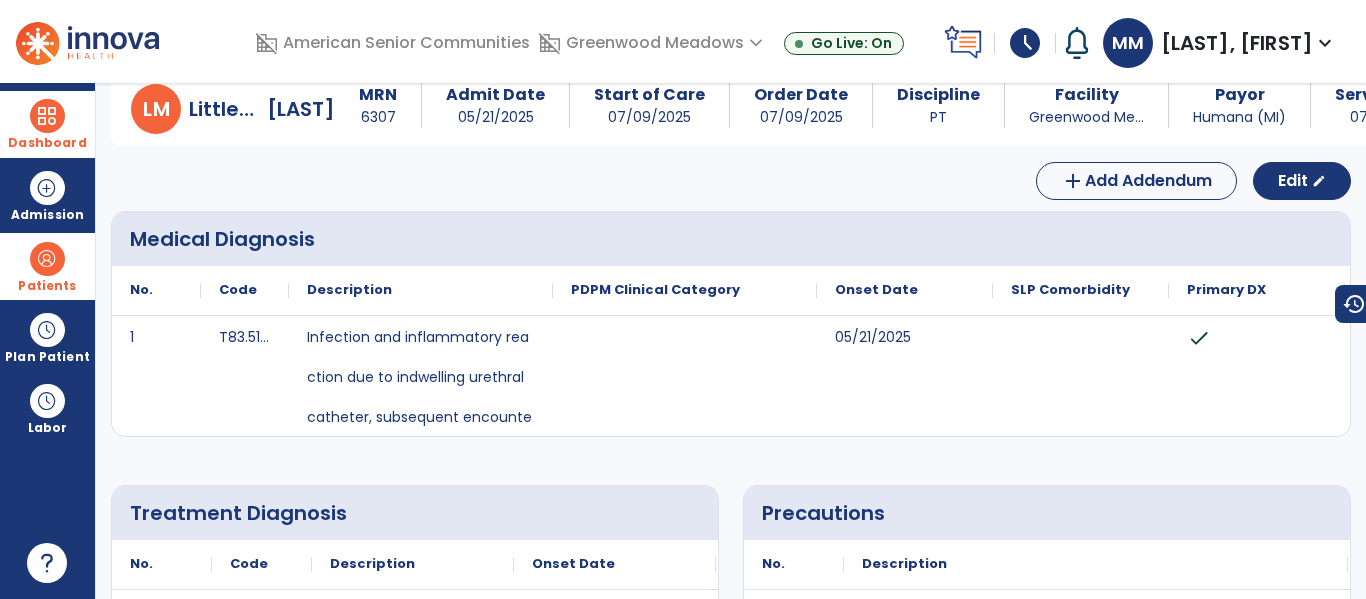 scroll, scrollTop: 0, scrollLeft: 0, axis: both 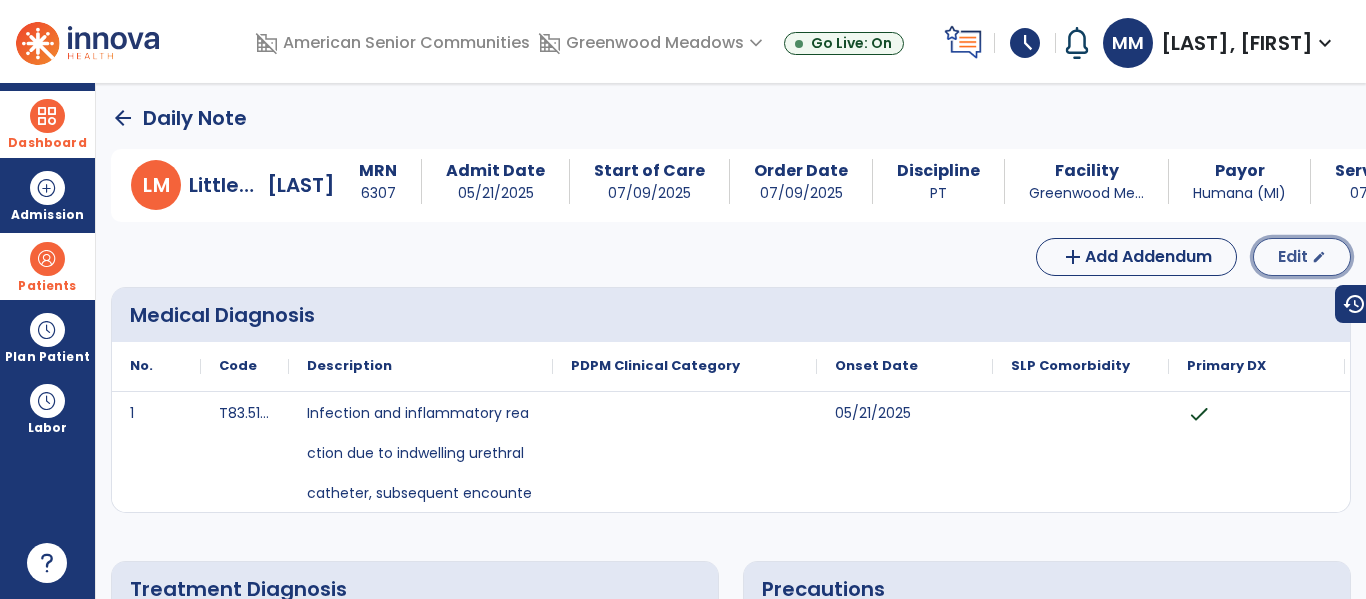 click on "Edit  edit" 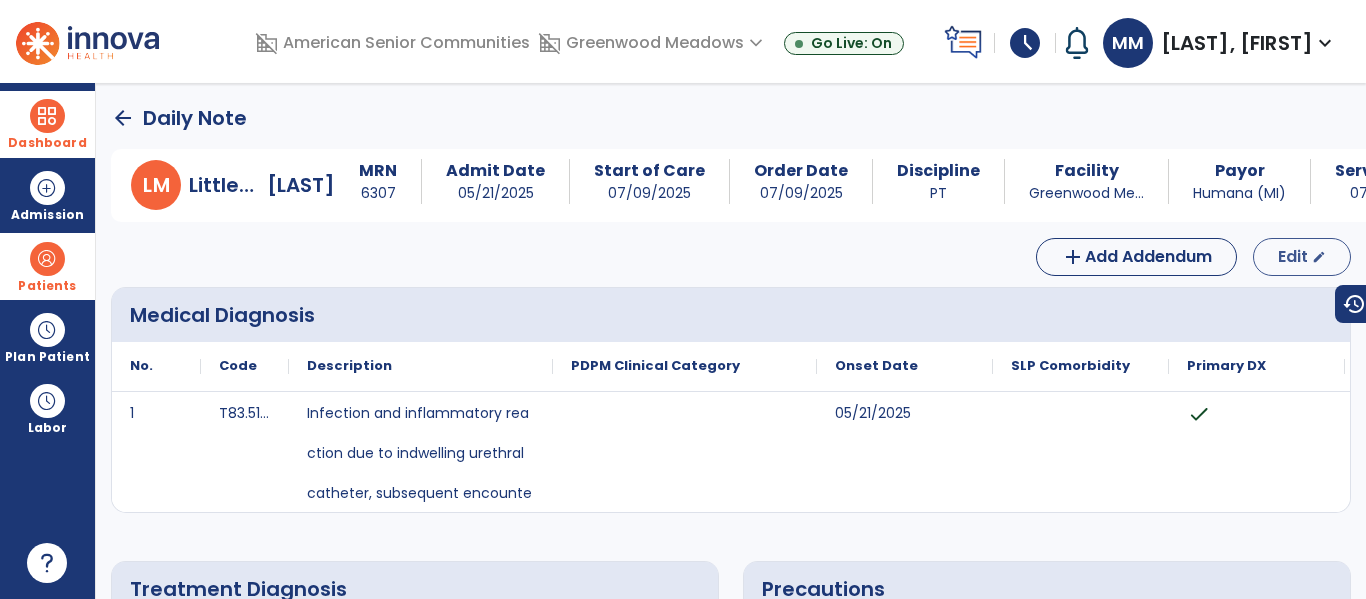 select on "*" 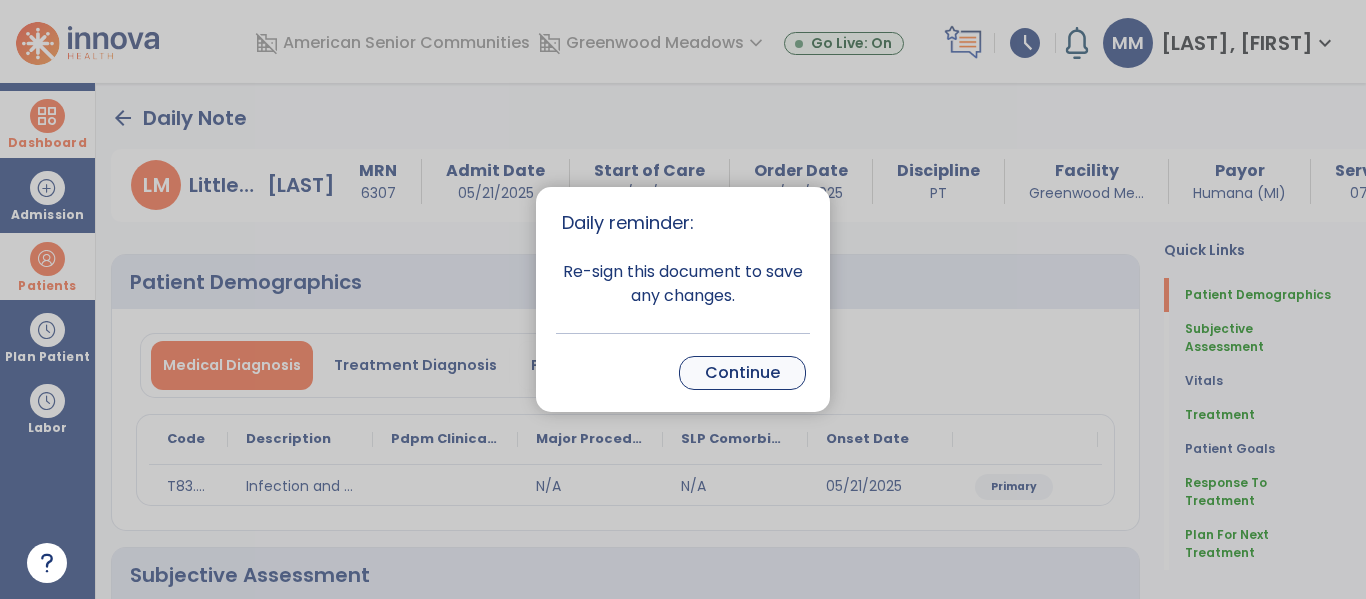 click on "Continue" at bounding box center (742, 373) 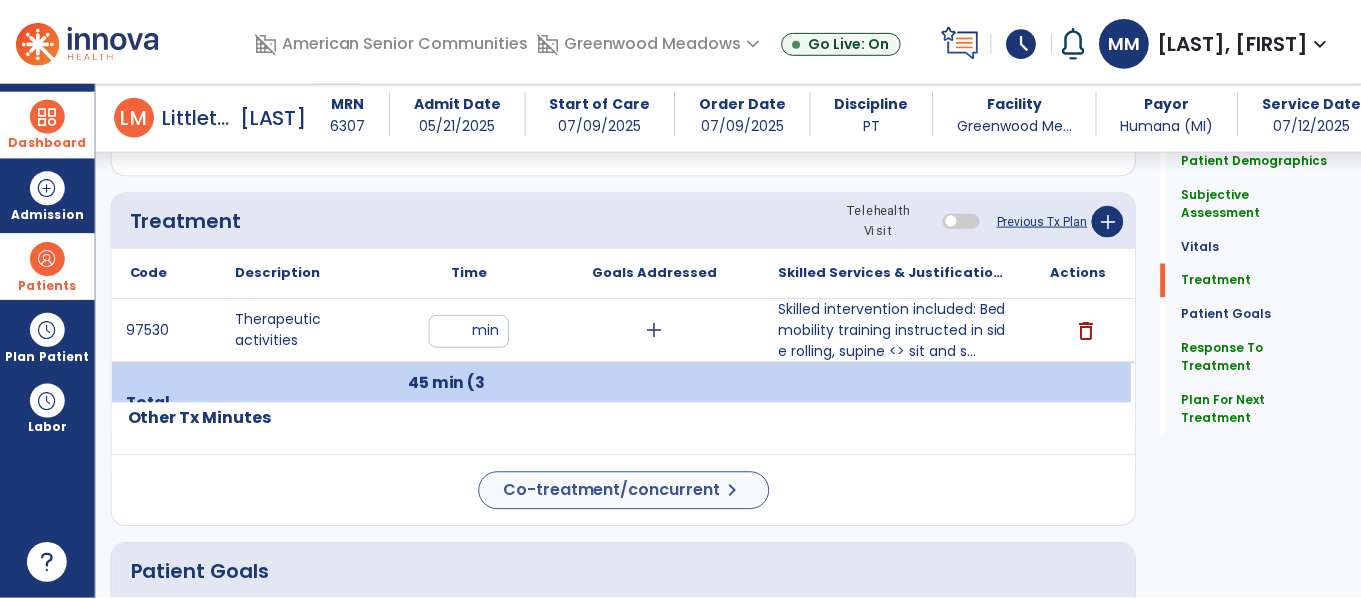 scroll, scrollTop: 1062, scrollLeft: 0, axis: vertical 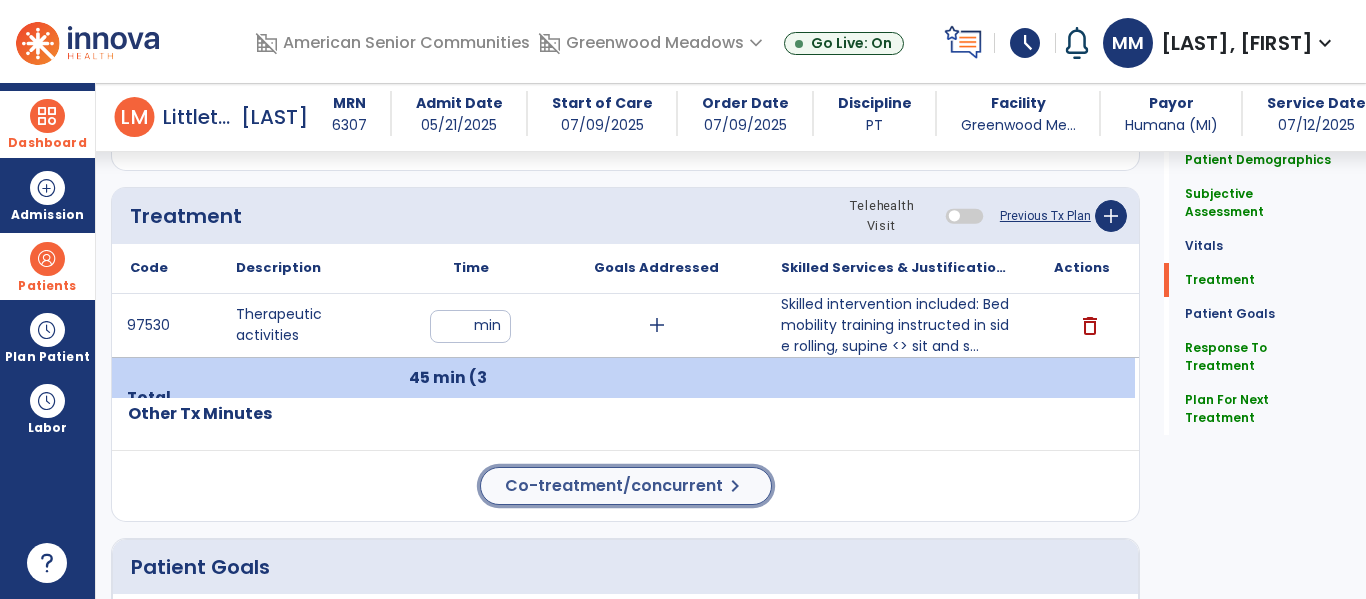 click on "Co-treatment/concurrent" 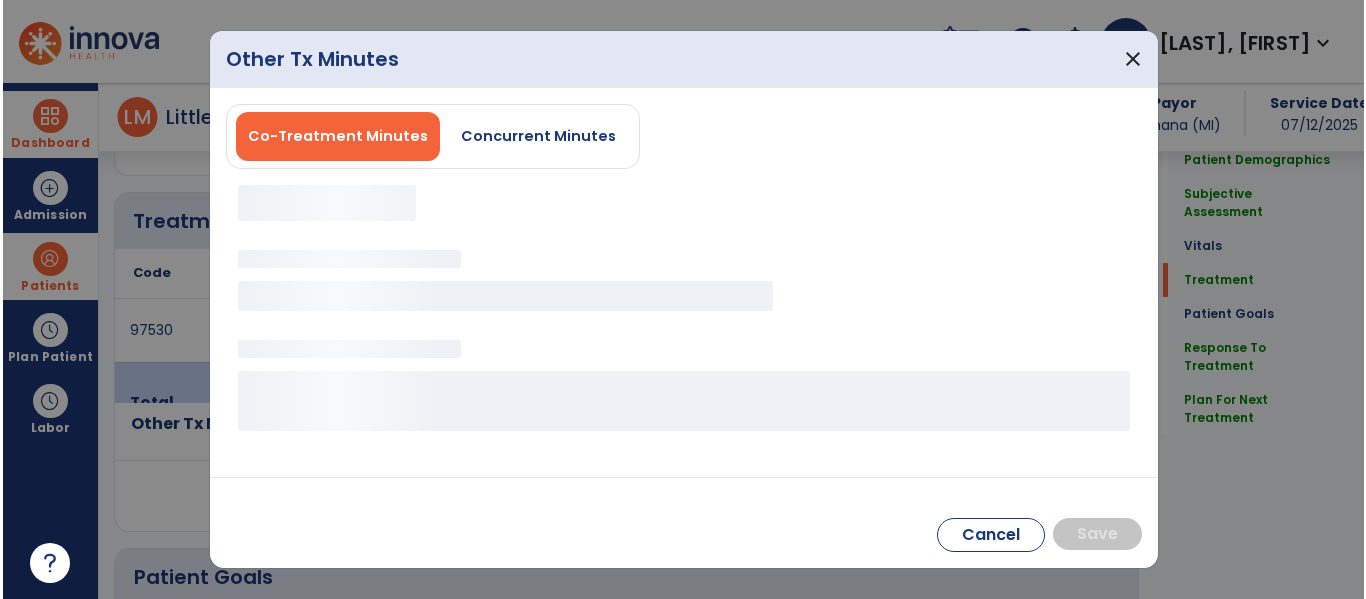 scroll, scrollTop: 1062, scrollLeft: 0, axis: vertical 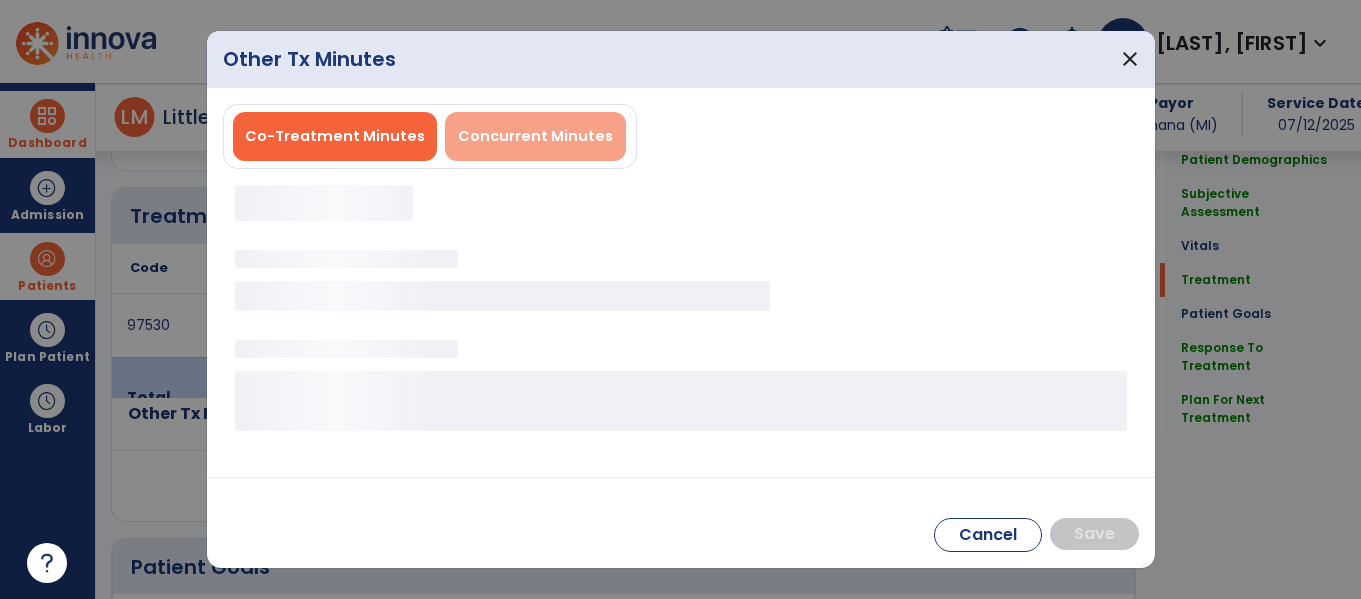 click on "Concurrent Minutes" at bounding box center [535, 136] 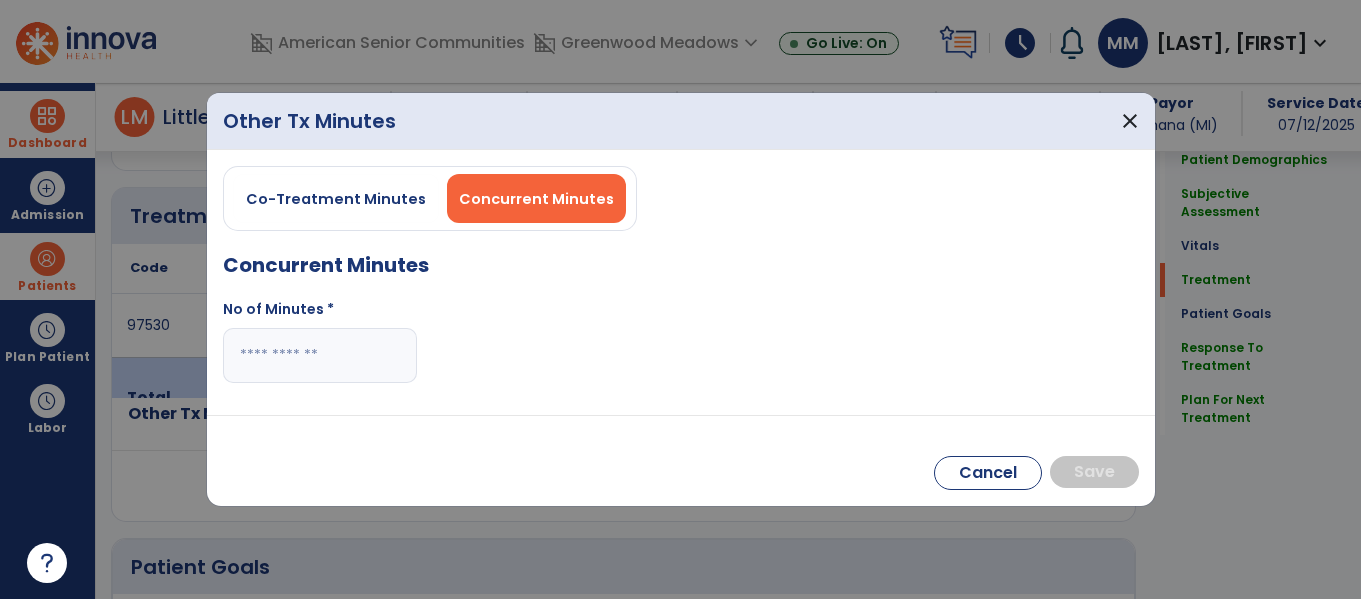 click at bounding box center [320, 355] 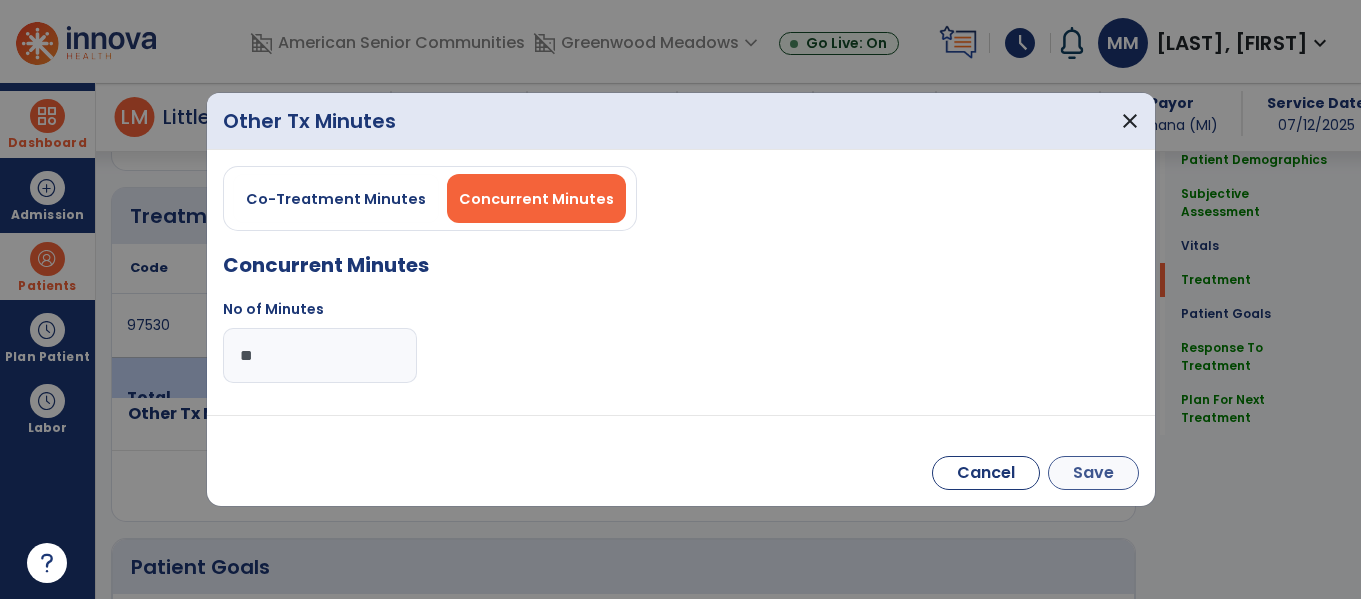 type on "**" 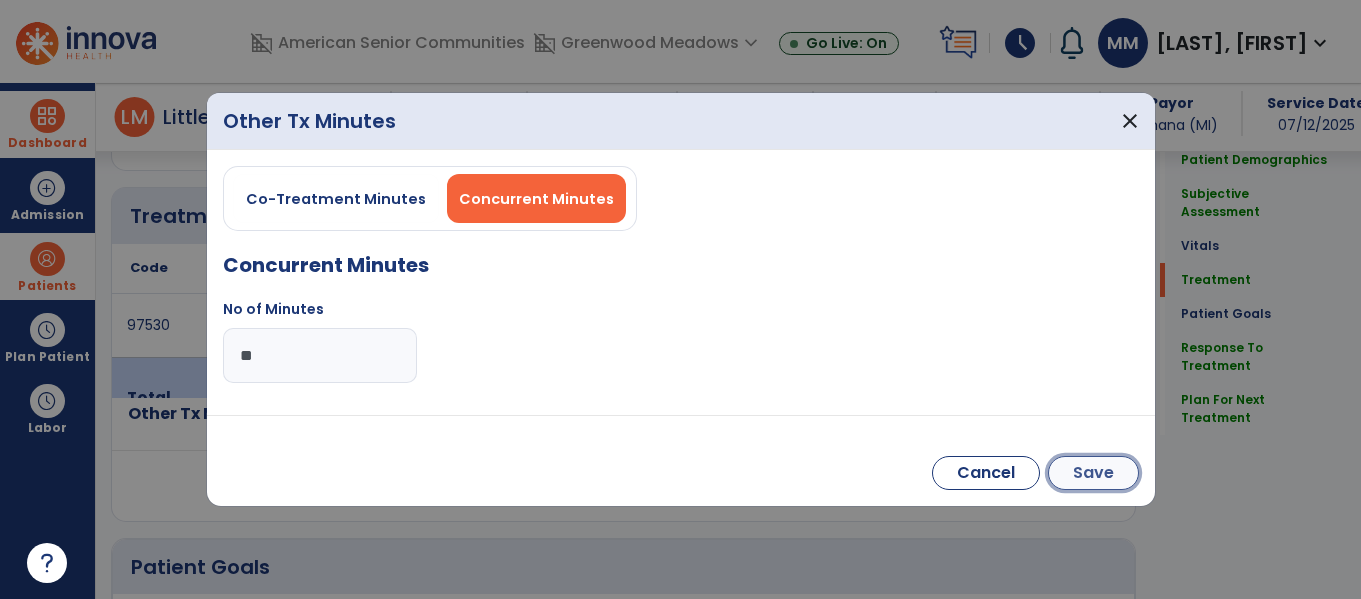 click on "Save" at bounding box center (1093, 473) 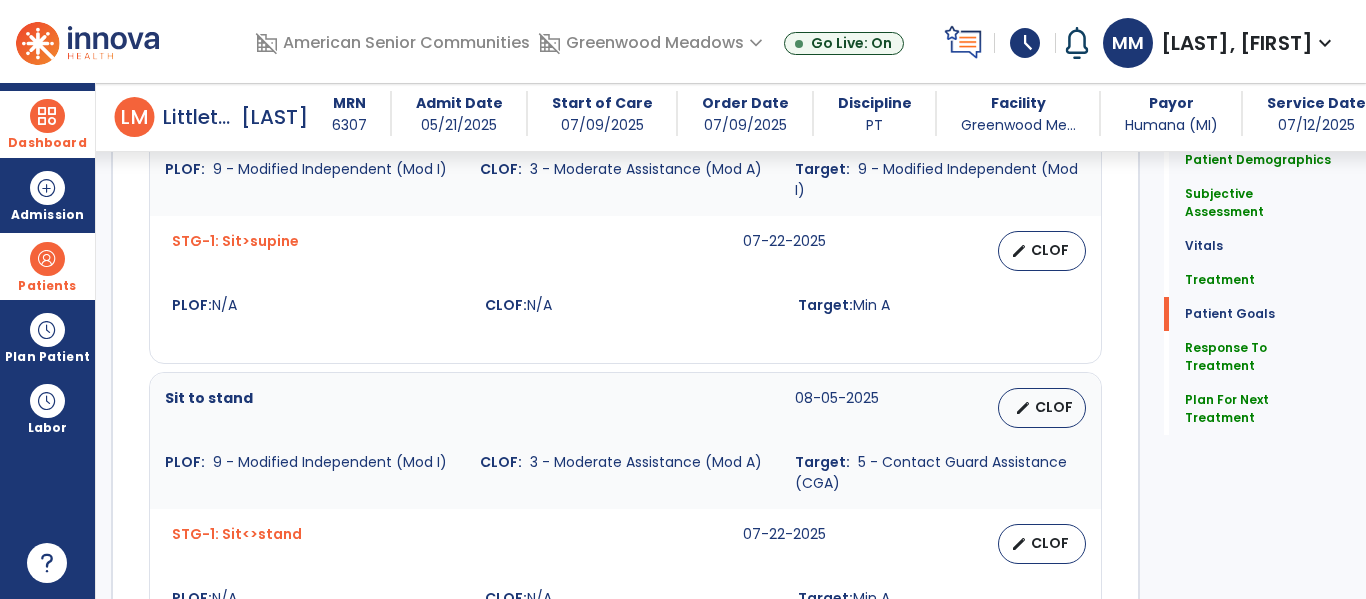 scroll, scrollTop: 3295, scrollLeft: 0, axis: vertical 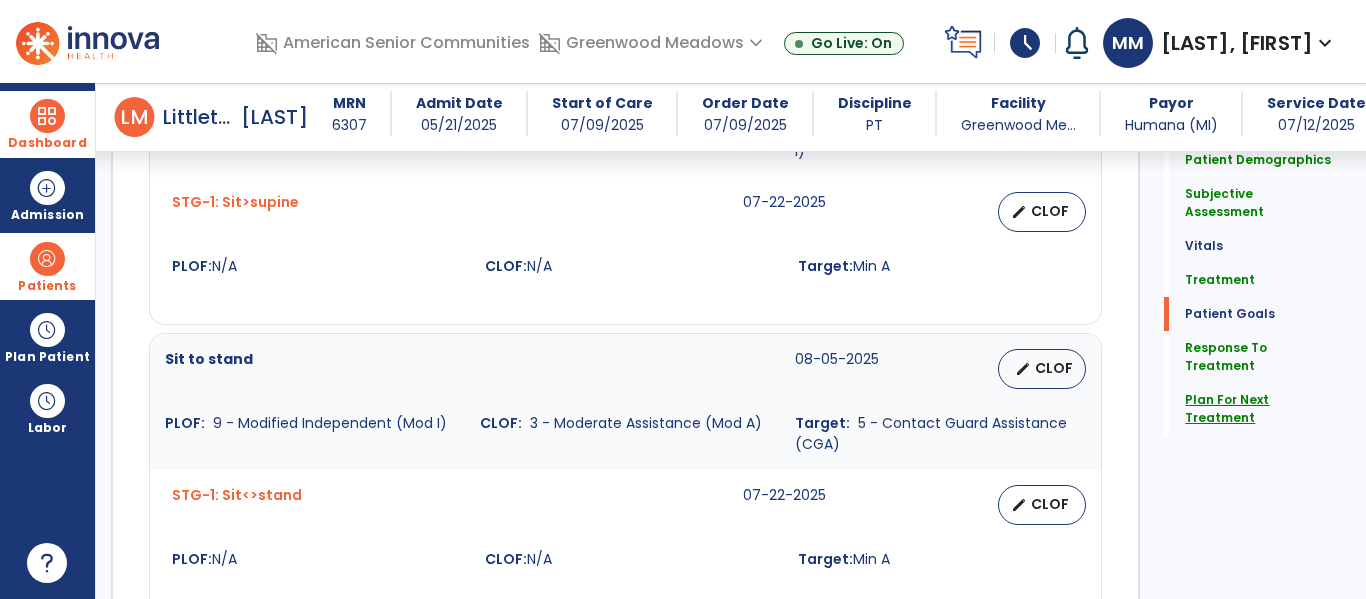 click on "Plan For Next Treatment" 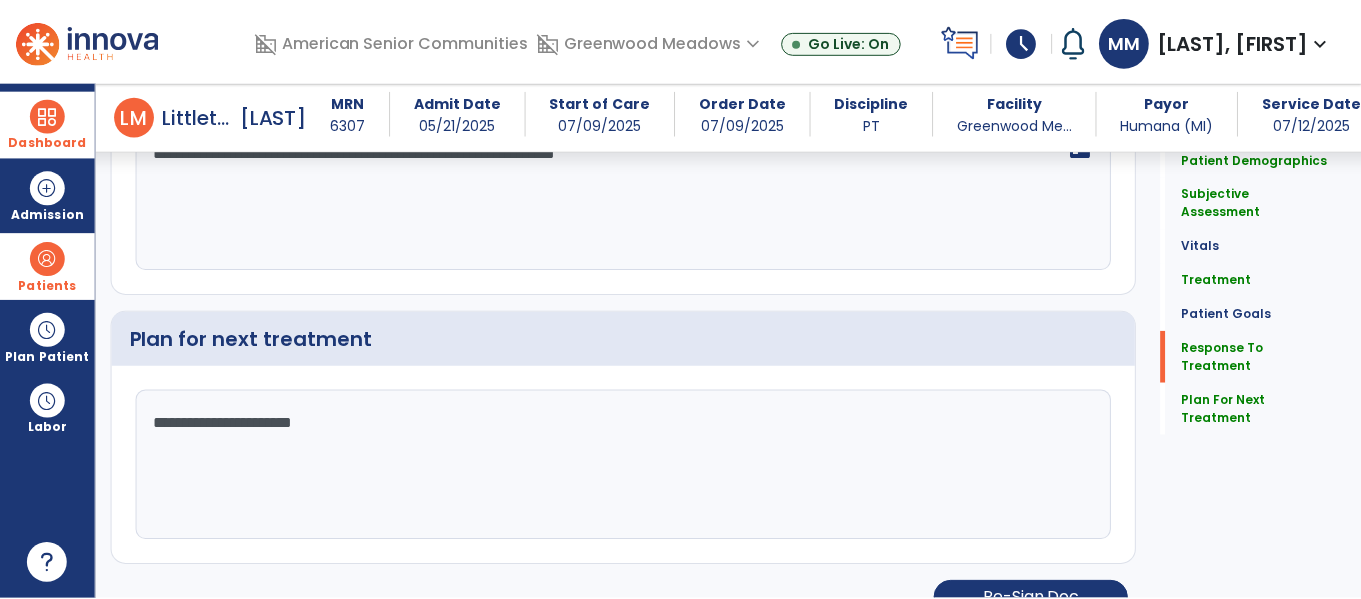 scroll, scrollTop: 4453, scrollLeft: 0, axis: vertical 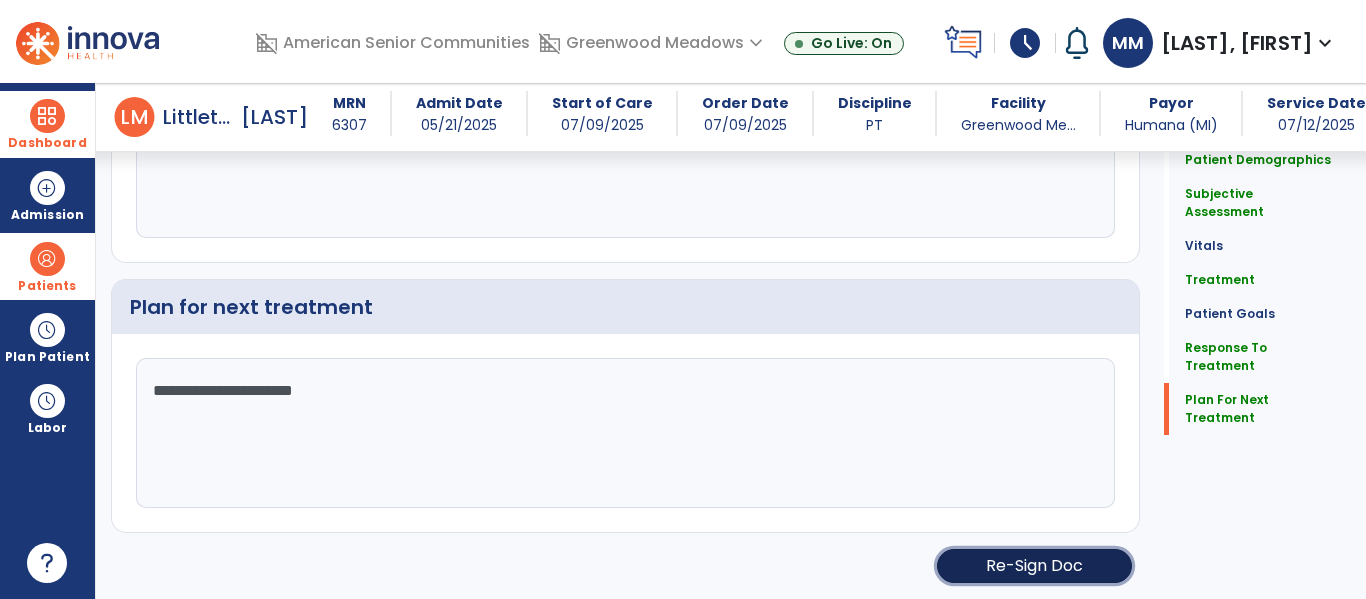 click on "Re-Sign Doc" 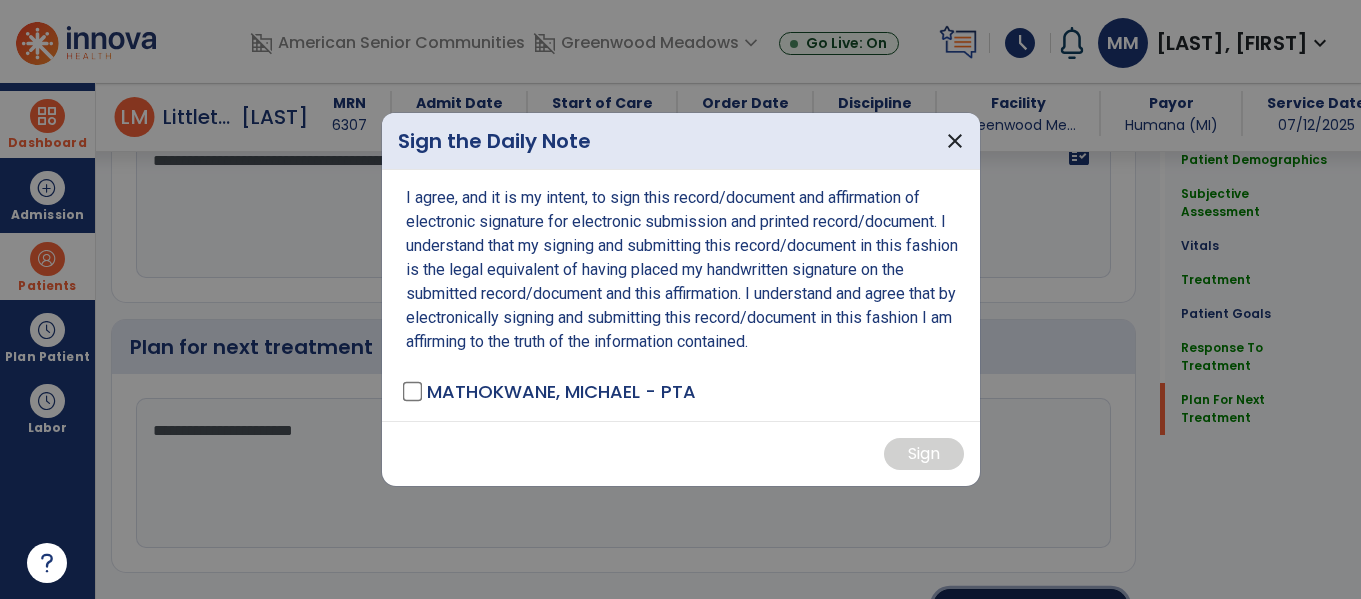 scroll, scrollTop: 4493, scrollLeft: 0, axis: vertical 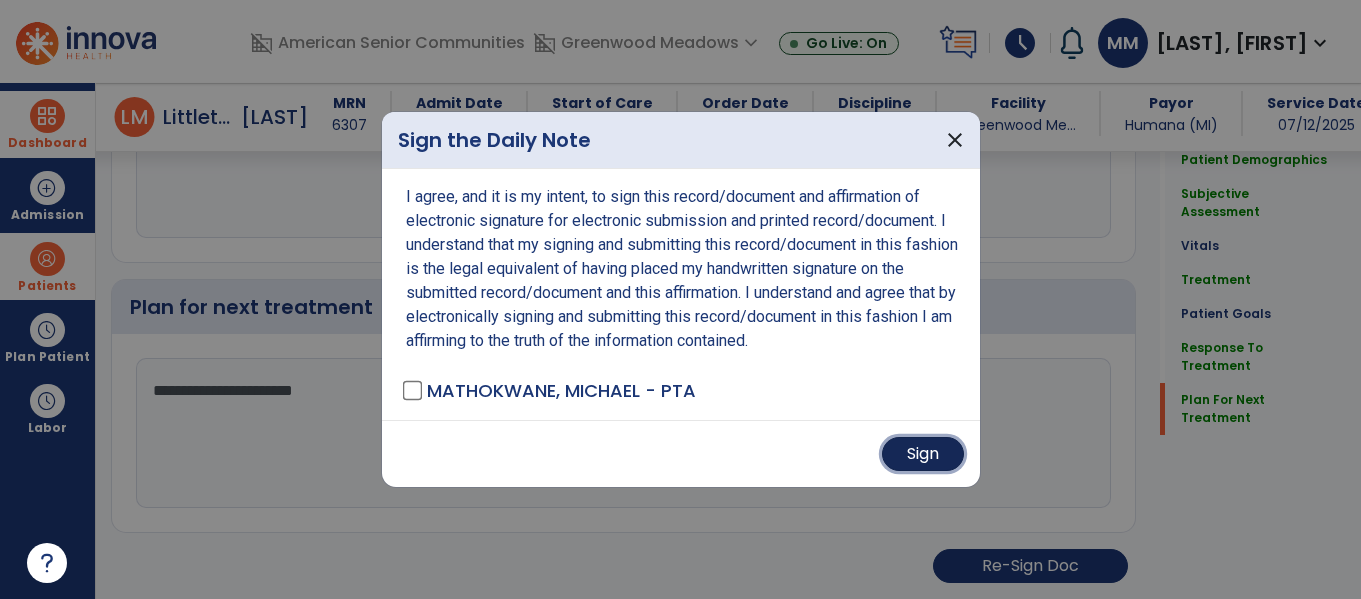 drag, startPoint x: 934, startPoint y: 451, endPoint x: 915, endPoint y: 437, distance: 23.600847 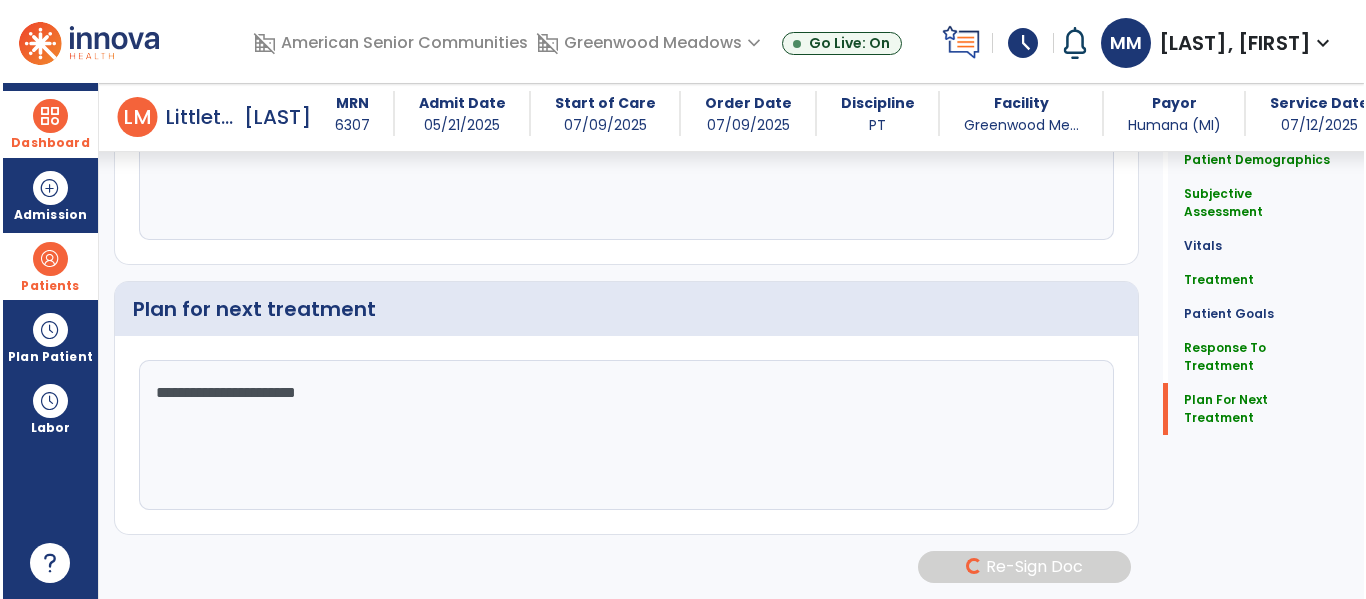 scroll, scrollTop: 4491, scrollLeft: 0, axis: vertical 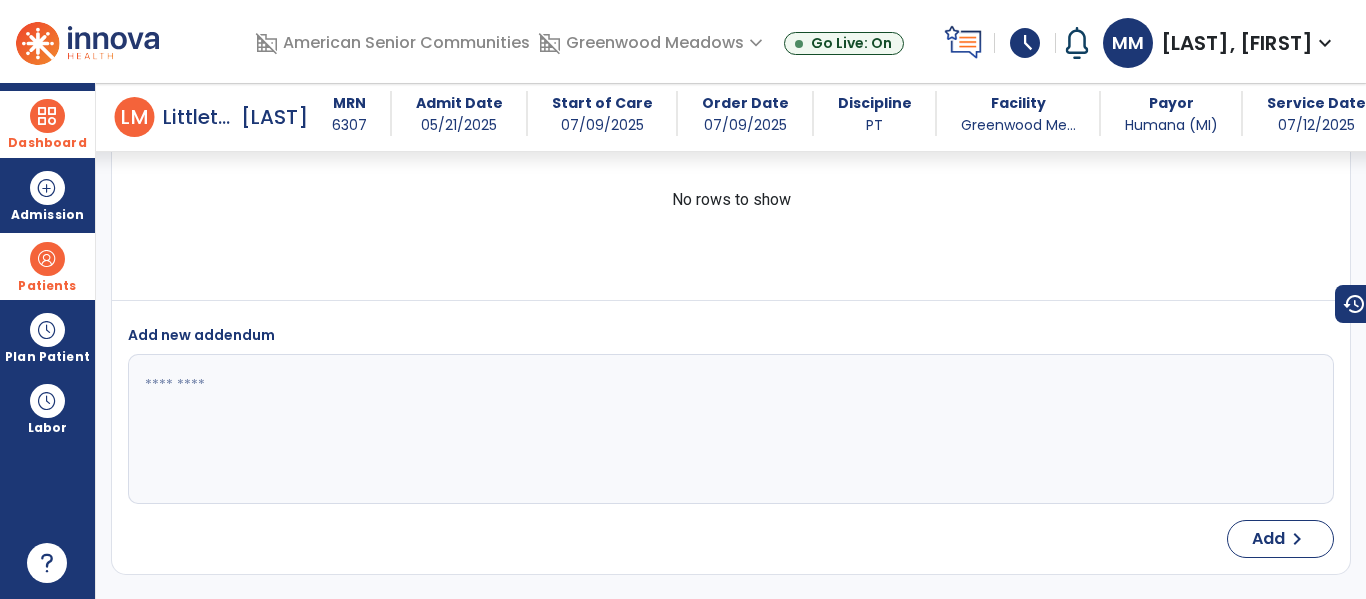 drag, startPoint x: 49, startPoint y: 120, endPoint x: 69, endPoint y: 120, distance: 20 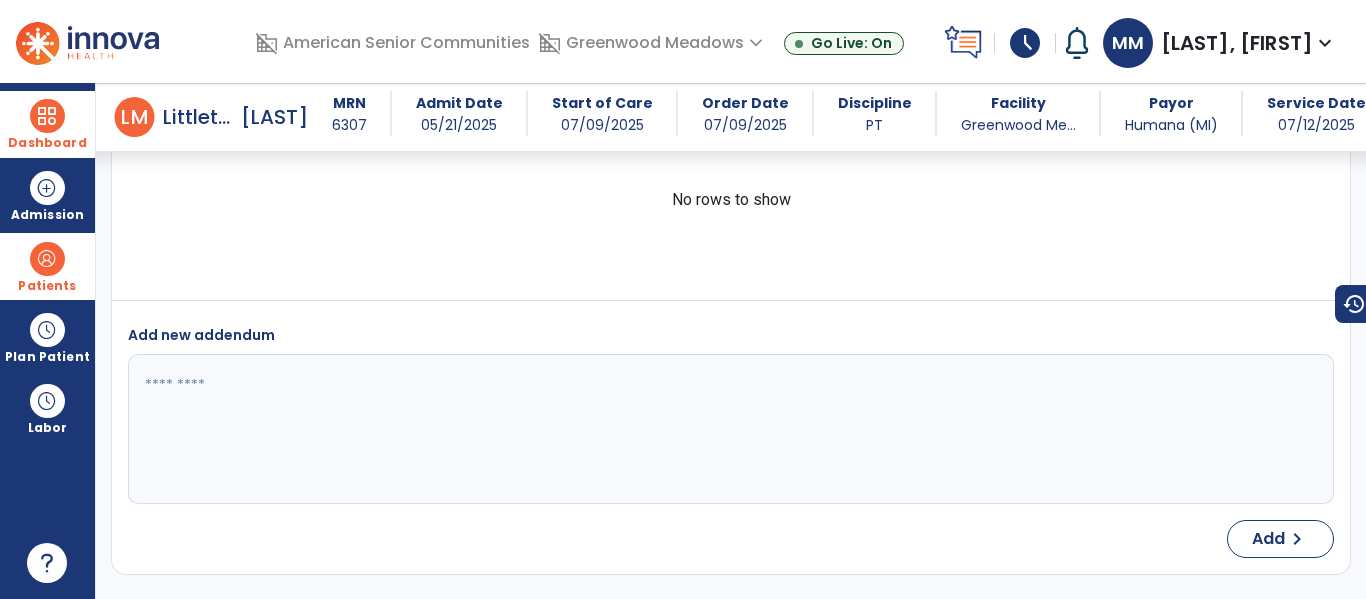 click at bounding box center [47, 116] 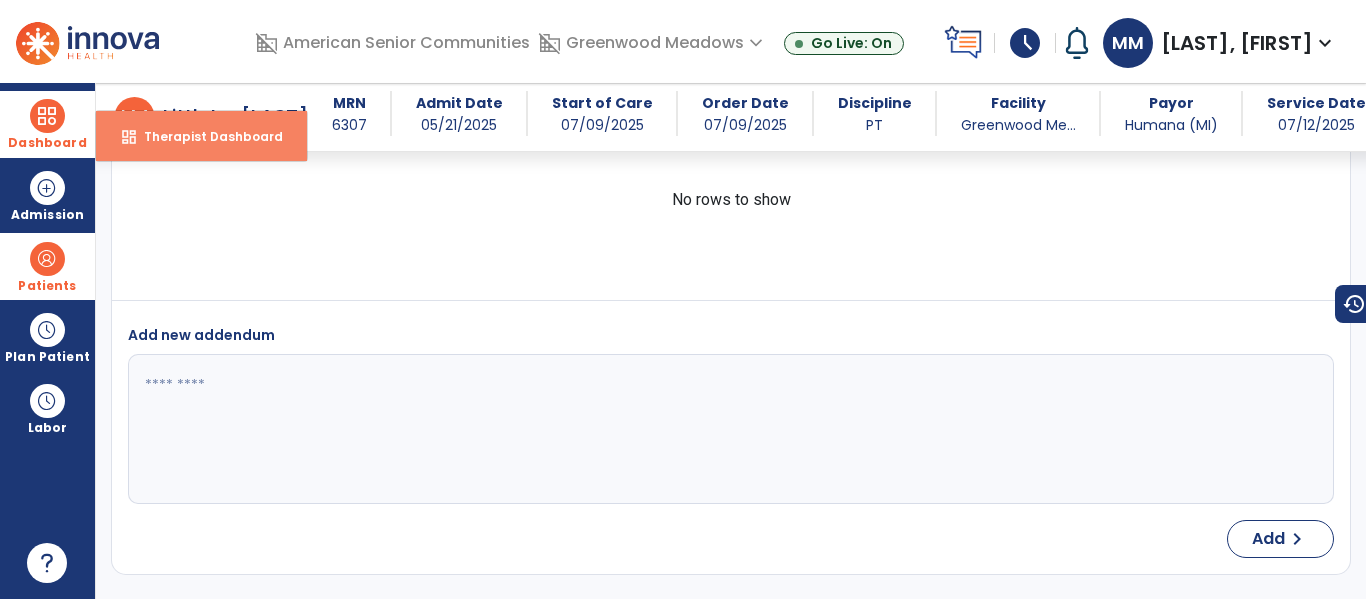 click on "Therapist Dashboard" at bounding box center [205, 136] 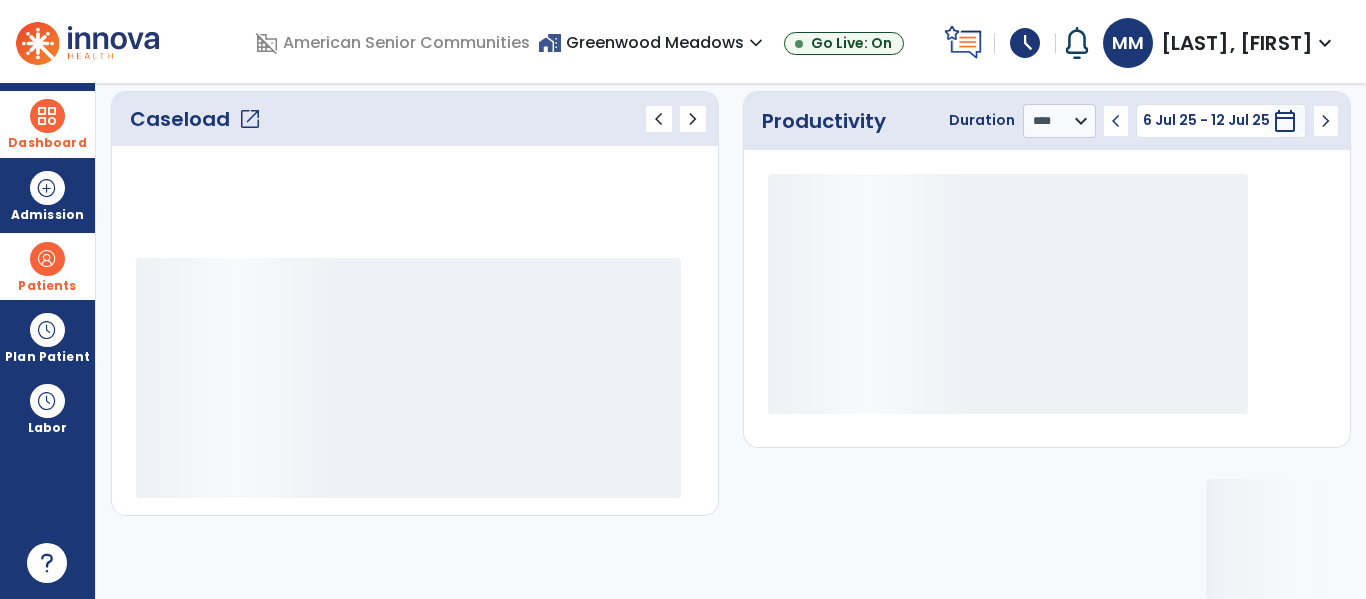 scroll, scrollTop: 276, scrollLeft: 0, axis: vertical 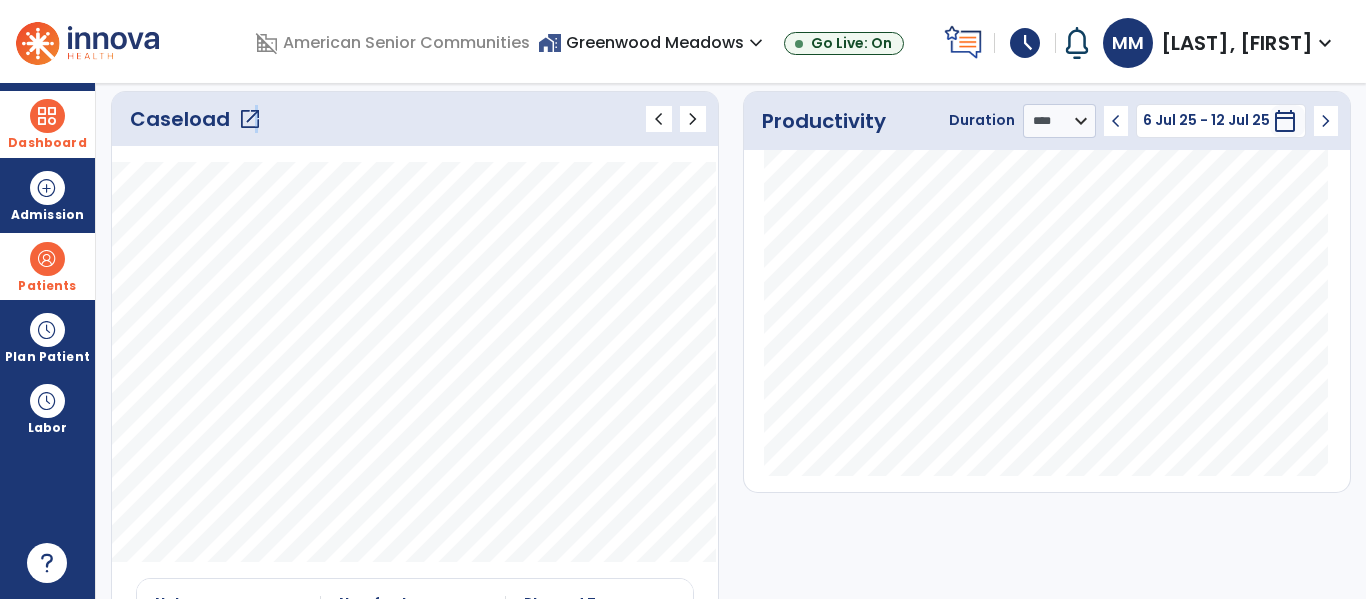 click on "open_in_new" 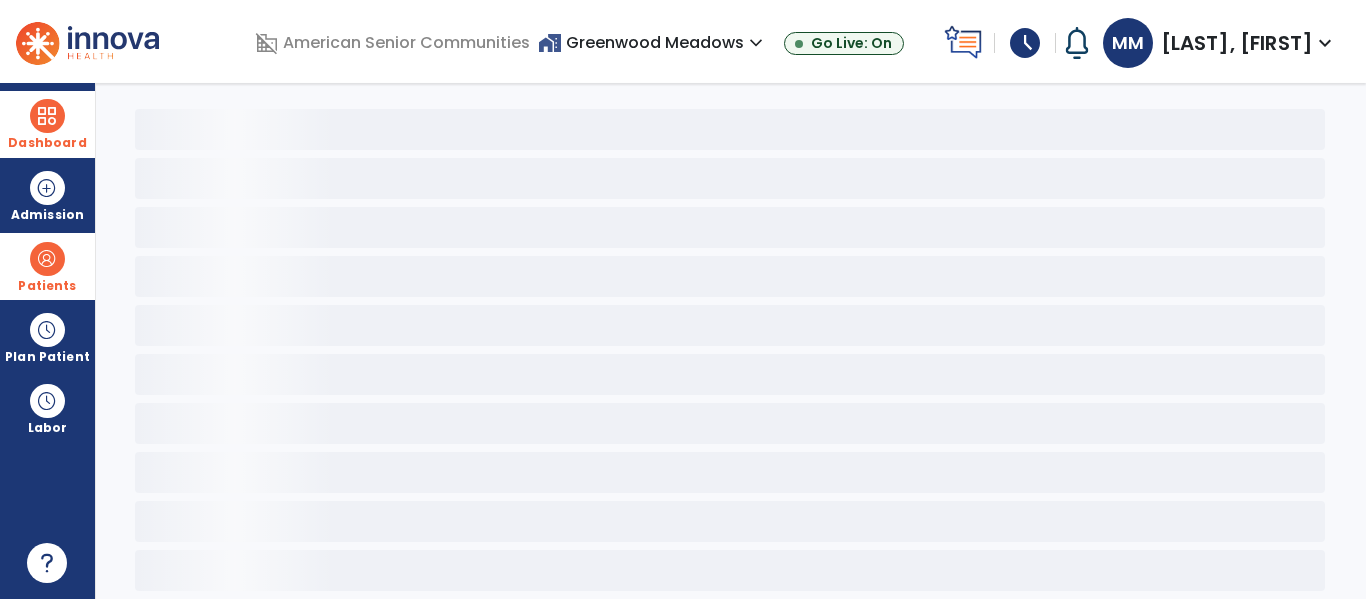 scroll, scrollTop: 78, scrollLeft: 0, axis: vertical 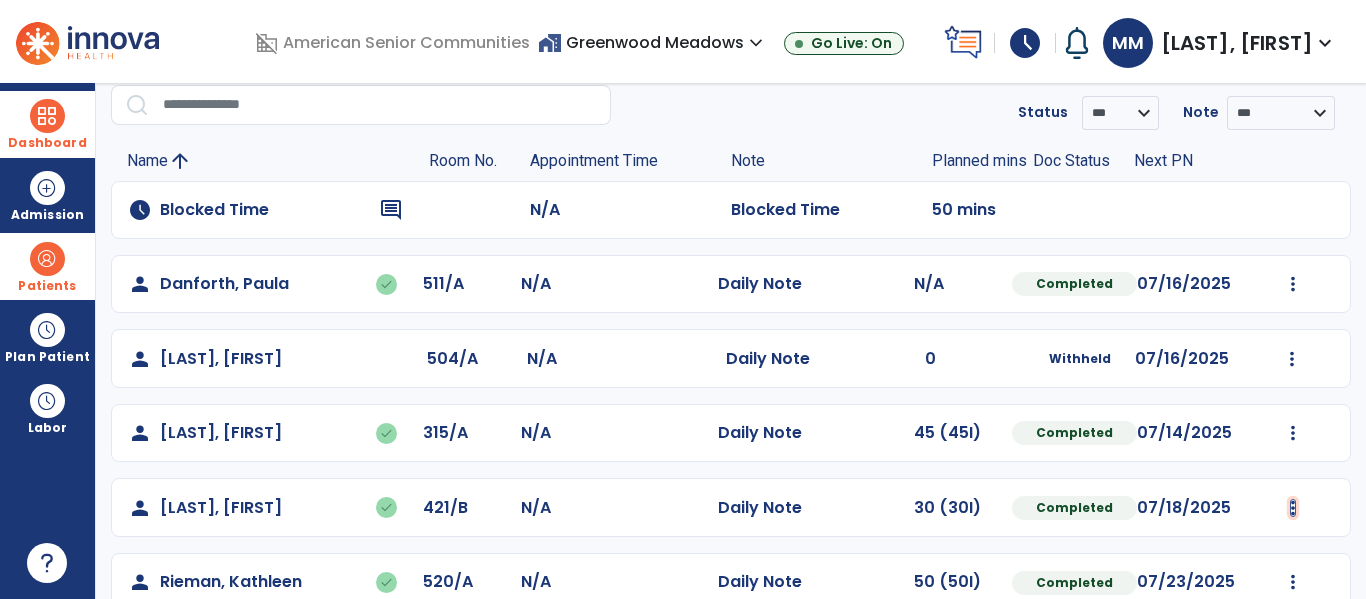 click at bounding box center [1293, 284] 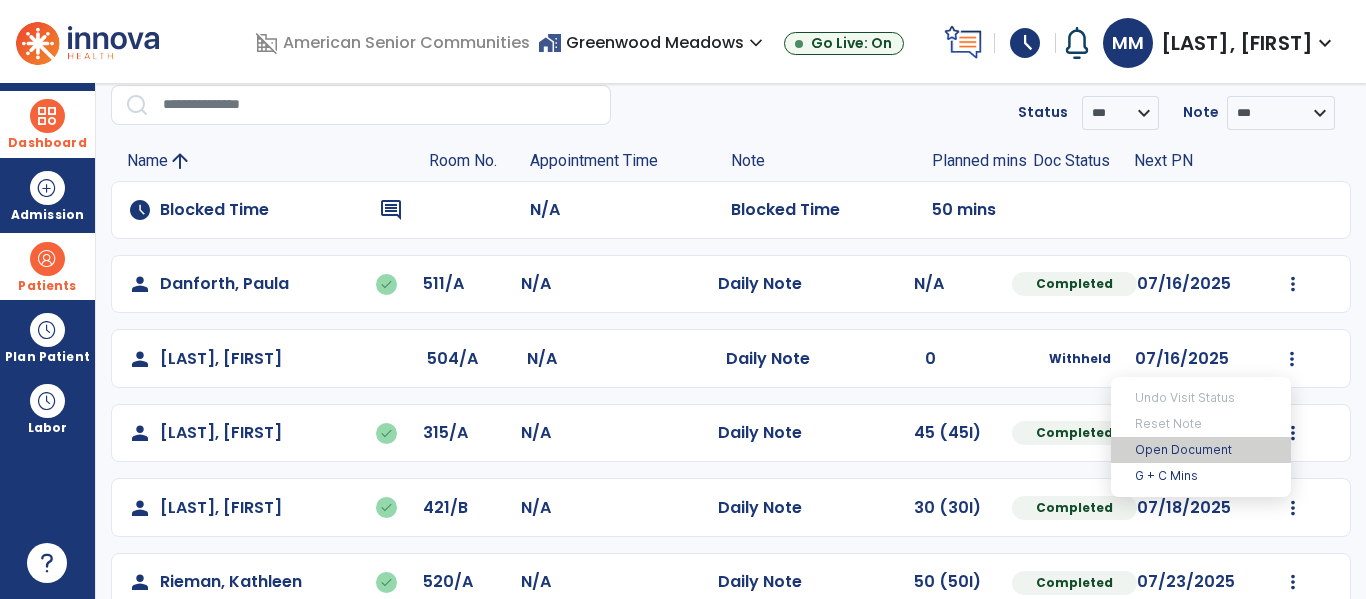 click on "Open Document" at bounding box center [1201, 450] 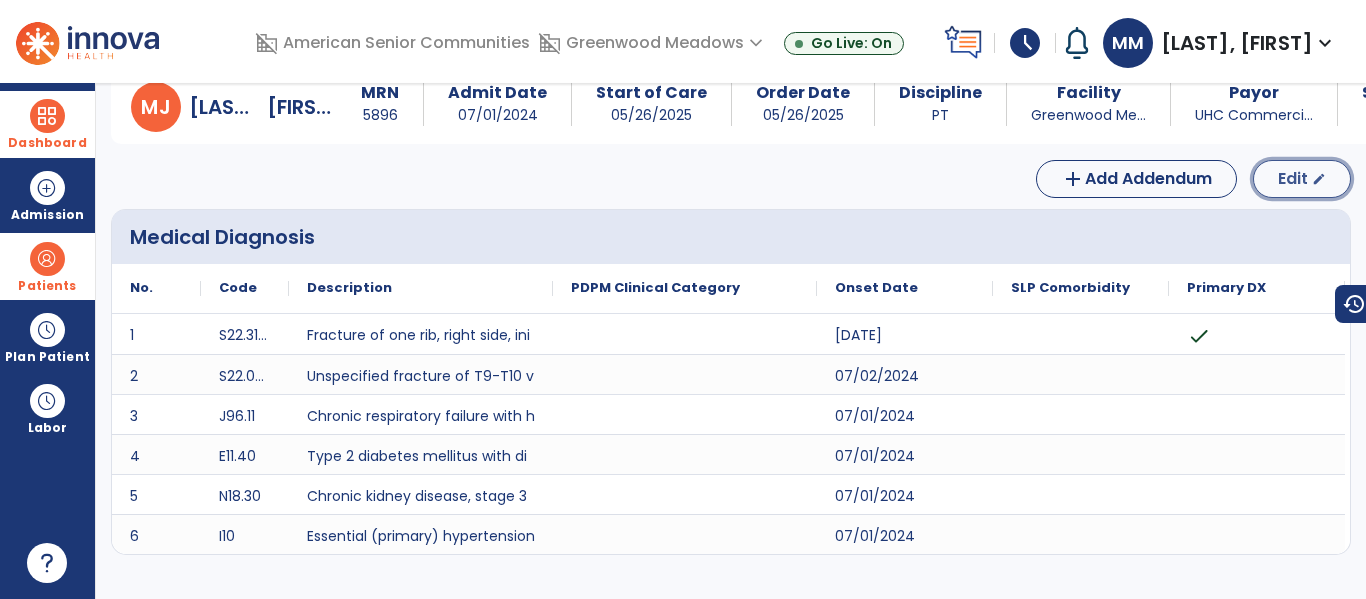 click on "Edit" 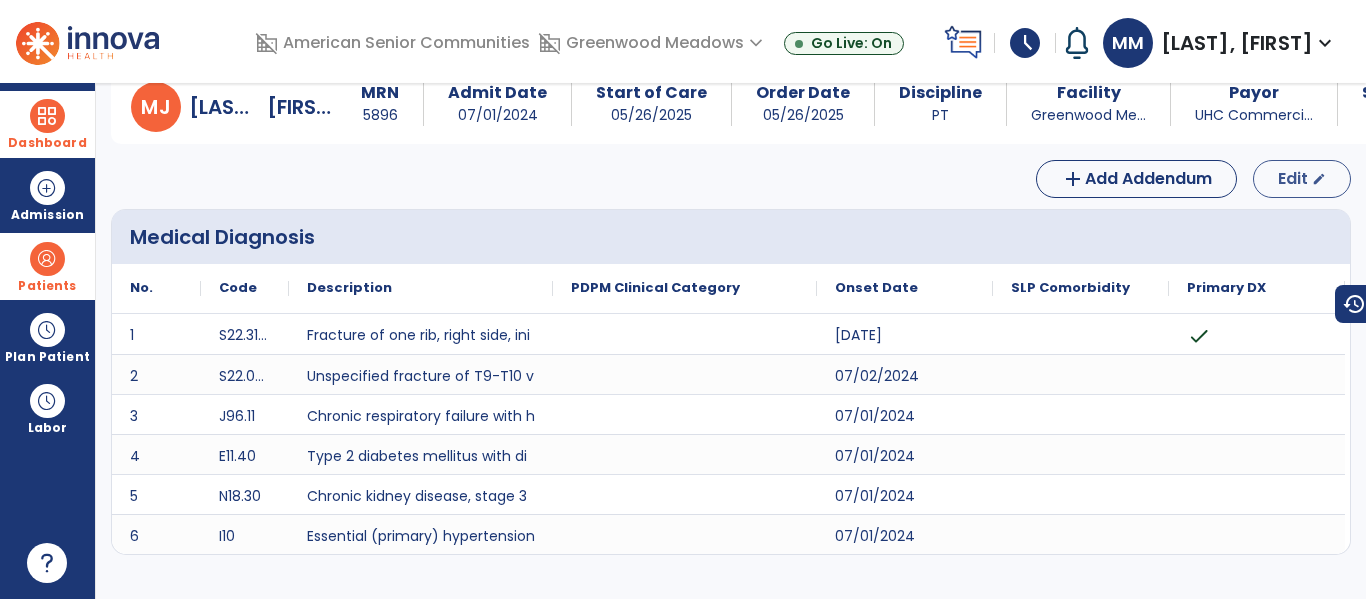 select on "*" 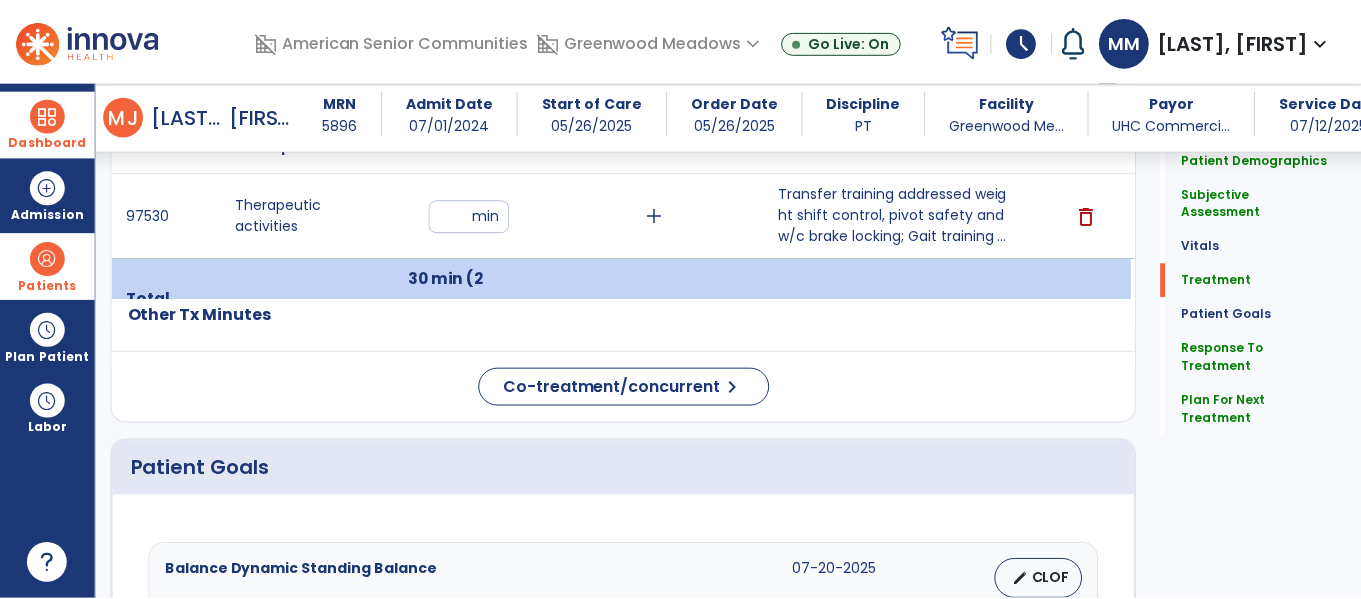 scroll, scrollTop: 1388, scrollLeft: 0, axis: vertical 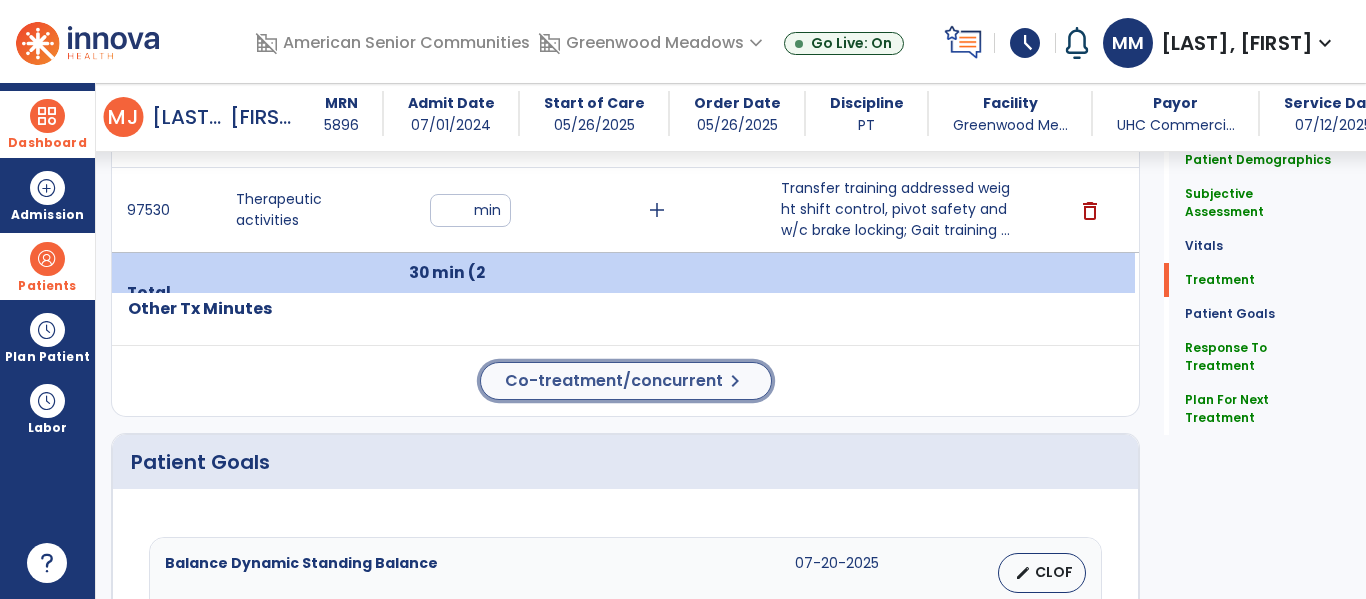 click on "Co-treatment/concurrent" 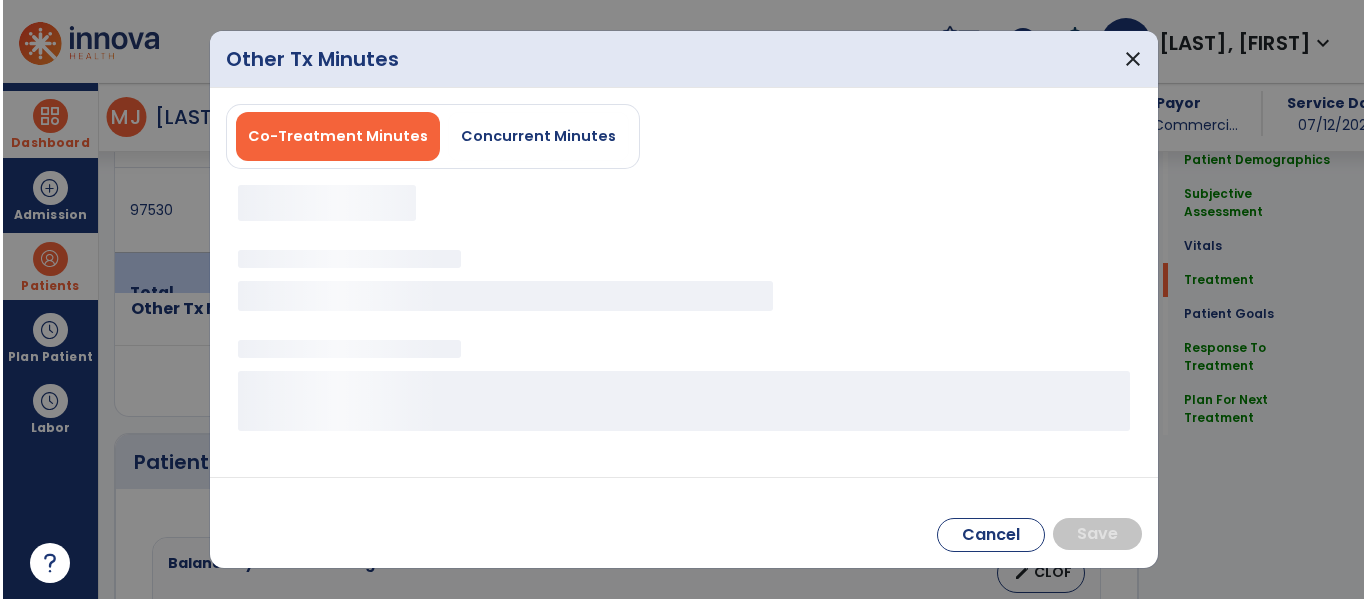 scroll, scrollTop: 1388, scrollLeft: 0, axis: vertical 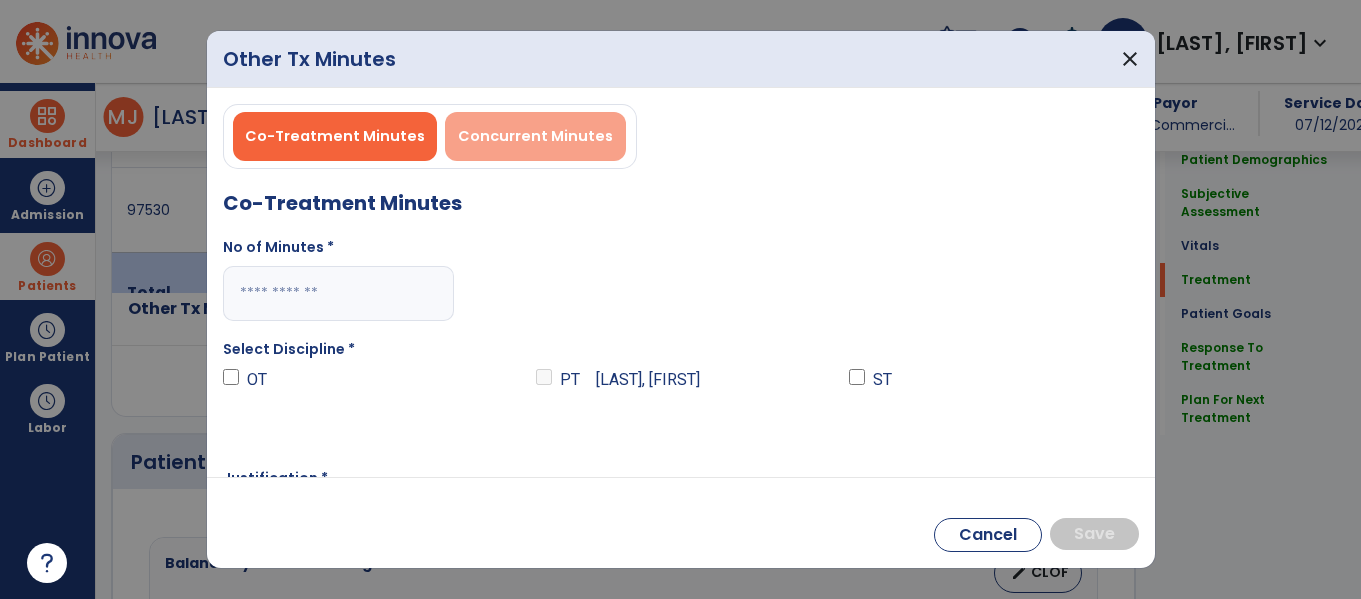 click on "Concurrent Minutes" at bounding box center [535, 136] 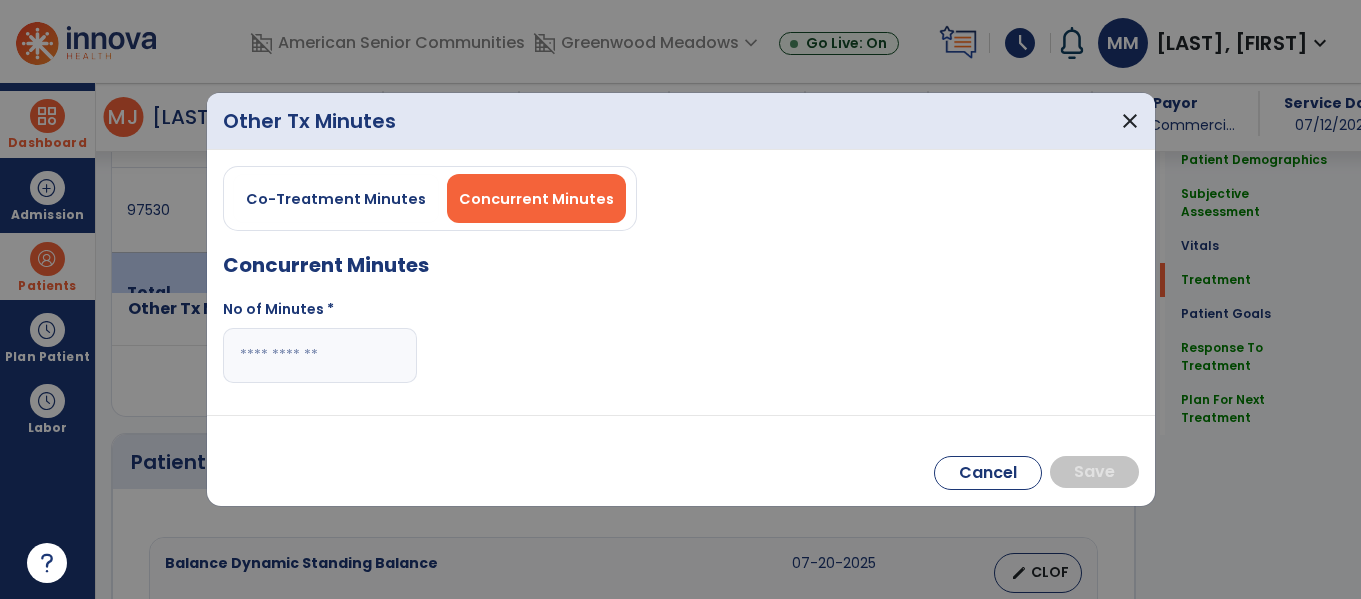 click at bounding box center (320, 355) 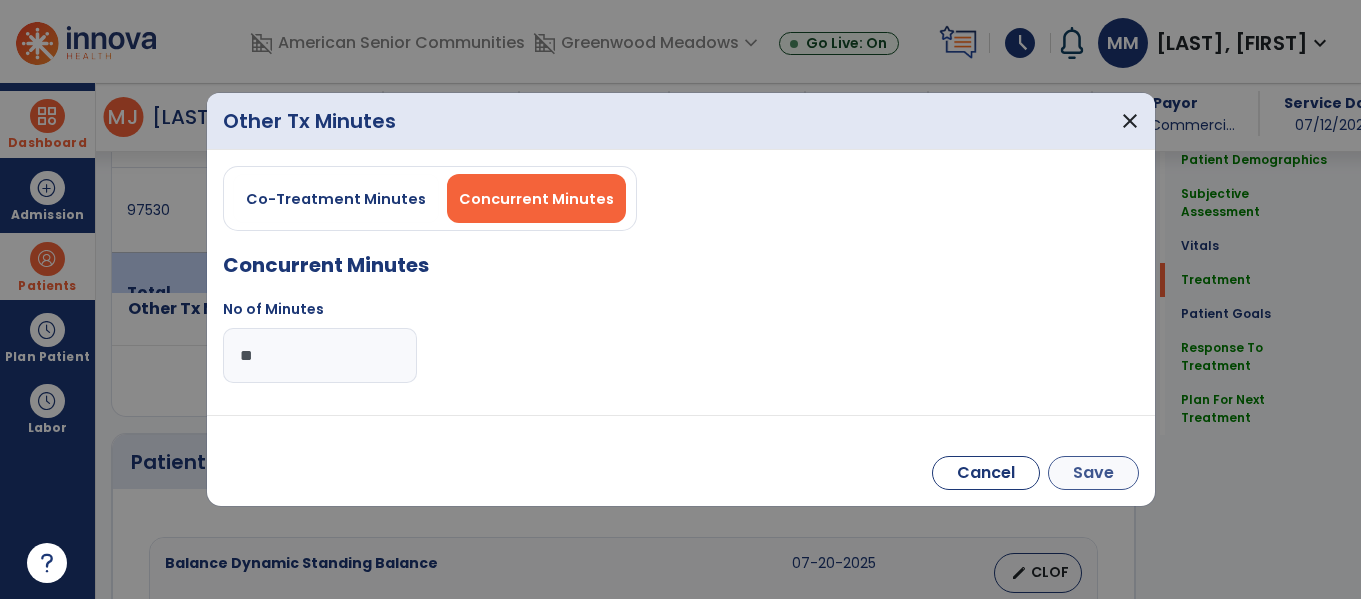 type on "**" 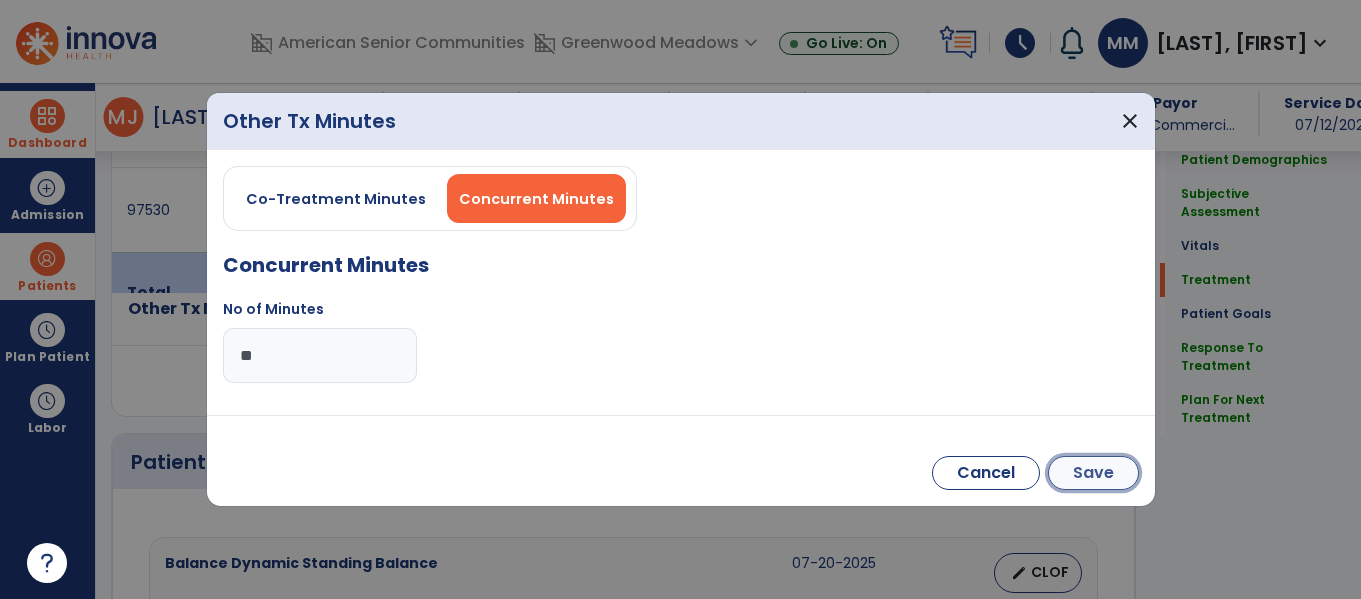 click on "Save" at bounding box center (1093, 473) 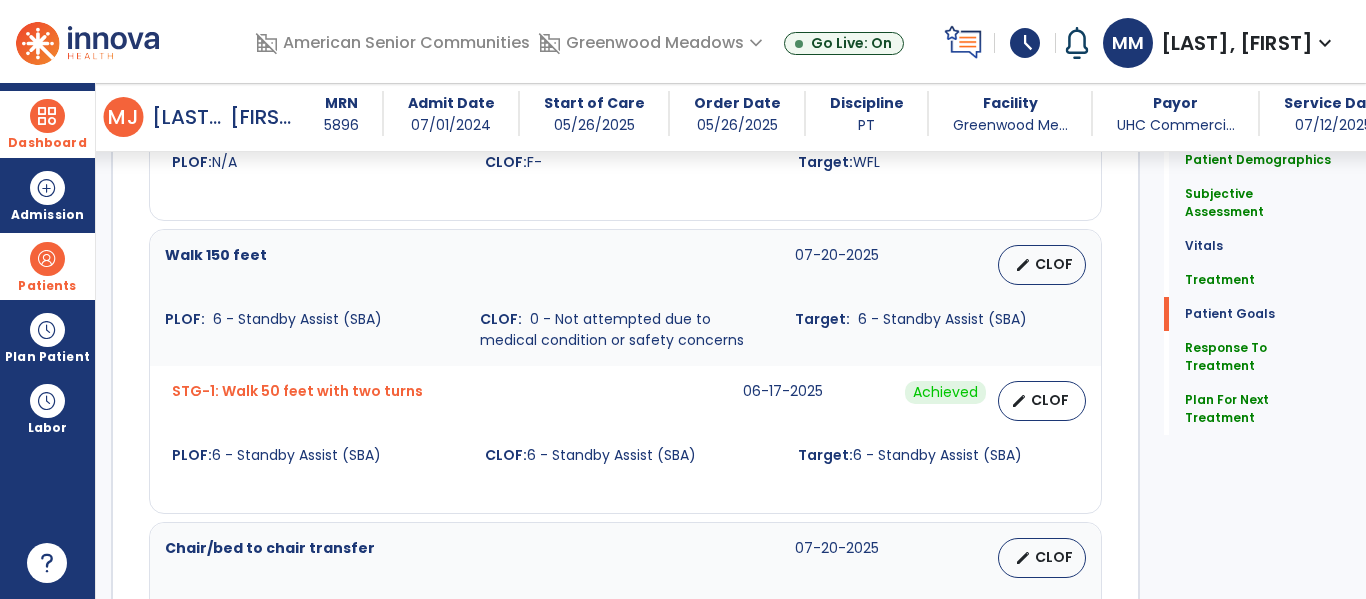 scroll, scrollTop: 2096, scrollLeft: 0, axis: vertical 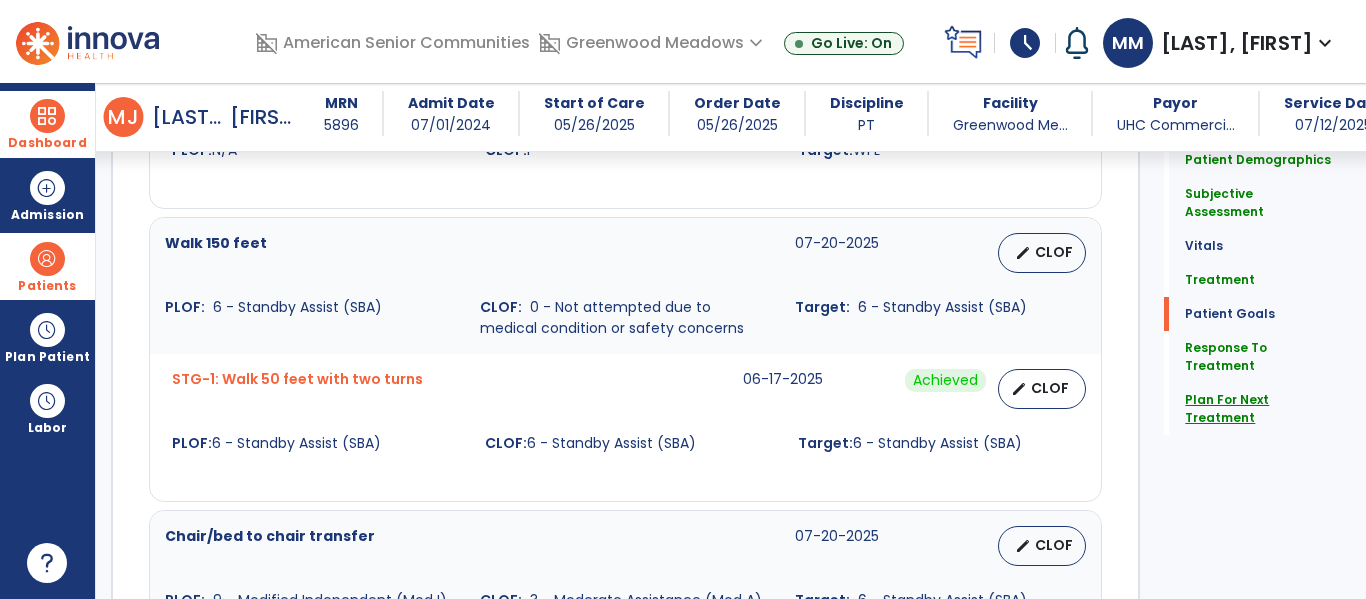 click on "Plan For Next Treatment" 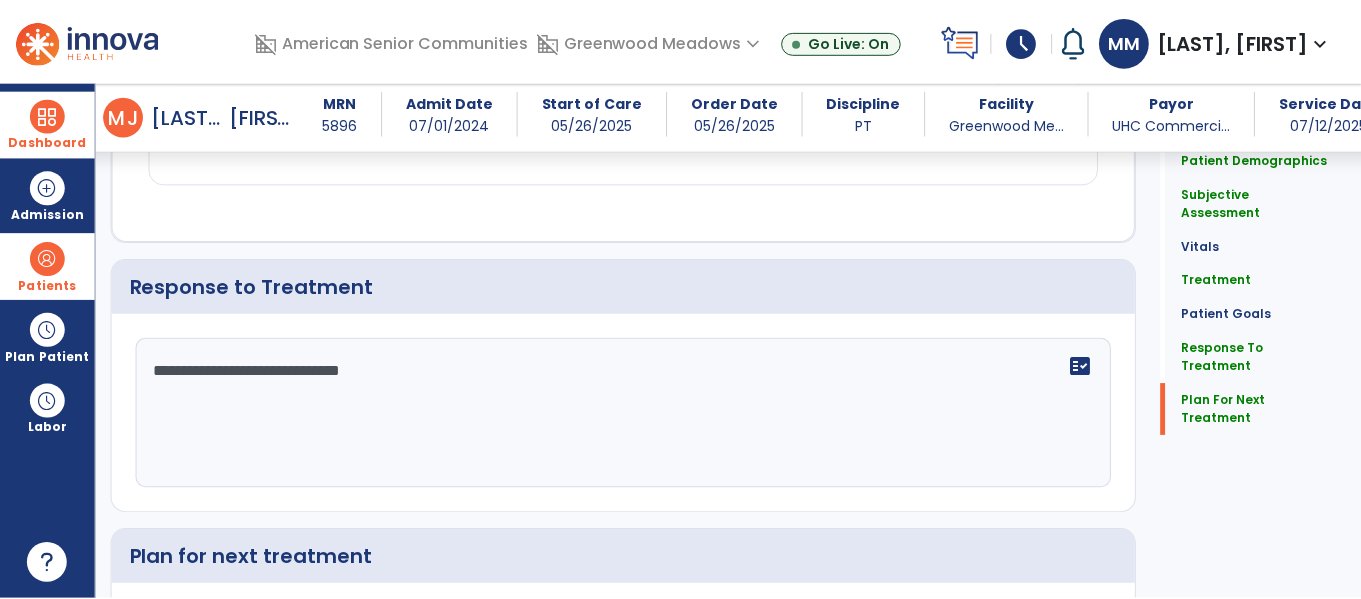 scroll, scrollTop: 2935, scrollLeft: 0, axis: vertical 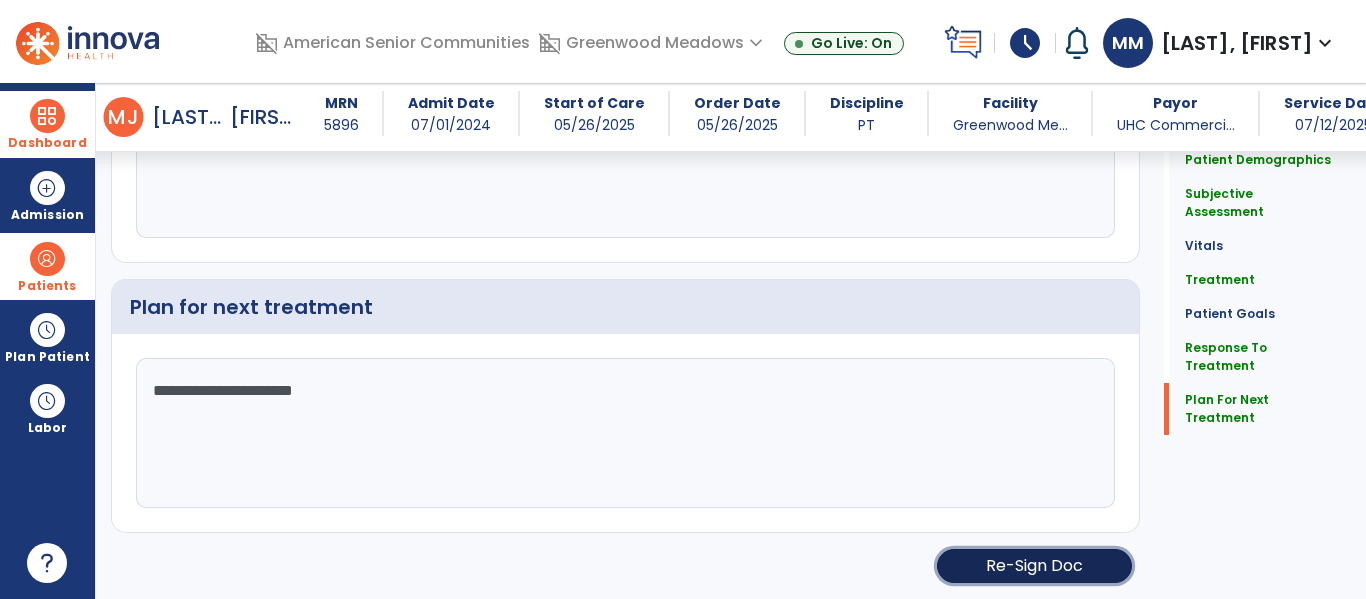 click on "Re-Sign Doc" 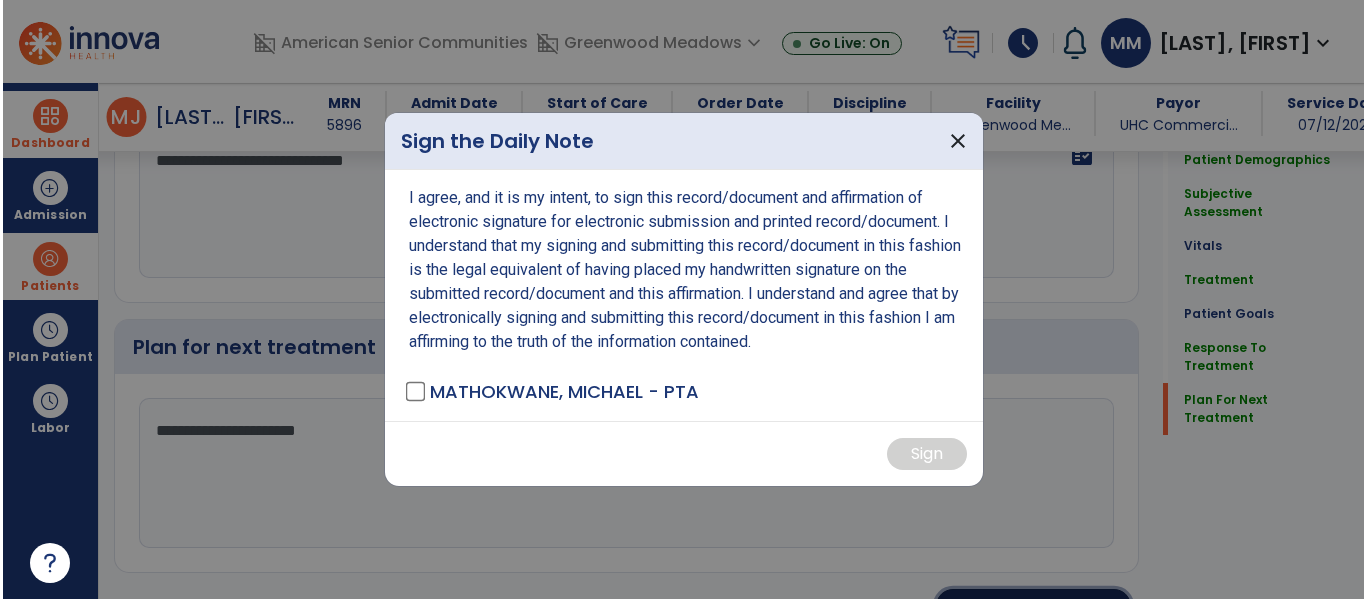 scroll, scrollTop: 2975, scrollLeft: 0, axis: vertical 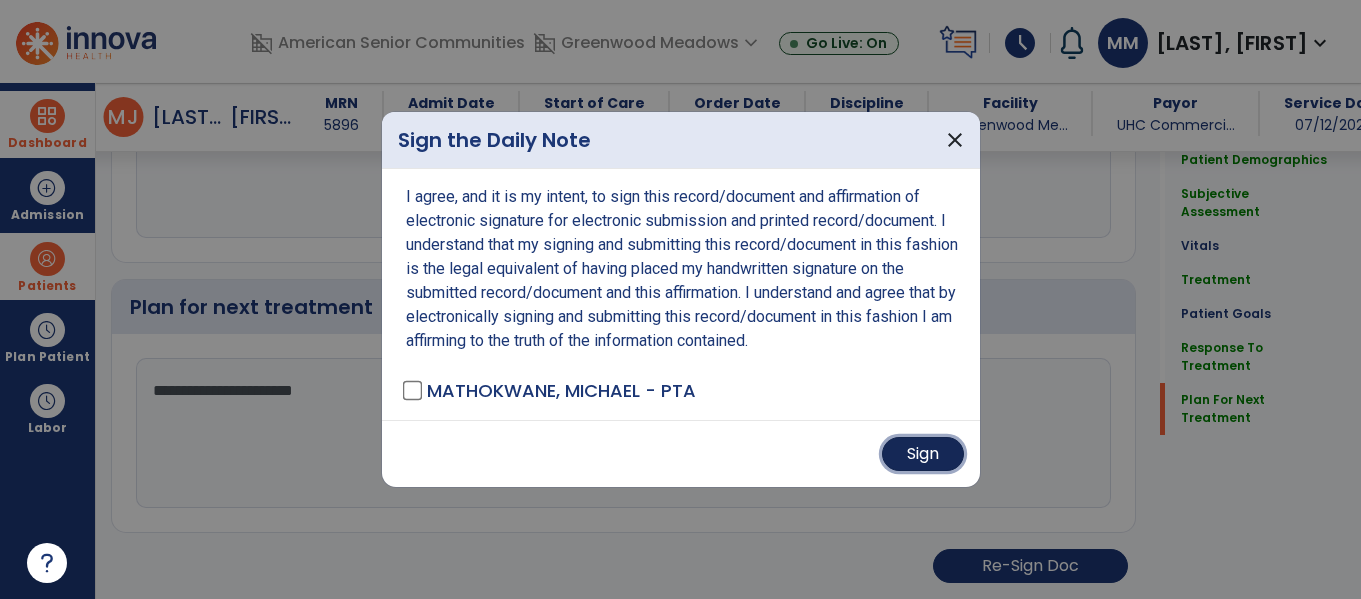 click on "Sign" at bounding box center [923, 454] 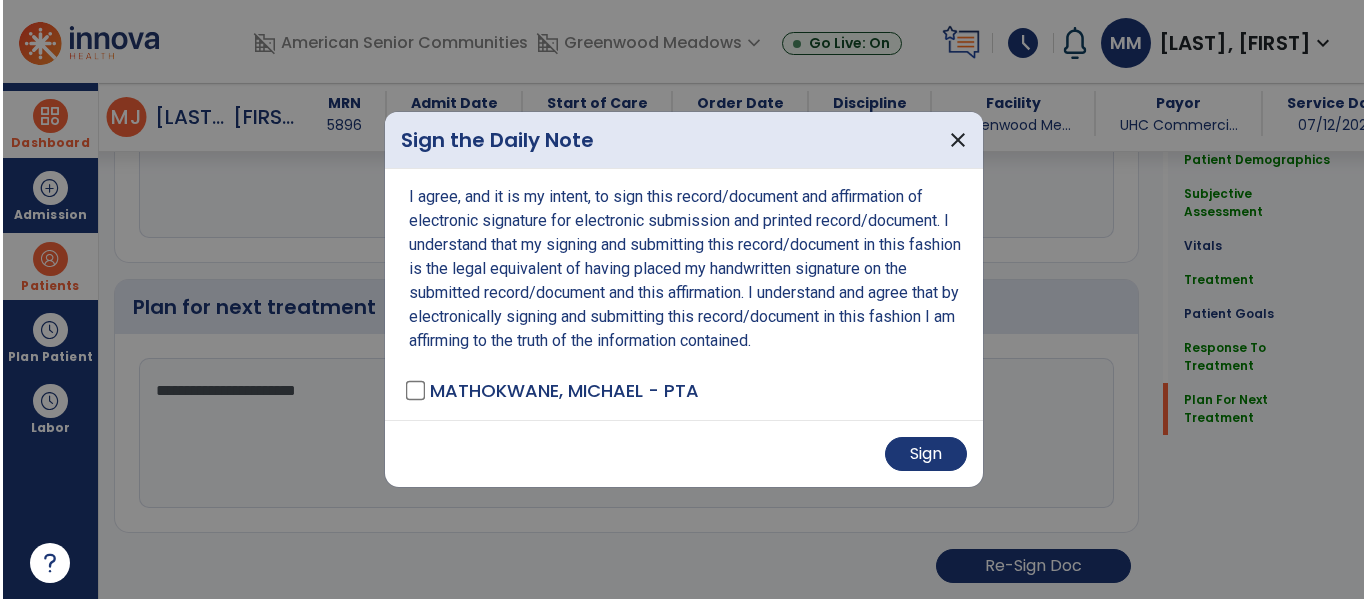 scroll, scrollTop: 2973, scrollLeft: 0, axis: vertical 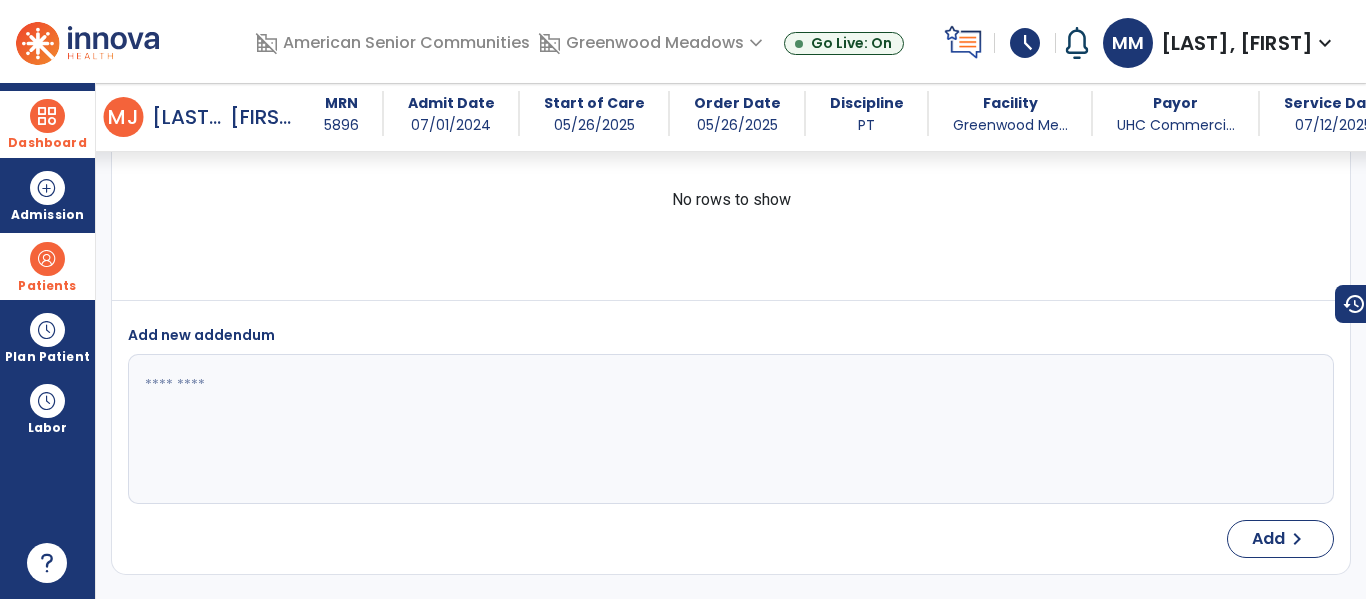 click at bounding box center [47, 116] 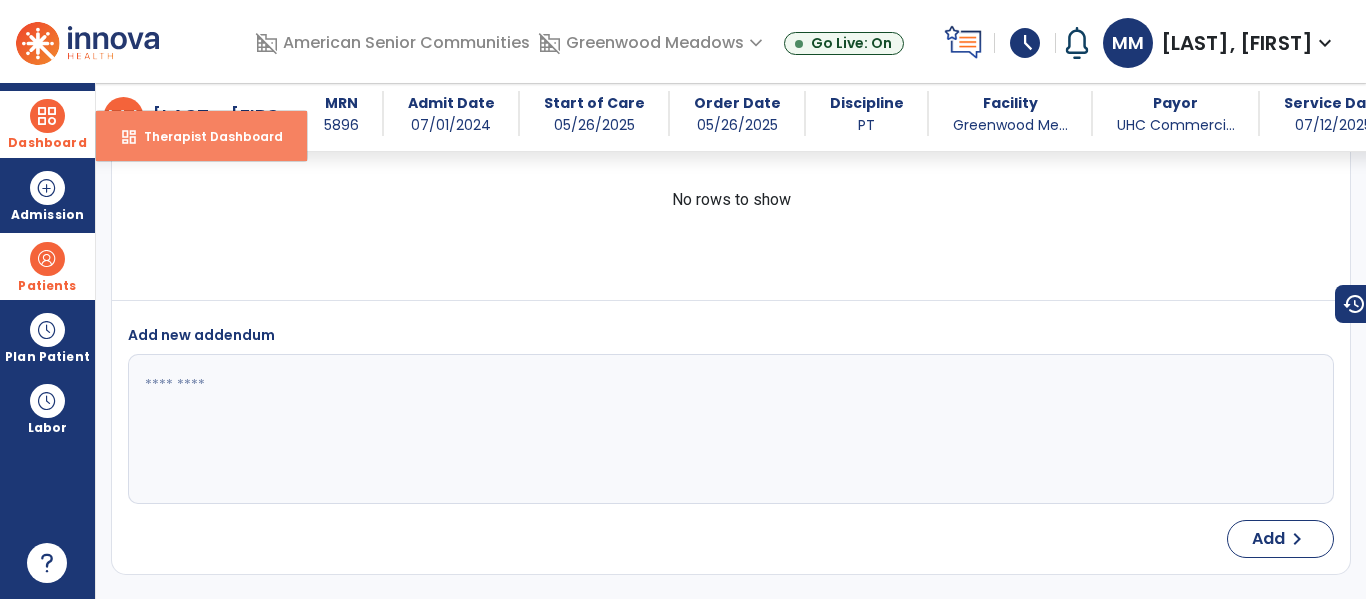 click on "dashboard  Therapist Dashboard" at bounding box center (201, 136) 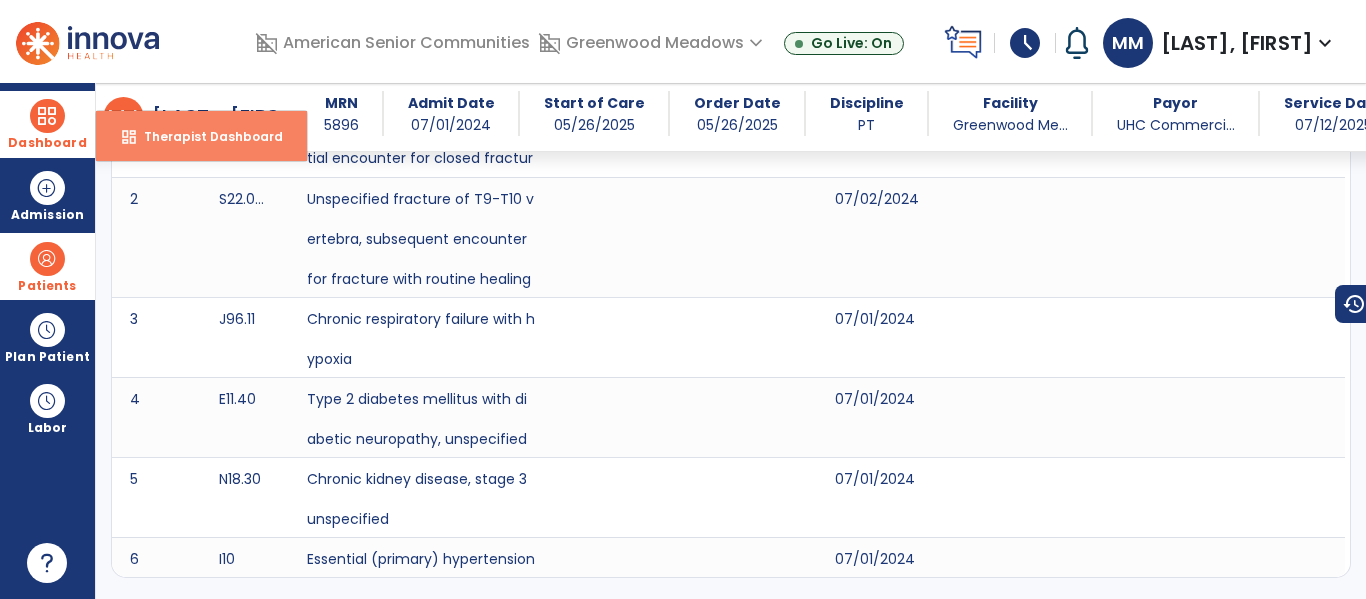 select on "****" 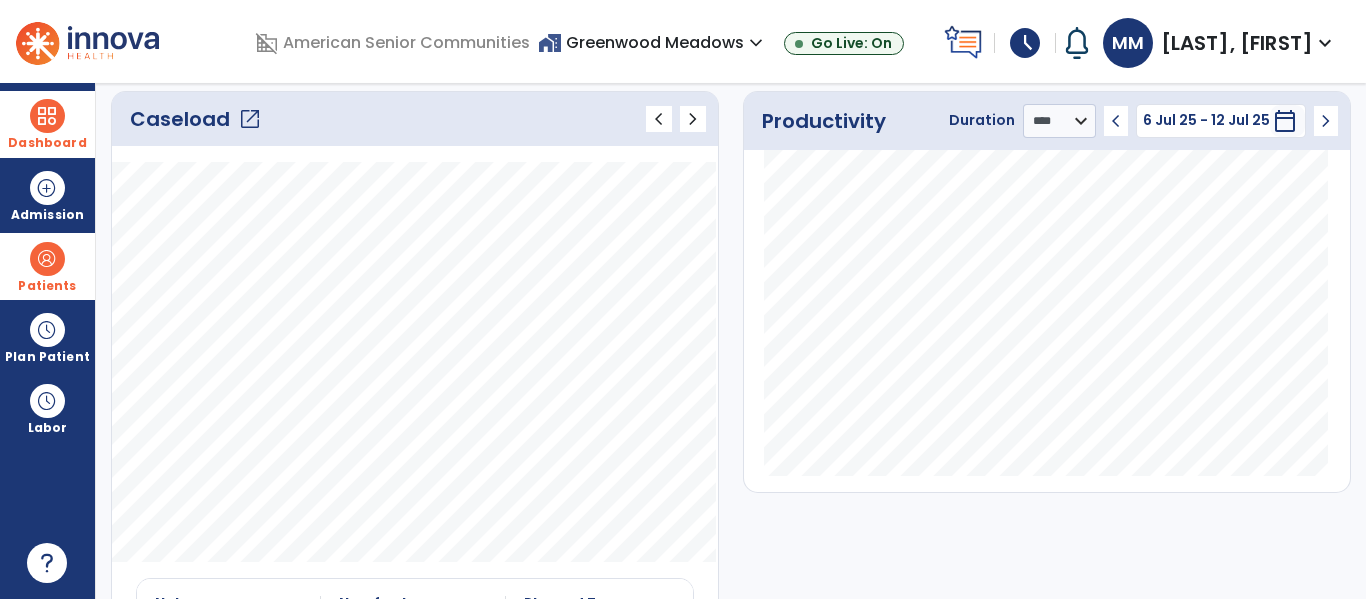 click on "open_in_new" 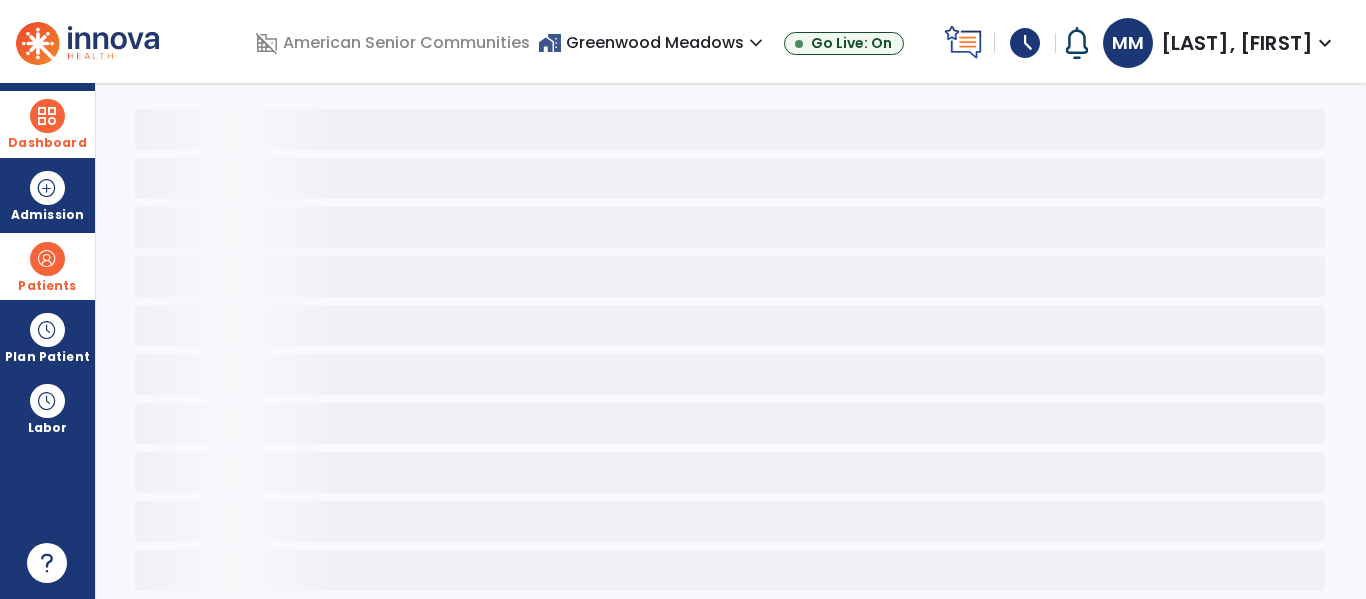 scroll, scrollTop: 78, scrollLeft: 0, axis: vertical 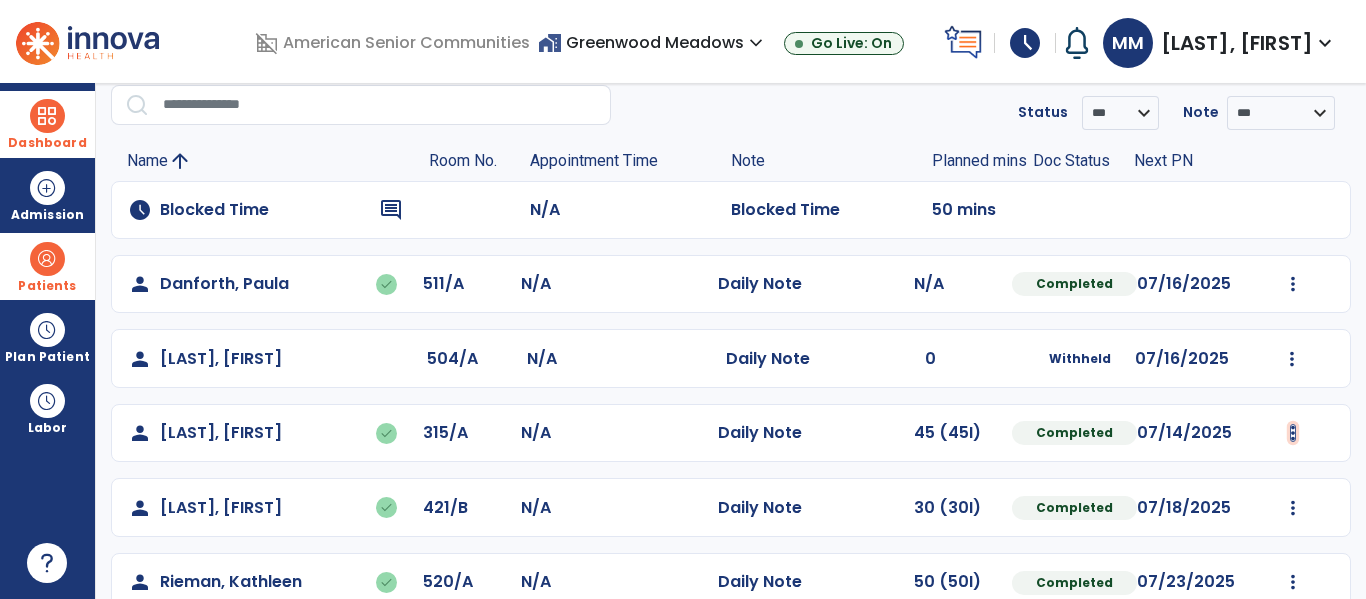click at bounding box center [1293, 284] 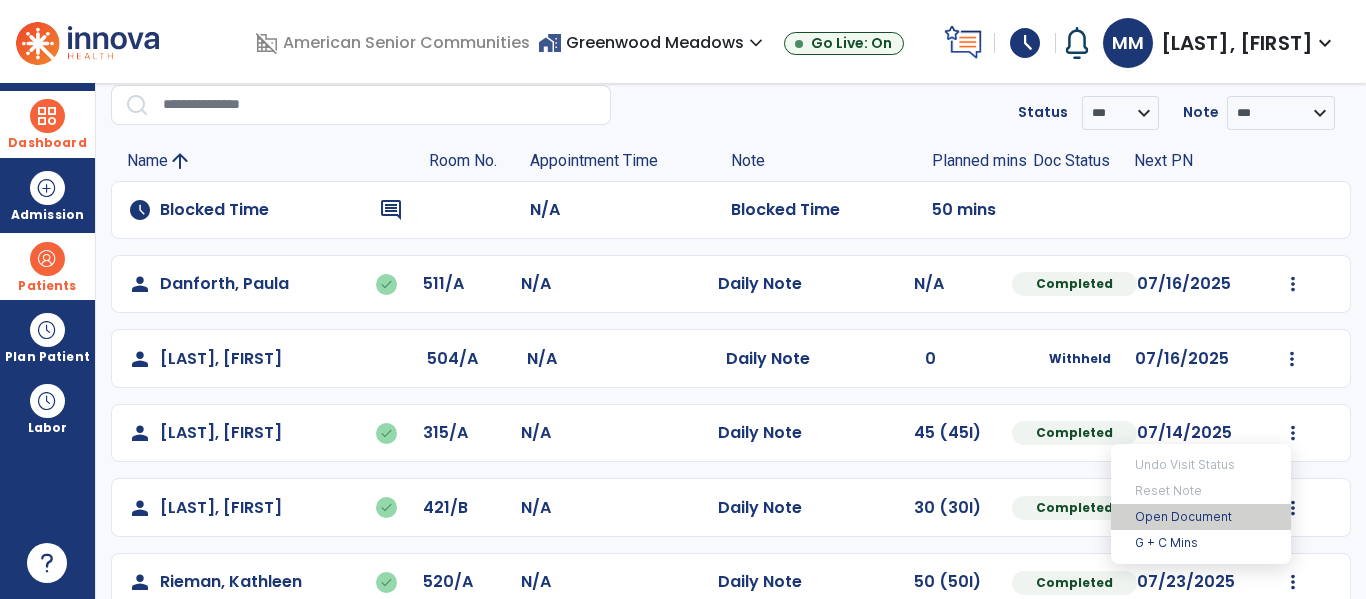 click on "Open Document" at bounding box center [1201, 517] 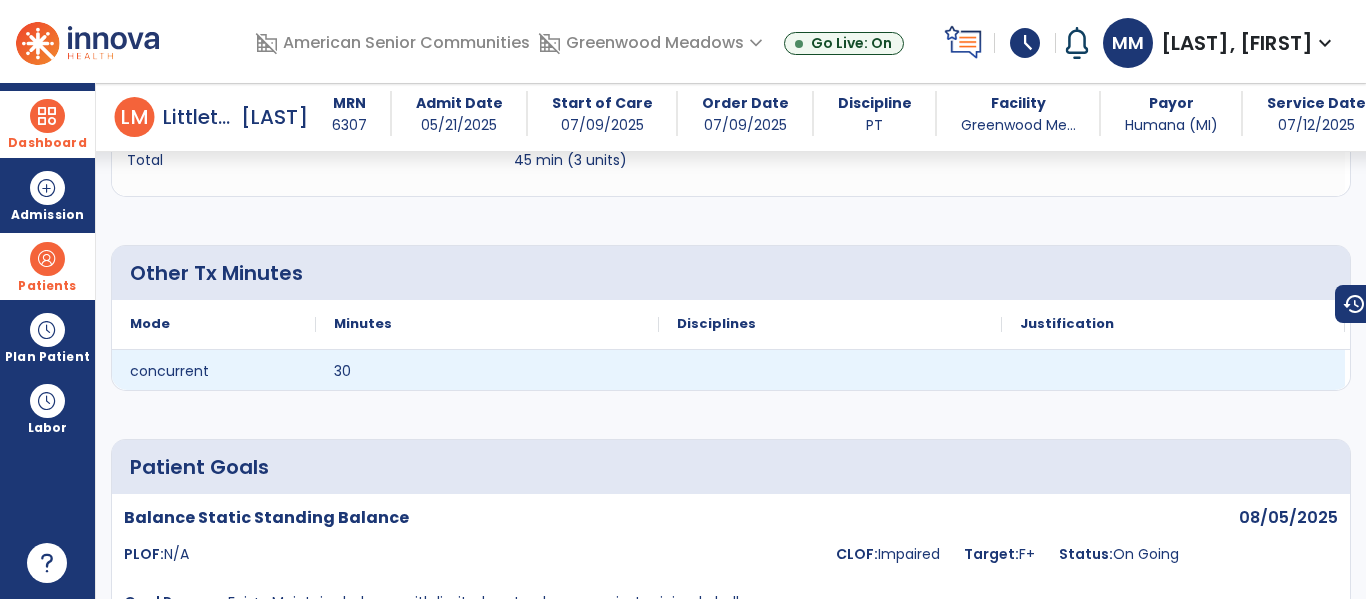 scroll, scrollTop: 1436, scrollLeft: 0, axis: vertical 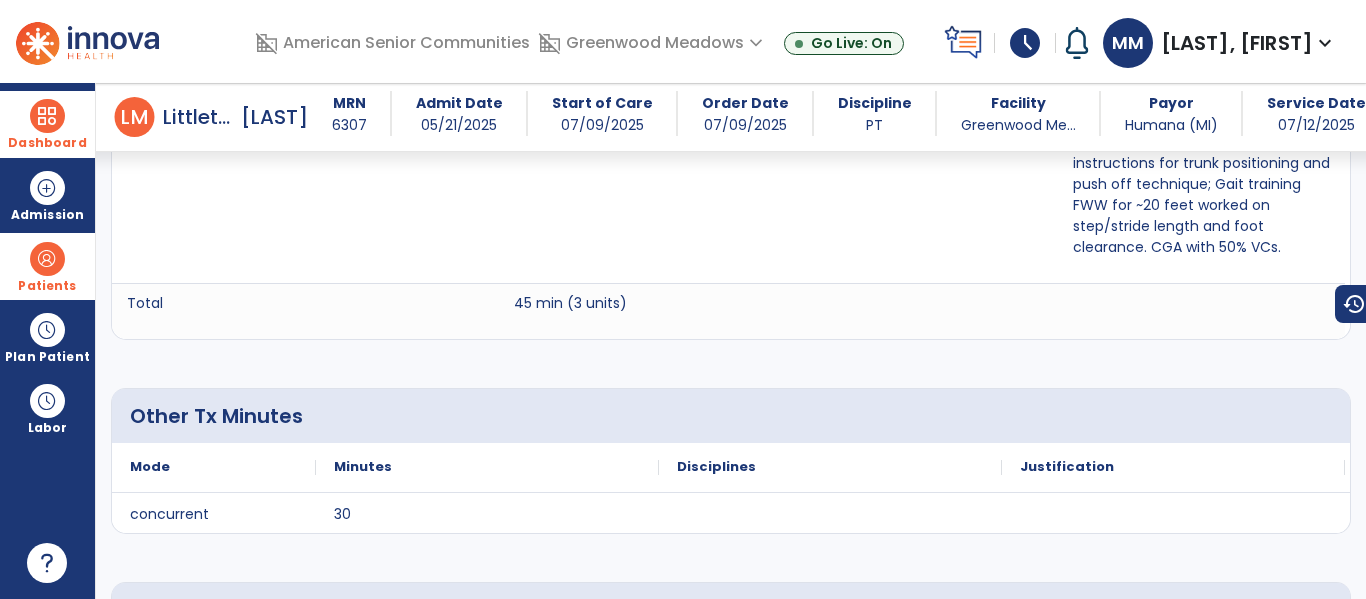 click at bounding box center (47, 116) 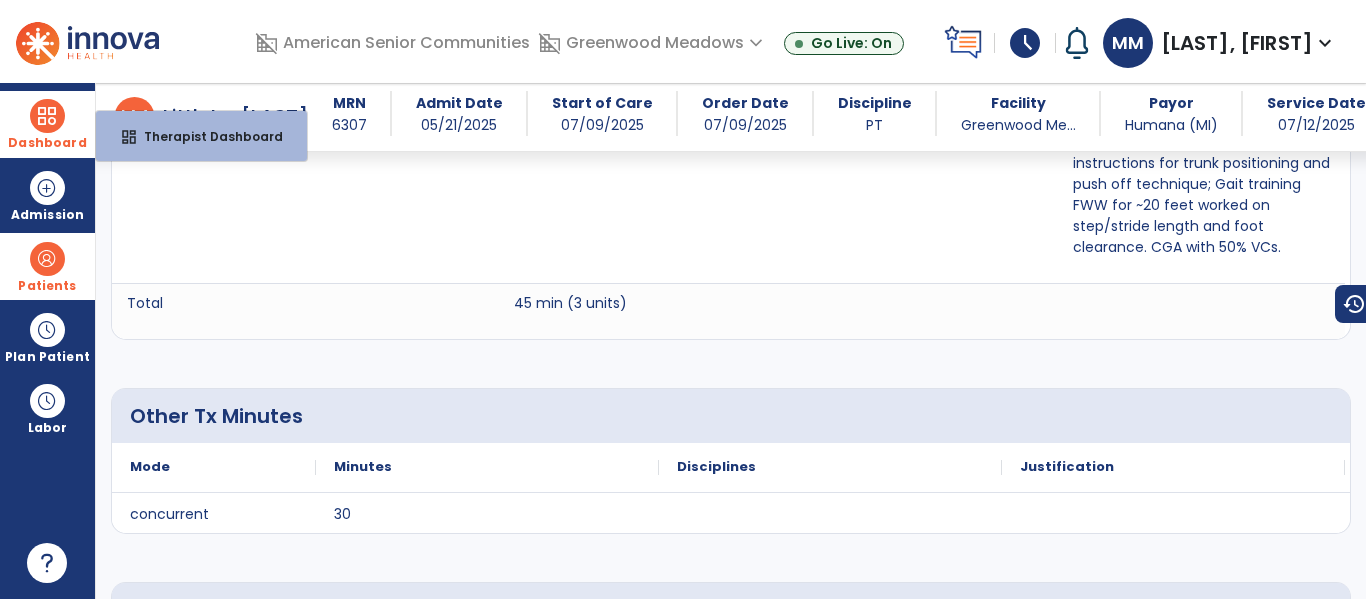 click at bounding box center (47, 116) 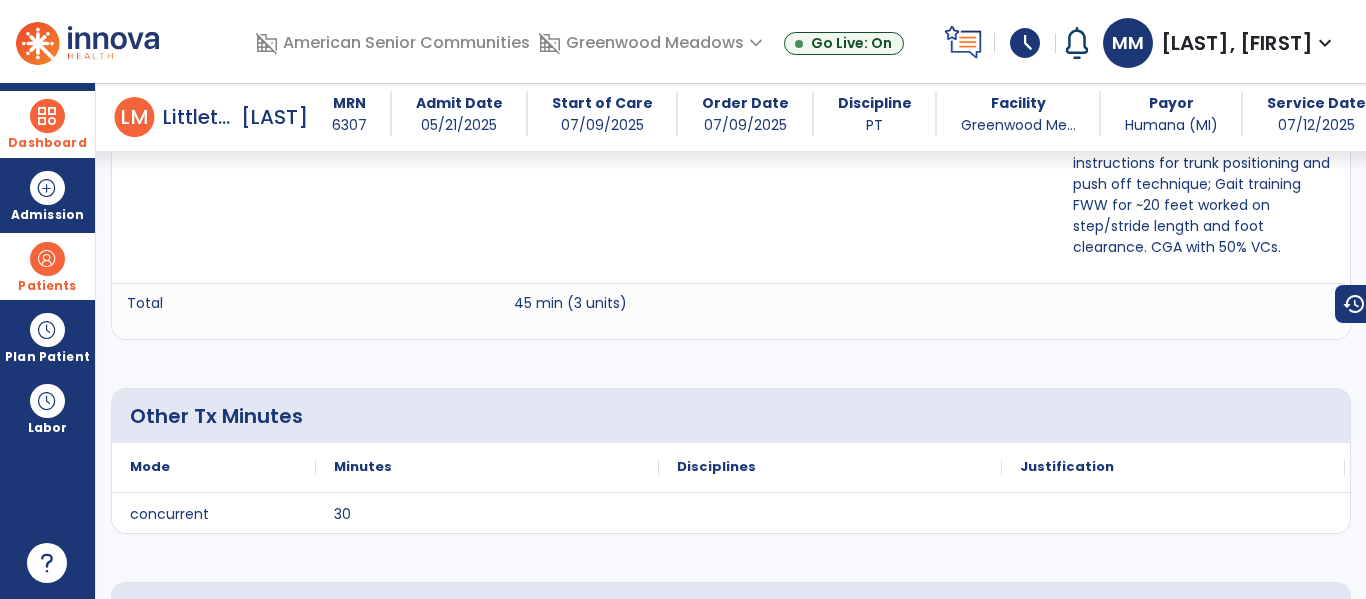 click at bounding box center [47, 116] 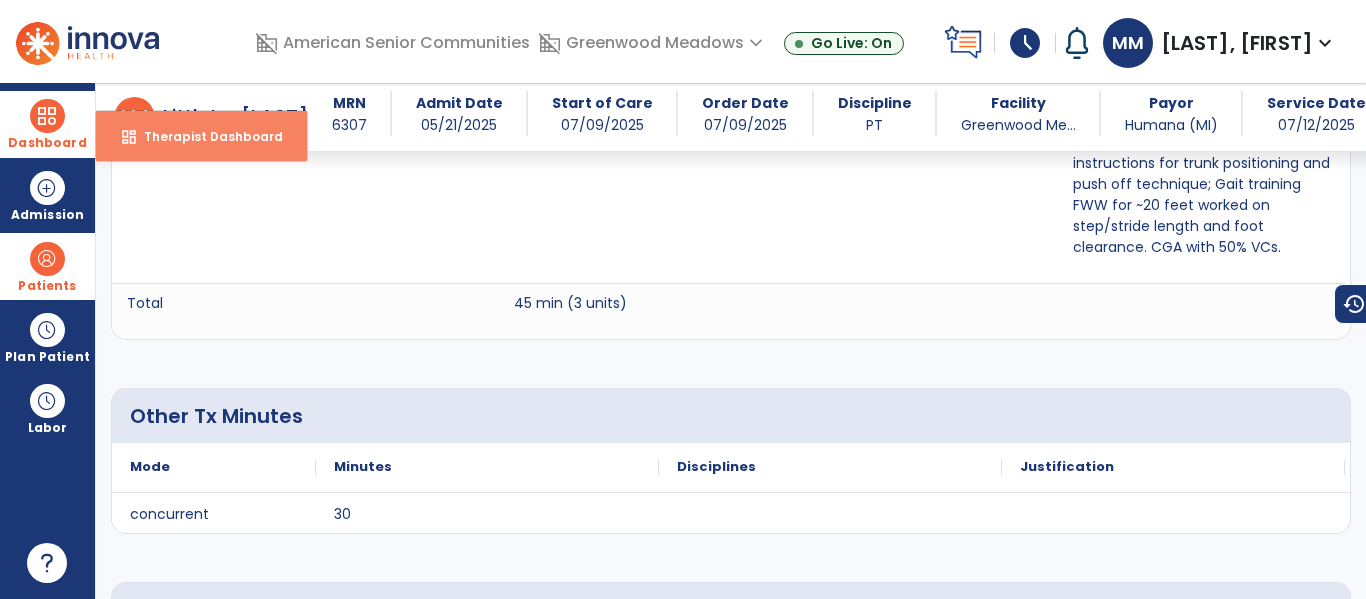 click on "Therapist Dashboard" at bounding box center (205, 136) 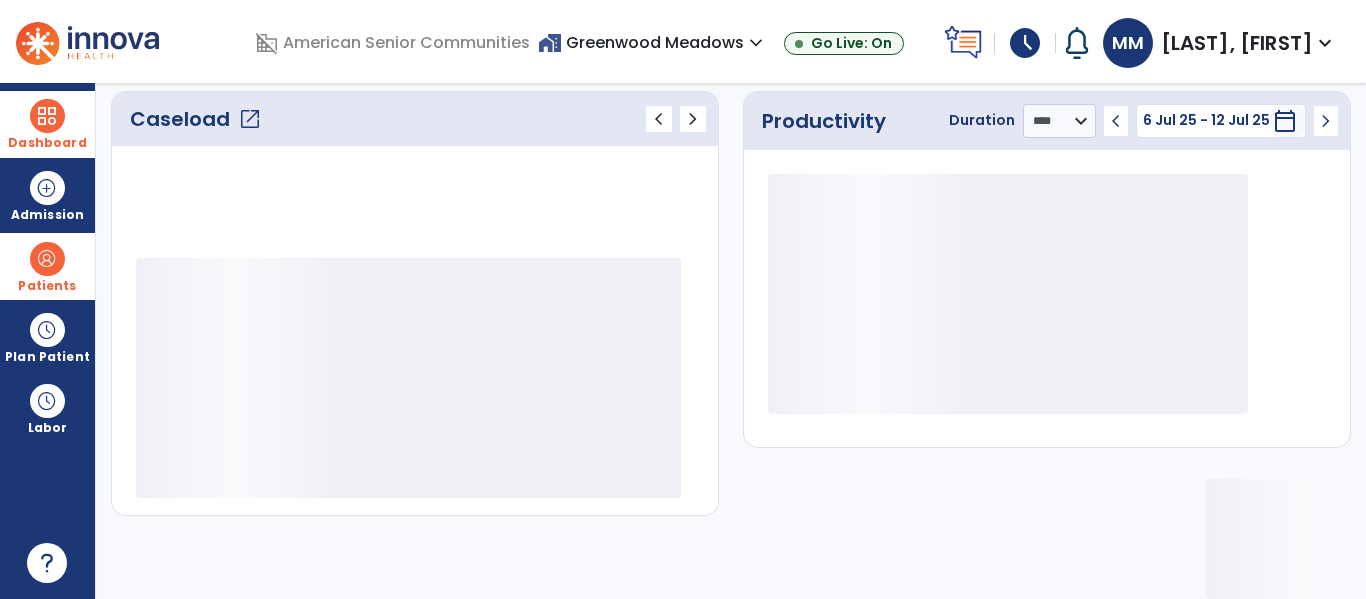 scroll, scrollTop: 276, scrollLeft: 0, axis: vertical 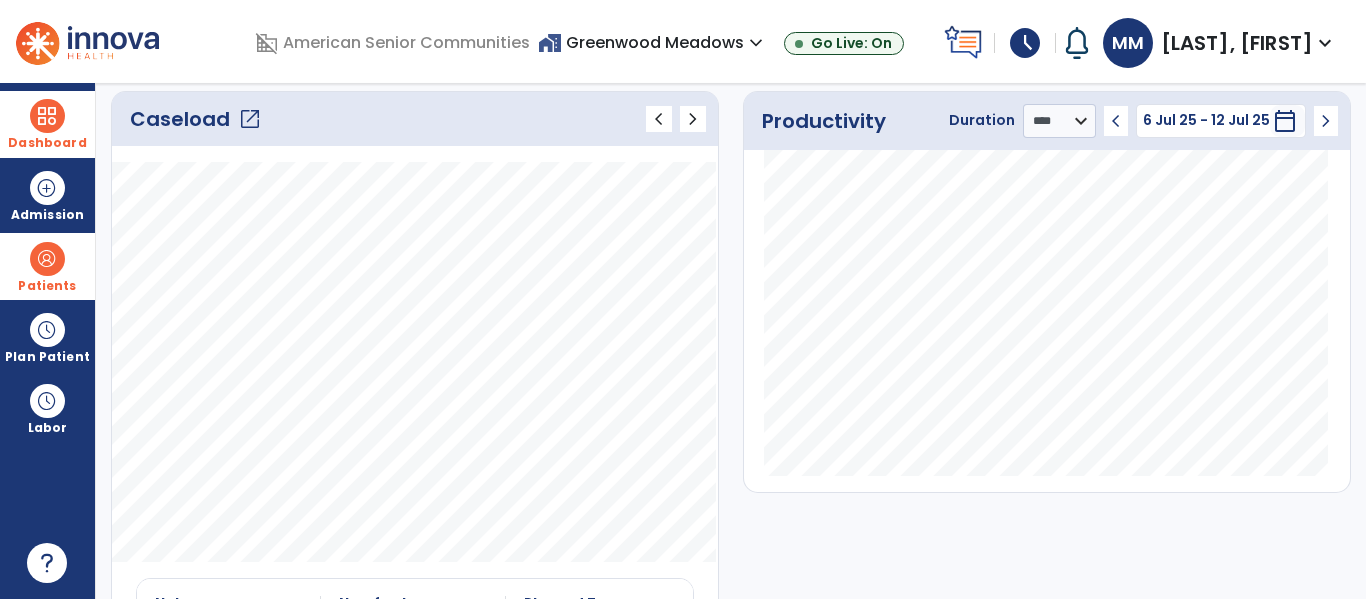 click on "open_in_new" 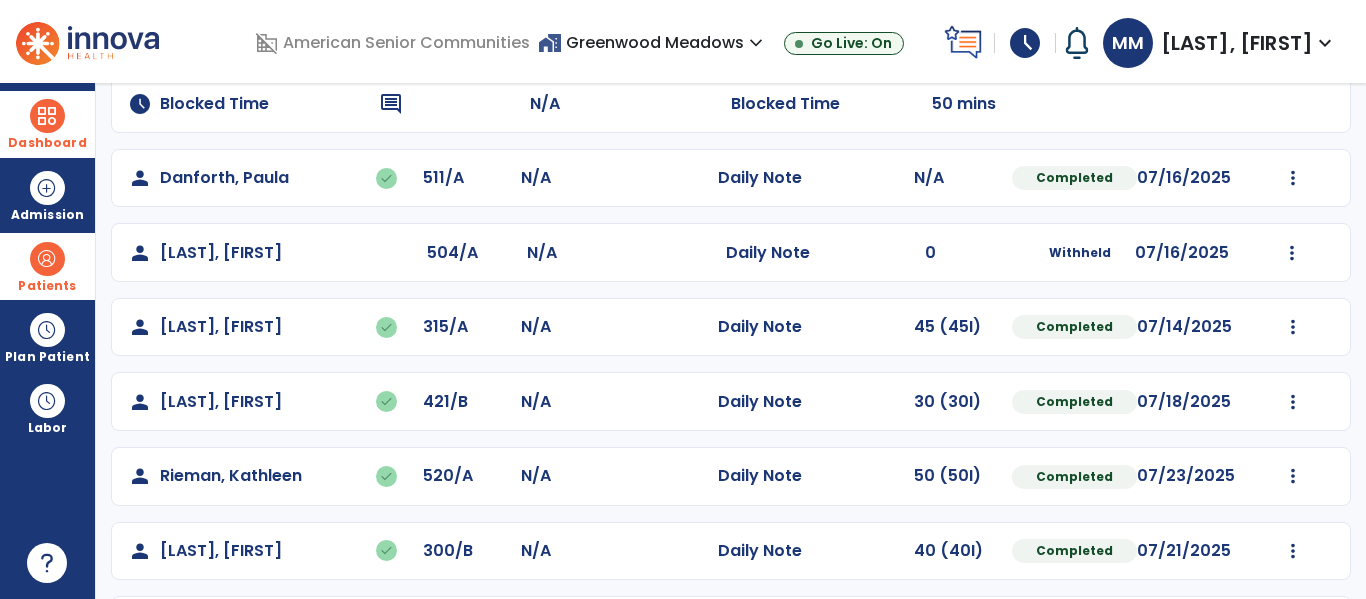 scroll, scrollTop: 0, scrollLeft: 0, axis: both 